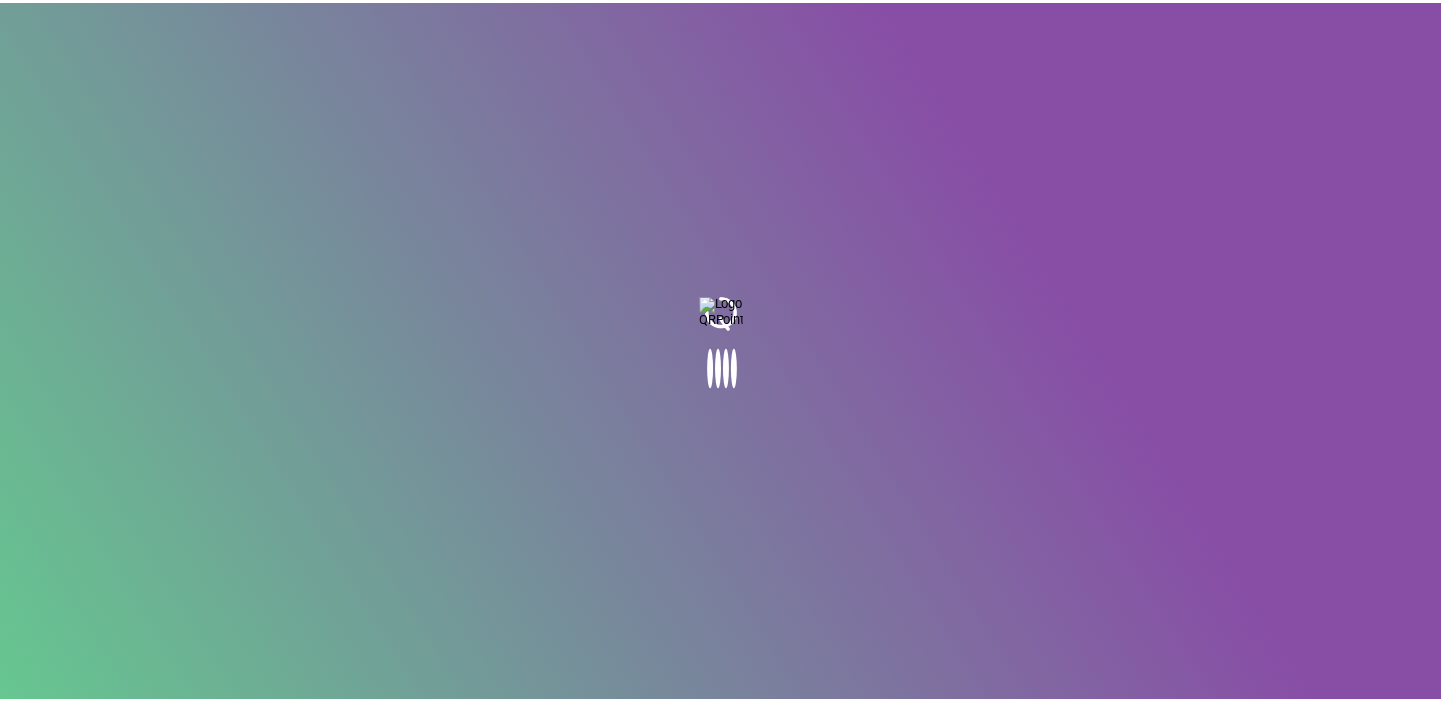 scroll, scrollTop: 0, scrollLeft: 0, axis: both 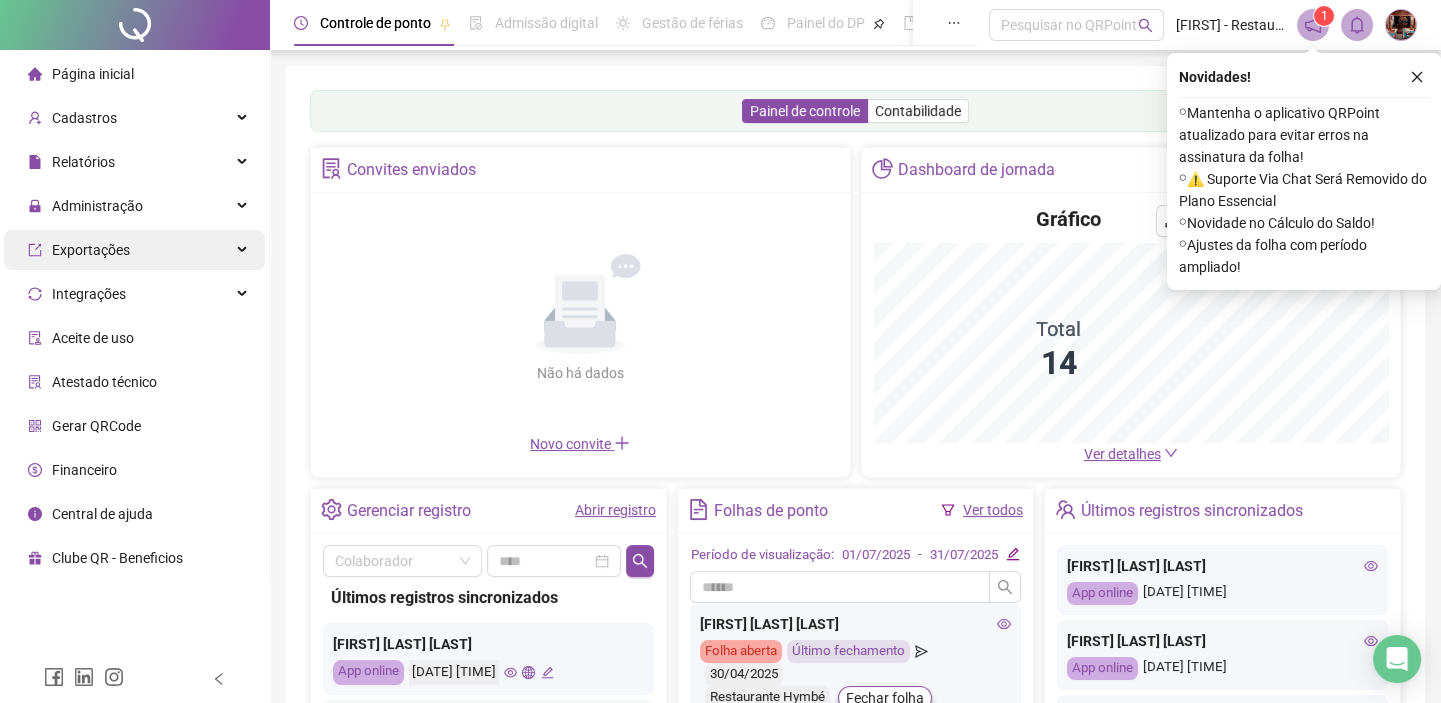 drag, startPoint x: 114, startPoint y: 196, endPoint x: 106, endPoint y: 241, distance: 45.705578 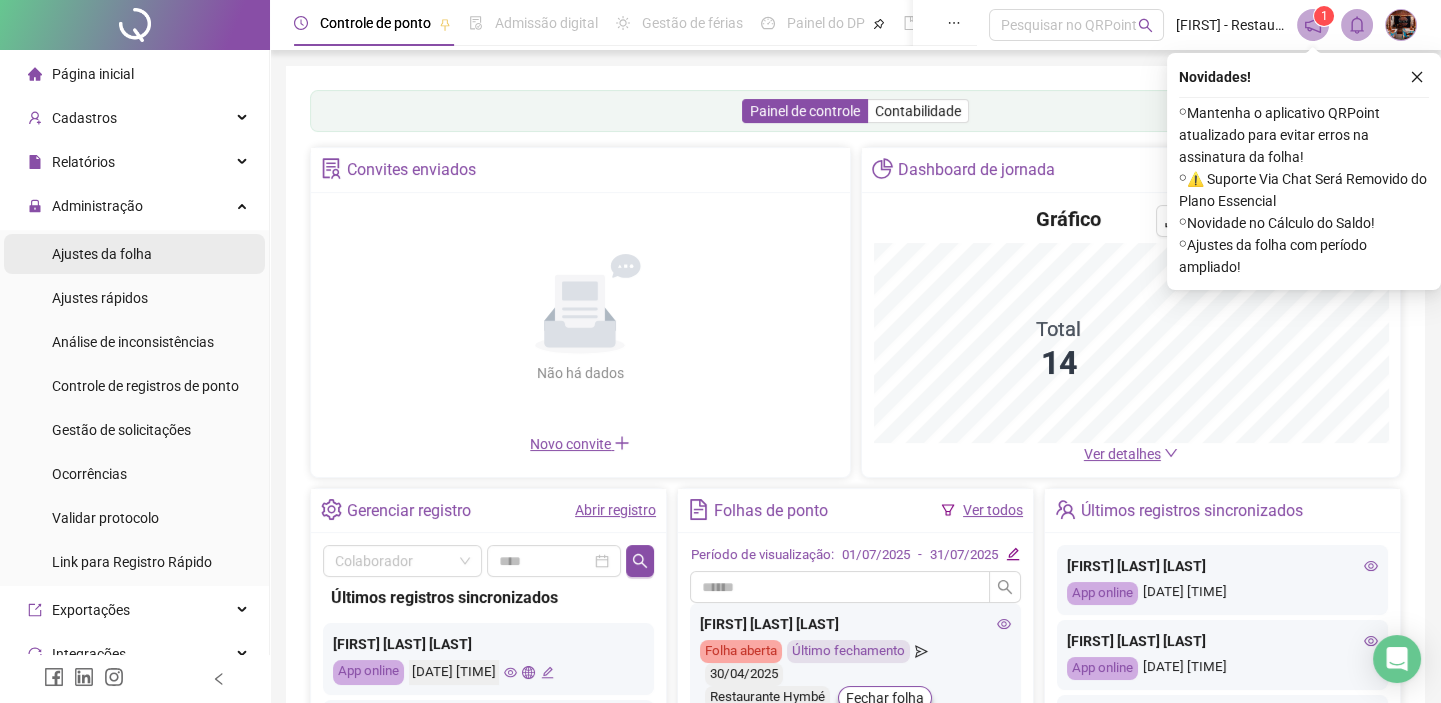 click on "Ajustes da folha" at bounding box center [102, 254] 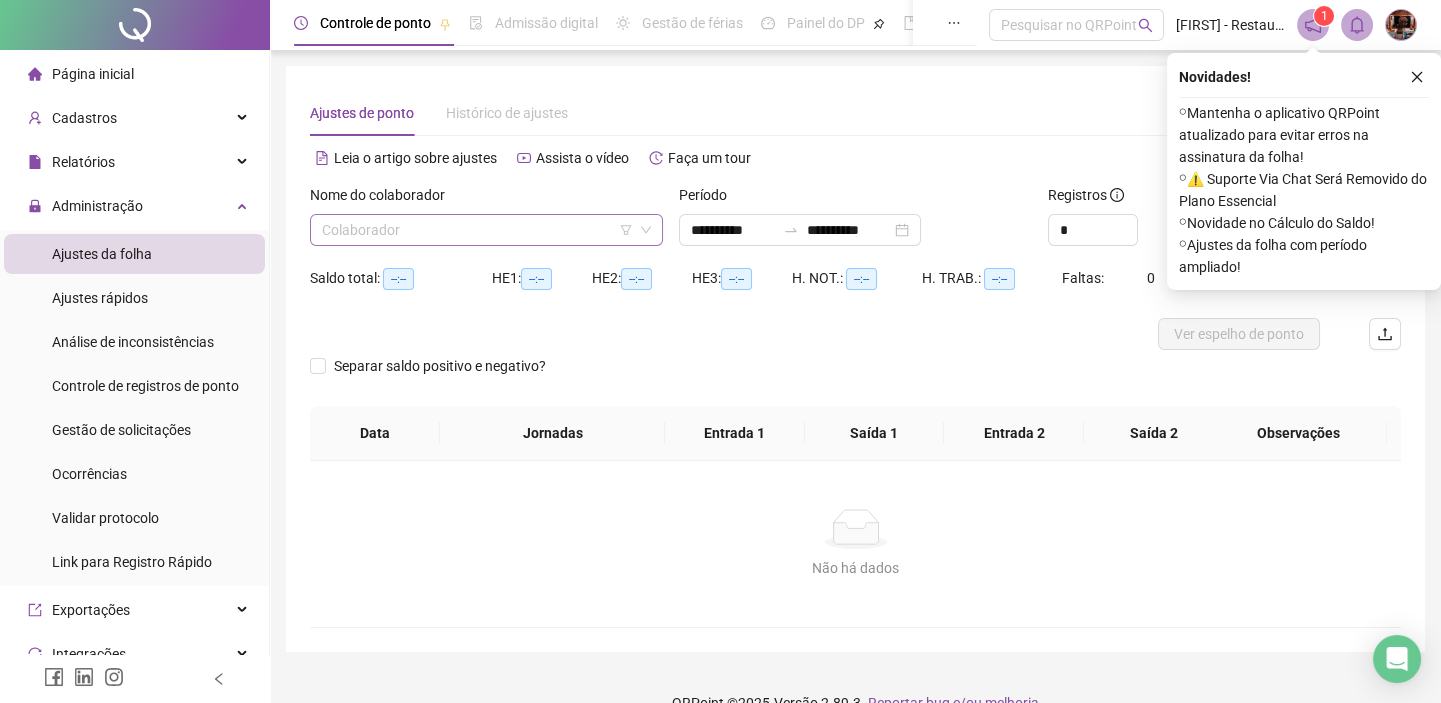 click at bounding box center [477, 230] 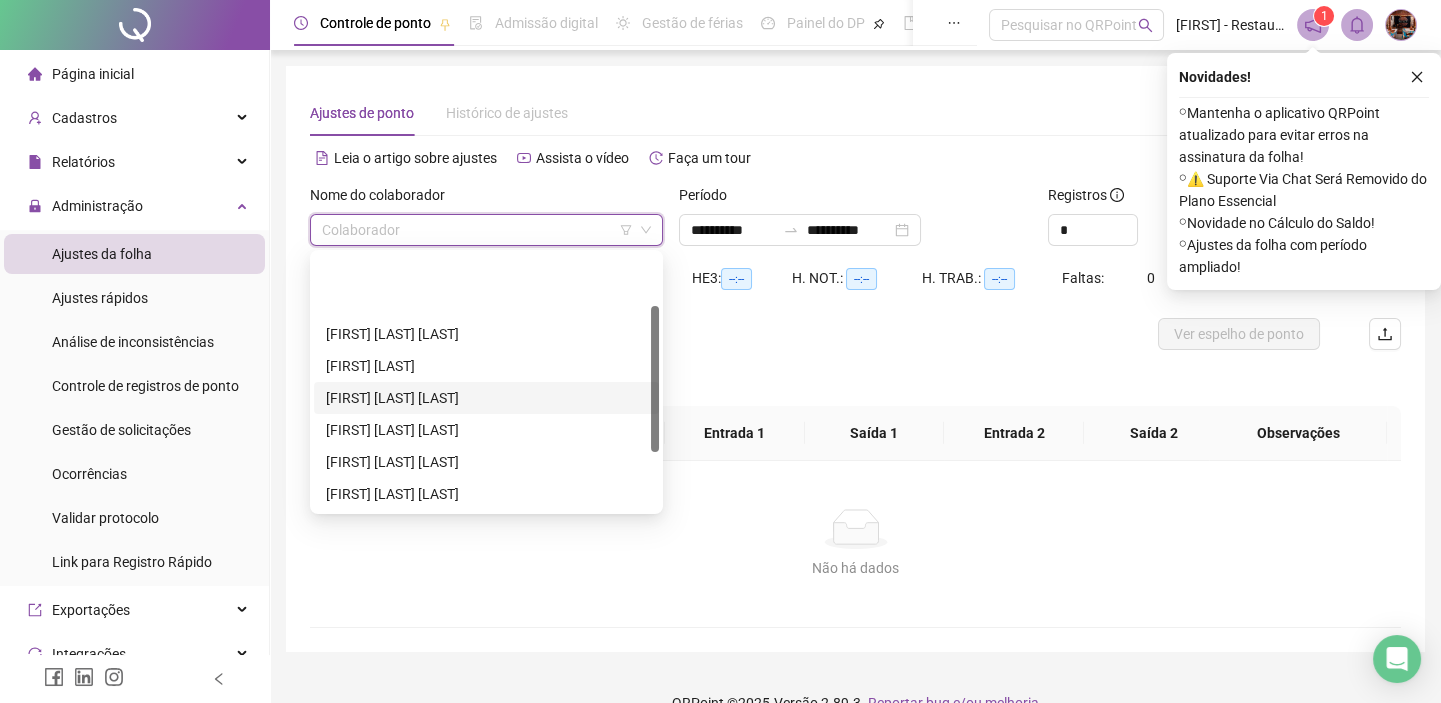 scroll, scrollTop: 90, scrollLeft: 0, axis: vertical 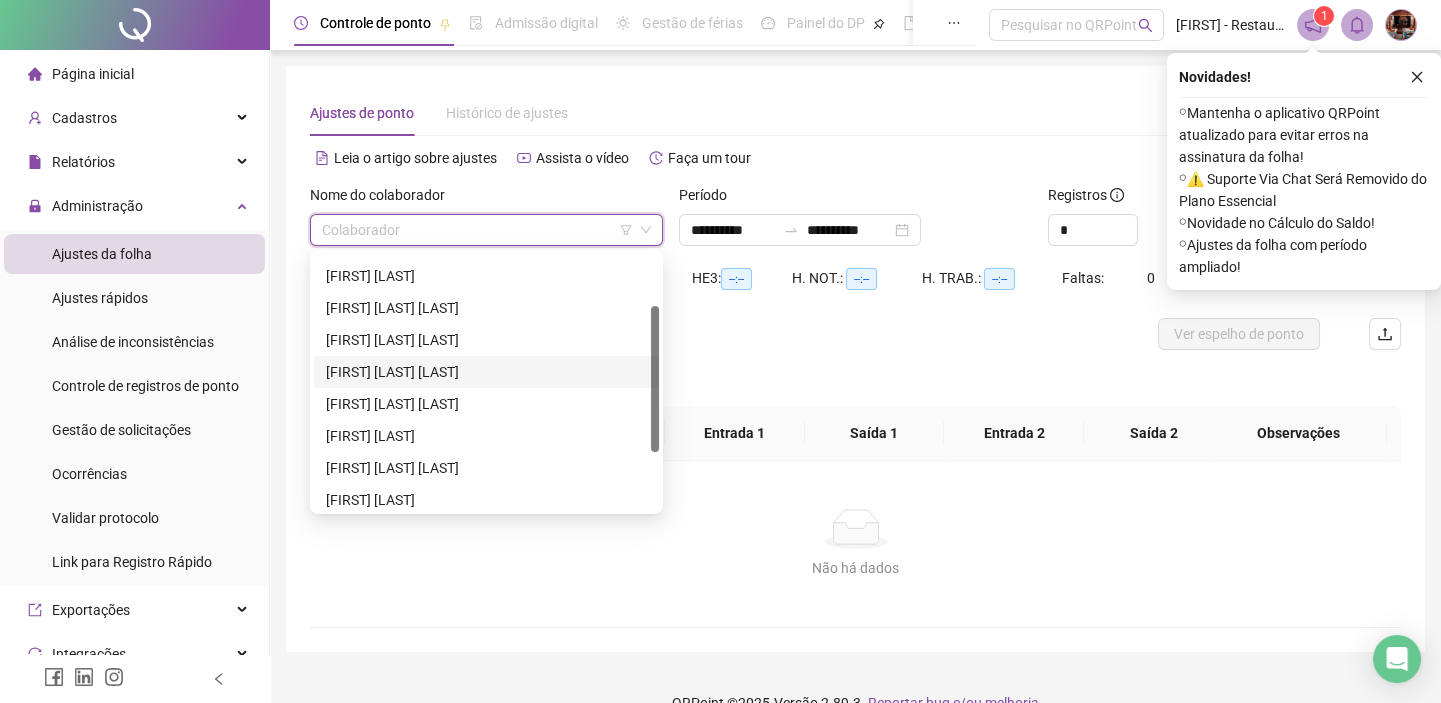 click on "[FIRST] [LAST] [LAST]" at bounding box center (486, 372) 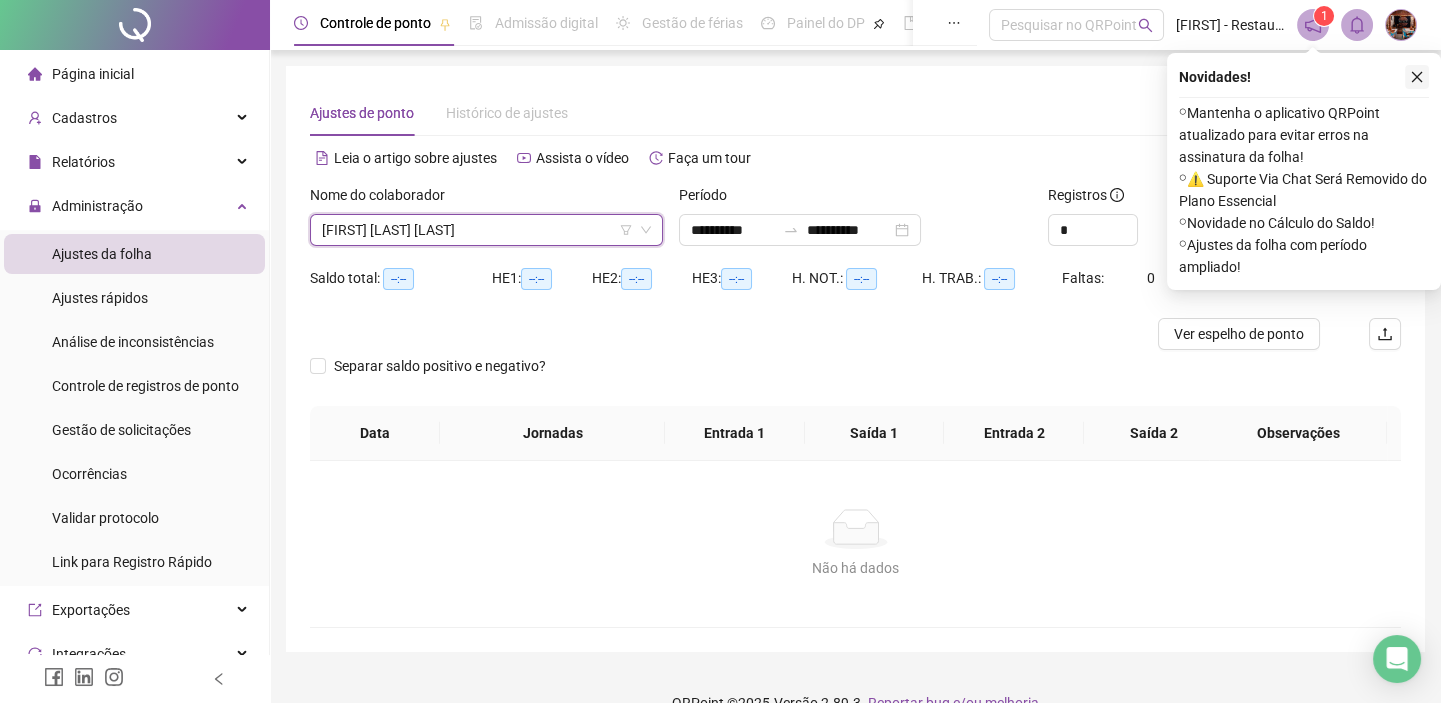 click 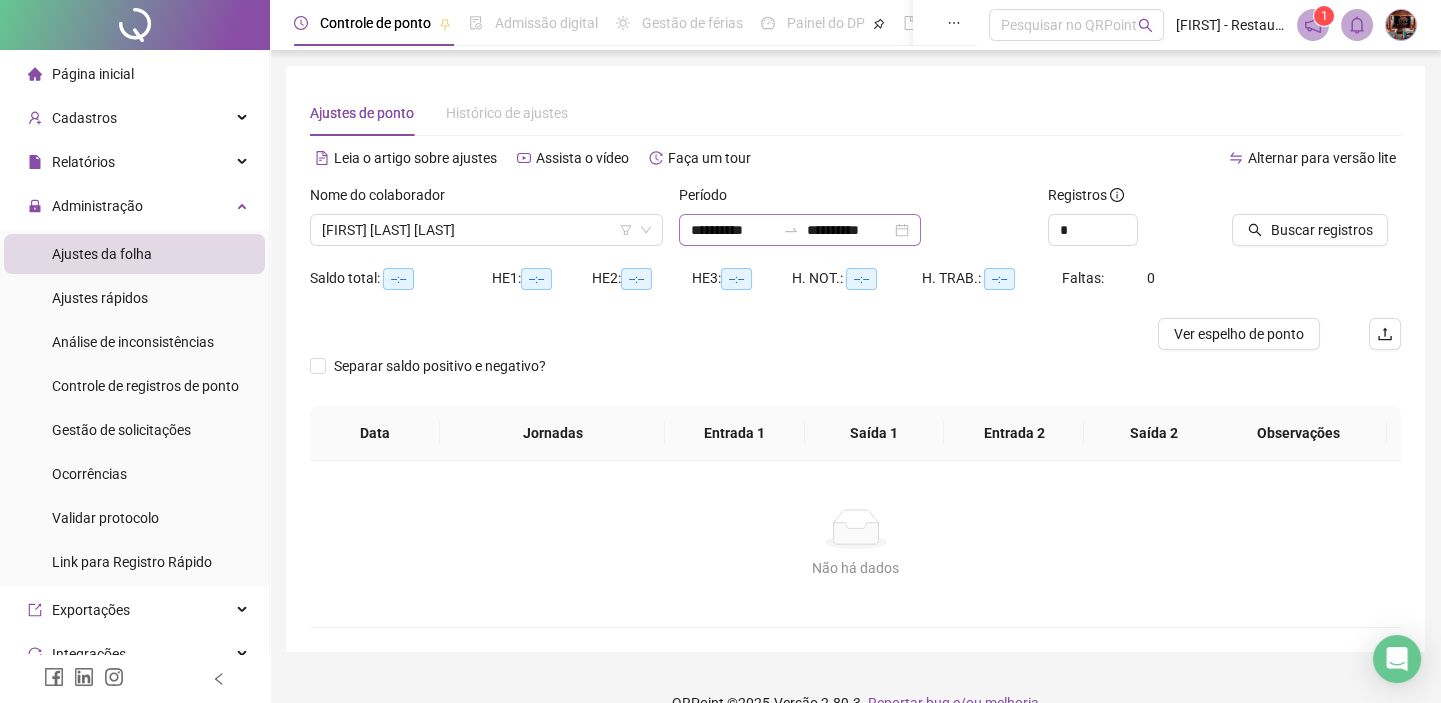 click on "**********" at bounding box center [800, 230] 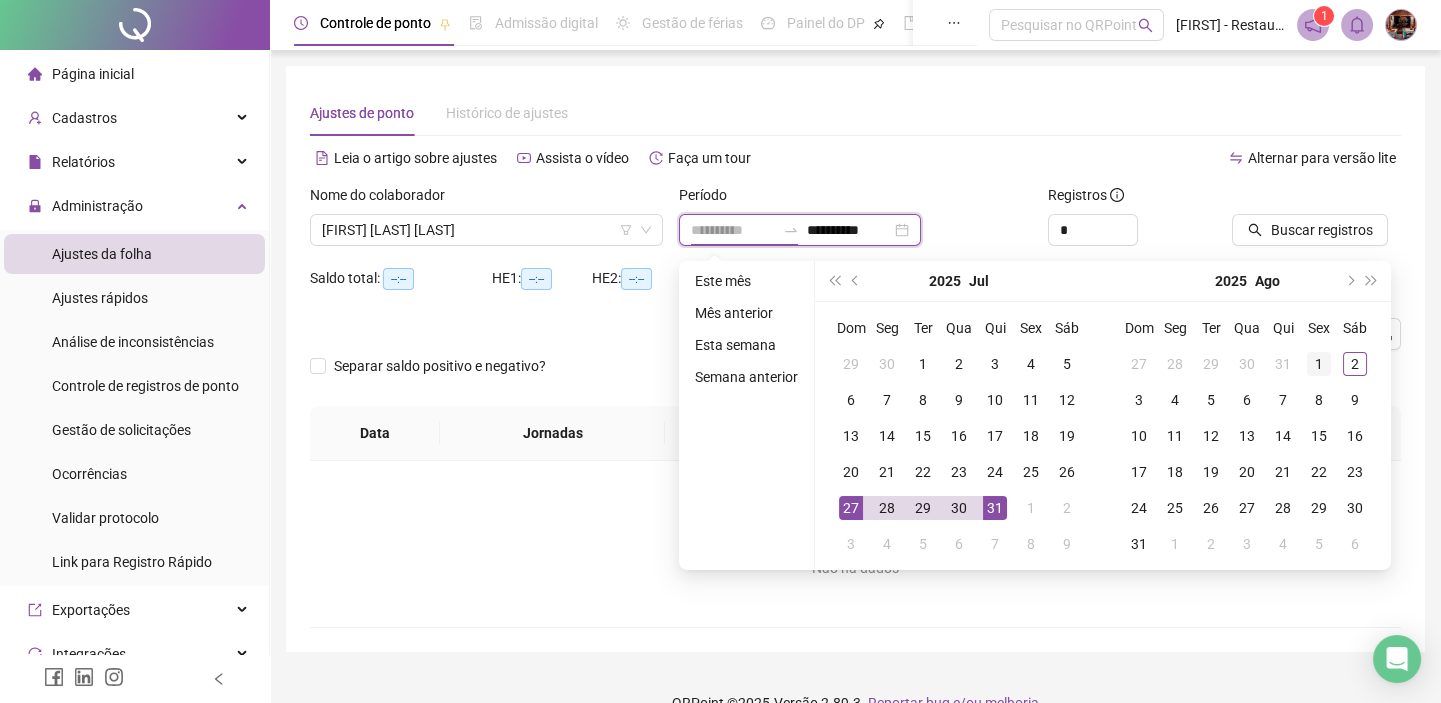 type on "**********" 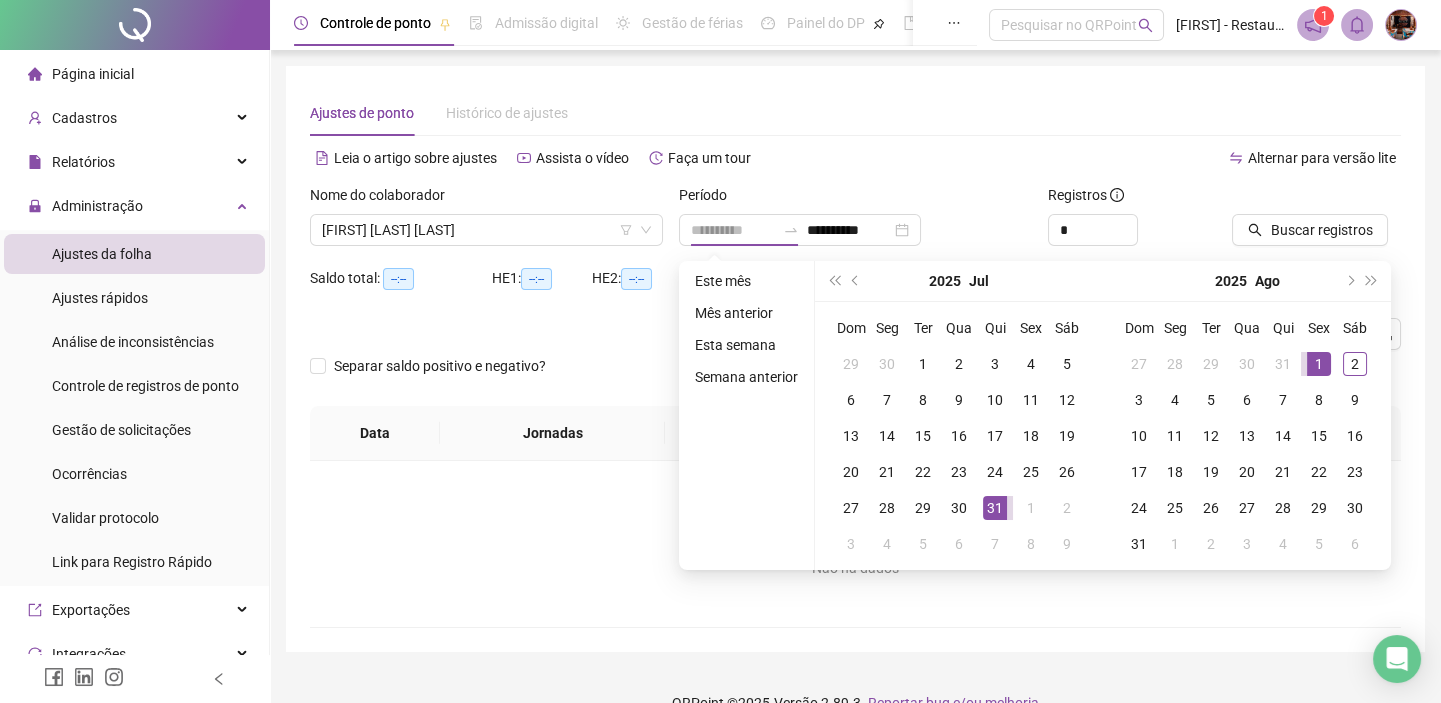 click on "1" at bounding box center (1319, 364) 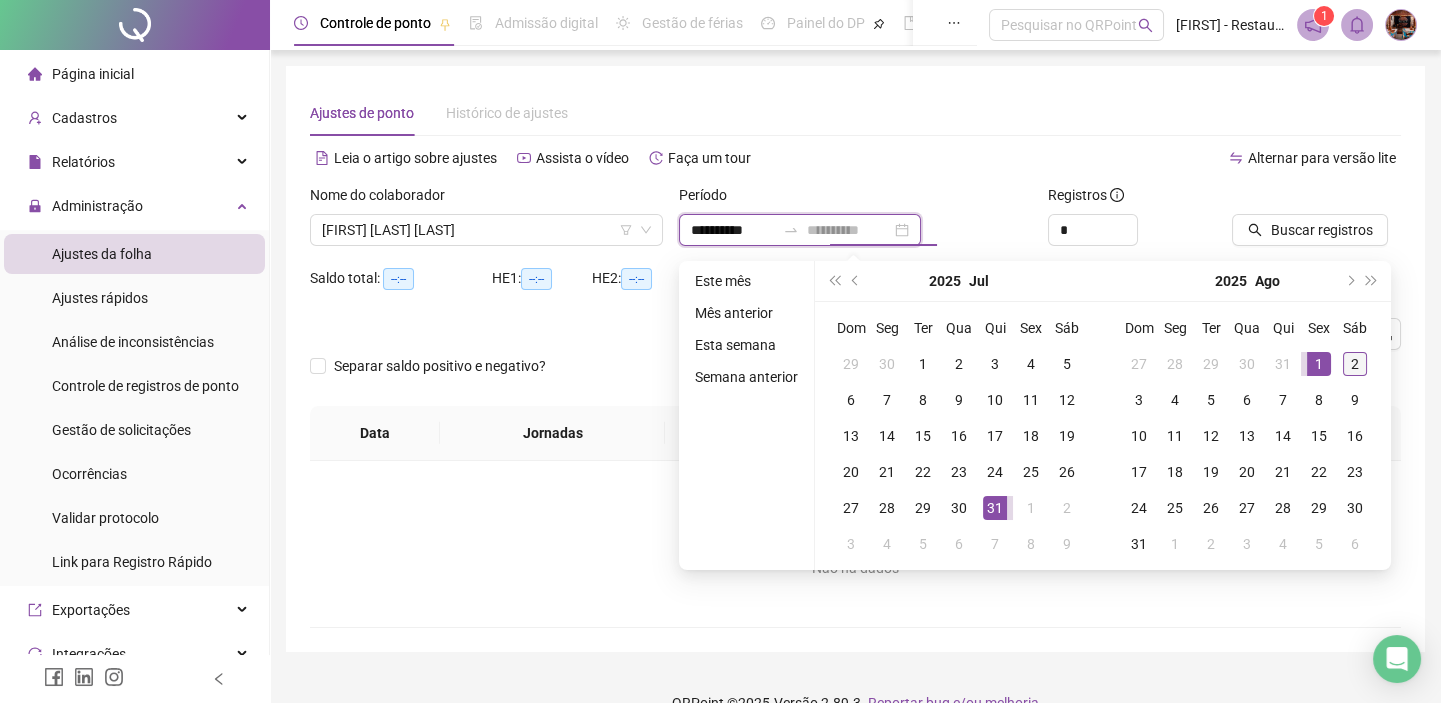 type on "**********" 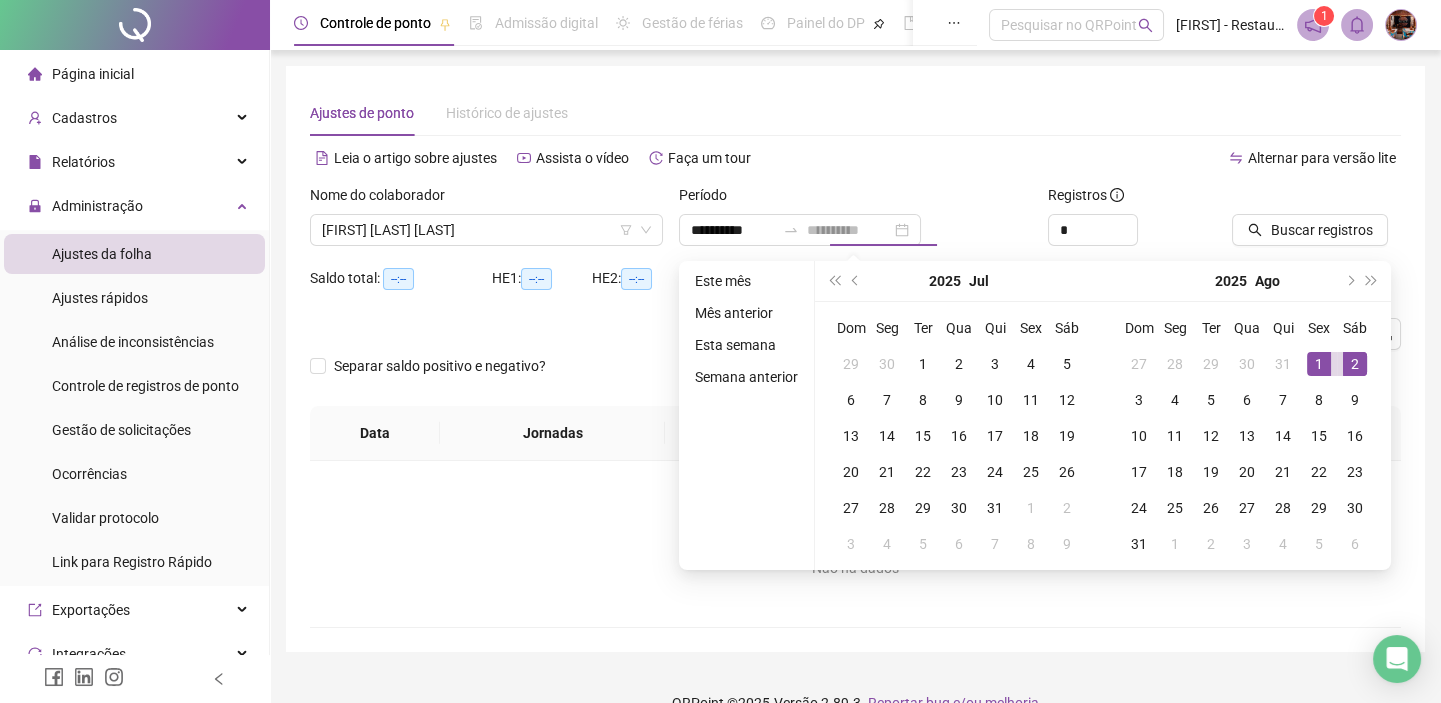 click on "2" at bounding box center (1355, 364) 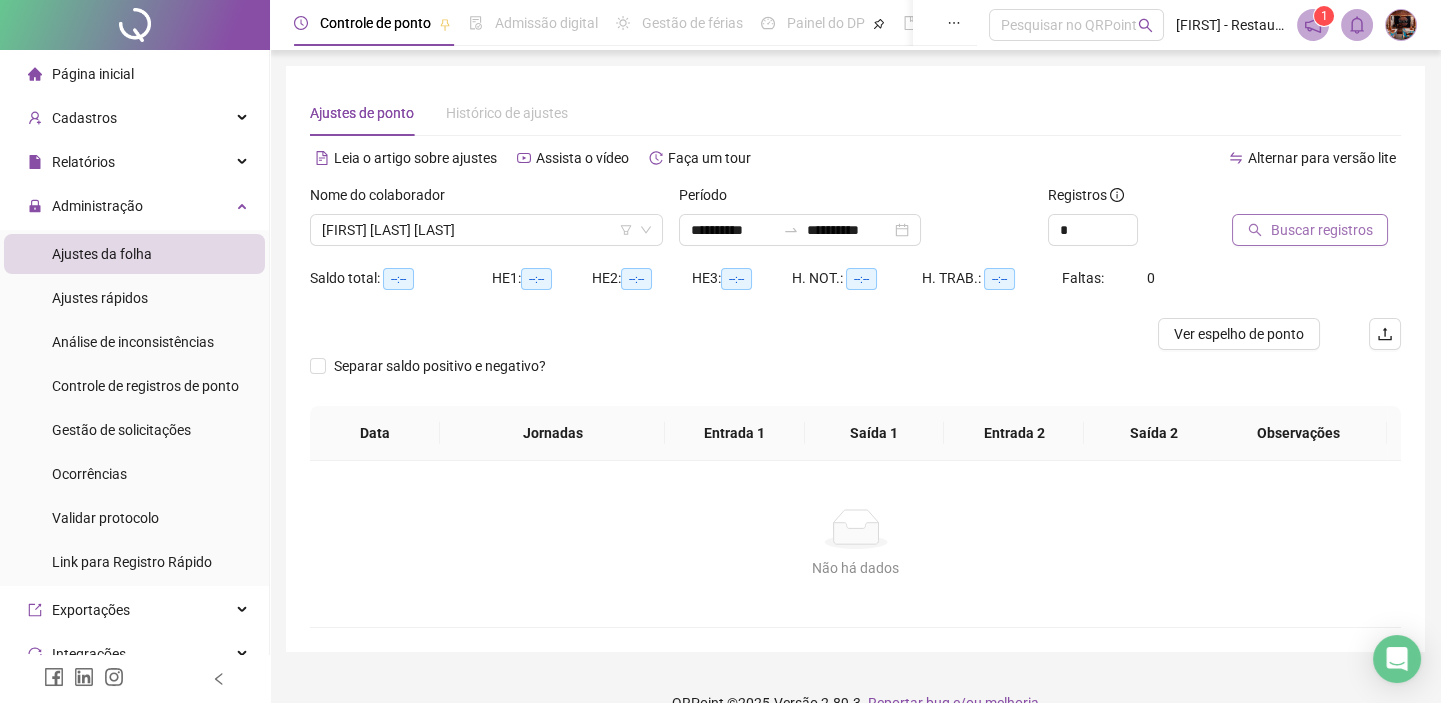 click on "Buscar registros" at bounding box center [1321, 230] 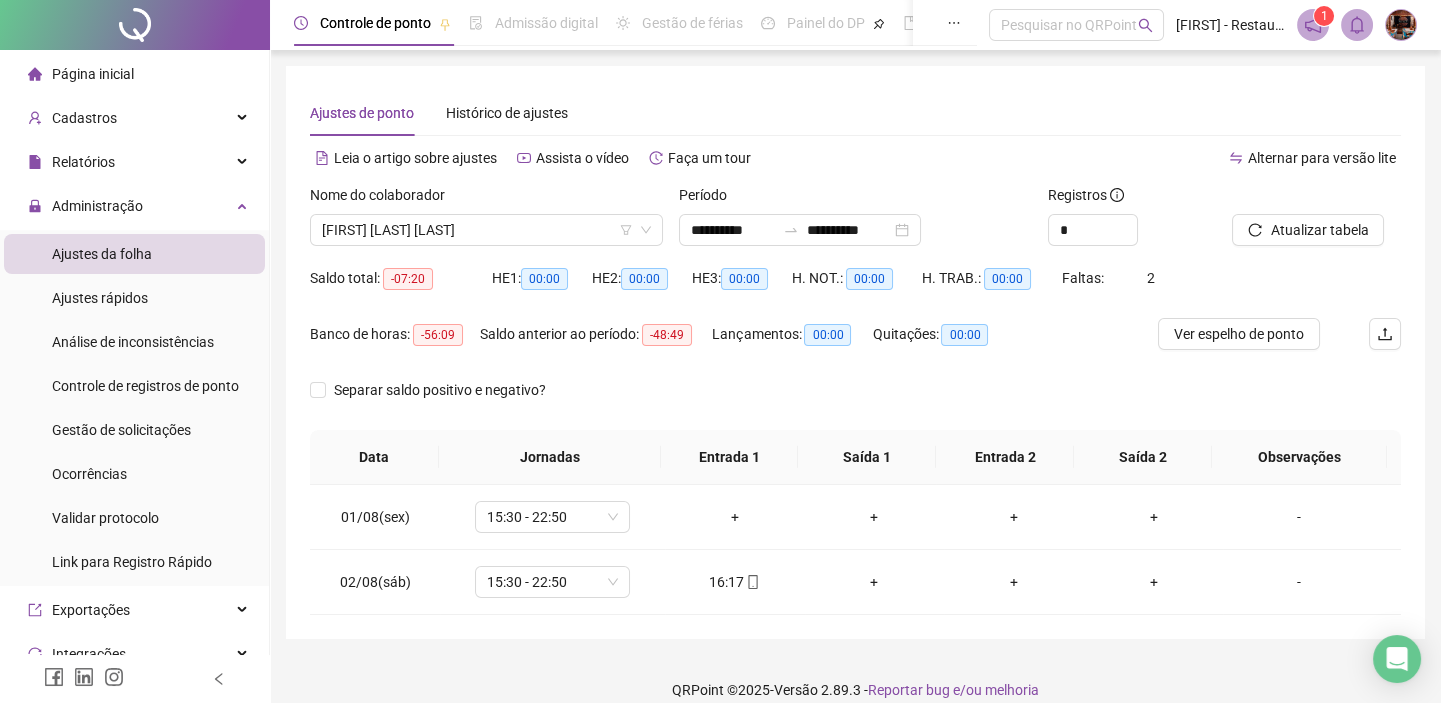 scroll, scrollTop: 21, scrollLeft: 0, axis: vertical 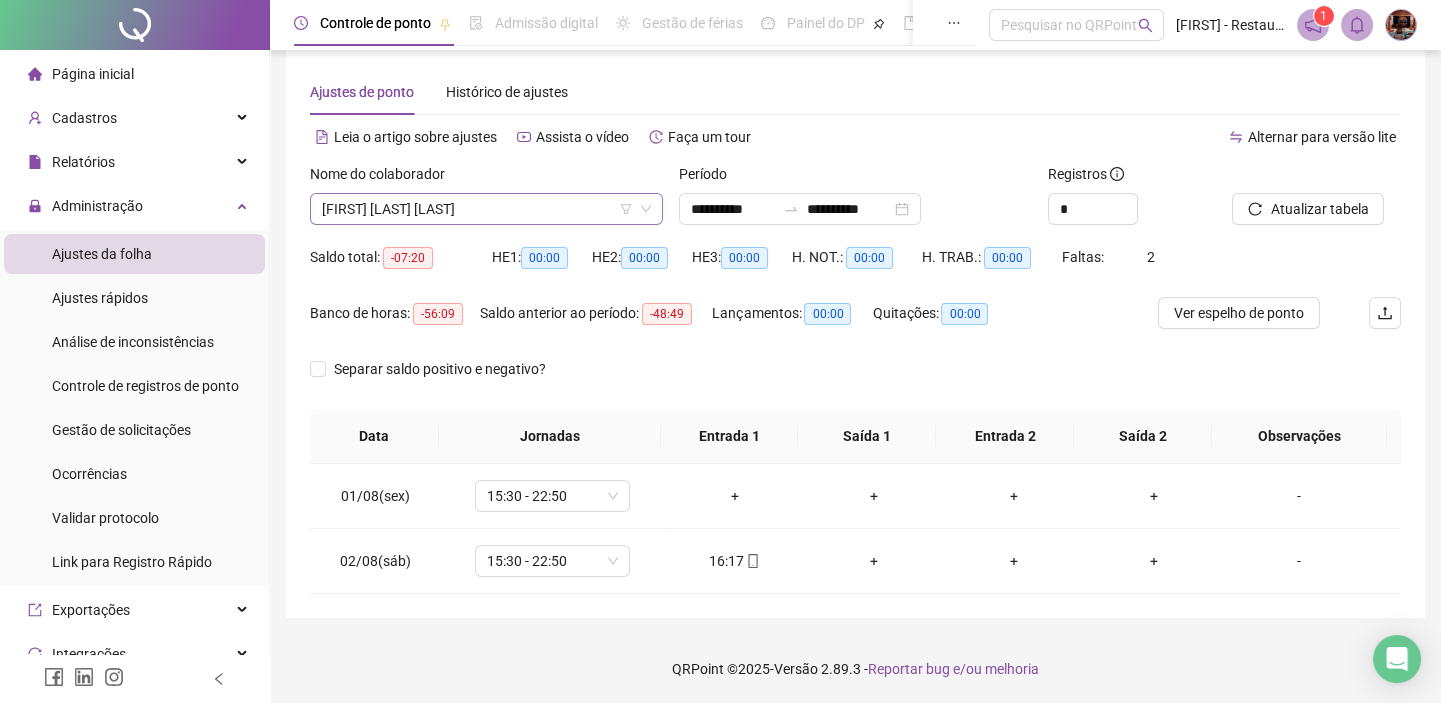 click on "[FIRST] [LAST] [LAST]" at bounding box center (486, 209) 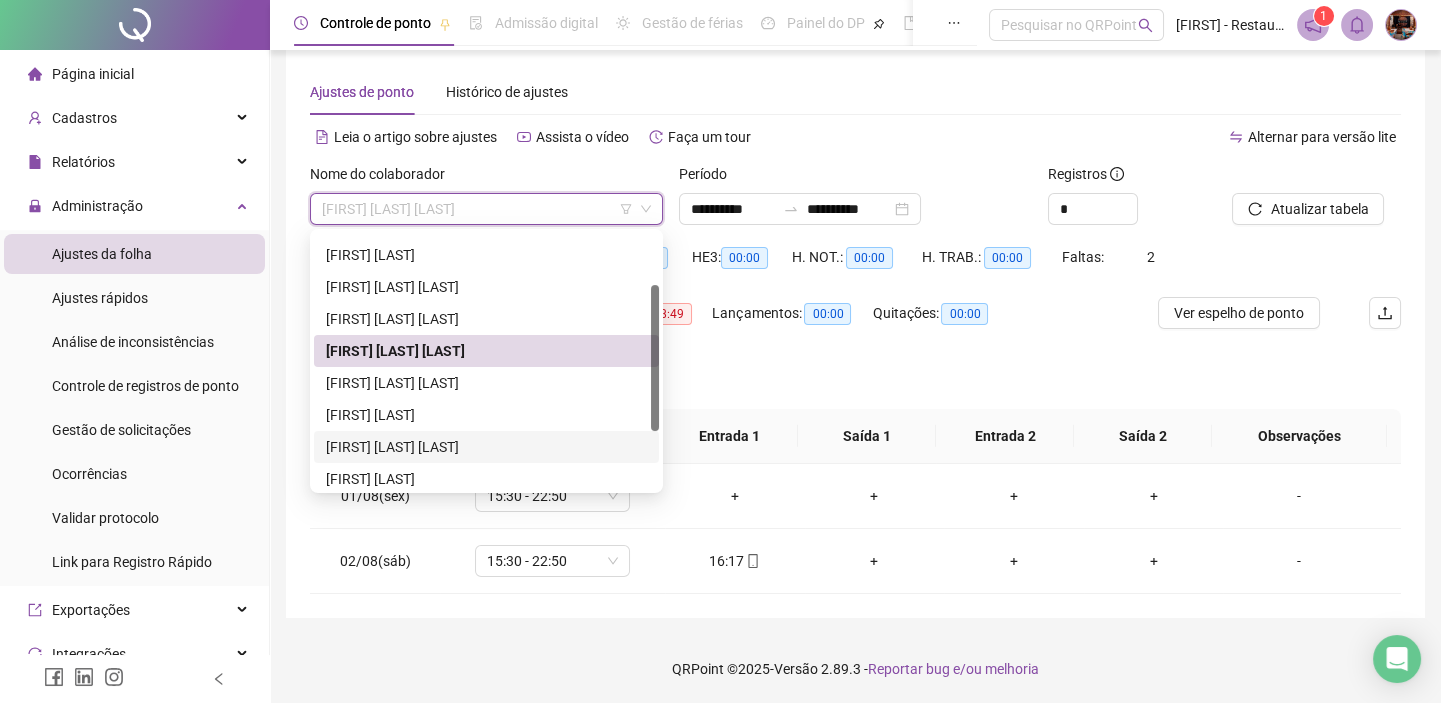 click on "[FIRST] [LAST] [LAST]" at bounding box center [486, 447] 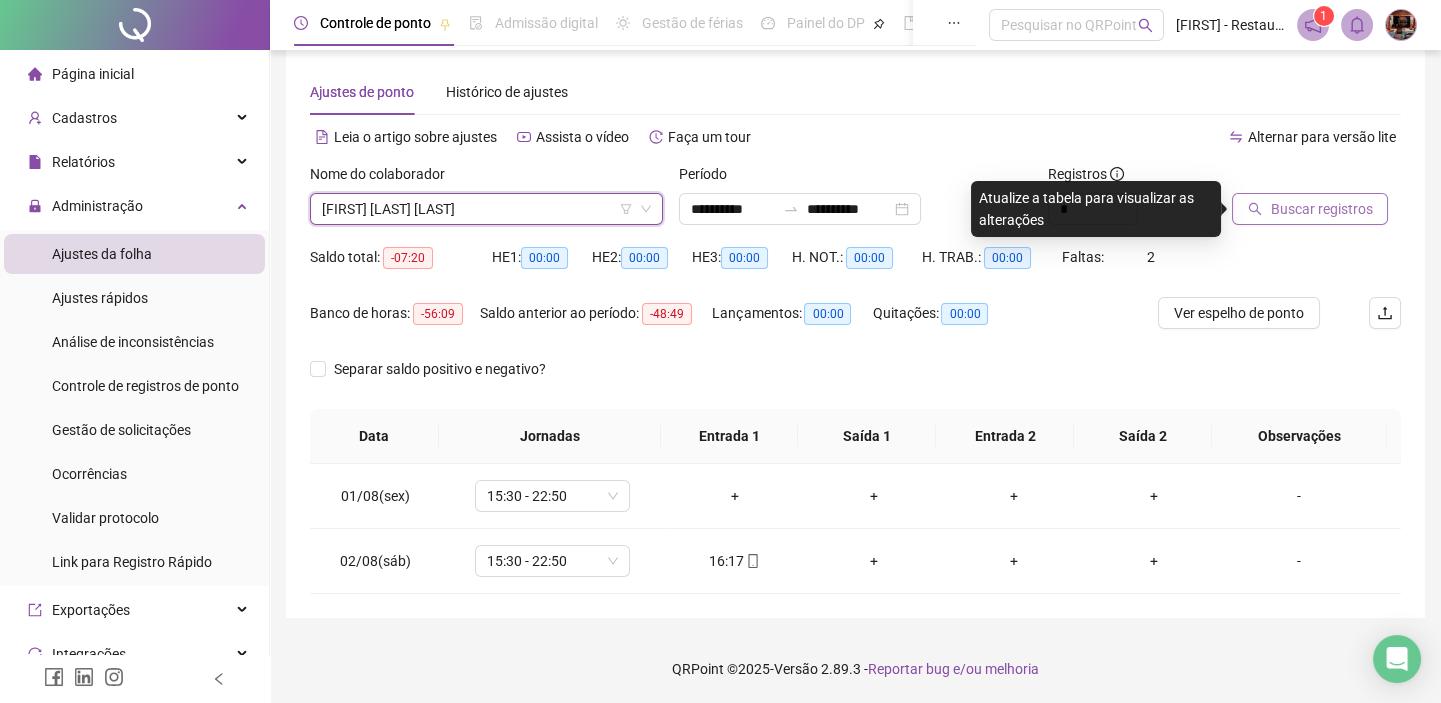 click on "Buscar registros" at bounding box center [1321, 209] 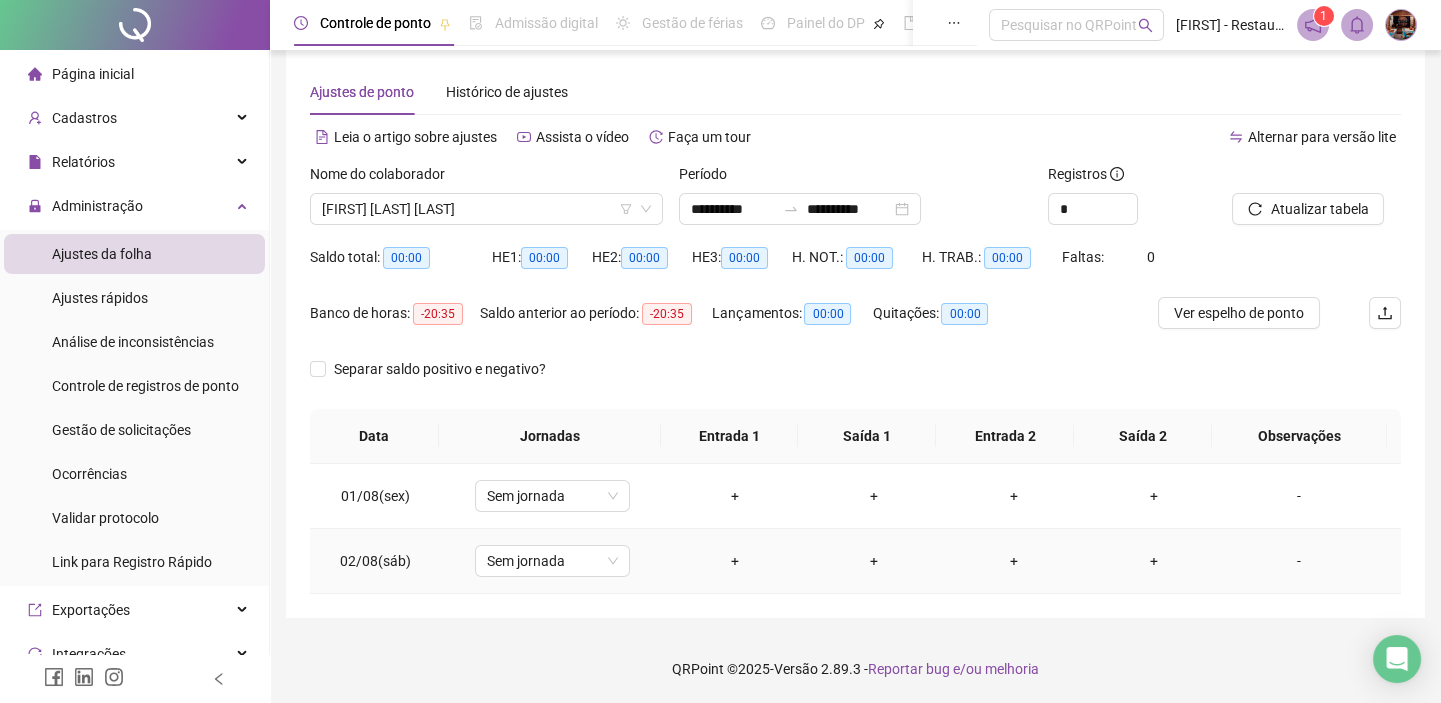 click on "+" at bounding box center [735, 561] 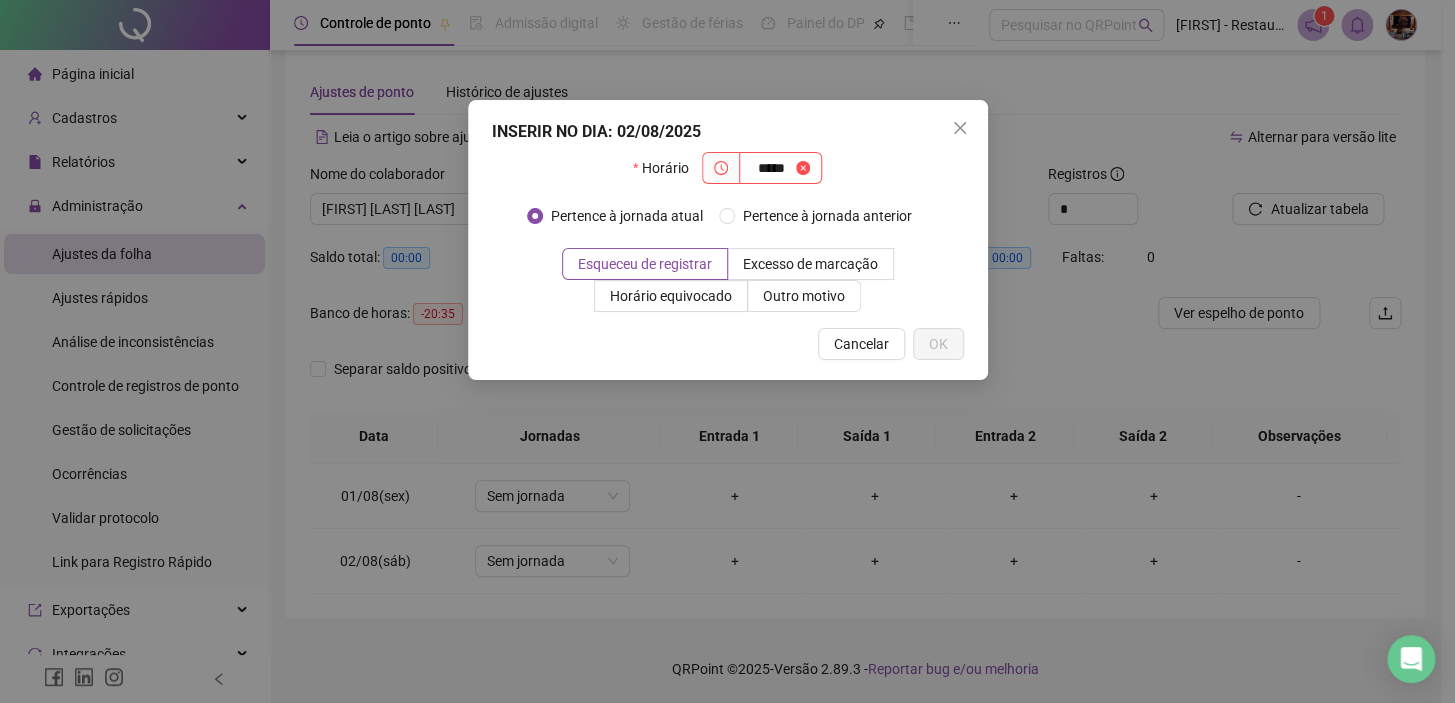 type on "*****" 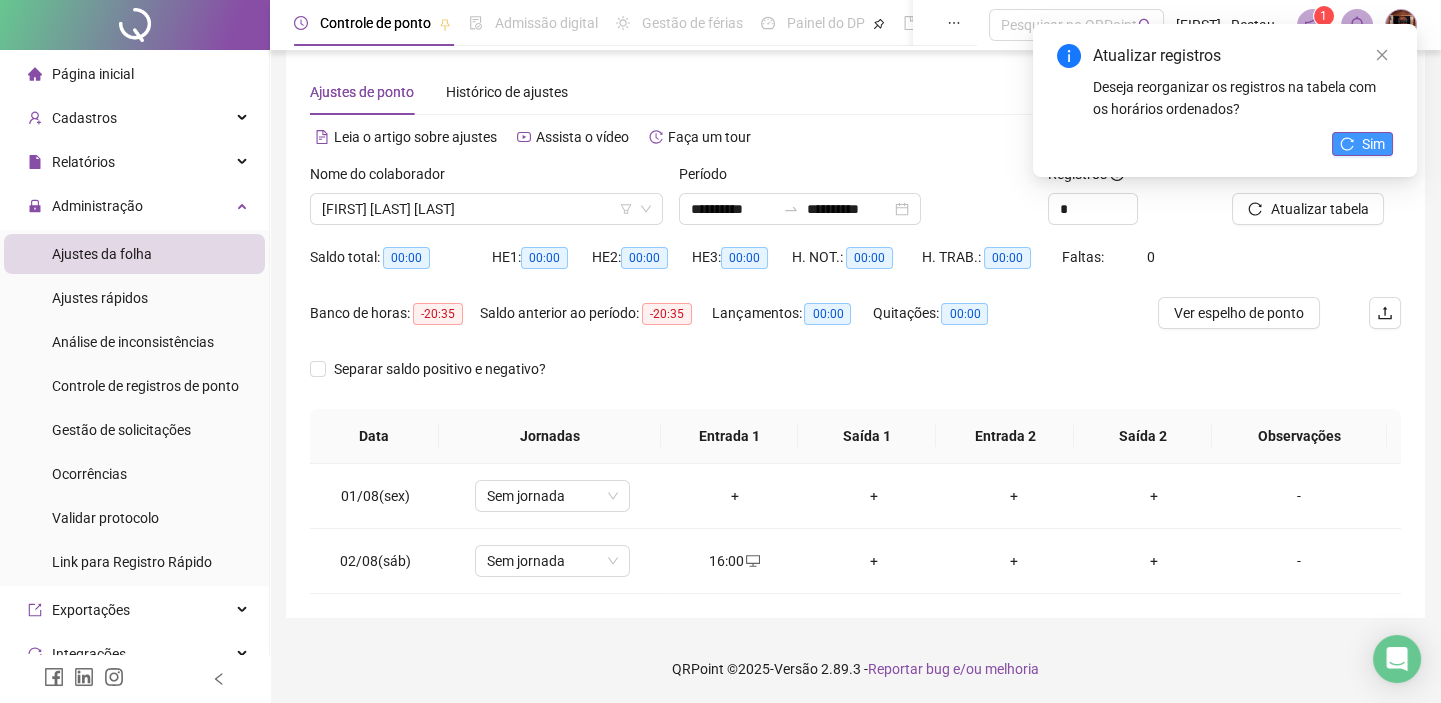 click 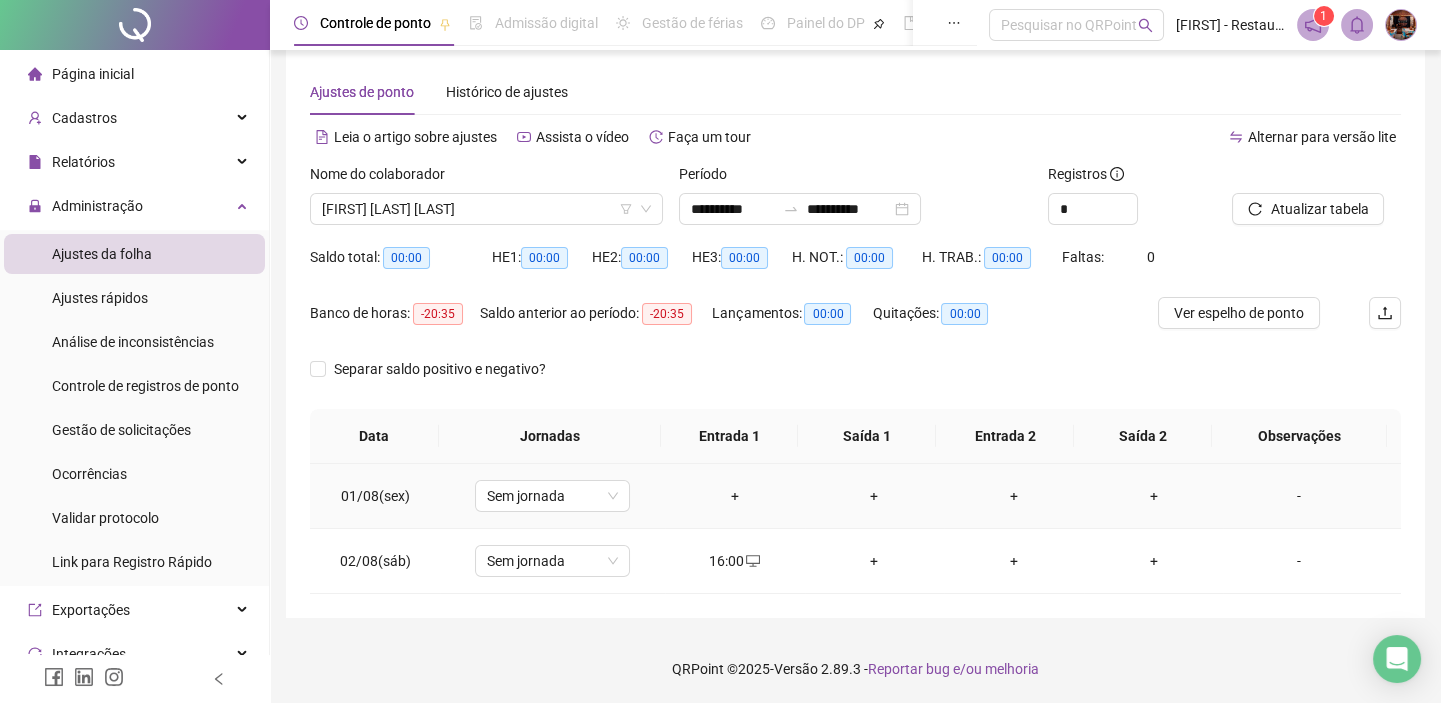 click on "+" at bounding box center (735, 496) 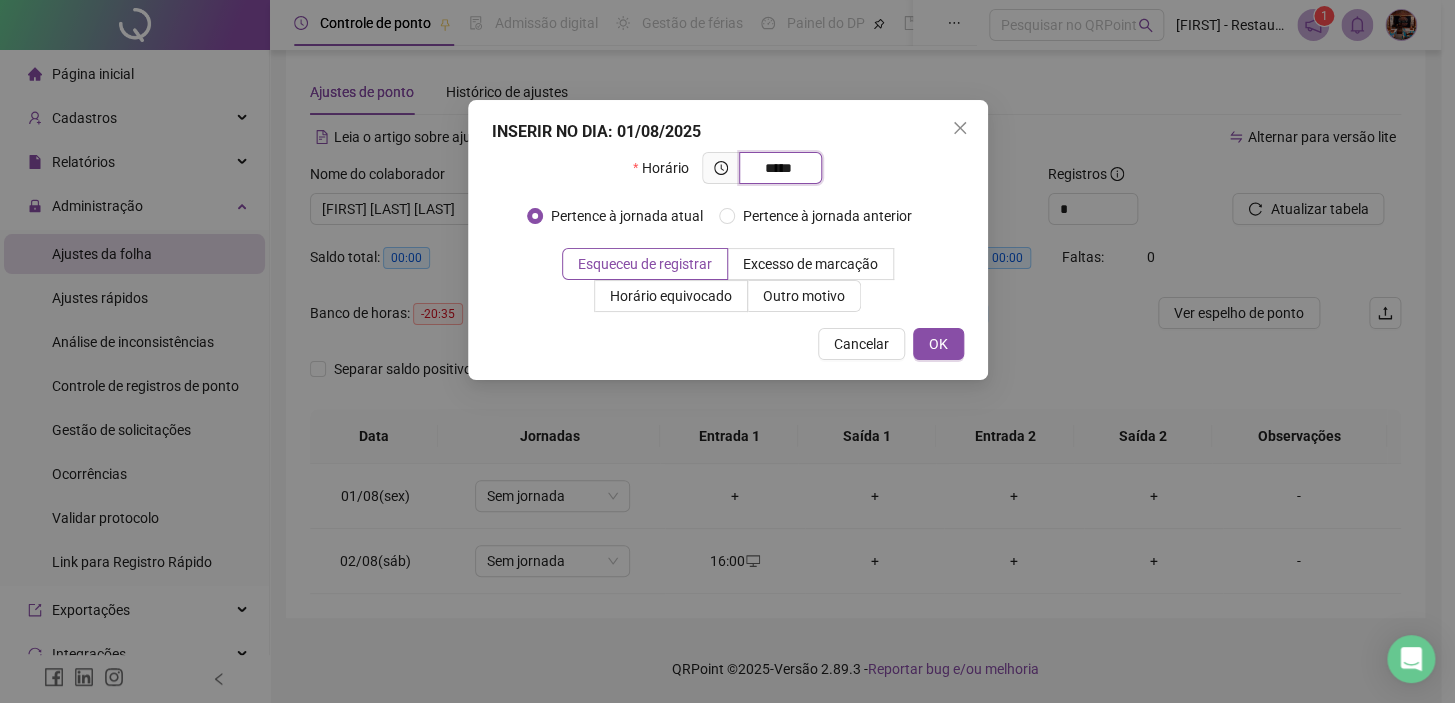 type on "*****" 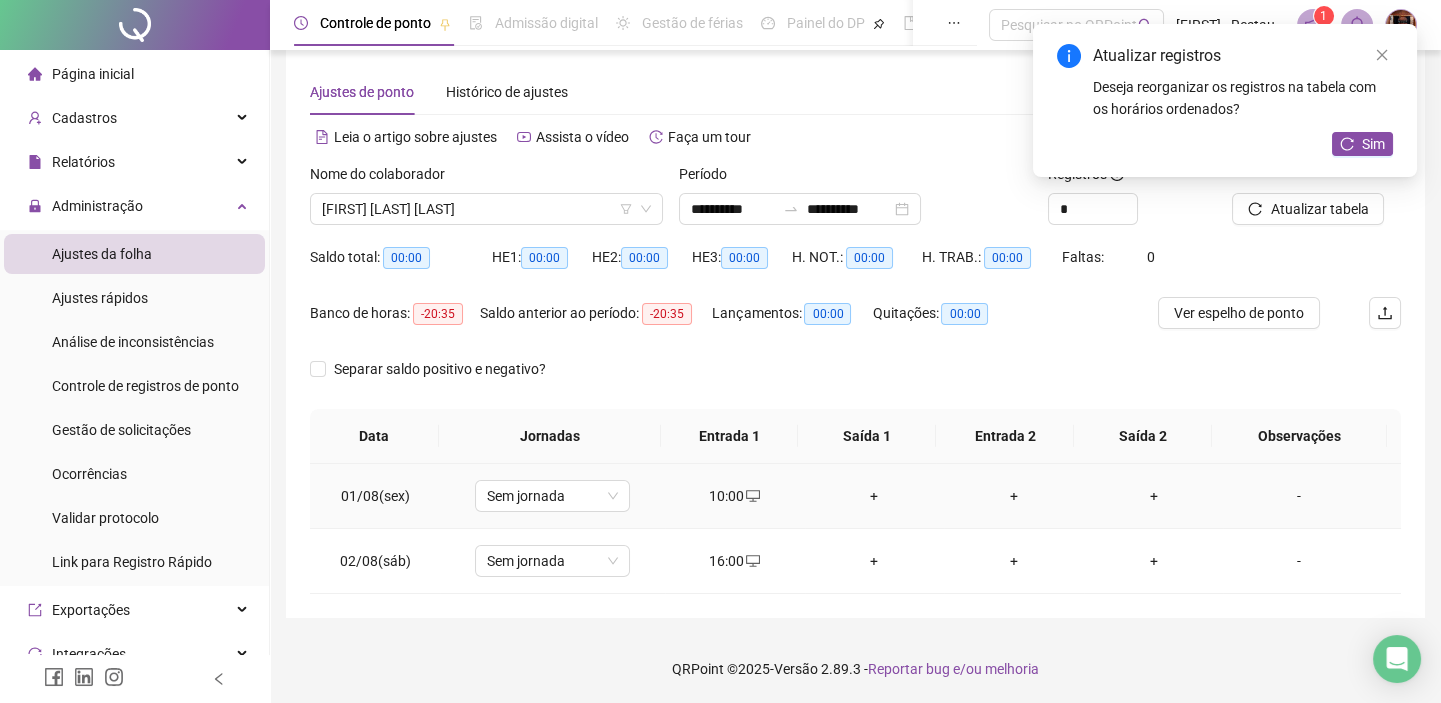click on "+" at bounding box center [875, 496] 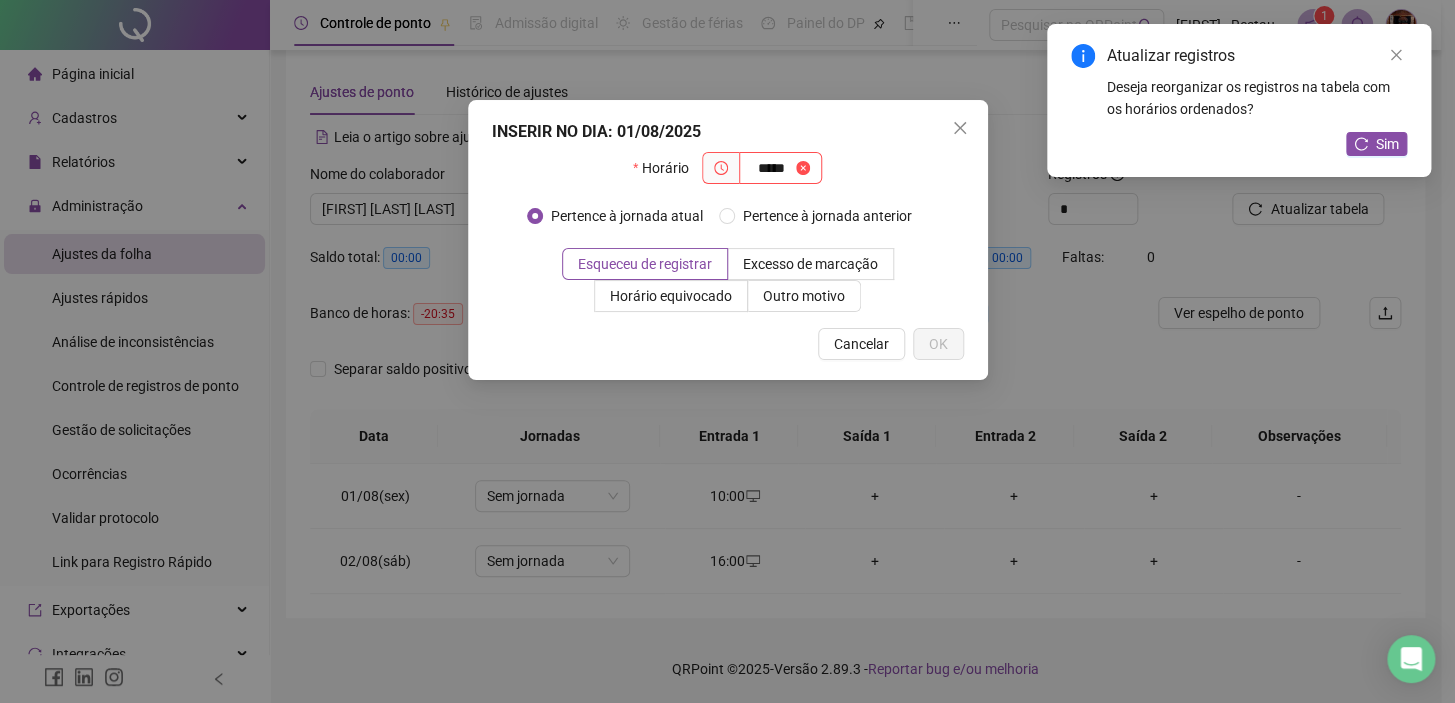 type on "*****" 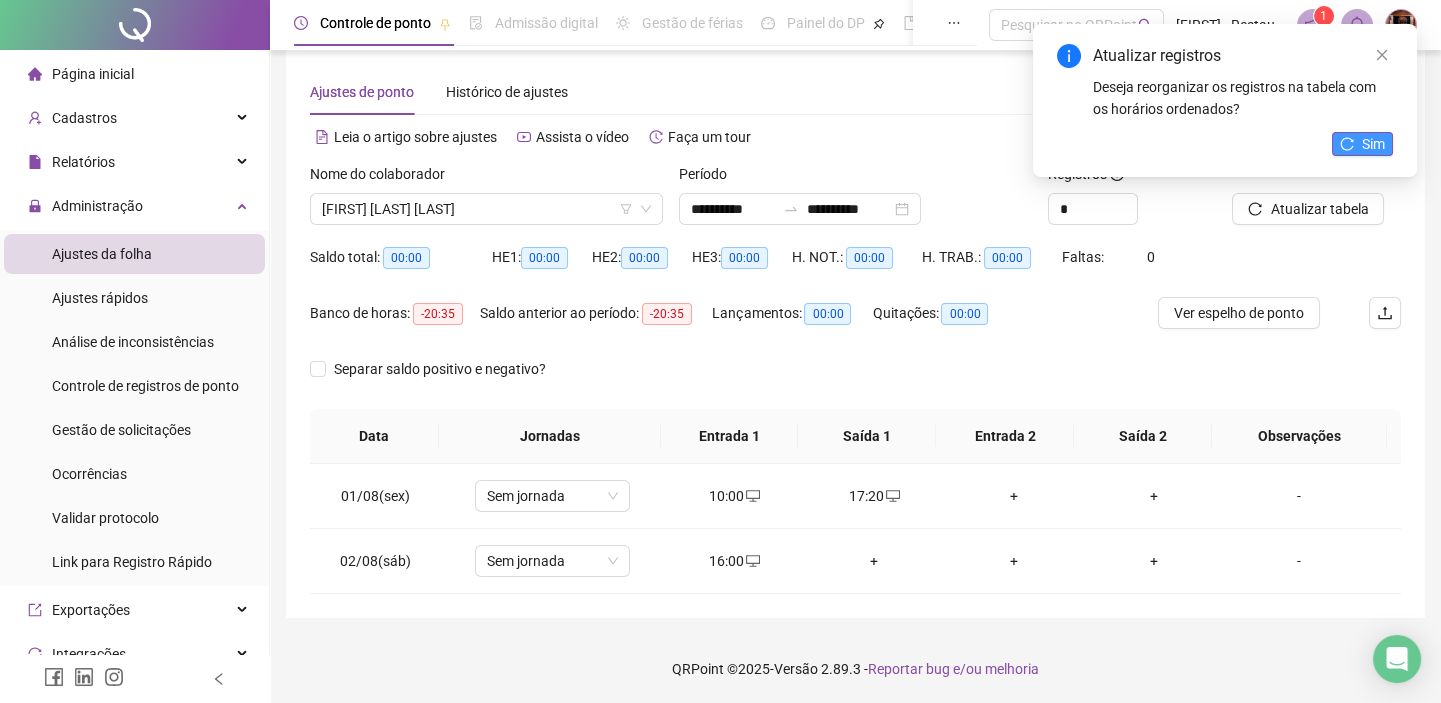 click on "Sim" at bounding box center [1373, 144] 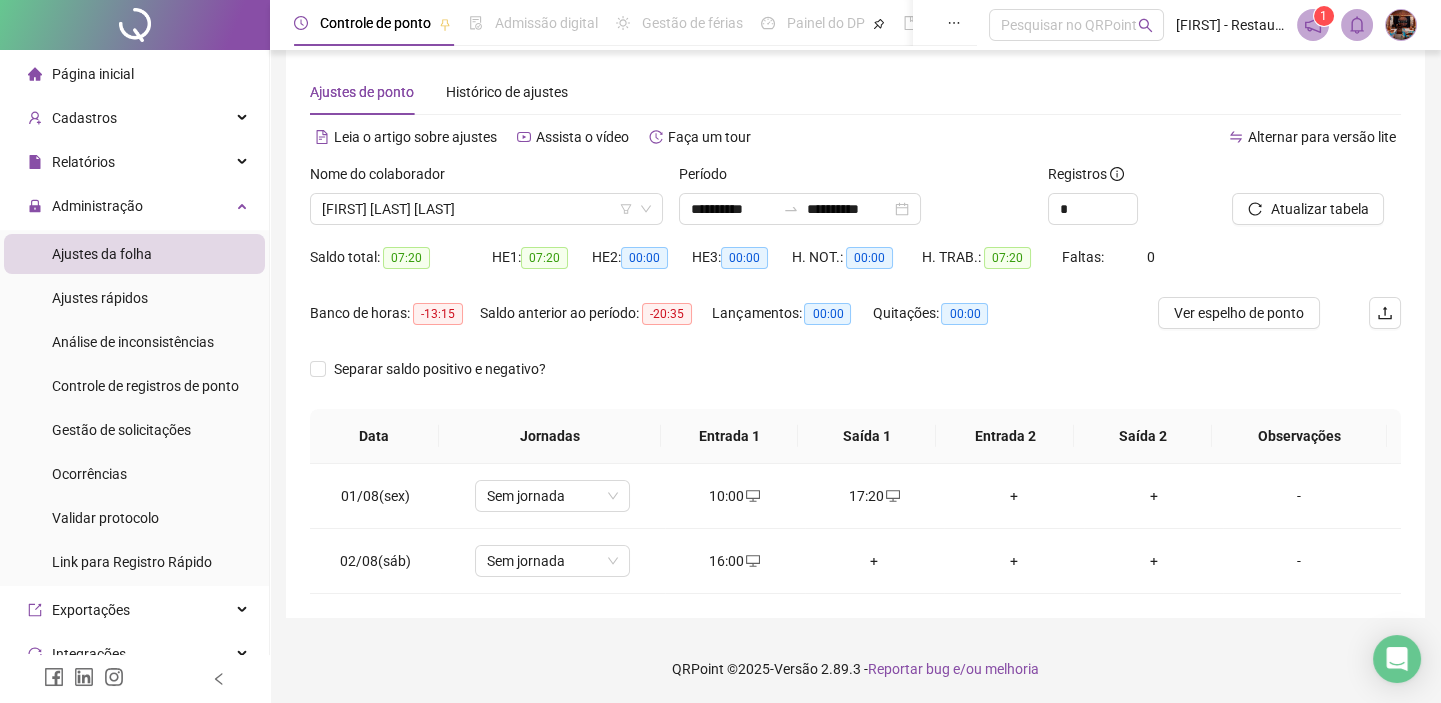 click on "[FIRST] [LAST] [LAST]" at bounding box center [486, 209] 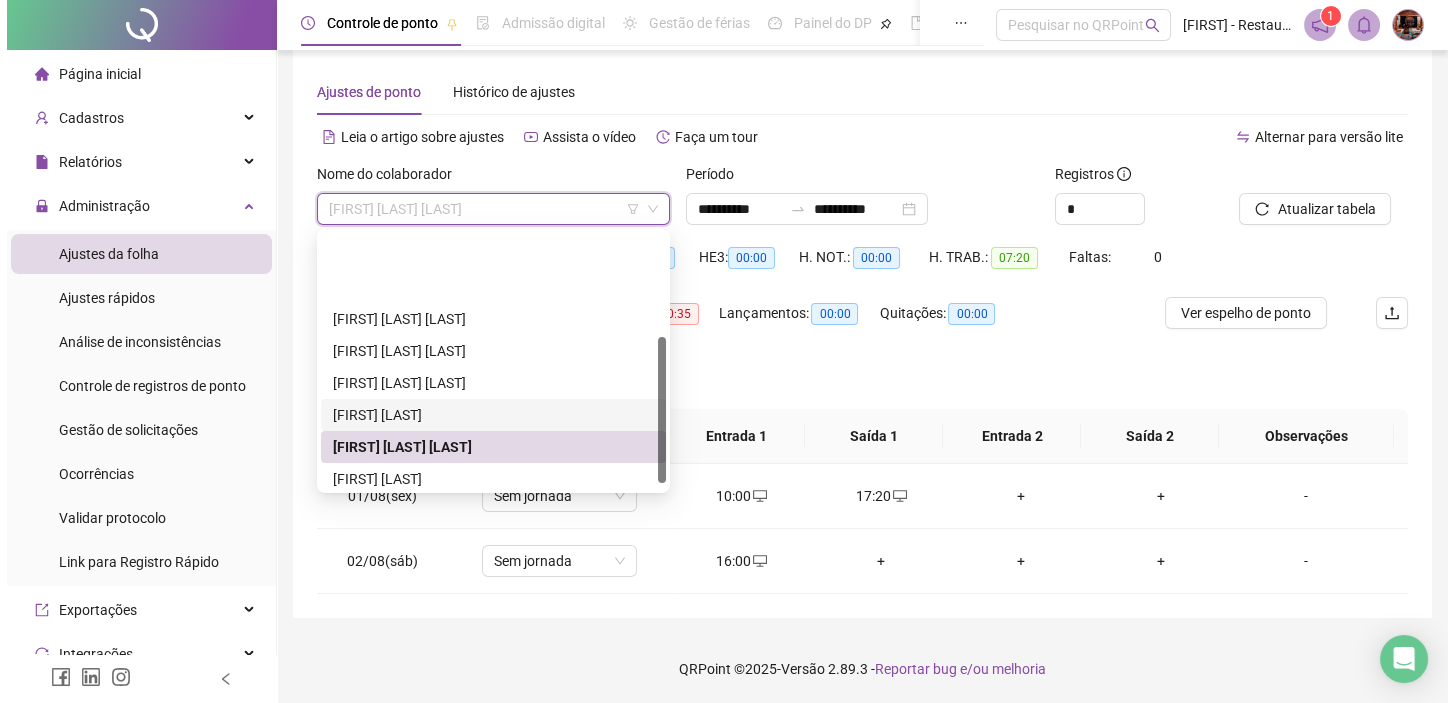 scroll, scrollTop: 181, scrollLeft: 0, axis: vertical 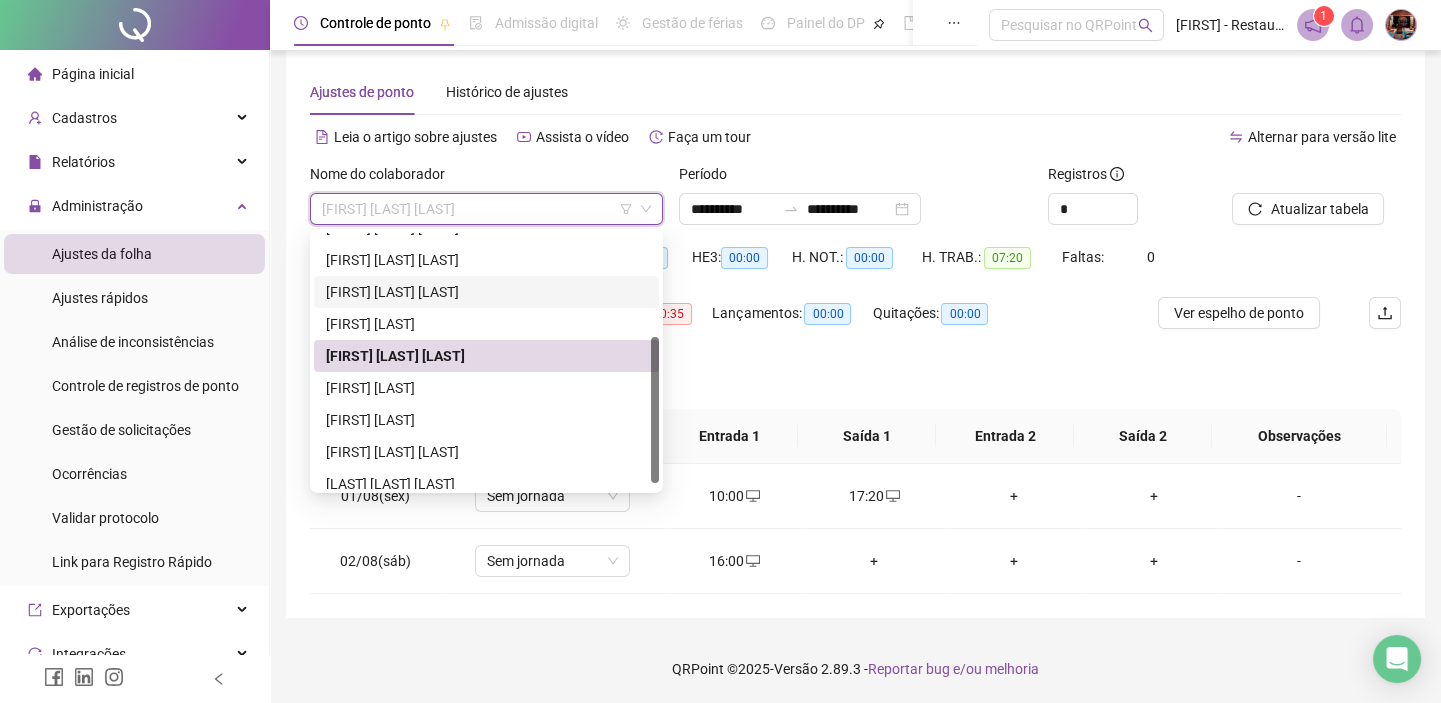 click on "[FIRST] [LAST] [LAST]" at bounding box center (486, 292) 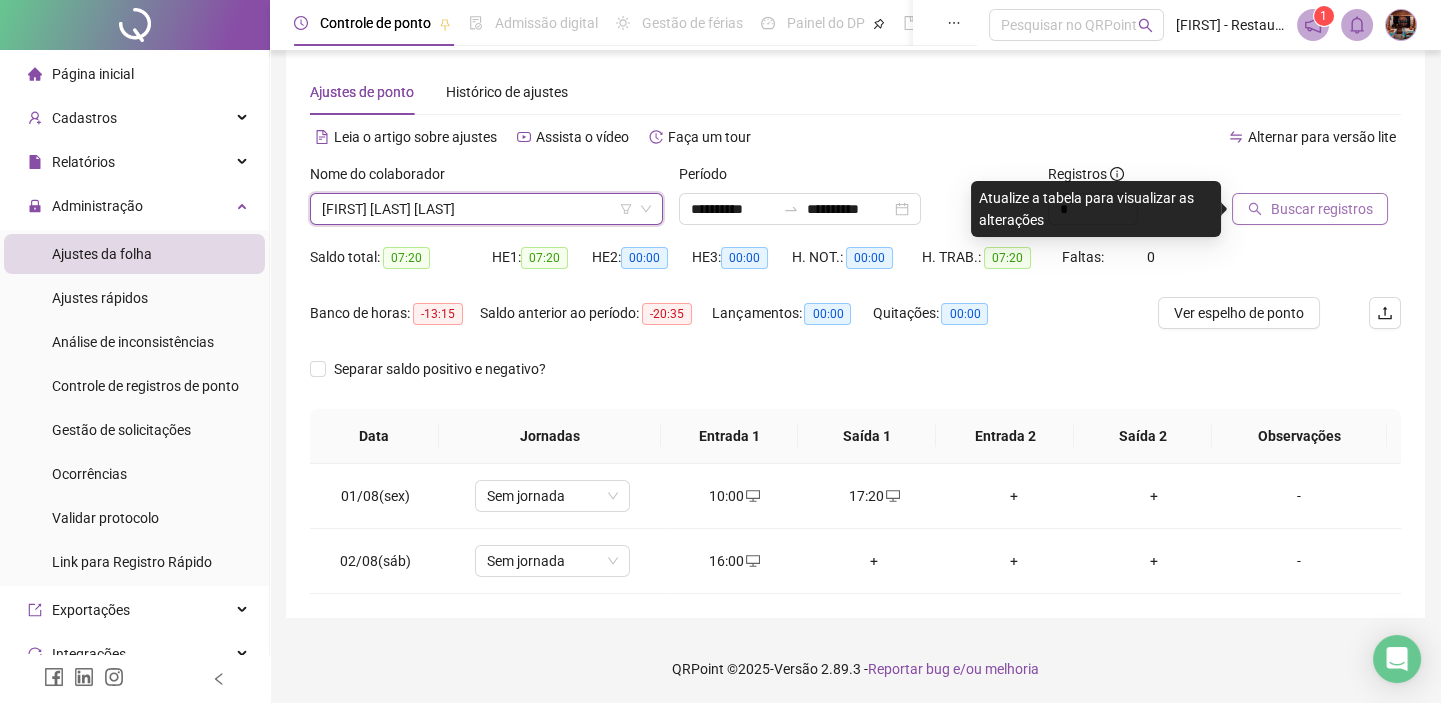 click on "Buscar registros" at bounding box center [1310, 209] 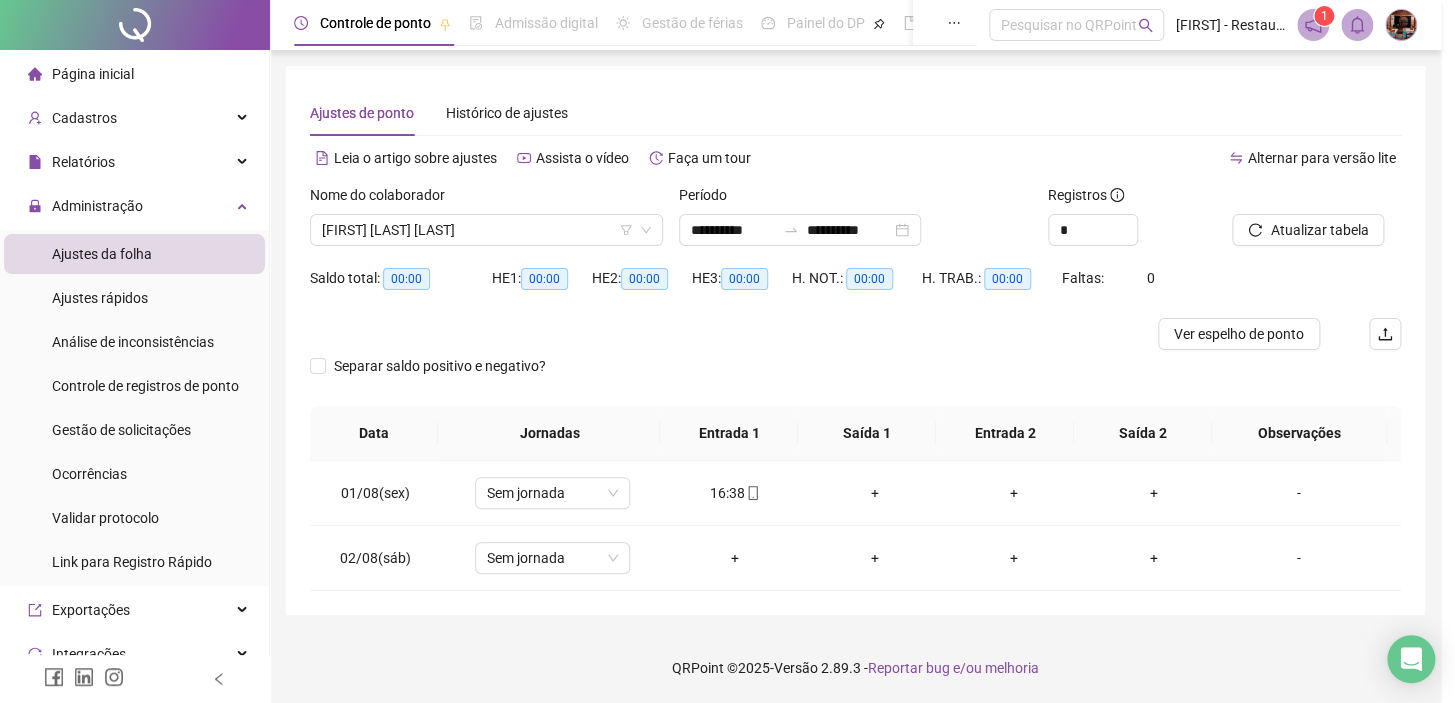 scroll, scrollTop: 0, scrollLeft: 0, axis: both 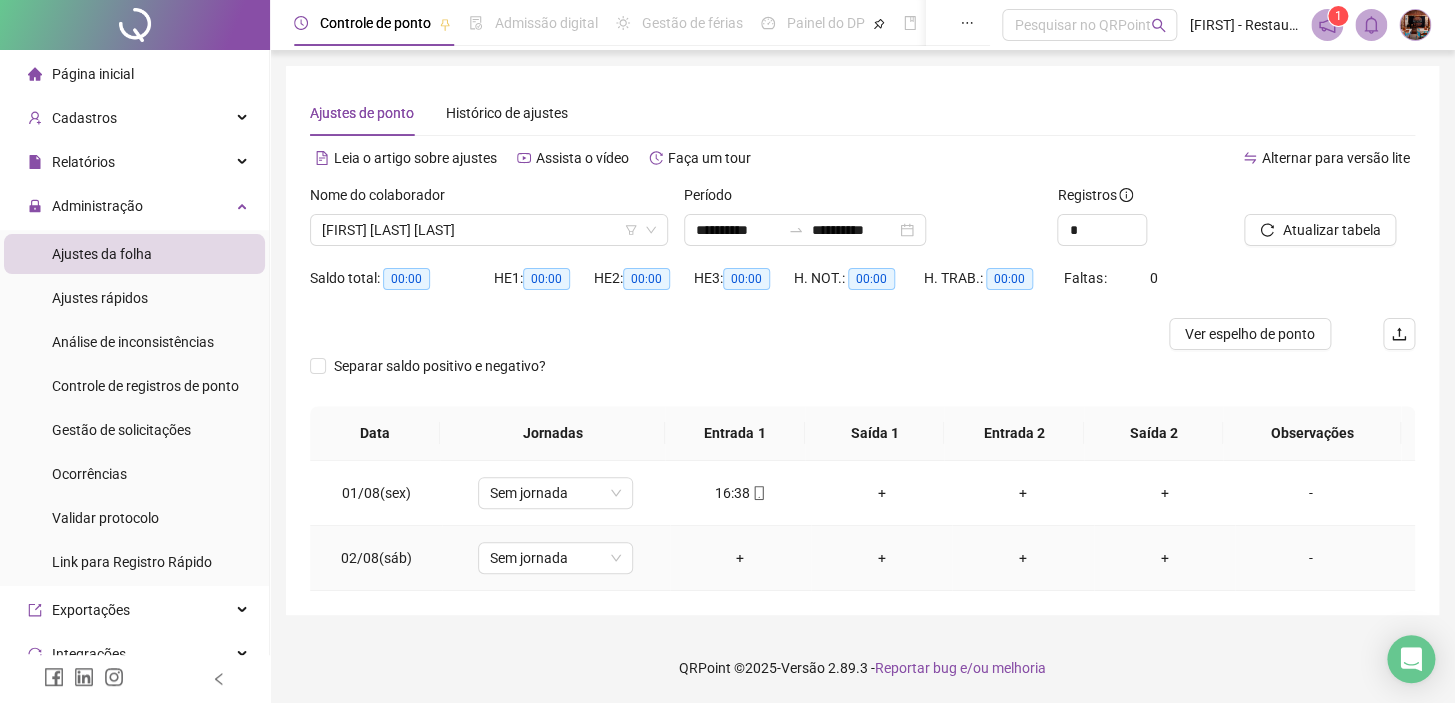 click on "+" at bounding box center (740, 558) 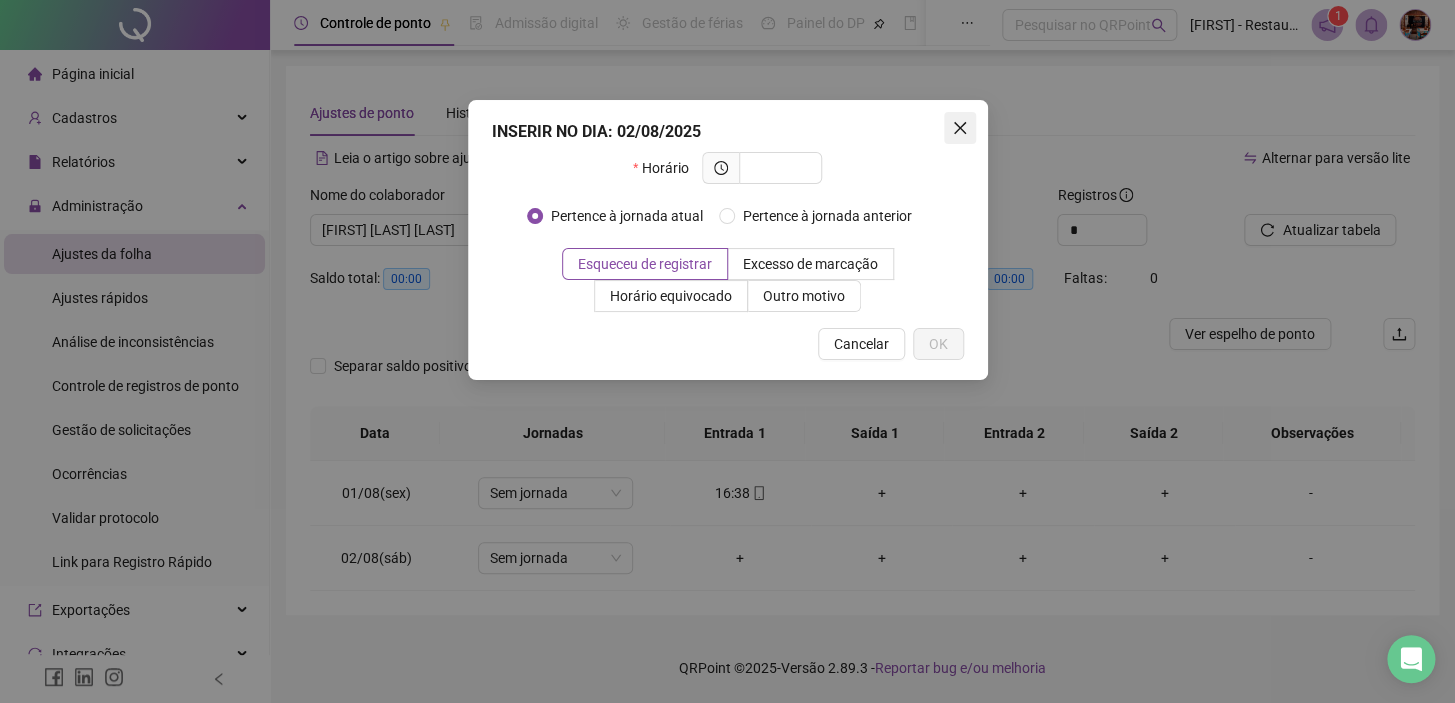 click 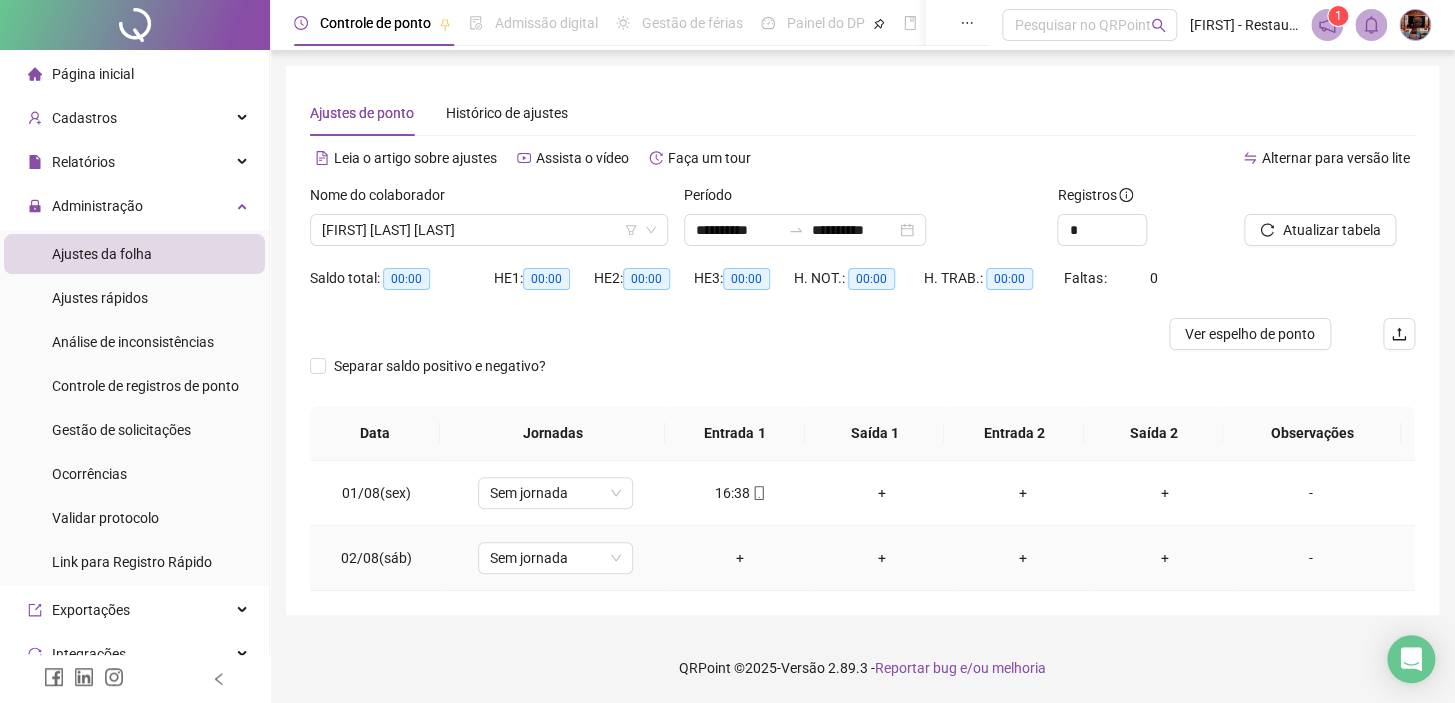 click on "+" at bounding box center (740, 558) 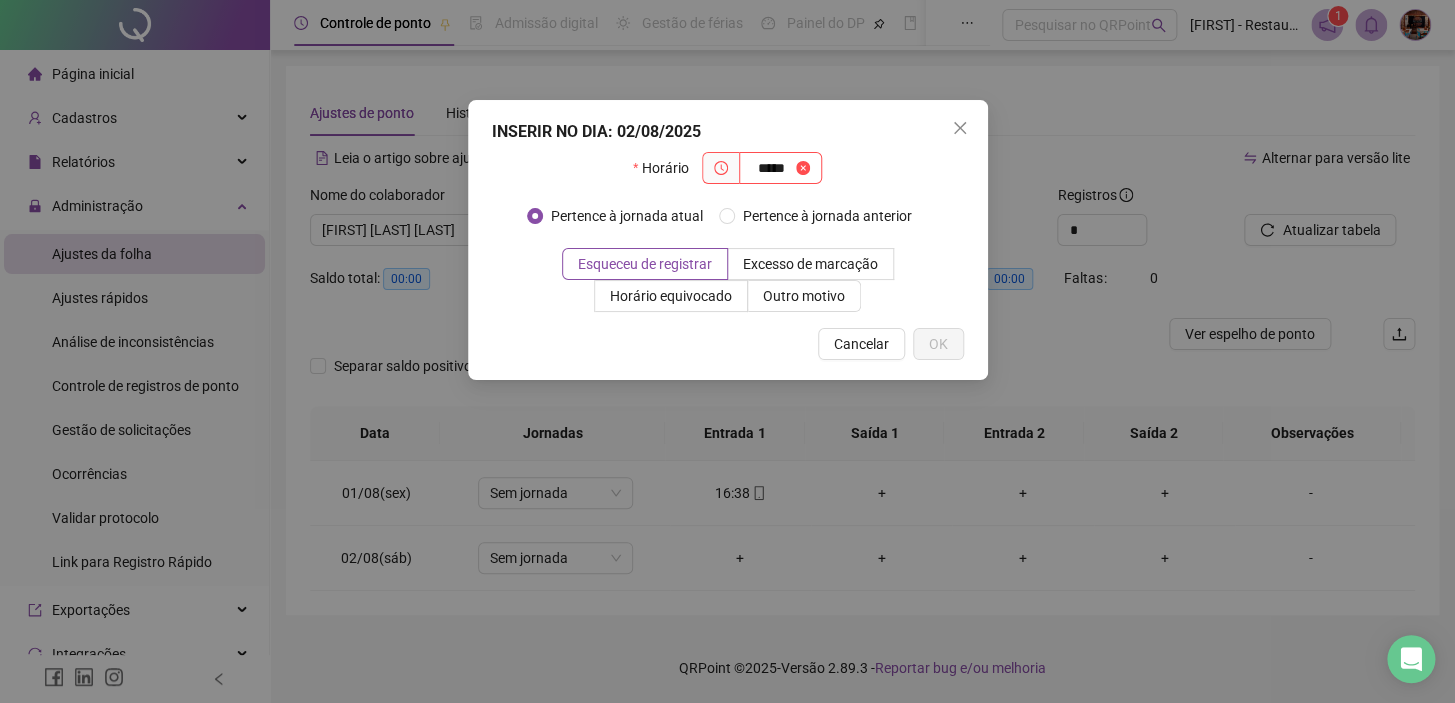 type on "*****" 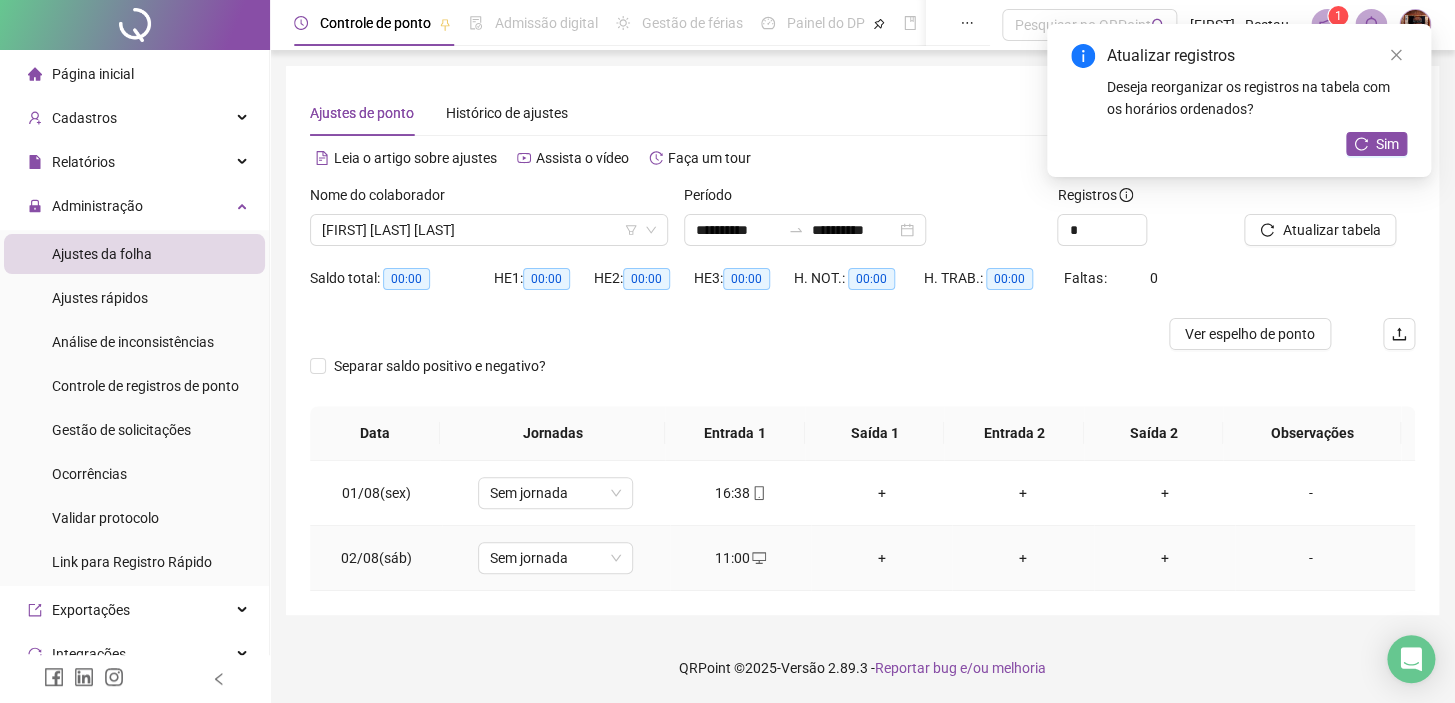 click on "+" at bounding box center [881, 558] 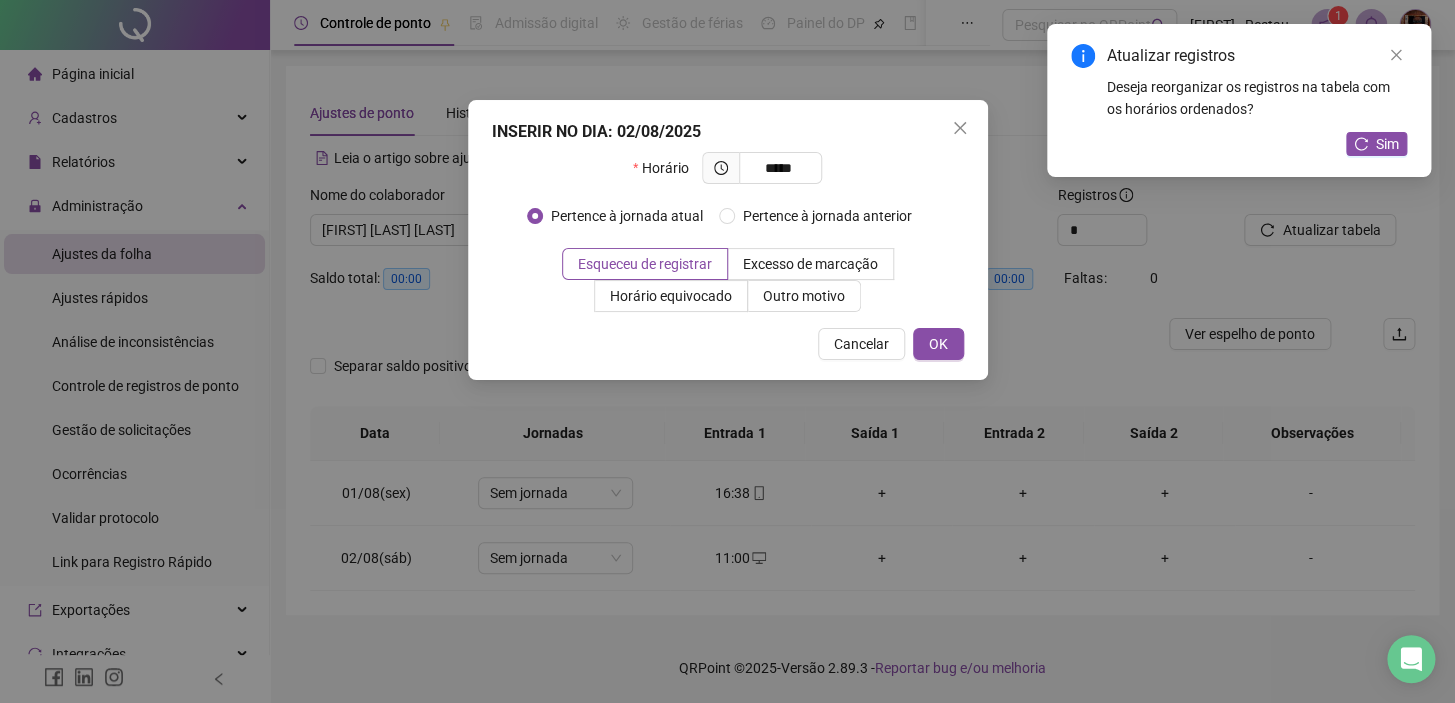 type on "*****" 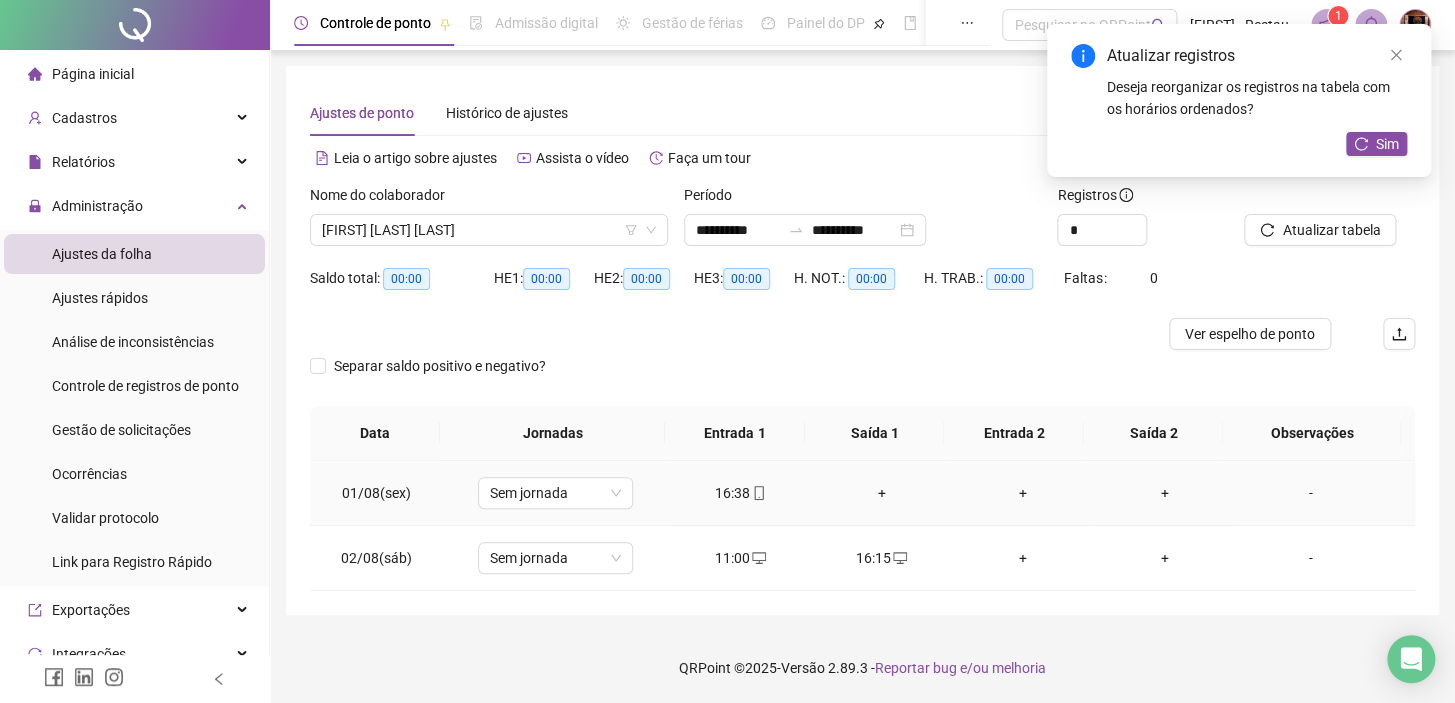 click on "+" at bounding box center (881, 493) 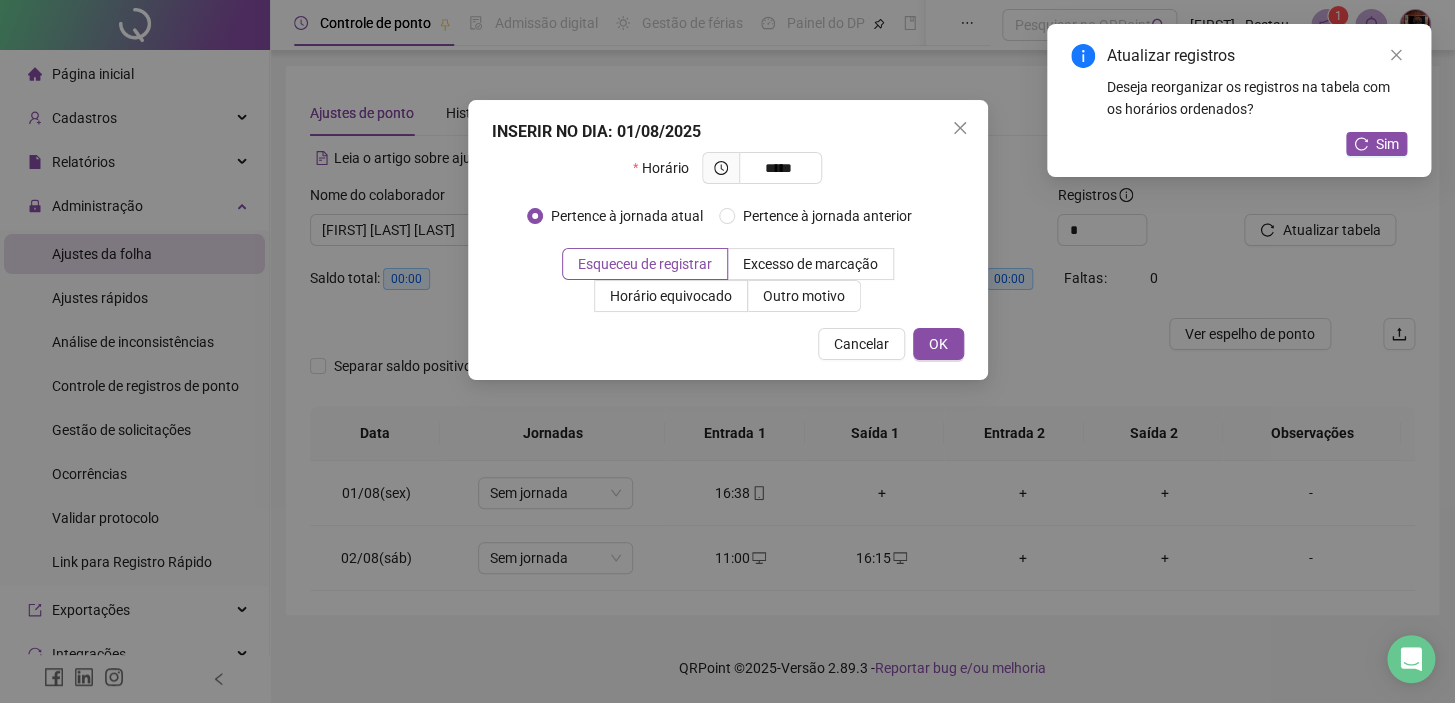 type on "*****" 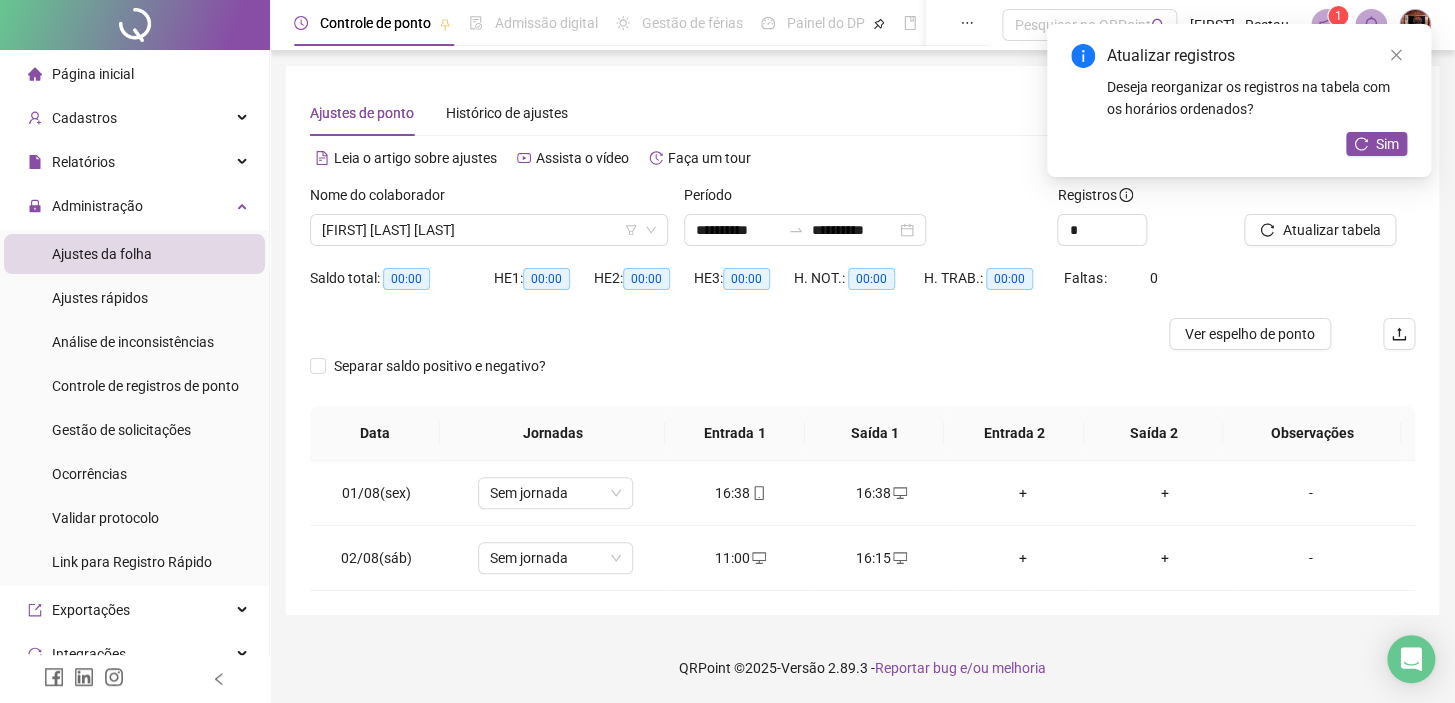 click 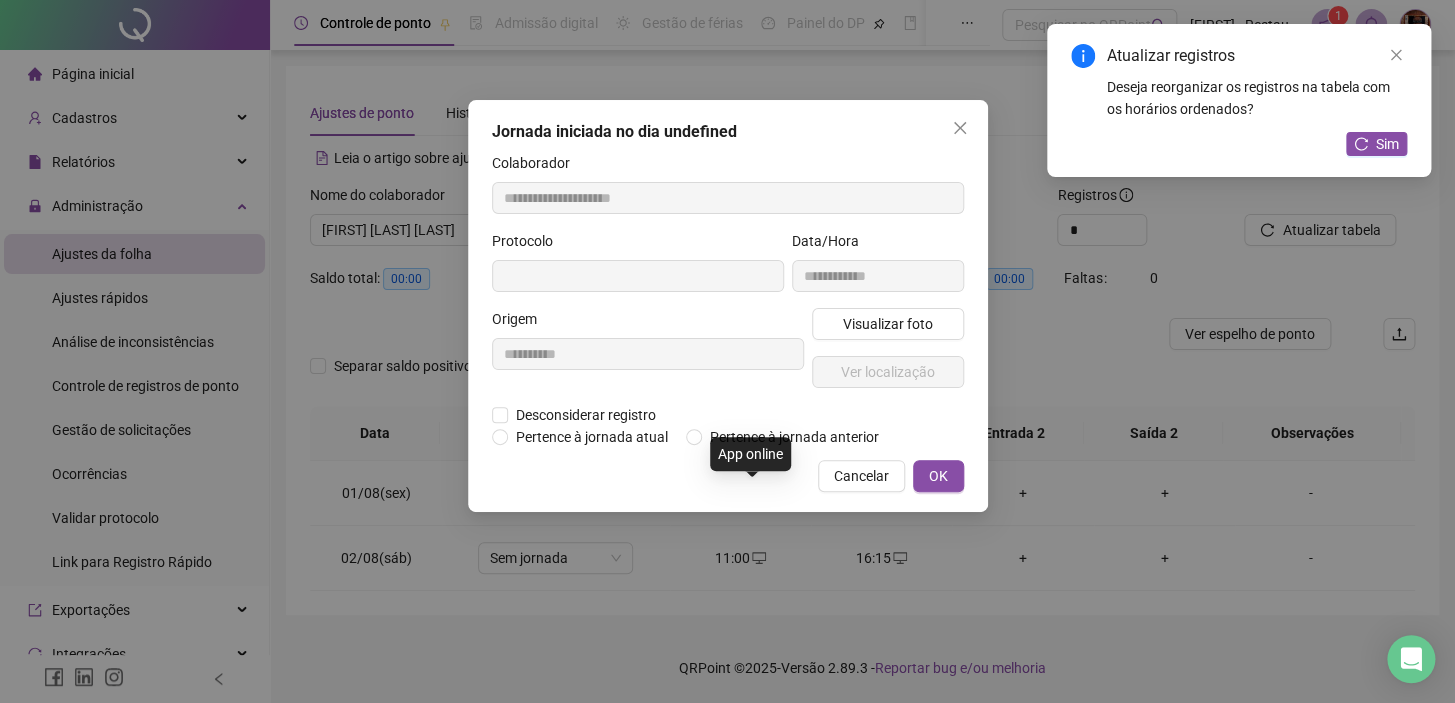 type on "**********" 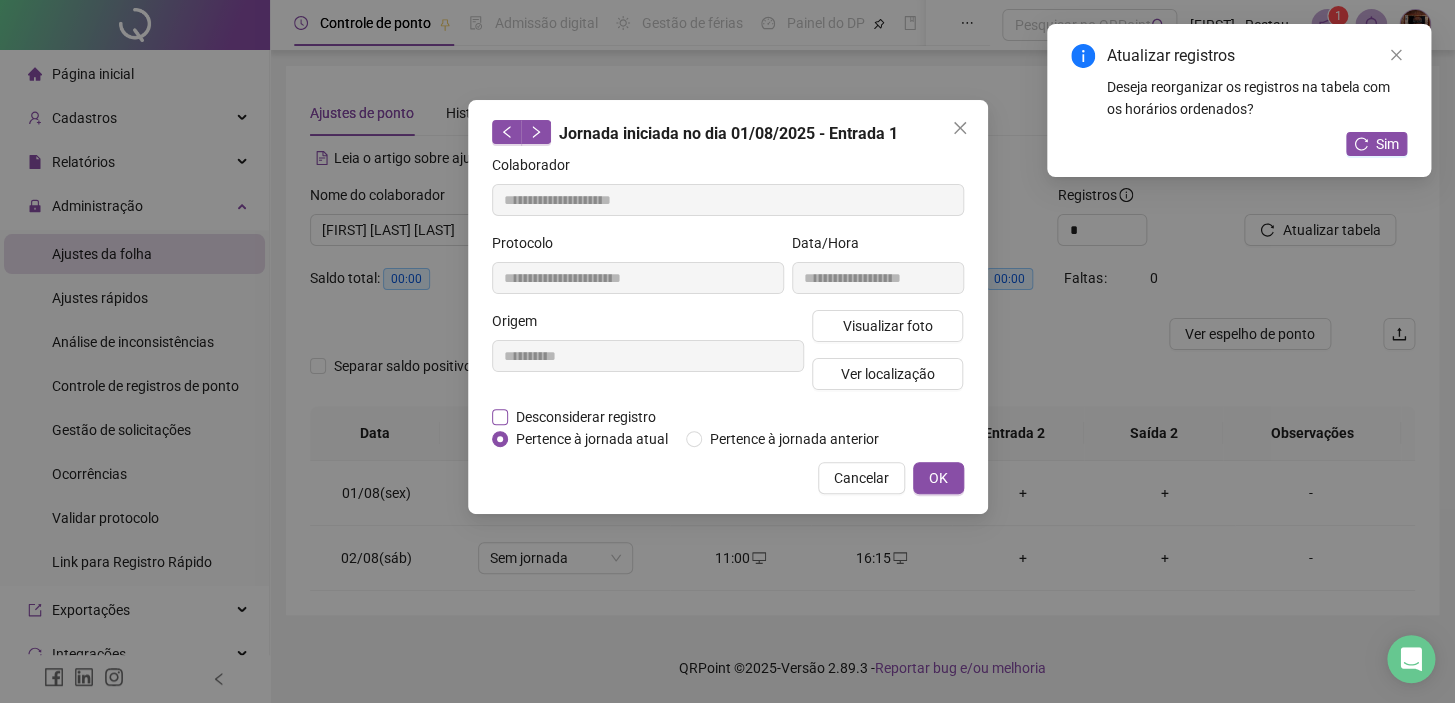 click on "Desconsiderar registro" at bounding box center [586, 417] 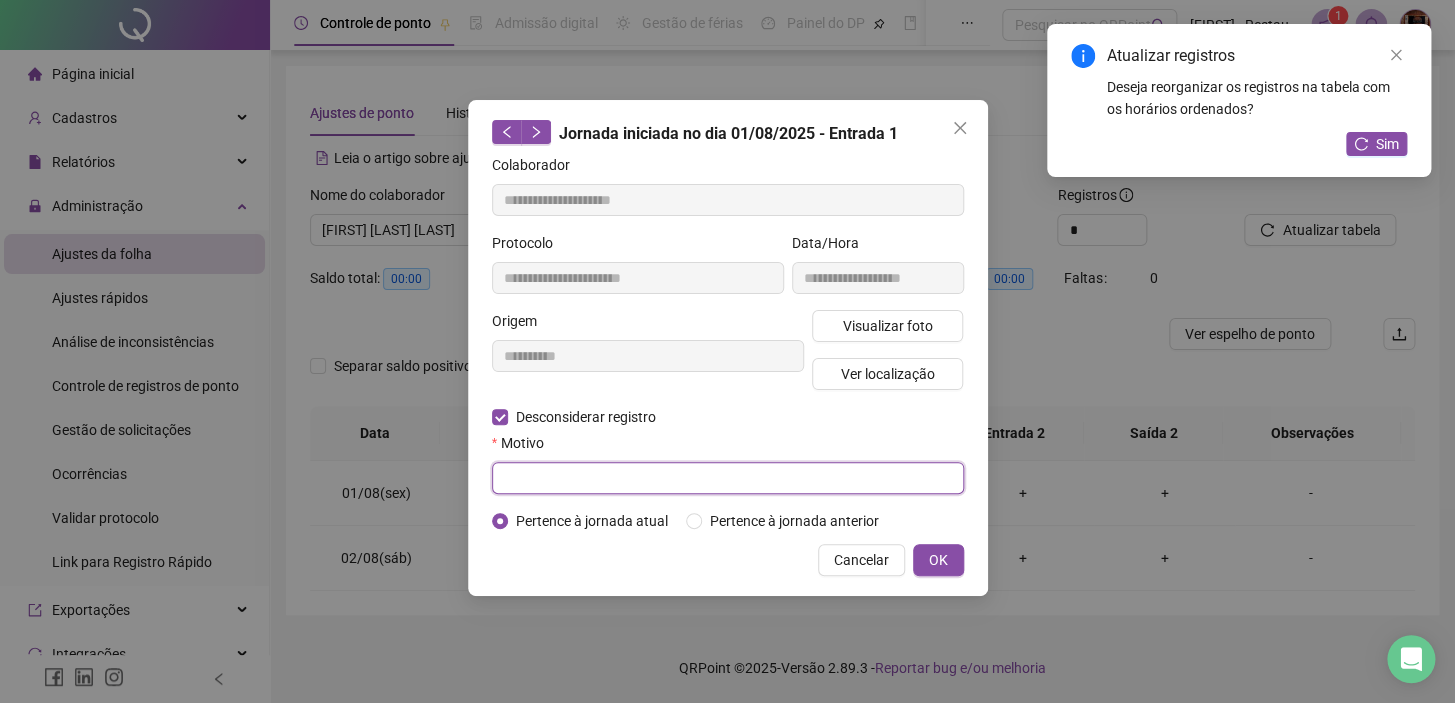 click at bounding box center [728, 478] 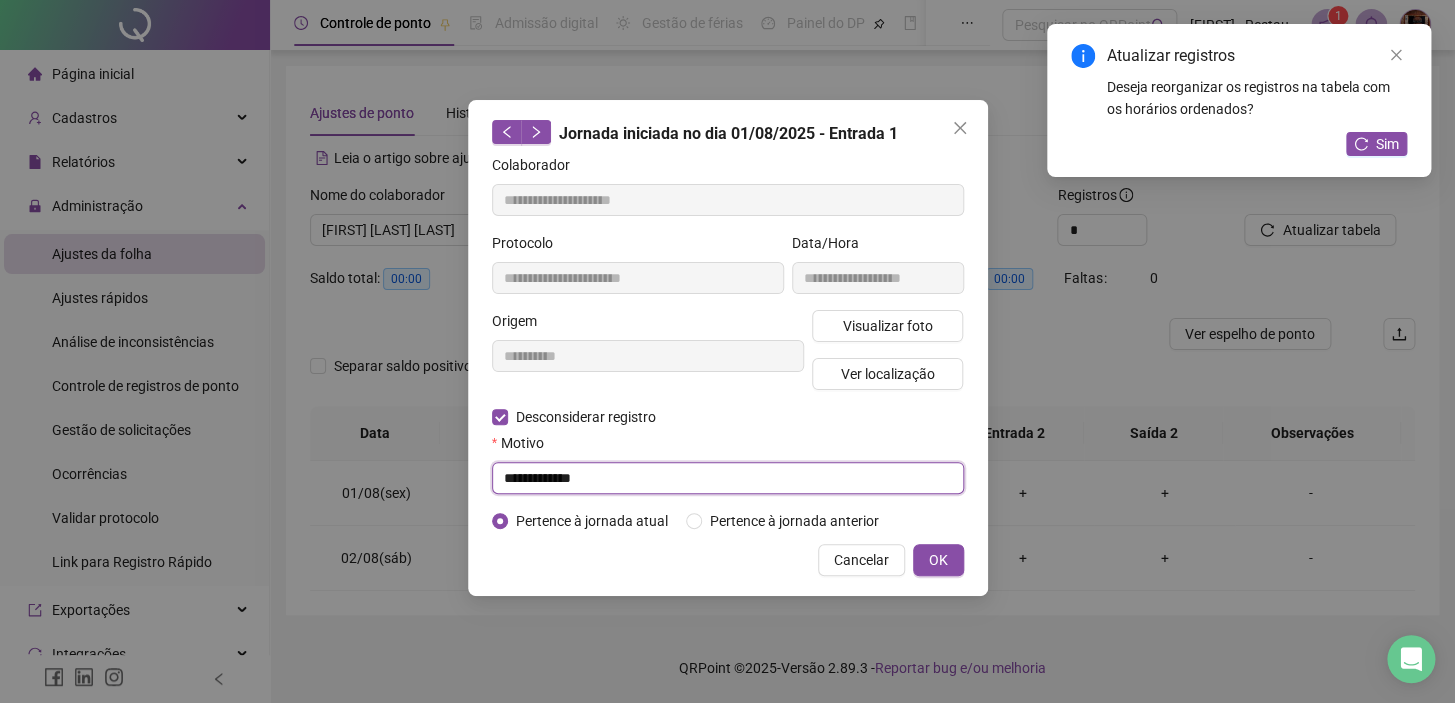 type on "**********" 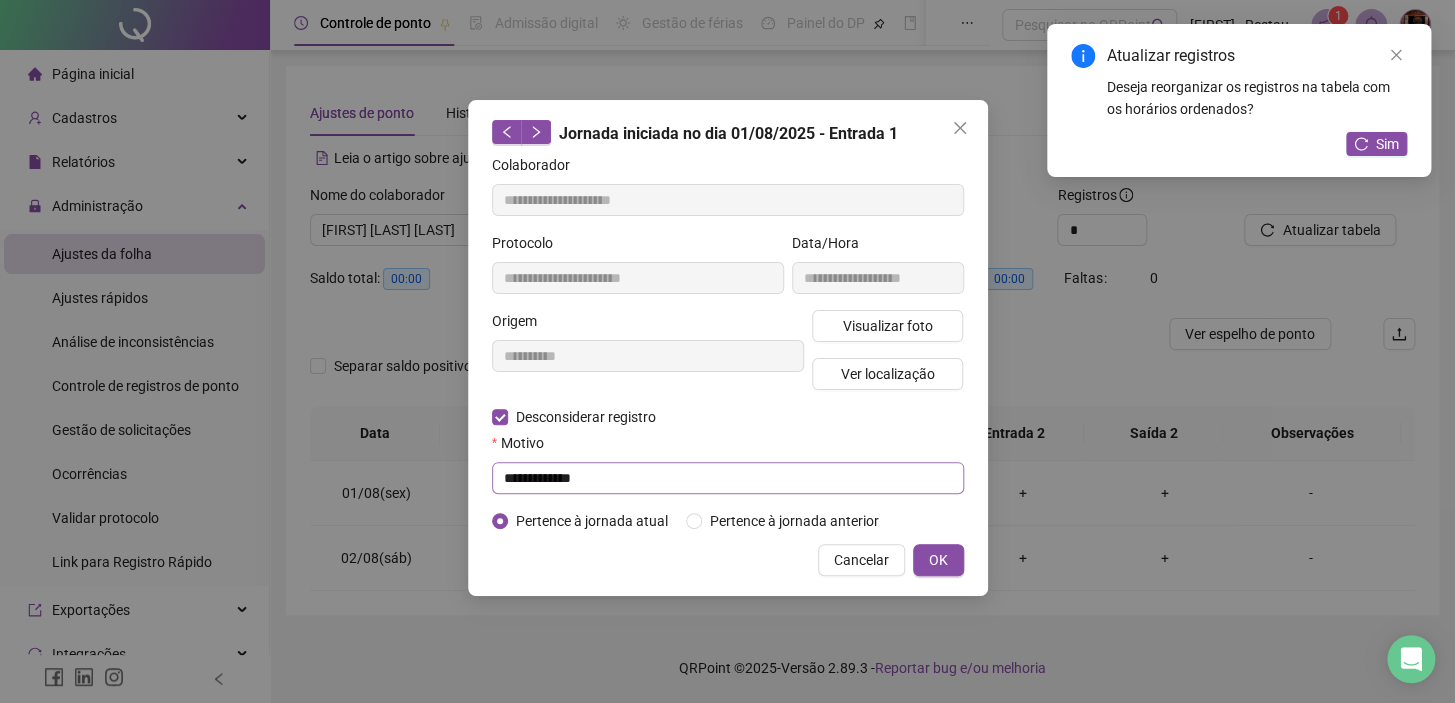 type 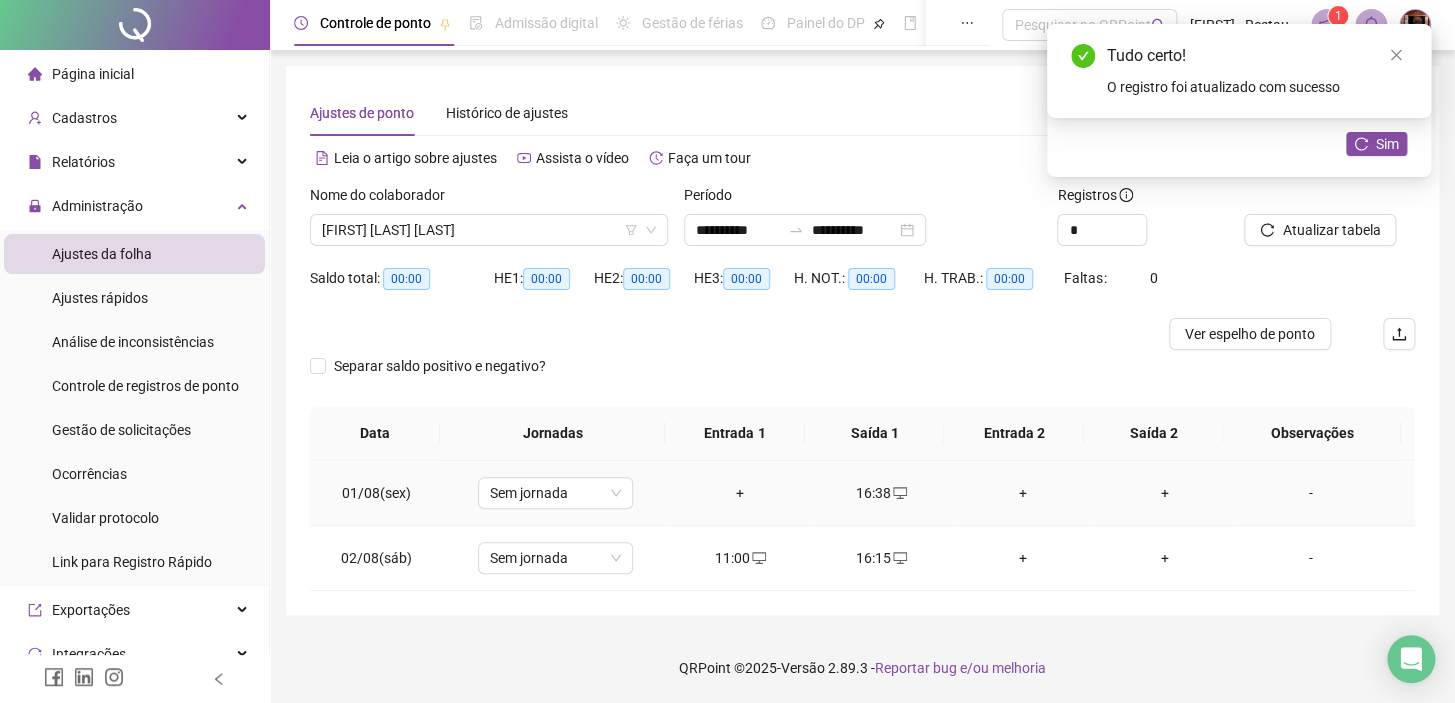 click on "+" at bounding box center [740, 493] 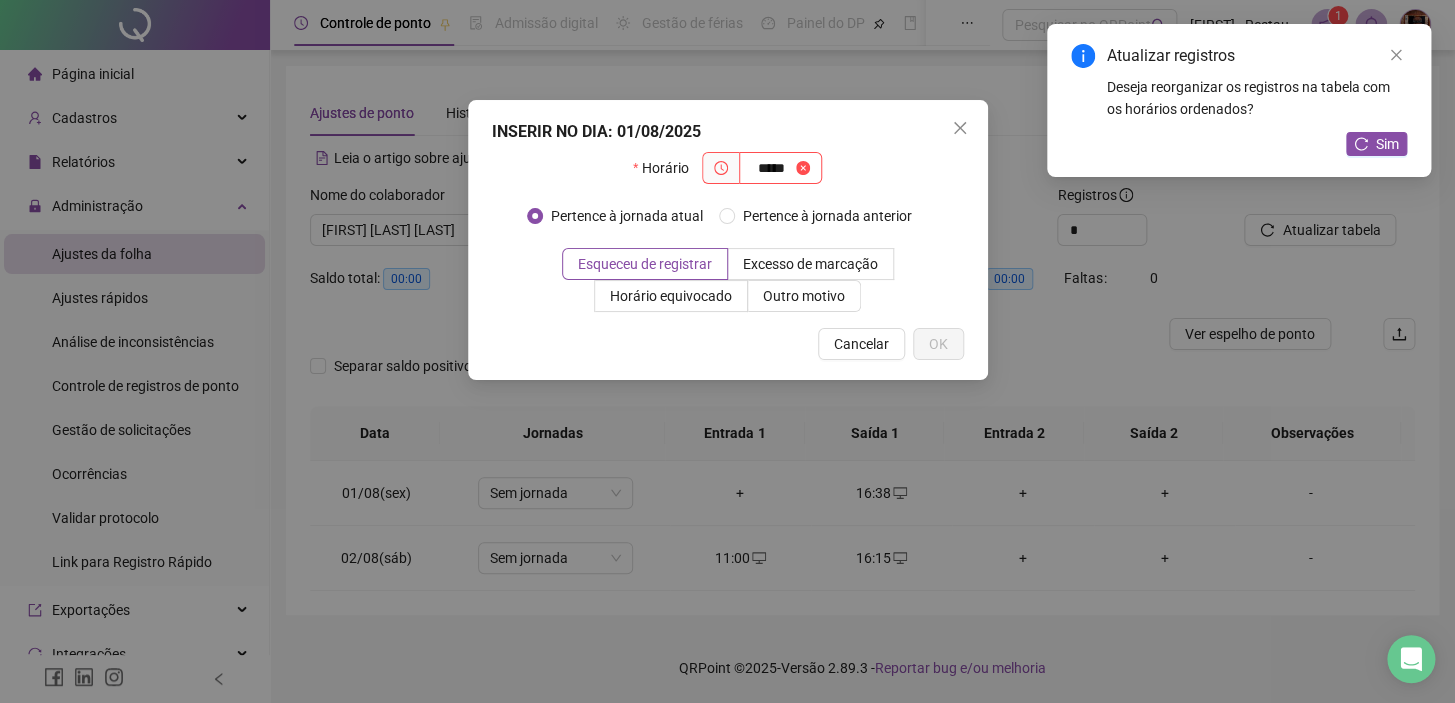 type on "*****" 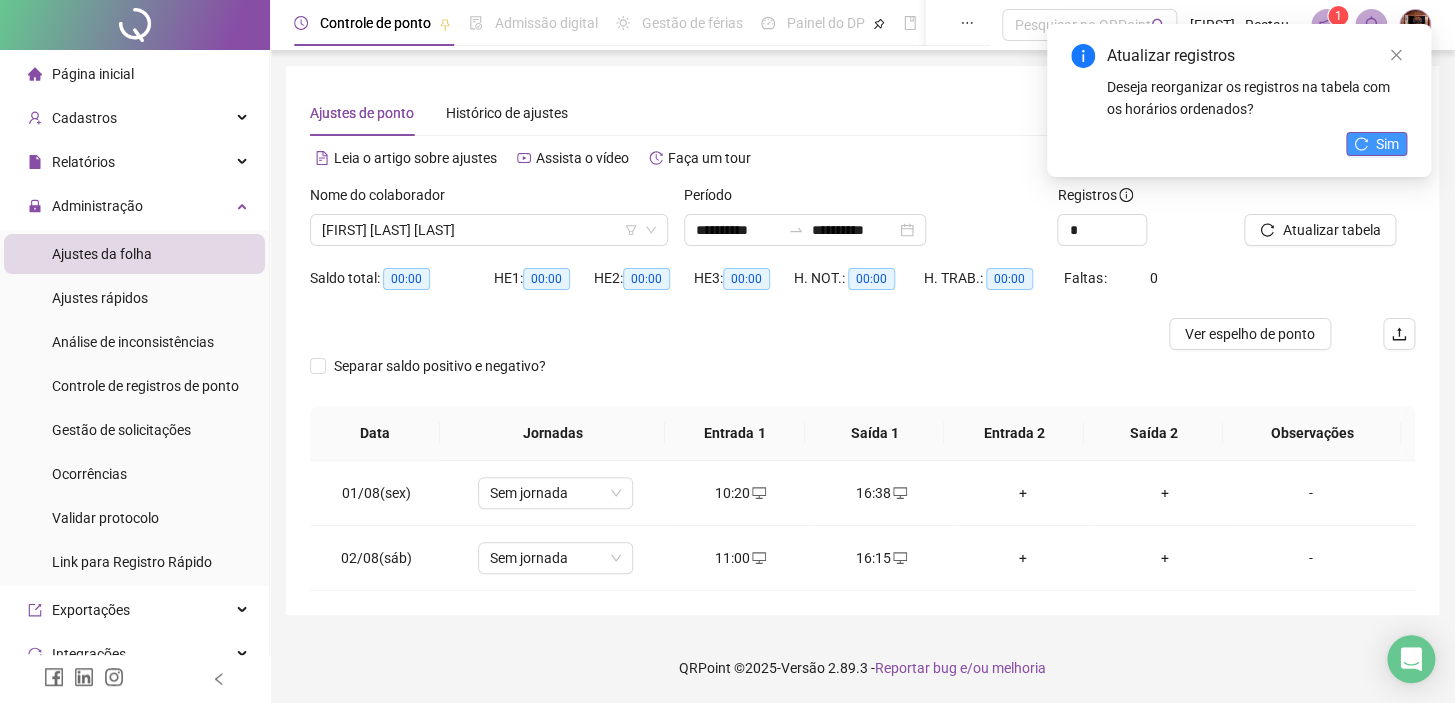 click on "Sim" at bounding box center [1376, 144] 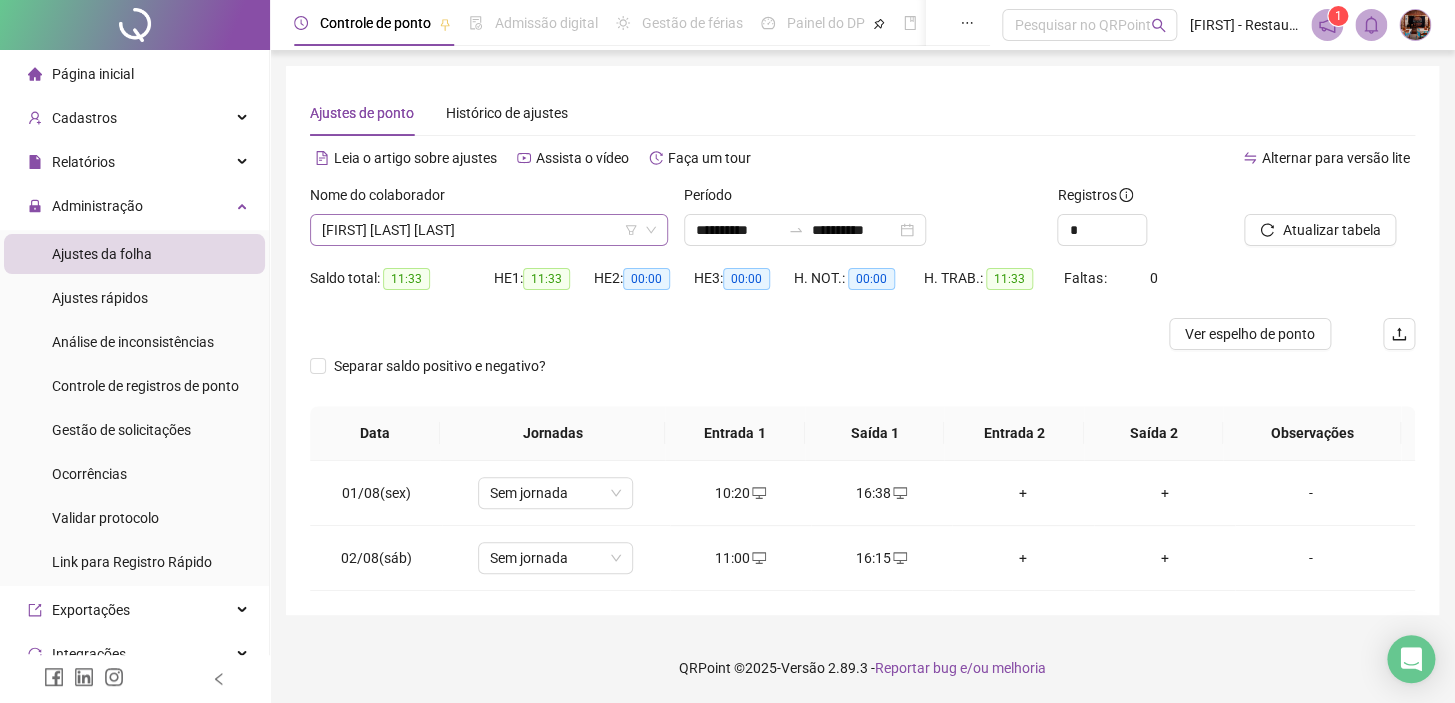 click on "[FIRST] [LAST] [LAST]" at bounding box center (489, 230) 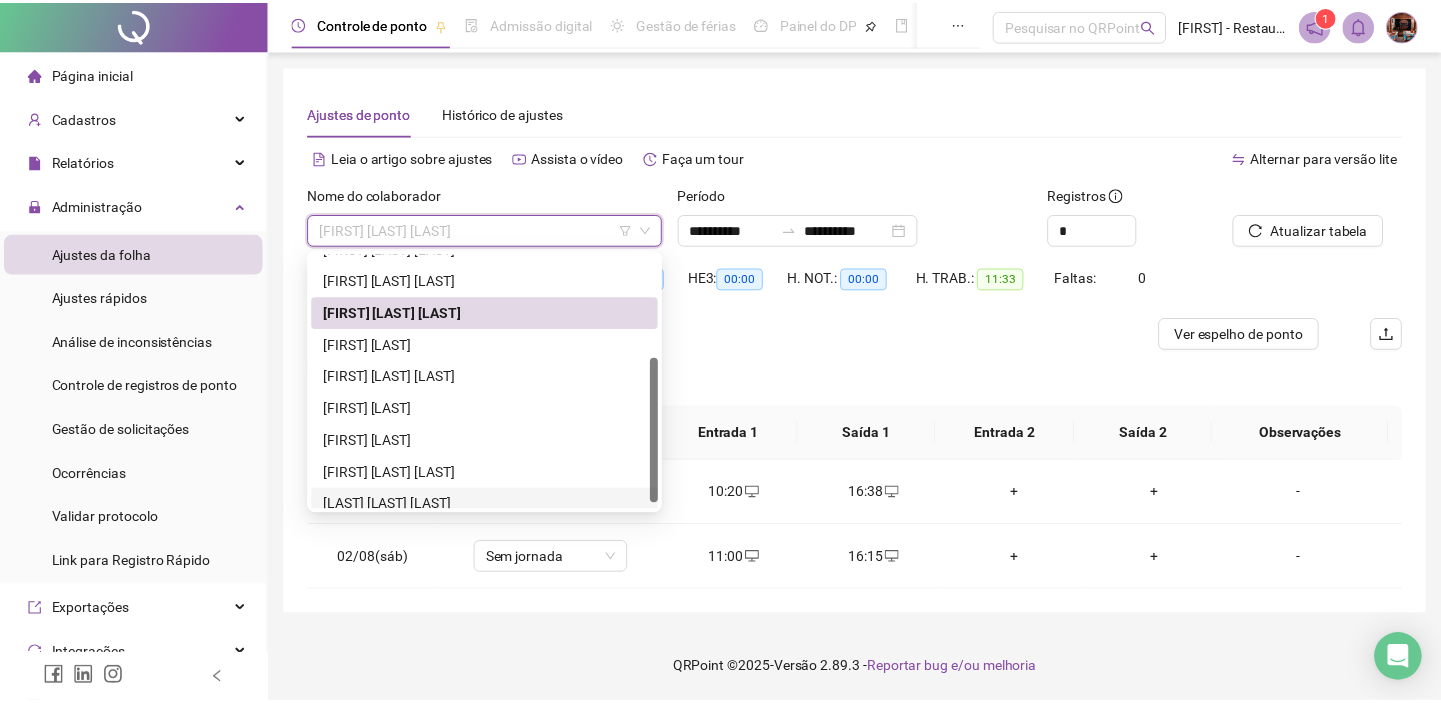 scroll, scrollTop: 191, scrollLeft: 0, axis: vertical 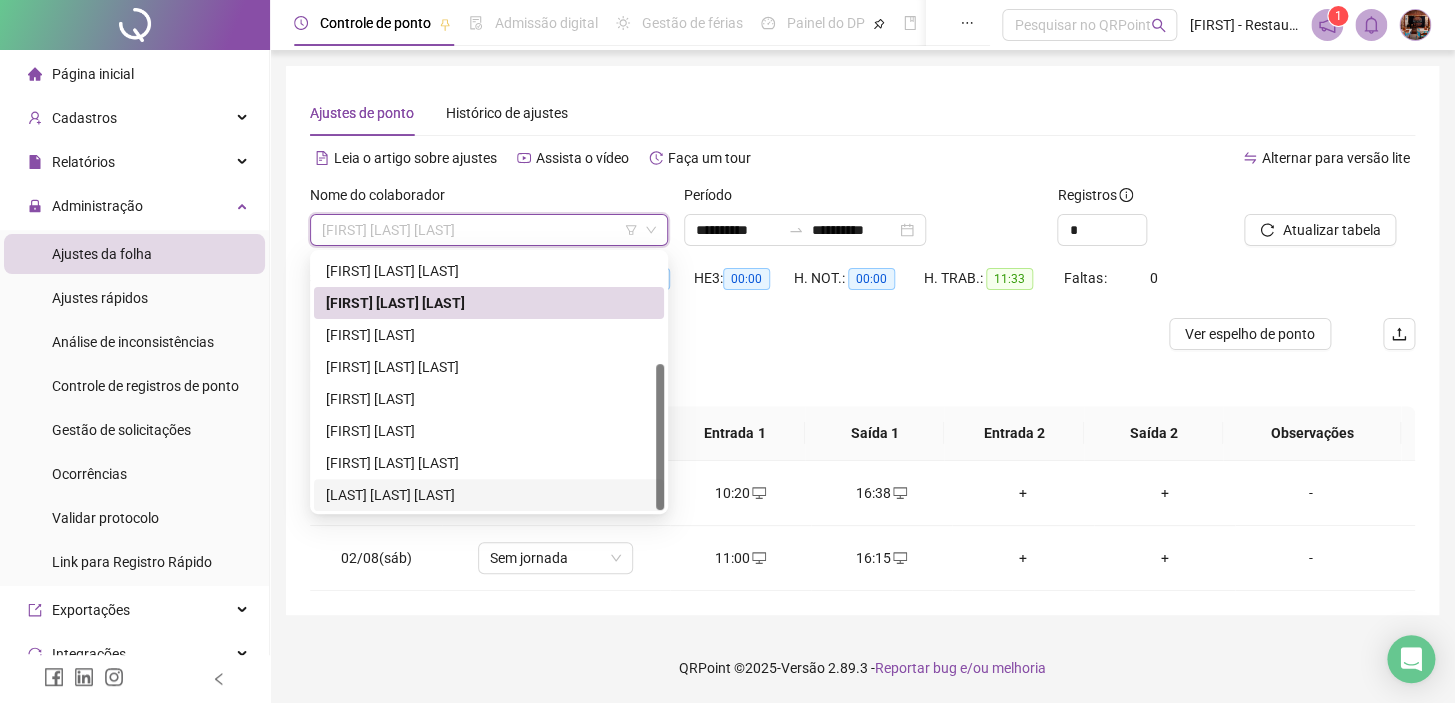 click on "[LAST] [LAST] [LAST]" at bounding box center (489, 495) 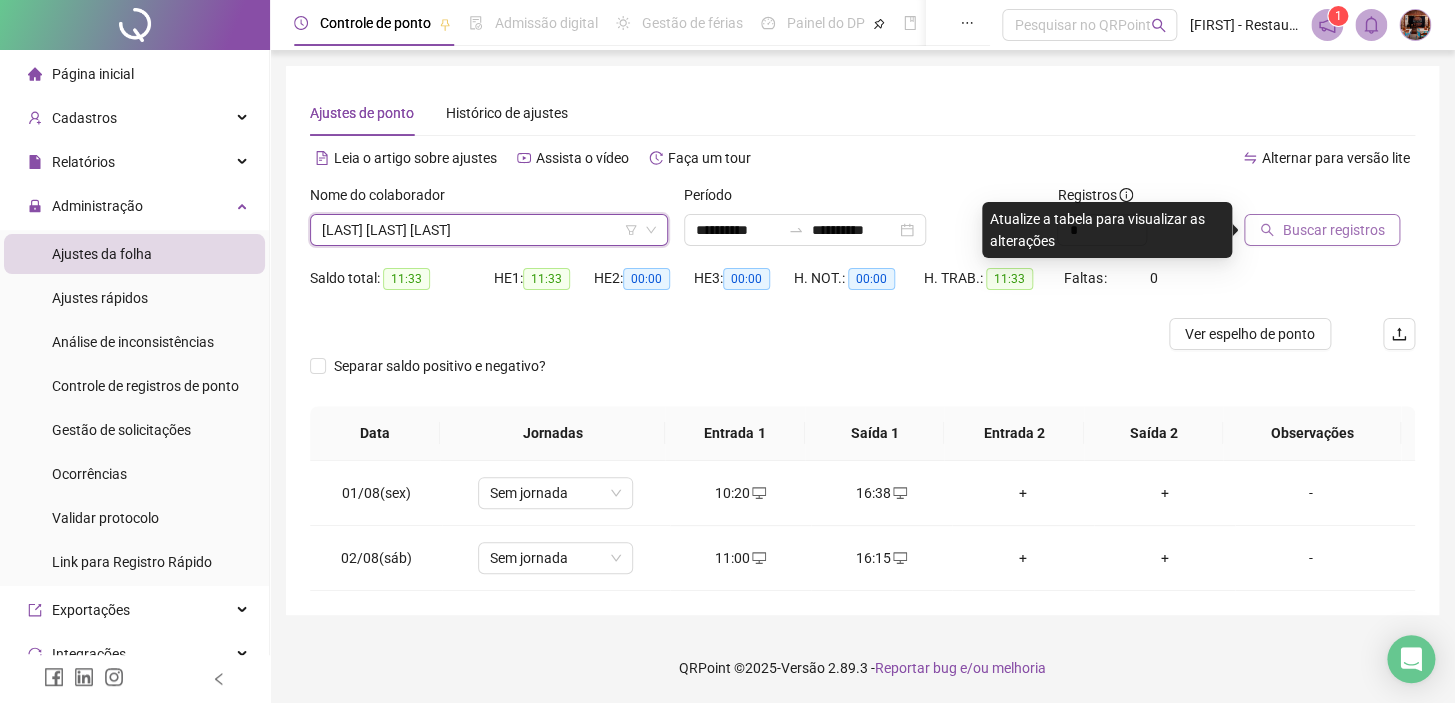 click on "Buscar registros" at bounding box center [1333, 230] 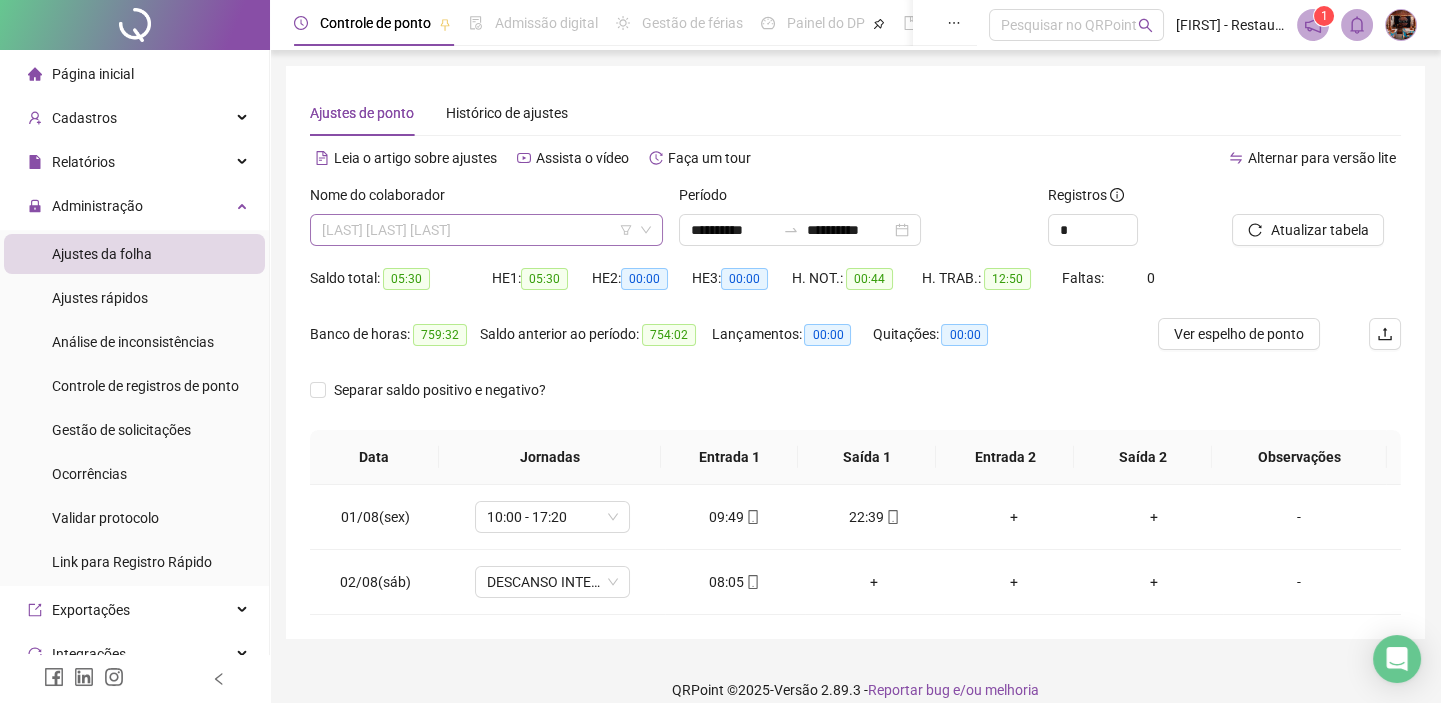 click on "[LAST] [LAST] [LAST]" at bounding box center (486, 230) 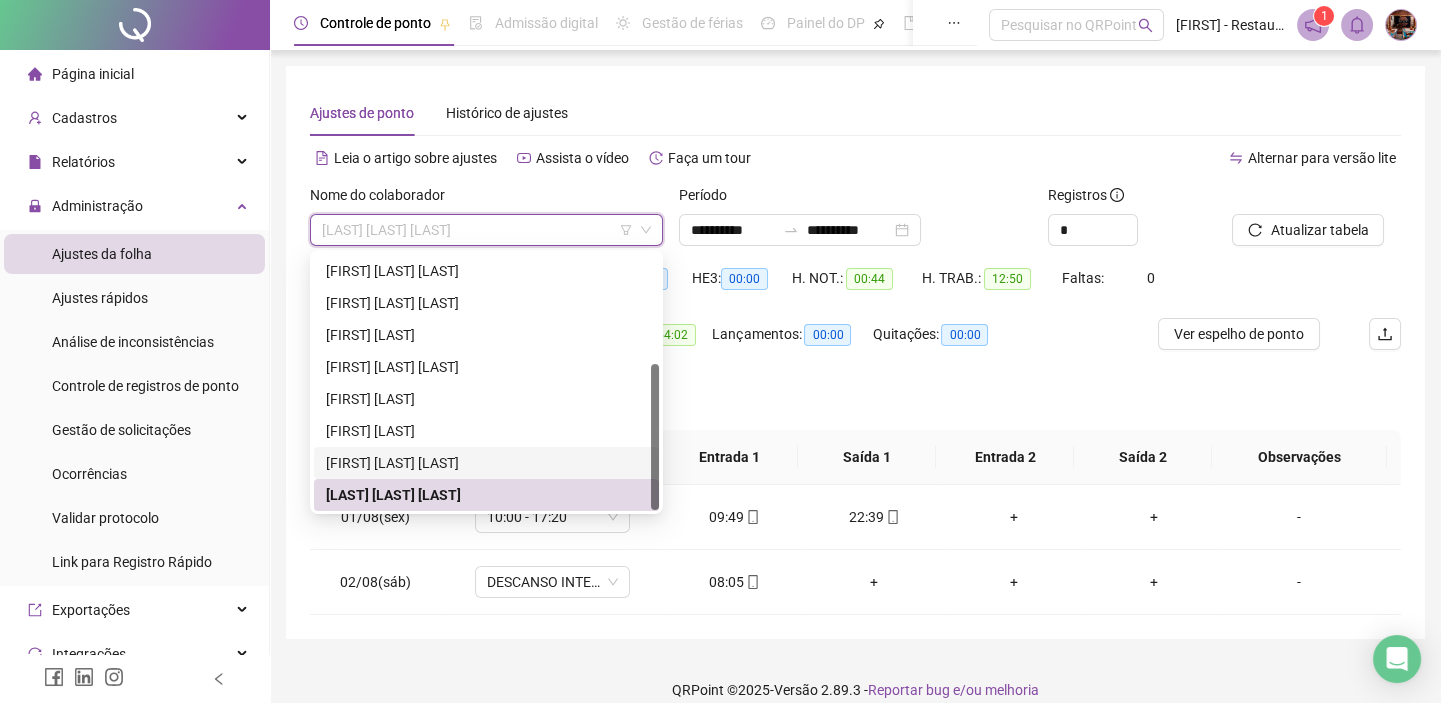 click on "[FIRST] [LAST] [LAST]" at bounding box center [486, 463] 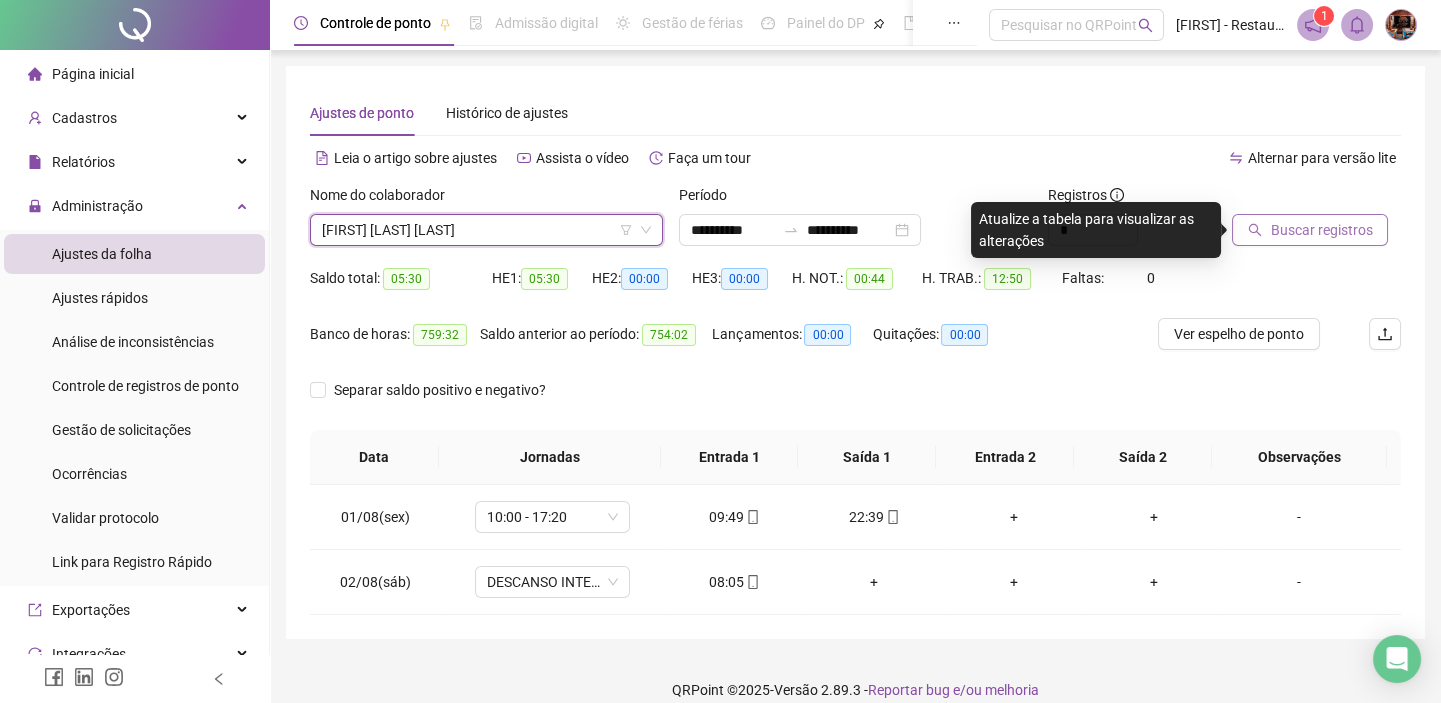click on "Buscar registros" at bounding box center [1321, 230] 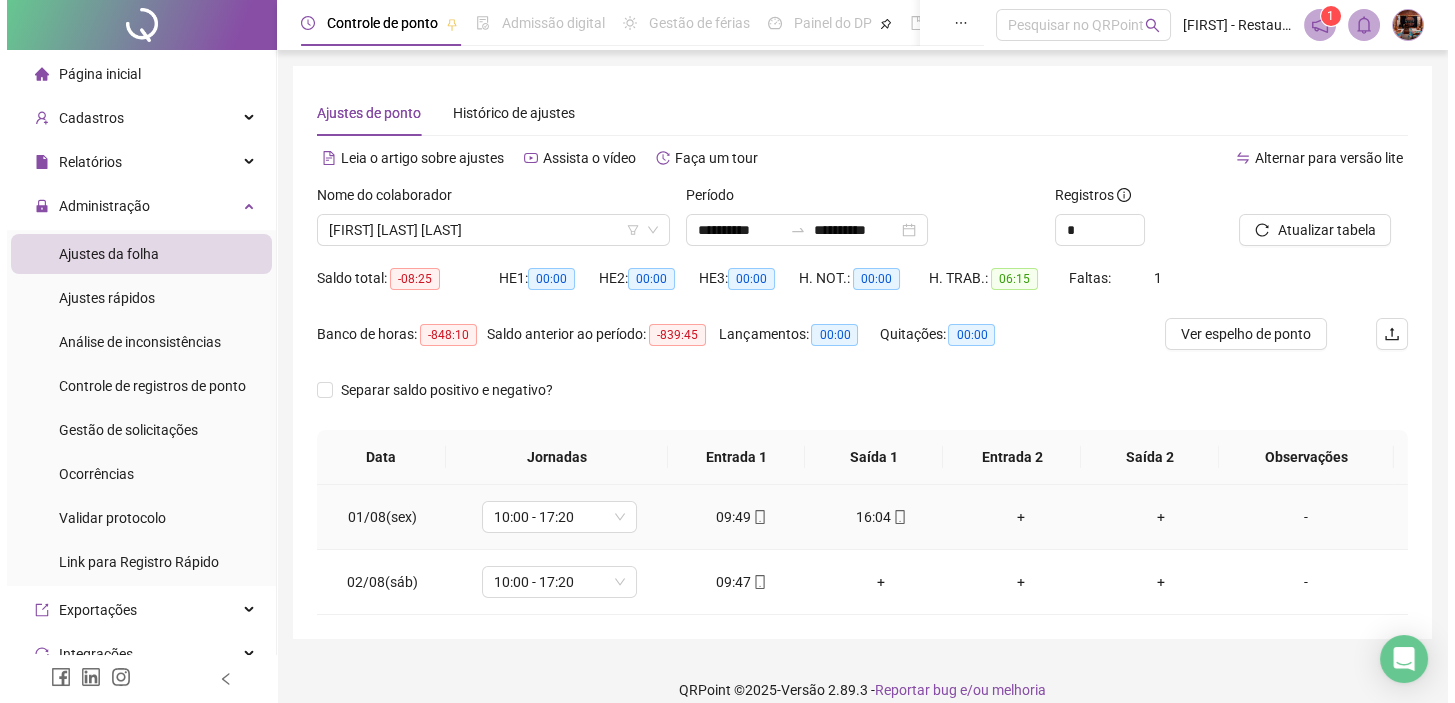 scroll, scrollTop: 21, scrollLeft: 0, axis: vertical 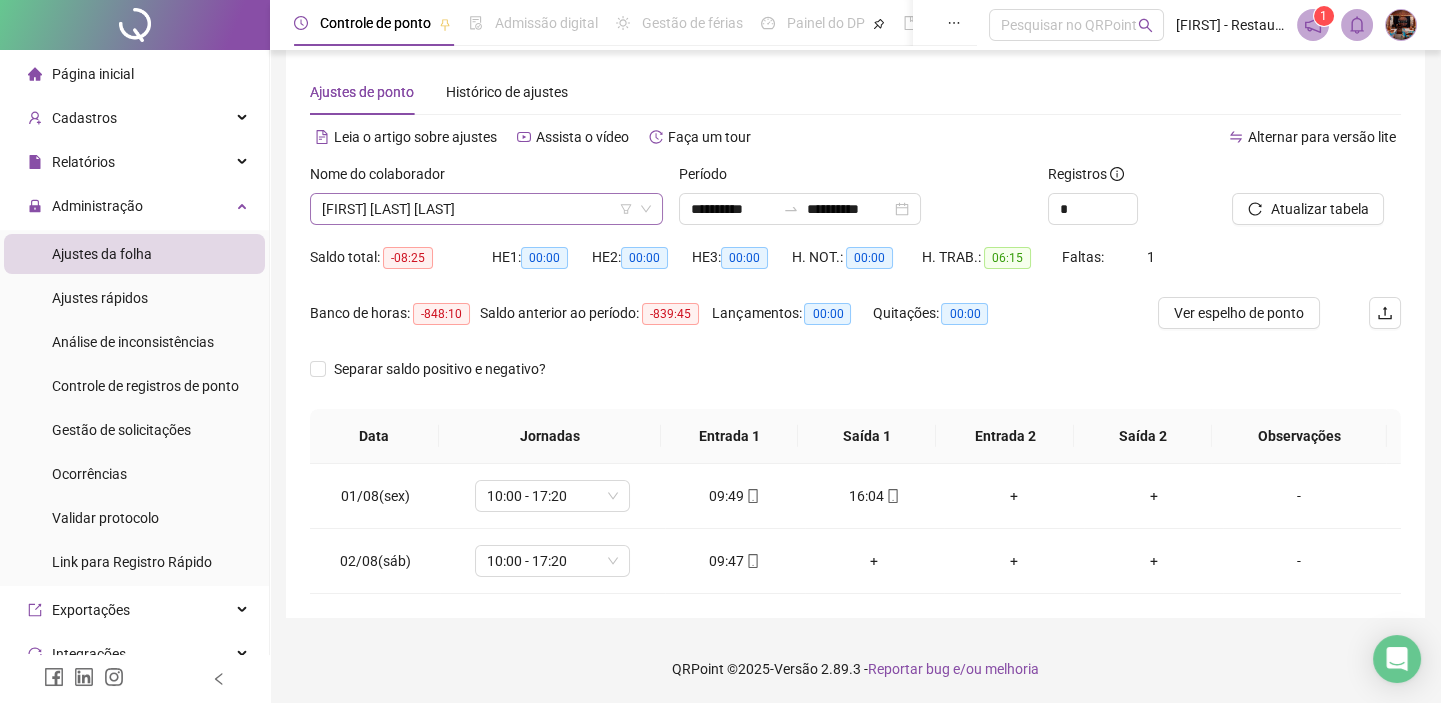click on "[FIRST] [LAST] [LAST]" at bounding box center (486, 209) 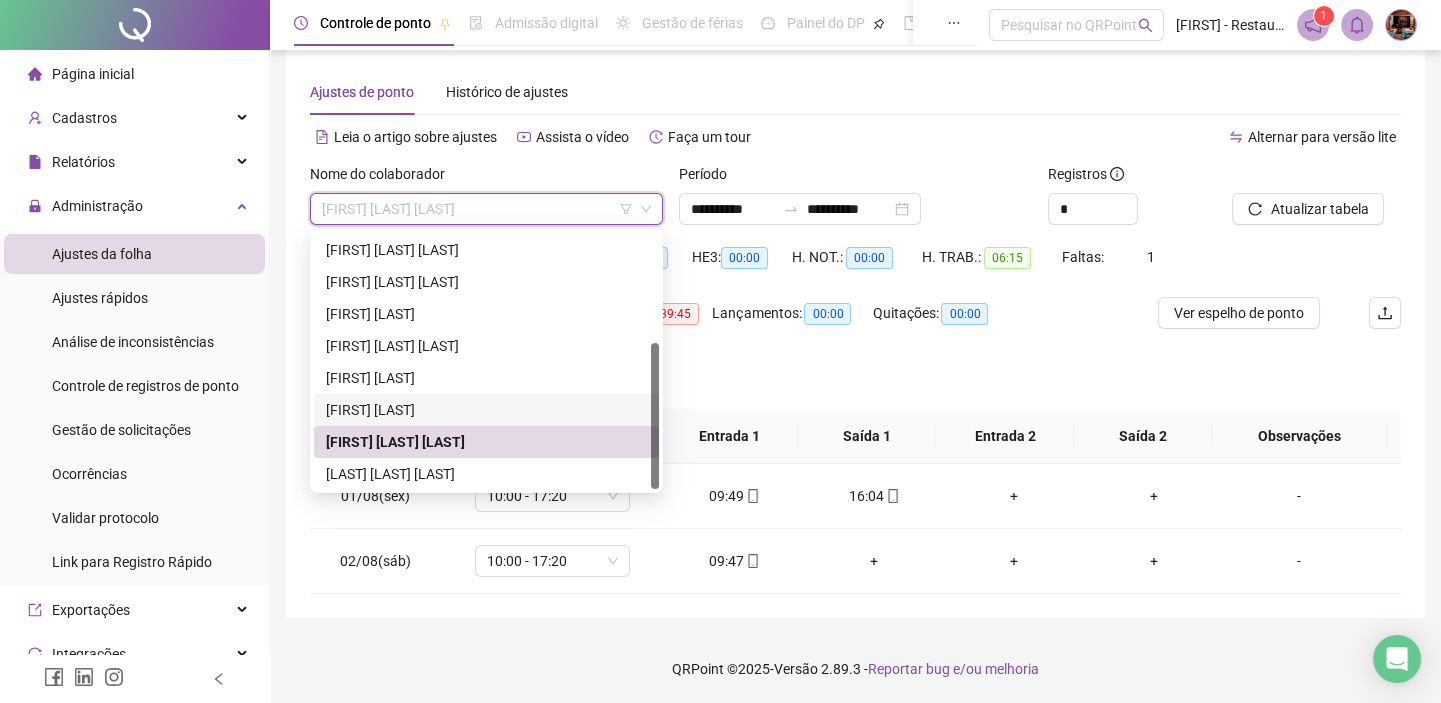 click on "[FIRST] [LAST]" at bounding box center (486, 410) 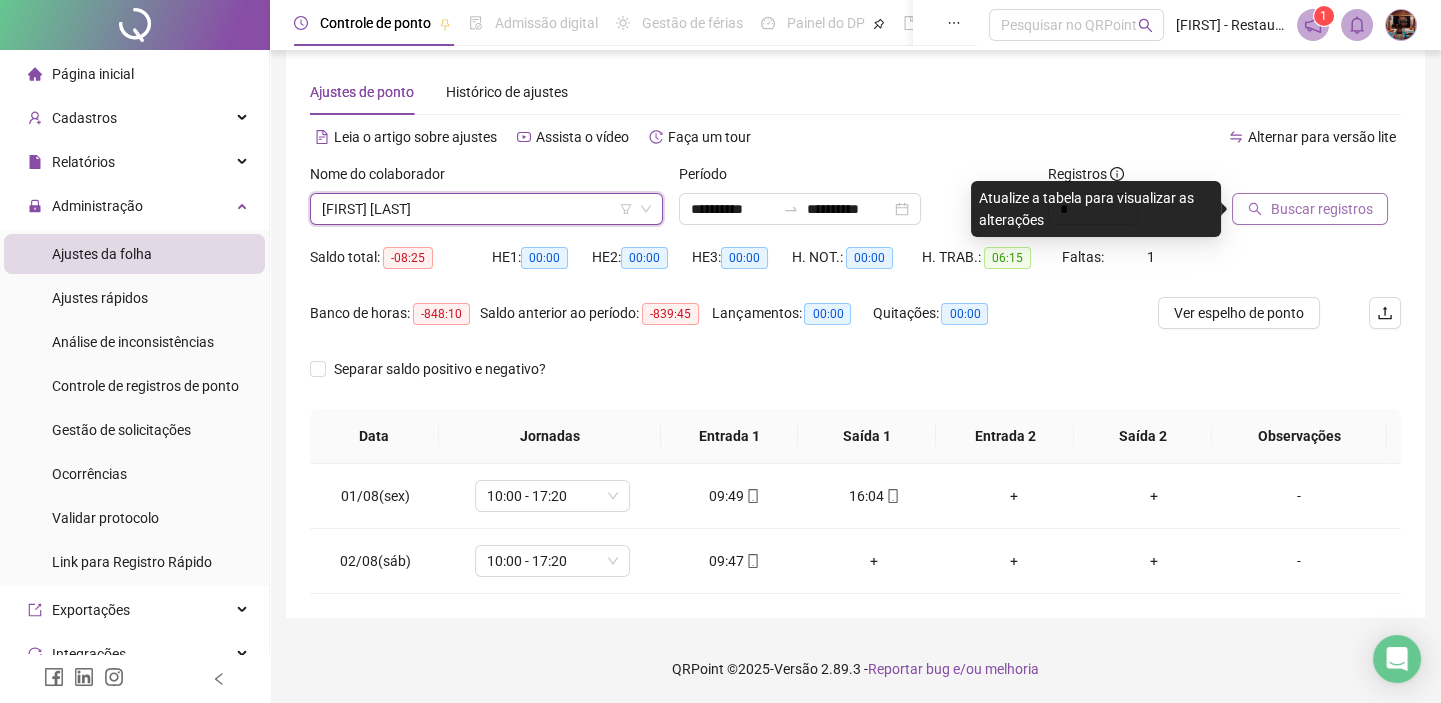 click on "Buscar registros" at bounding box center [1321, 209] 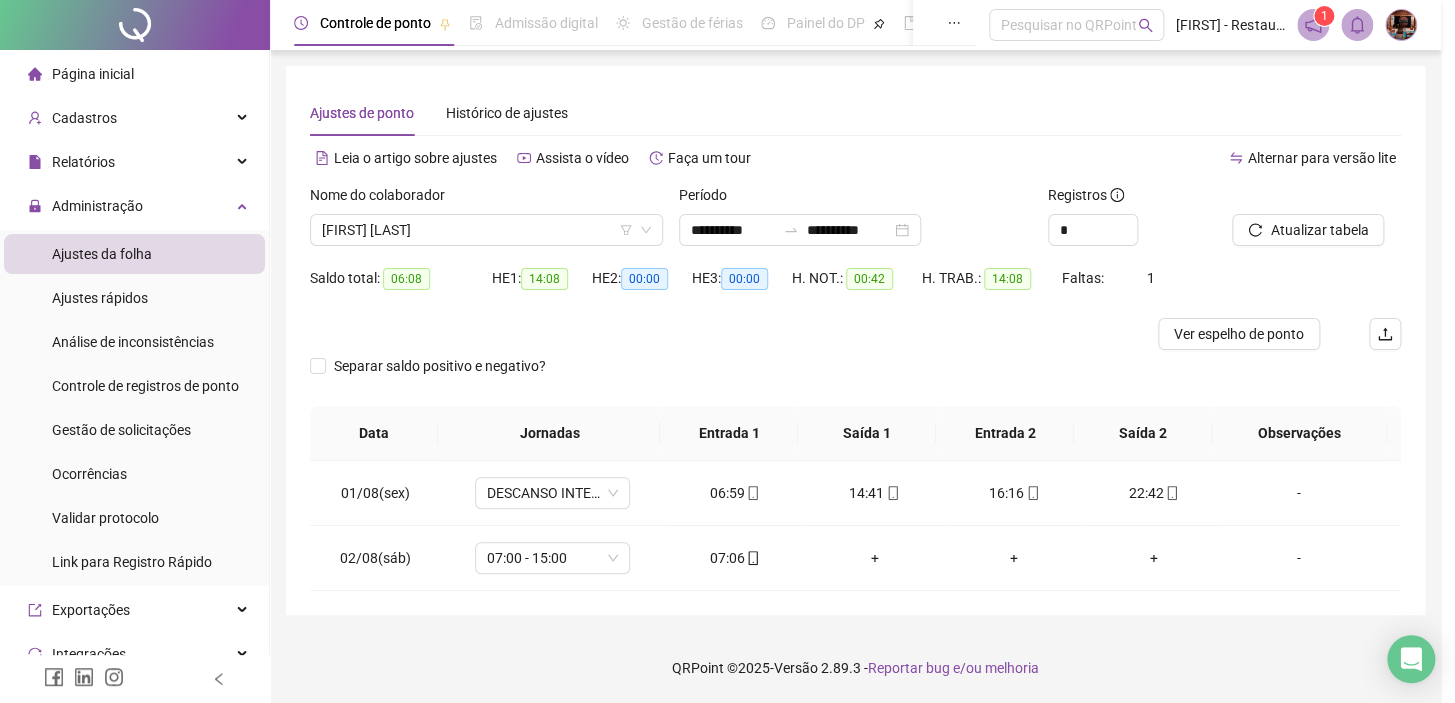 scroll, scrollTop: 0, scrollLeft: 0, axis: both 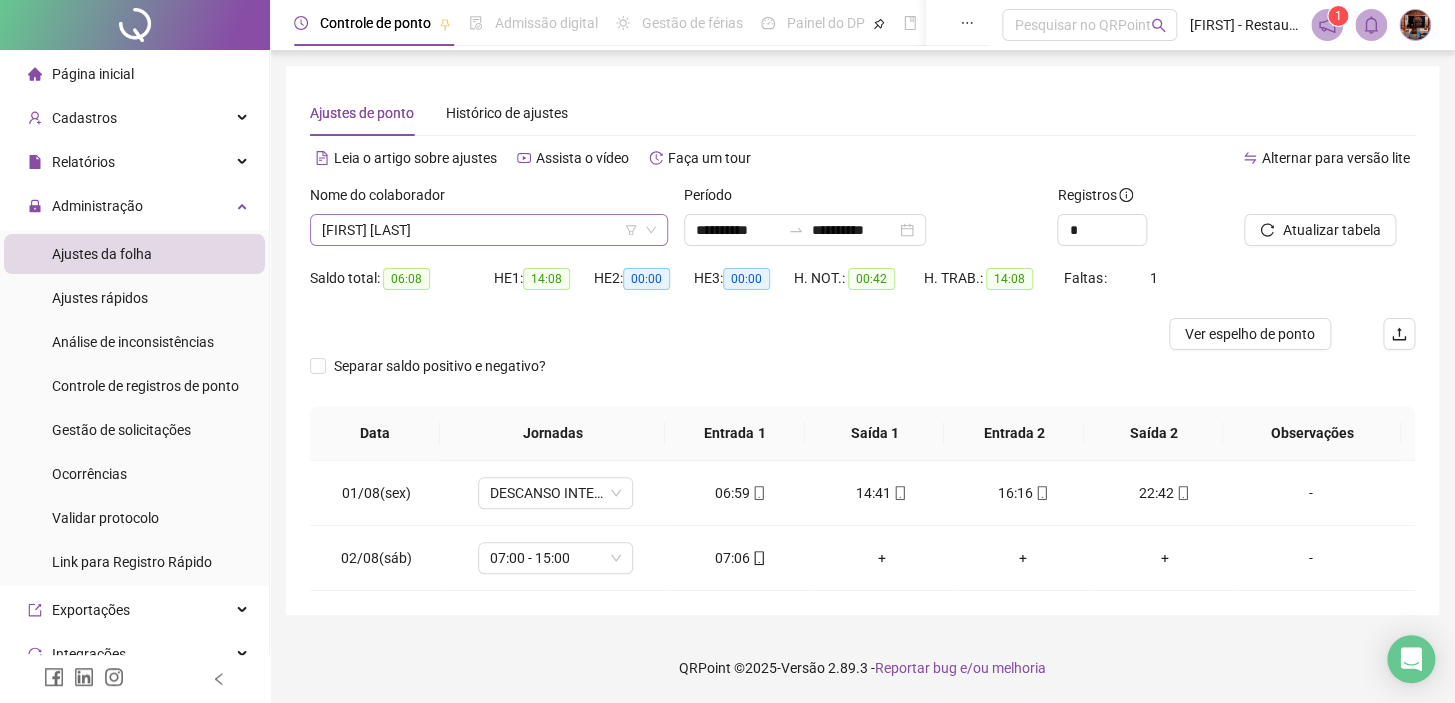 click on "[FIRST] [LAST]" at bounding box center (489, 230) 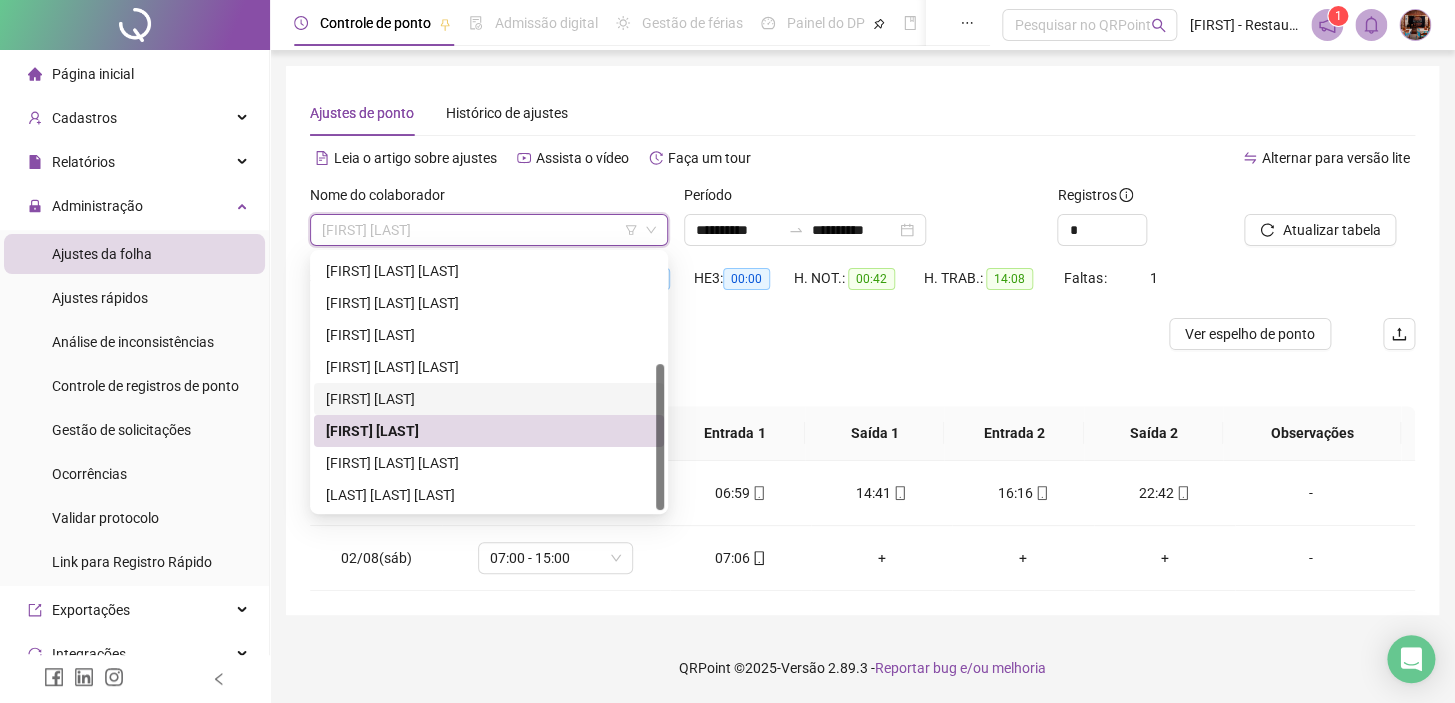 click on "[FIRST] [LAST]" at bounding box center (489, 399) 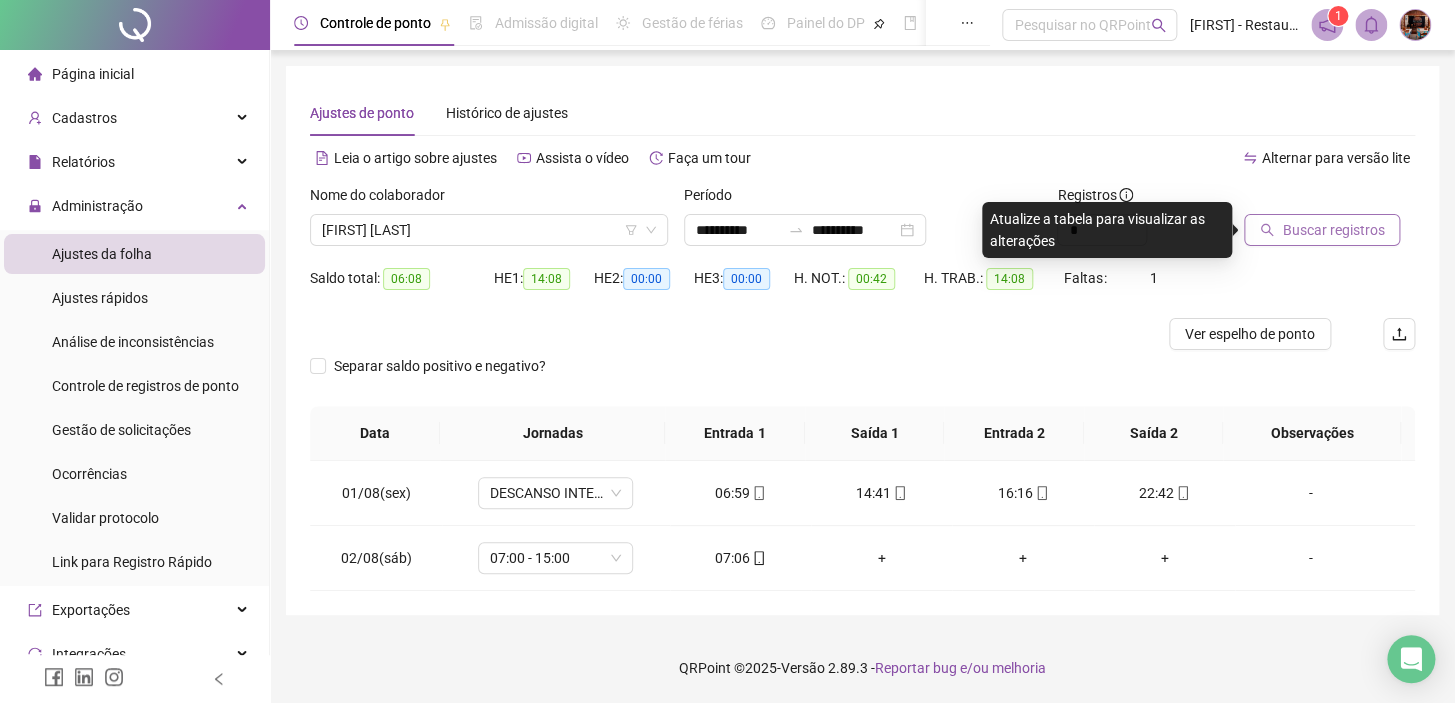 click on "Buscar registros" at bounding box center [1322, 230] 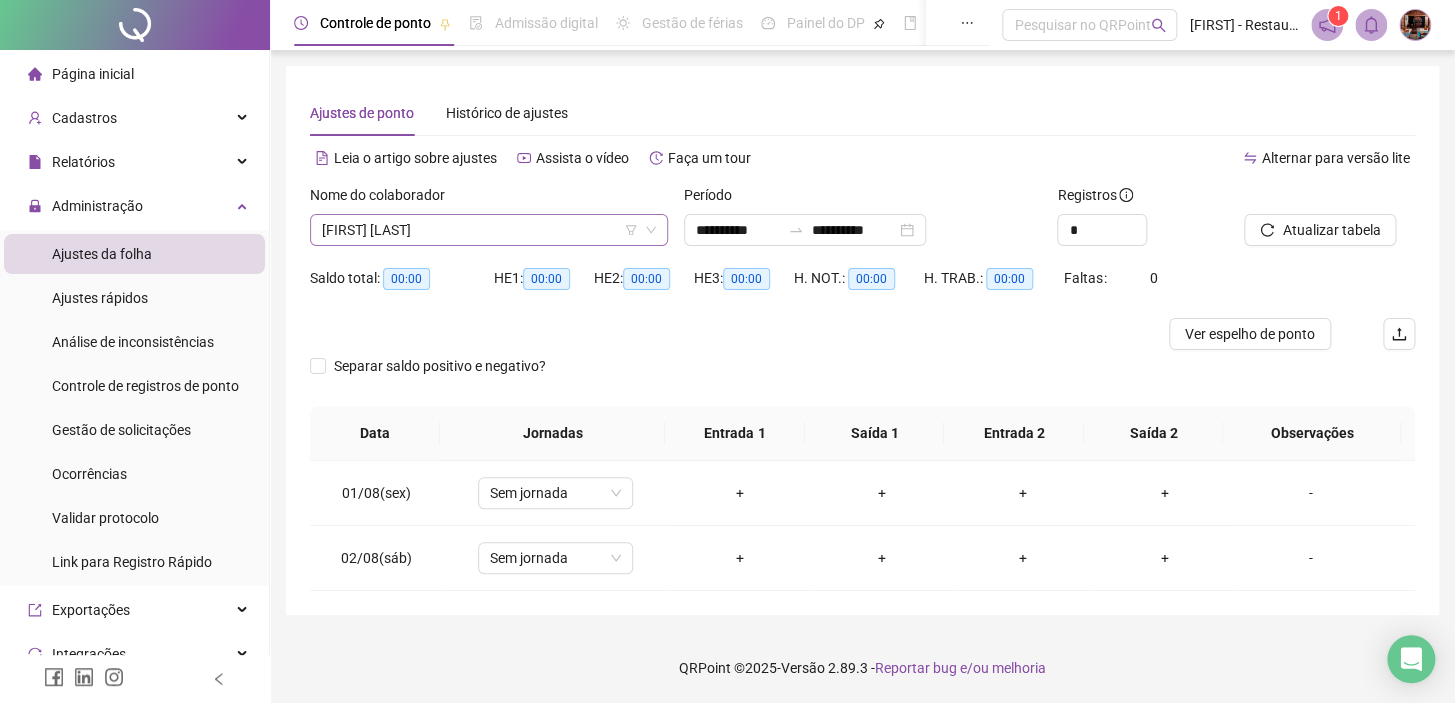 click on "[FIRST] [LAST]" at bounding box center (489, 230) 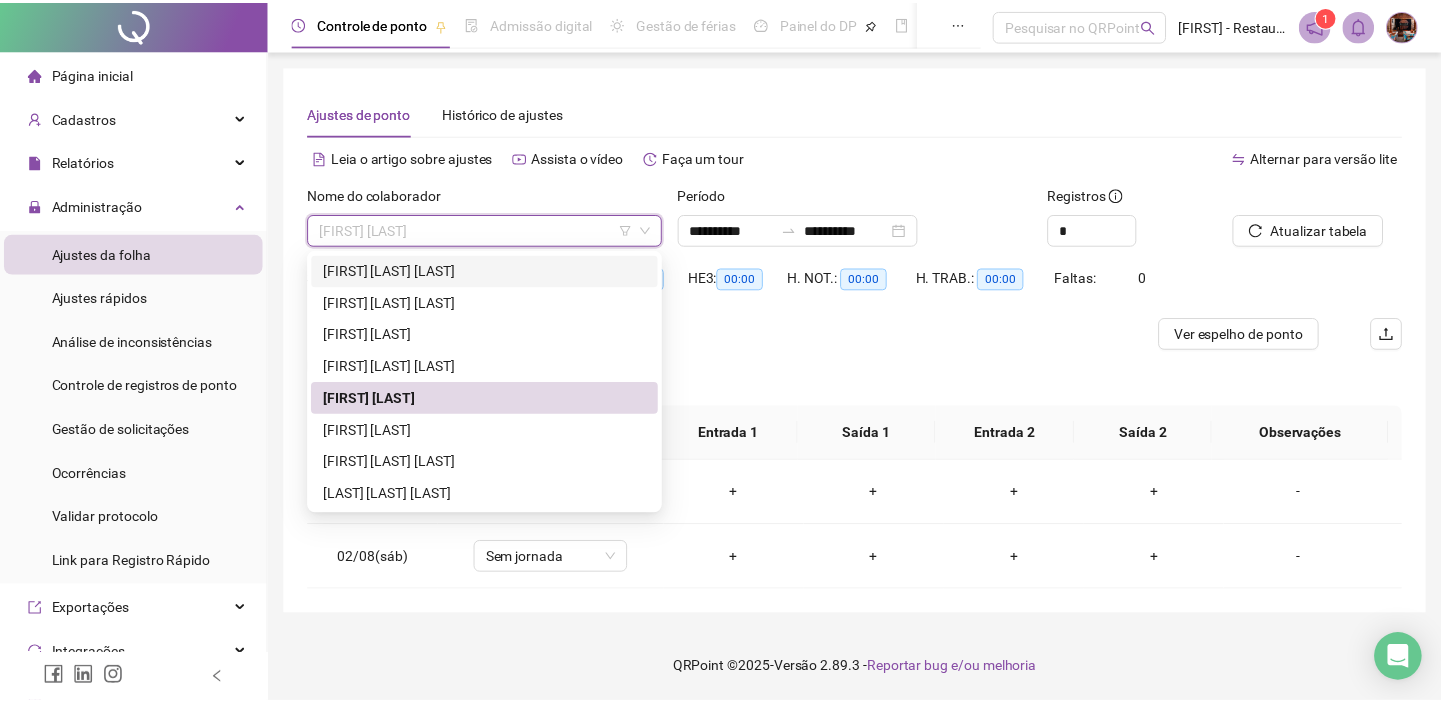scroll, scrollTop: 100, scrollLeft: 0, axis: vertical 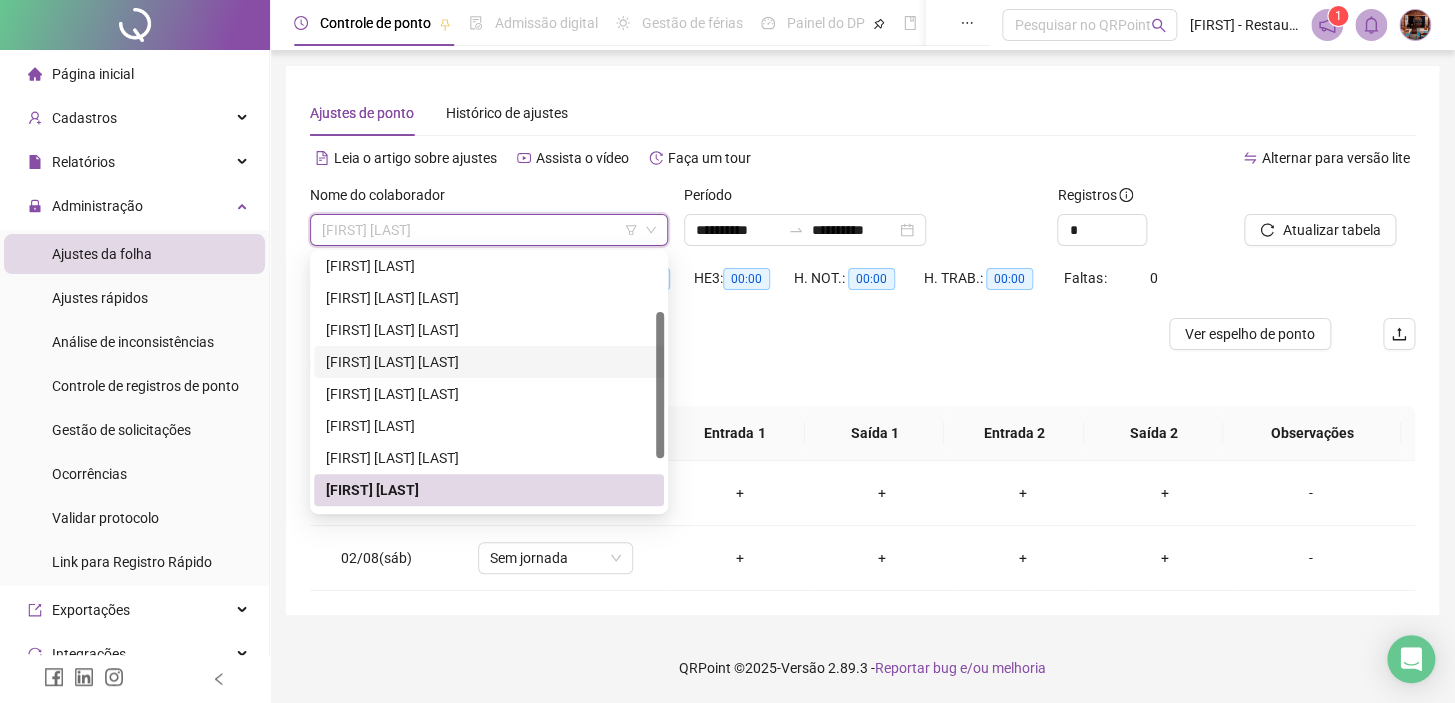 click on "[FIRST] [LAST] [LAST]" at bounding box center (489, 362) 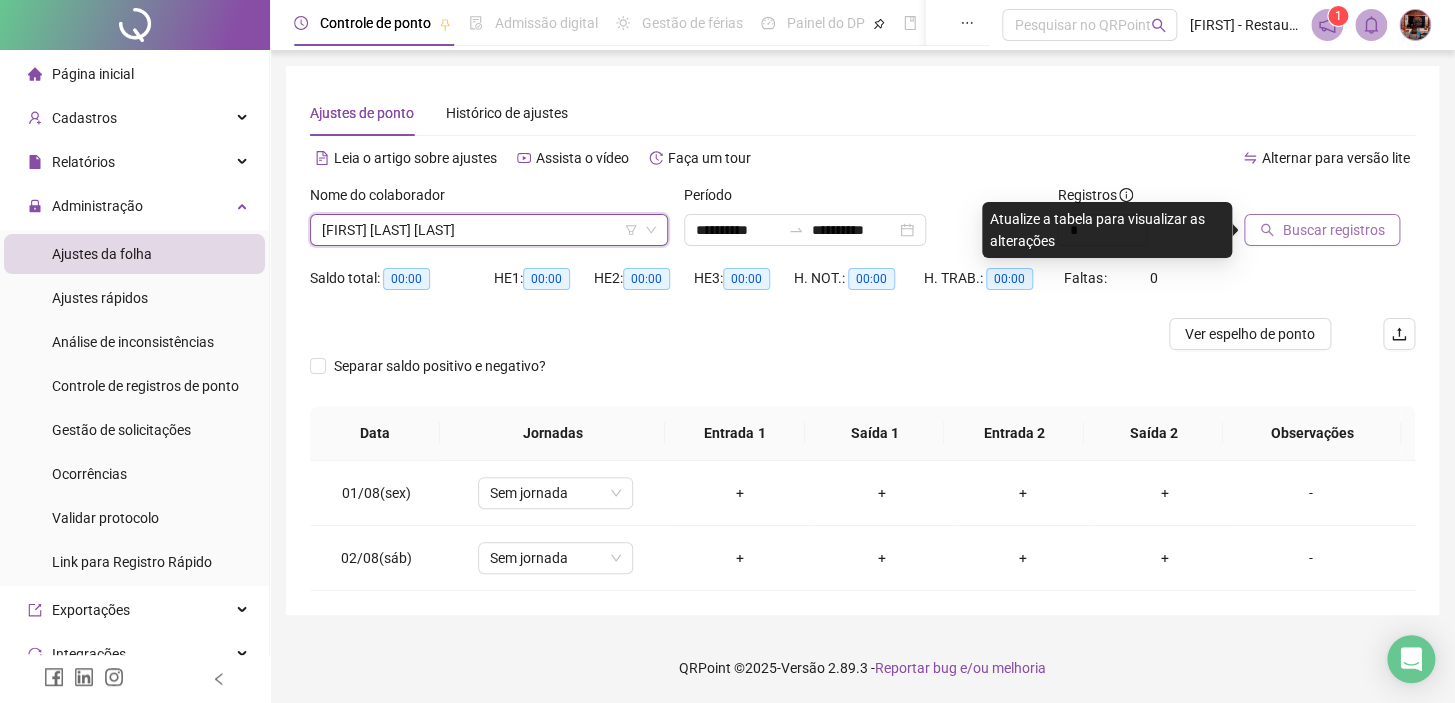 click on "Buscar registros" at bounding box center [1322, 230] 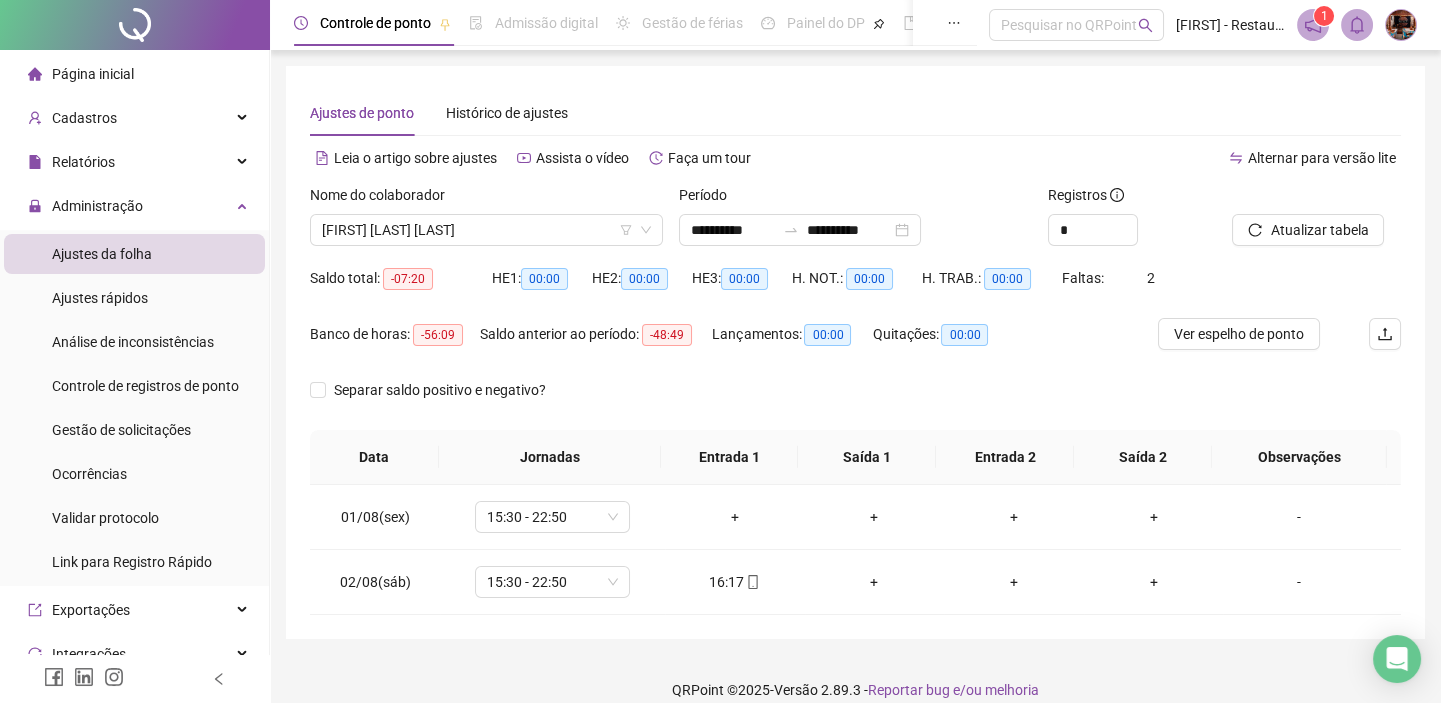 type 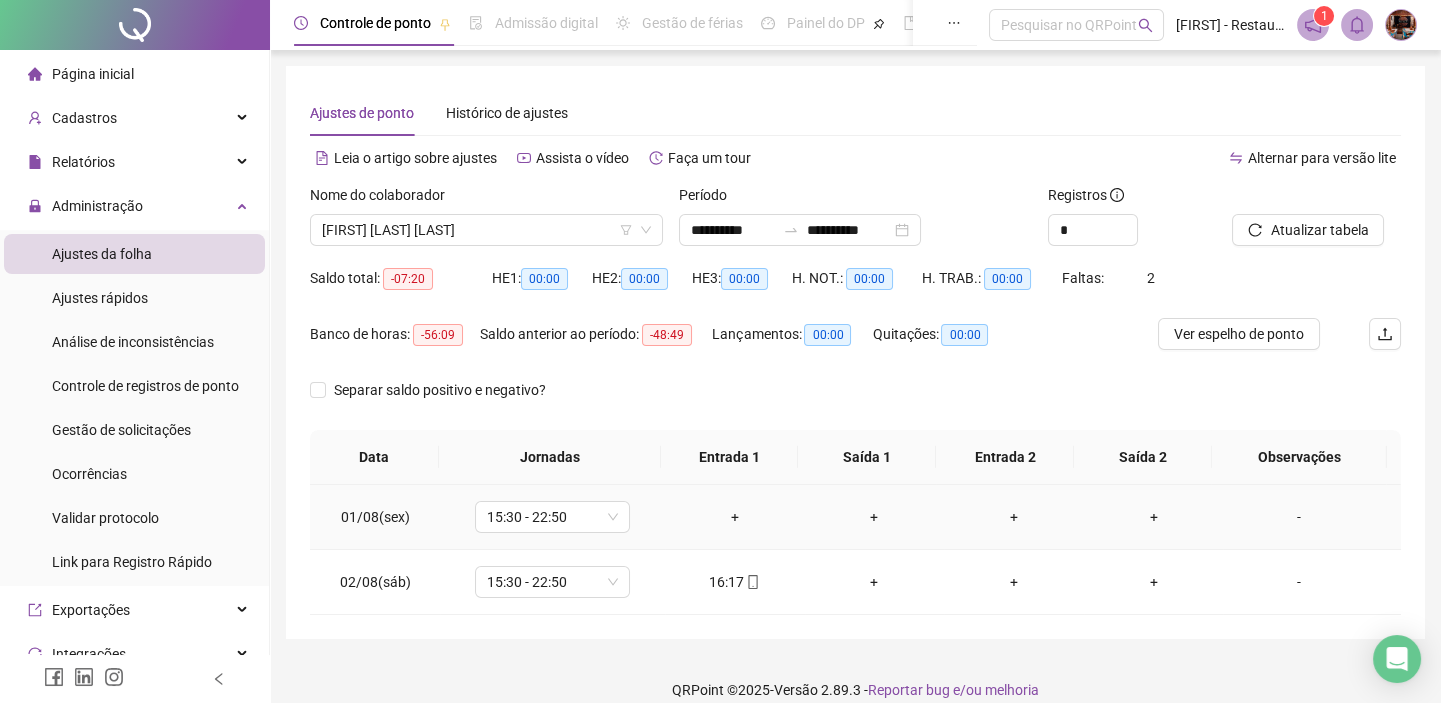 click on "+" at bounding box center [735, 517] 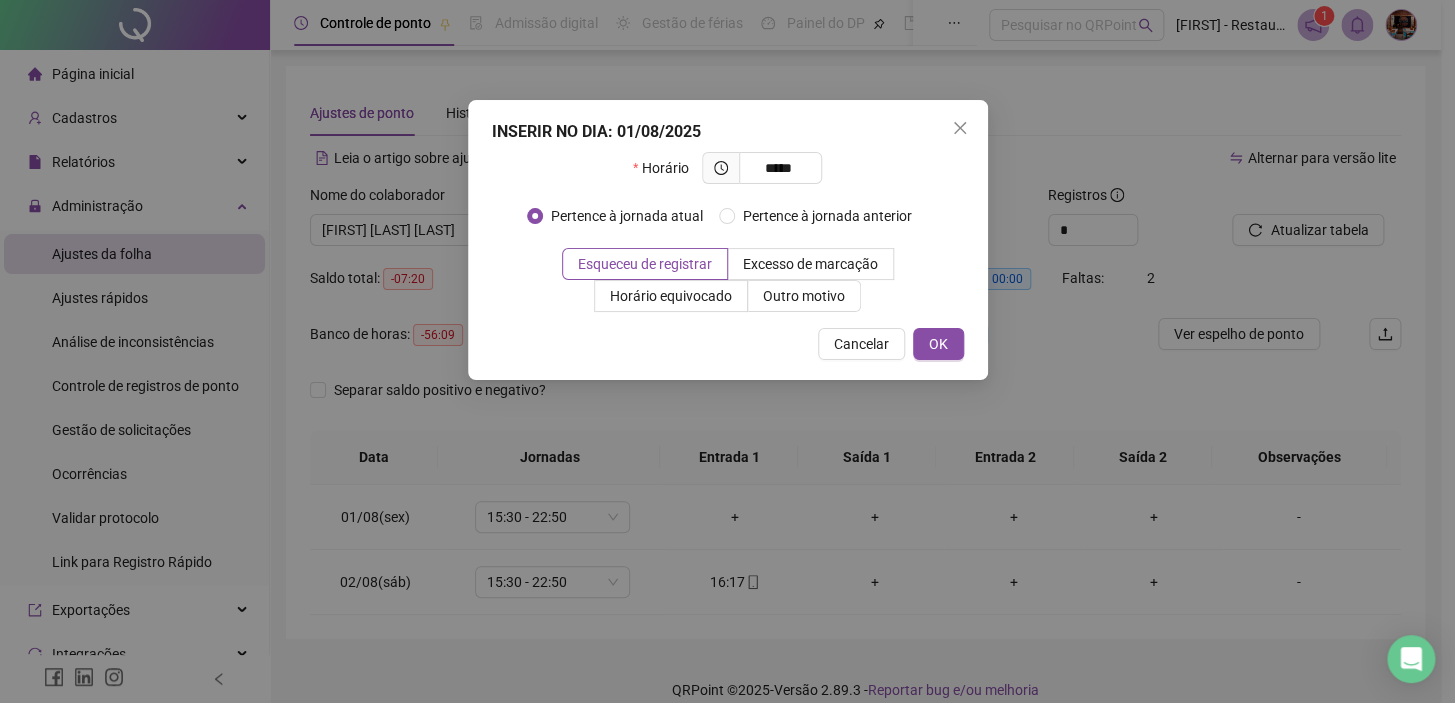 type on "*****" 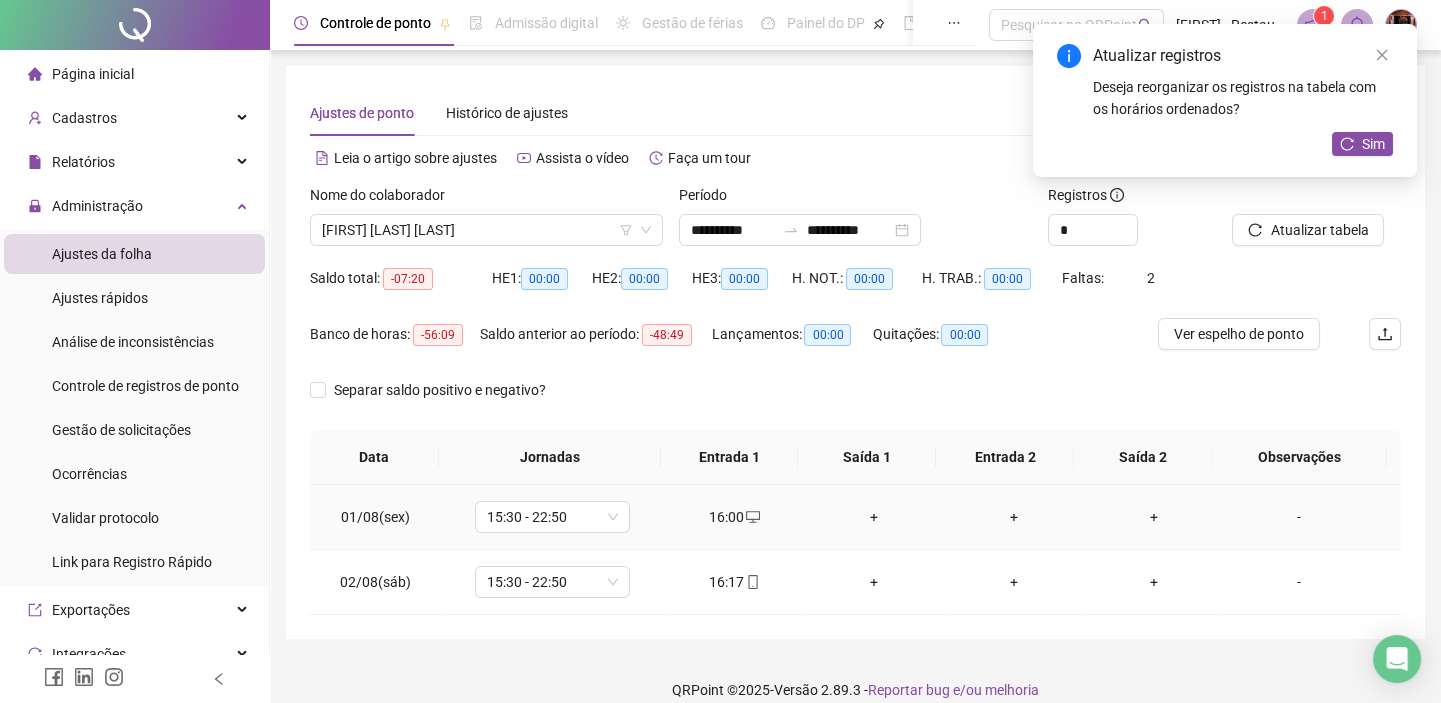 click on "+" at bounding box center [875, 517] 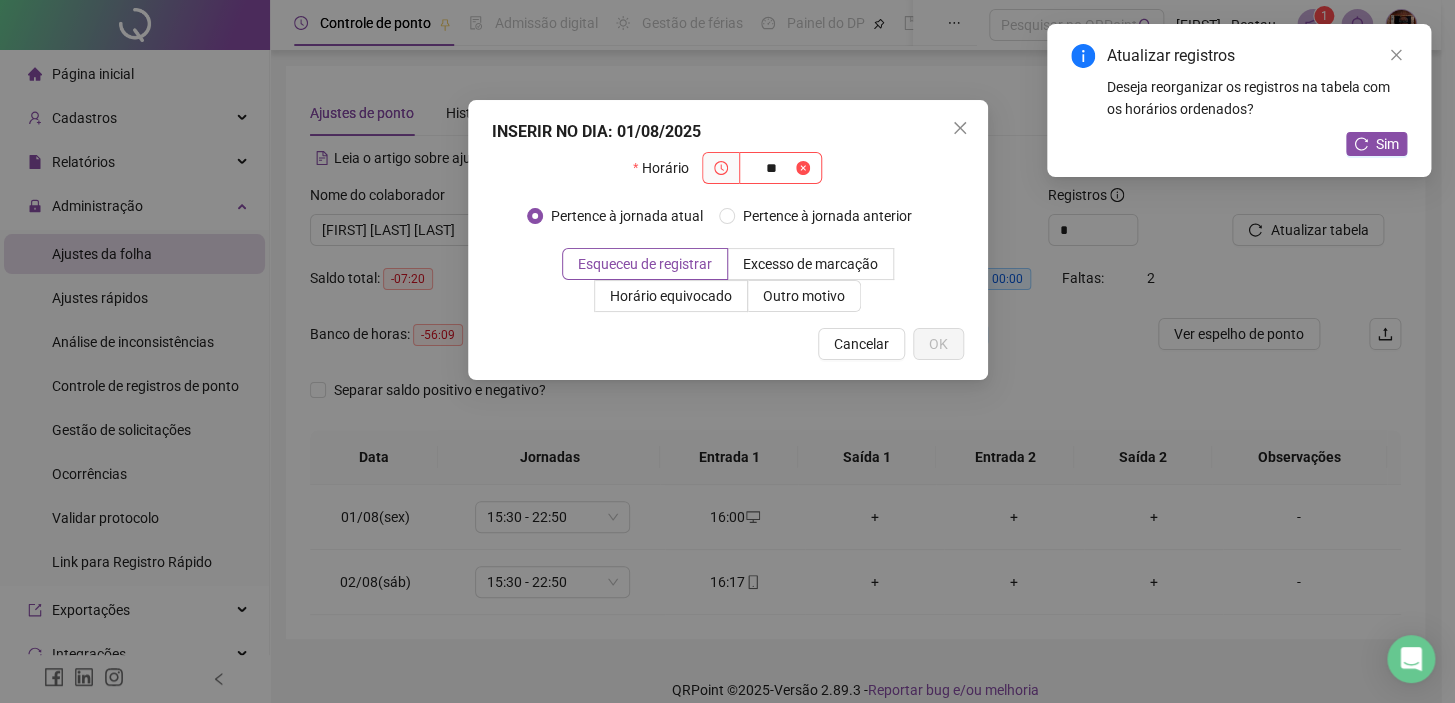 type on "*" 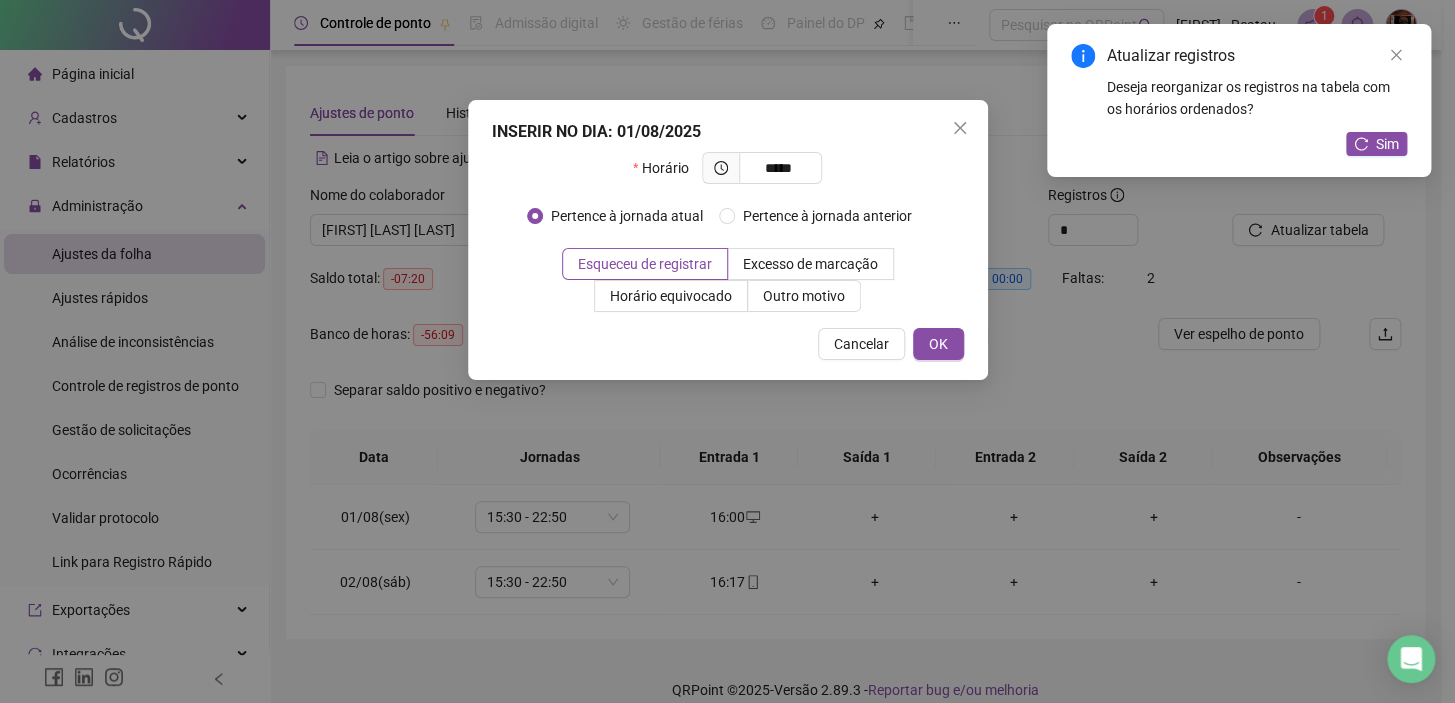 type on "*****" 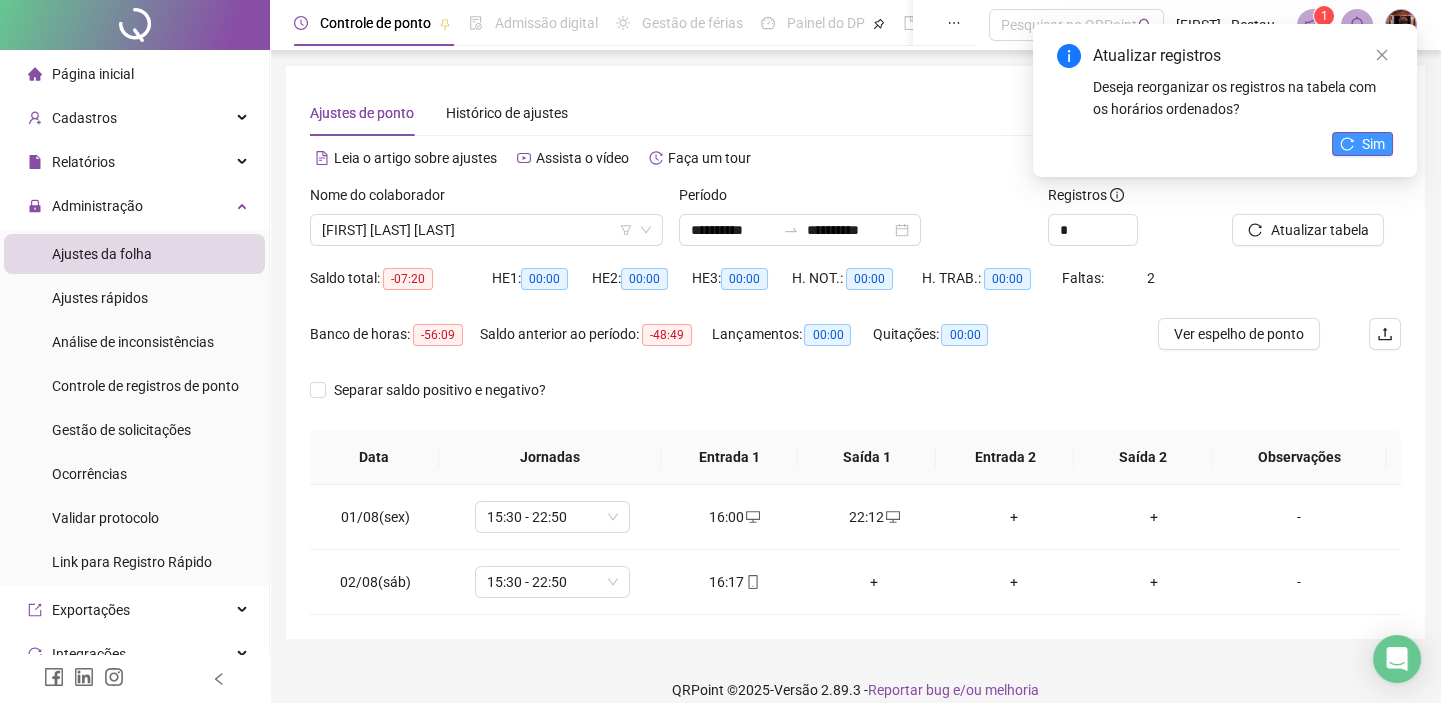 click on "Sim" at bounding box center (1362, 144) 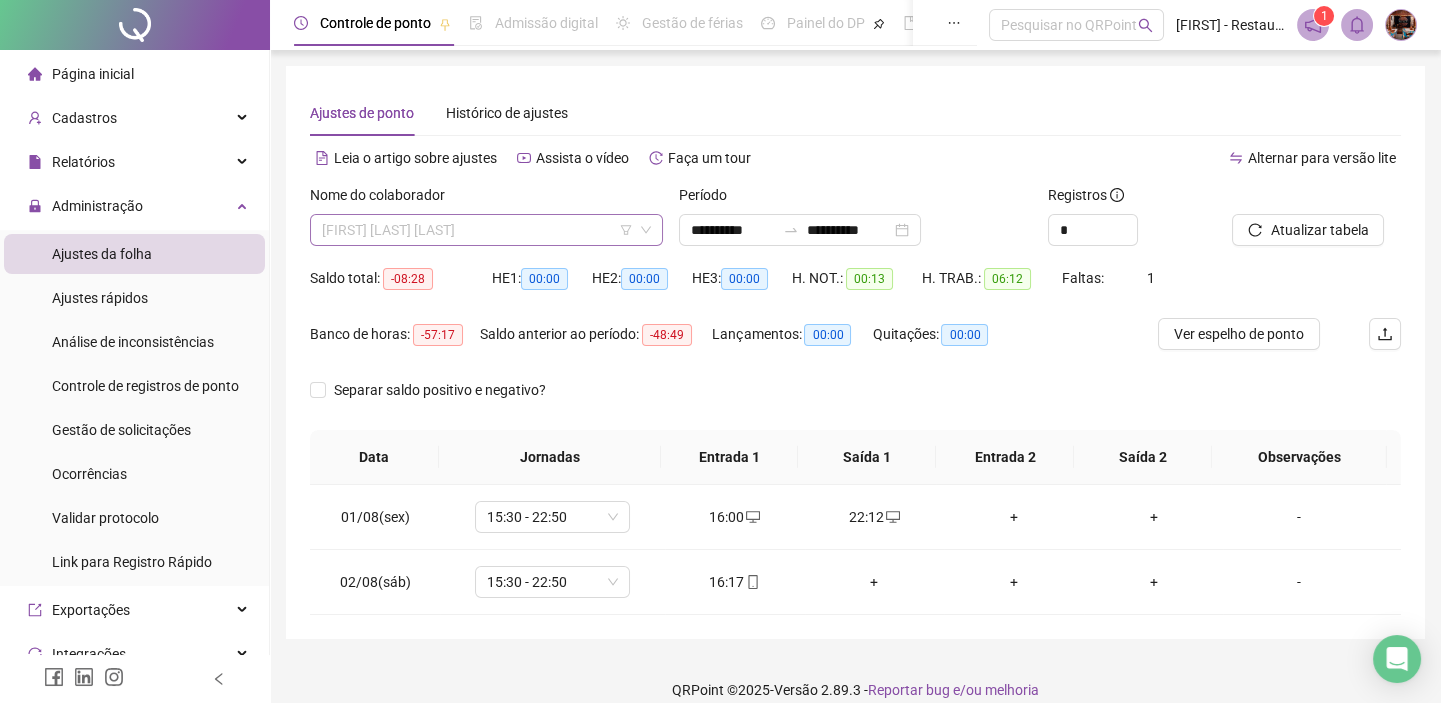 click on "[FIRST] [LAST] [LAST]" at bounding box center (486, 230) 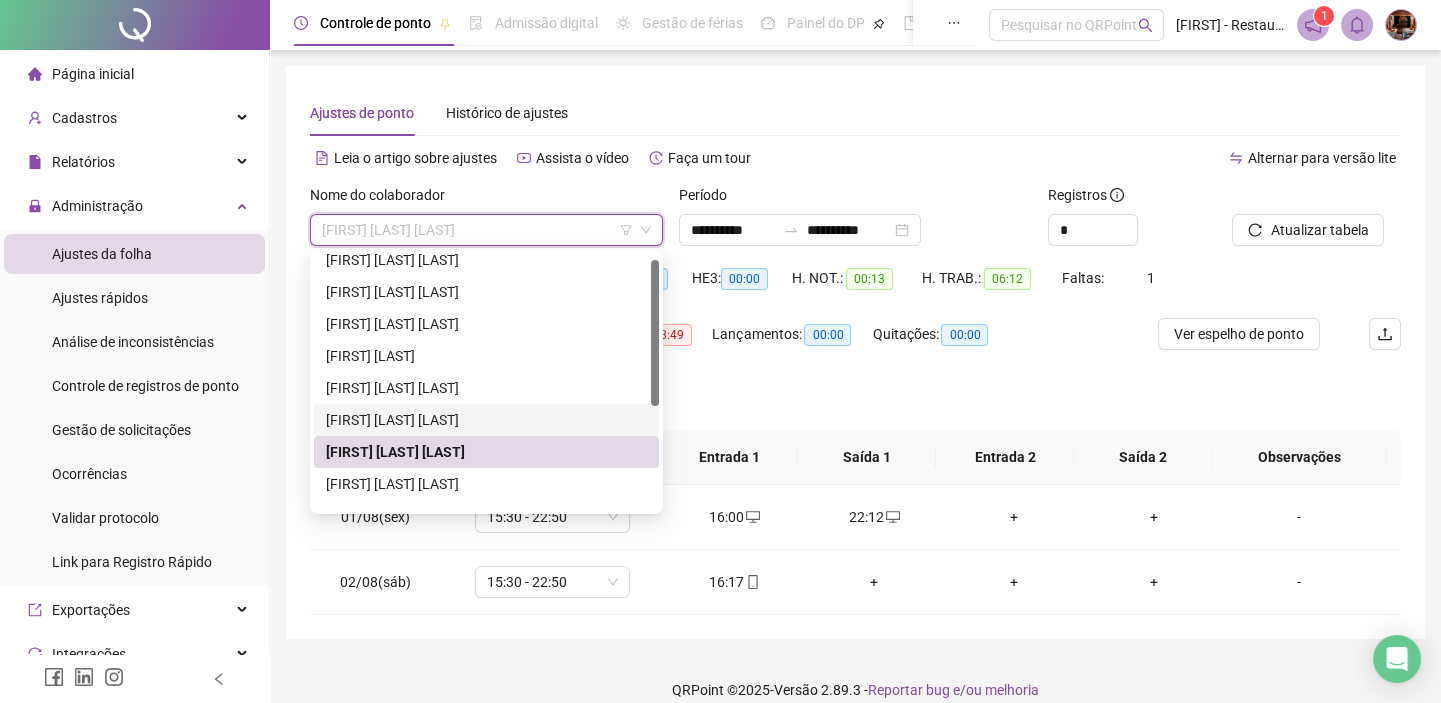 scroll, scrollTop: 0, scrollLeft: 0, axis: both 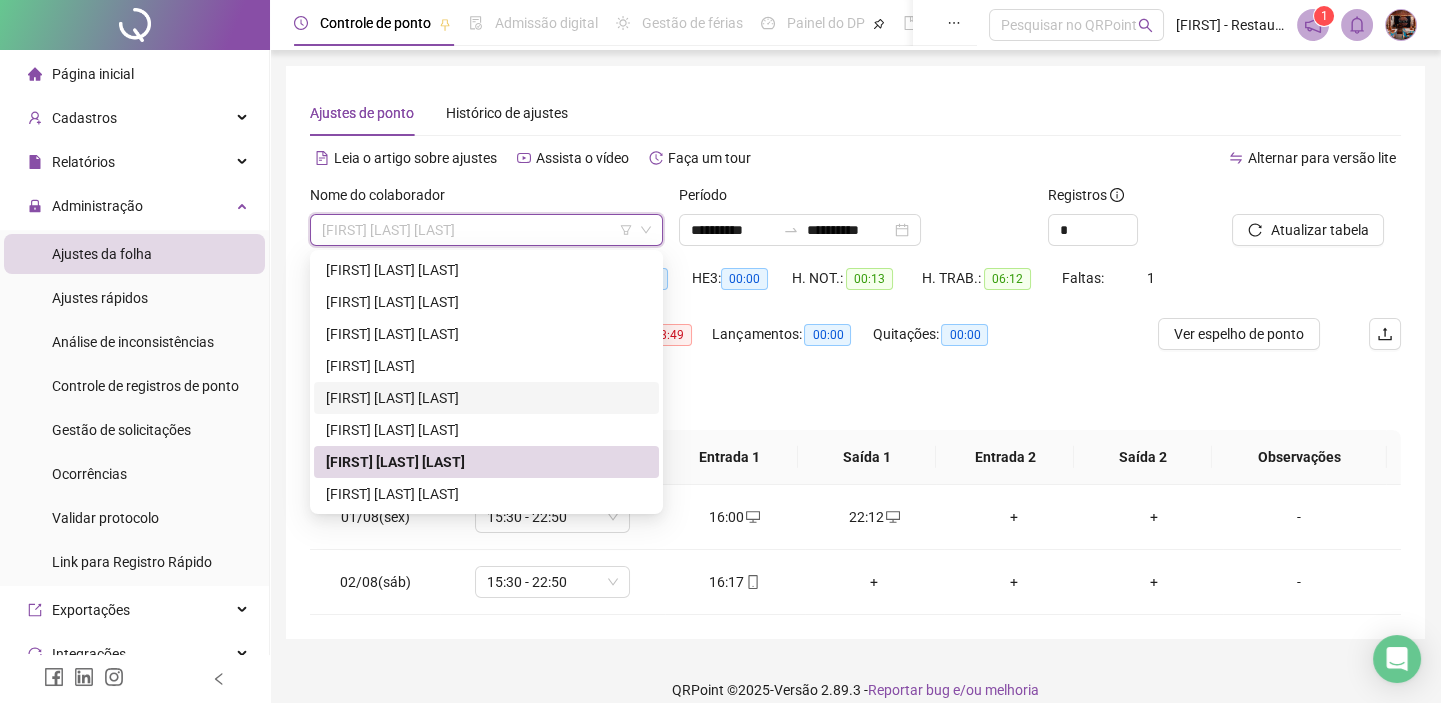 click on "[FIRST] [LAST] [LAST]" at bounding box center [486, 398] 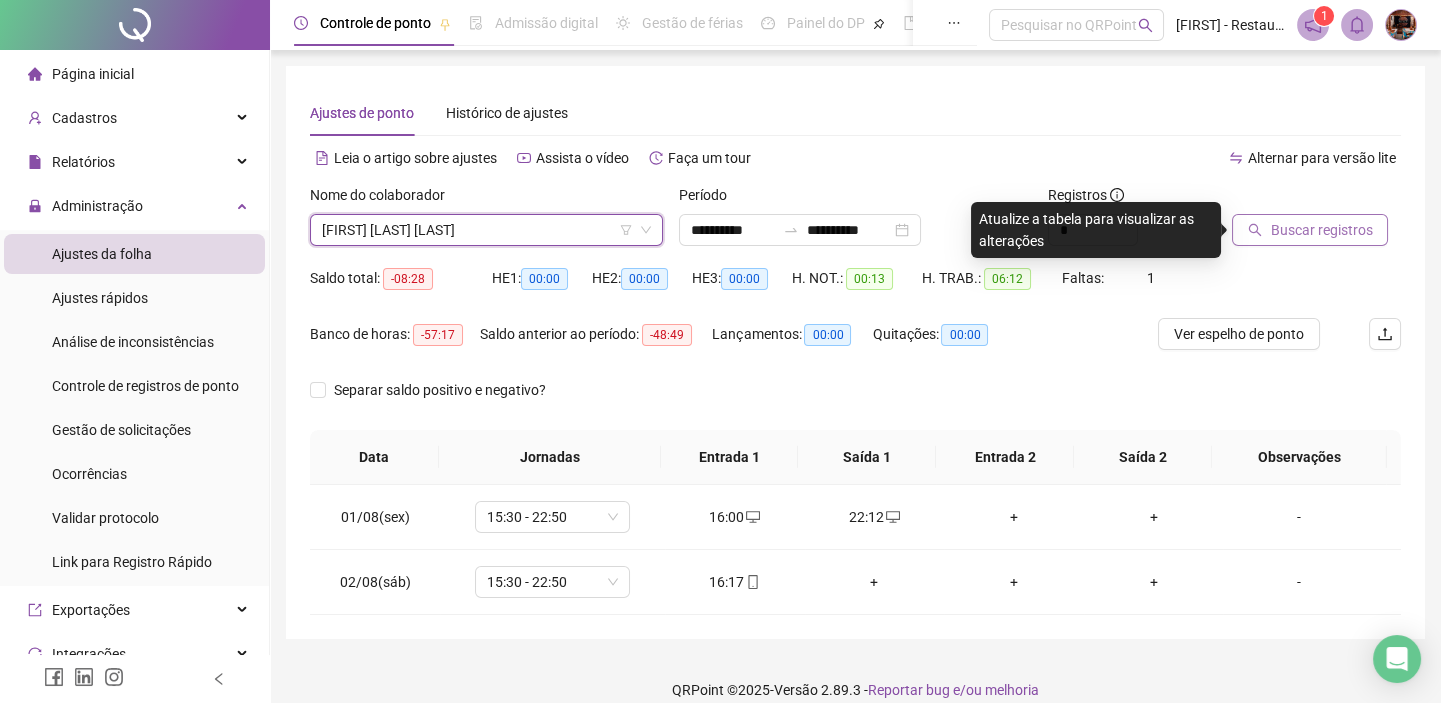 click on "Buscar registros" at bounding box center [1321, 230] 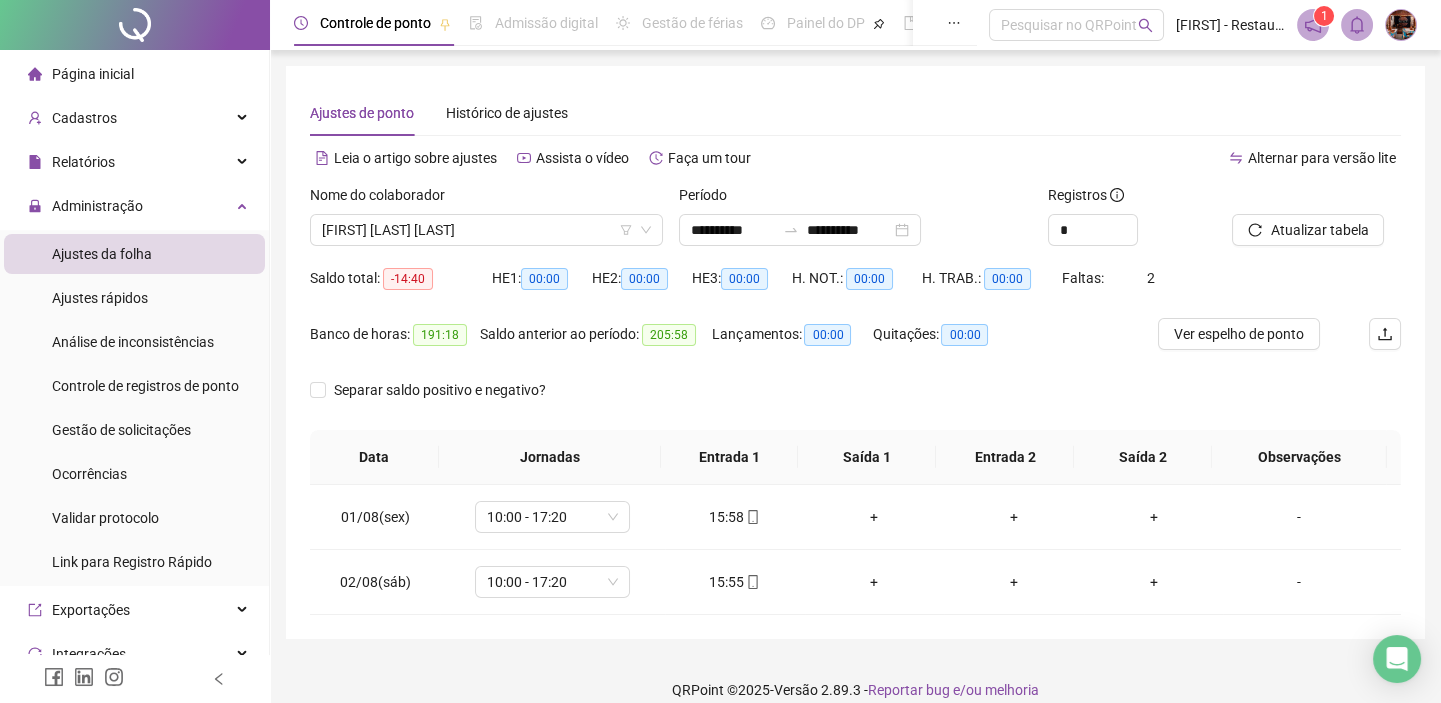 click on "Ajustes de ponto Histórico de ajustes" at bounding box center (855, 113) 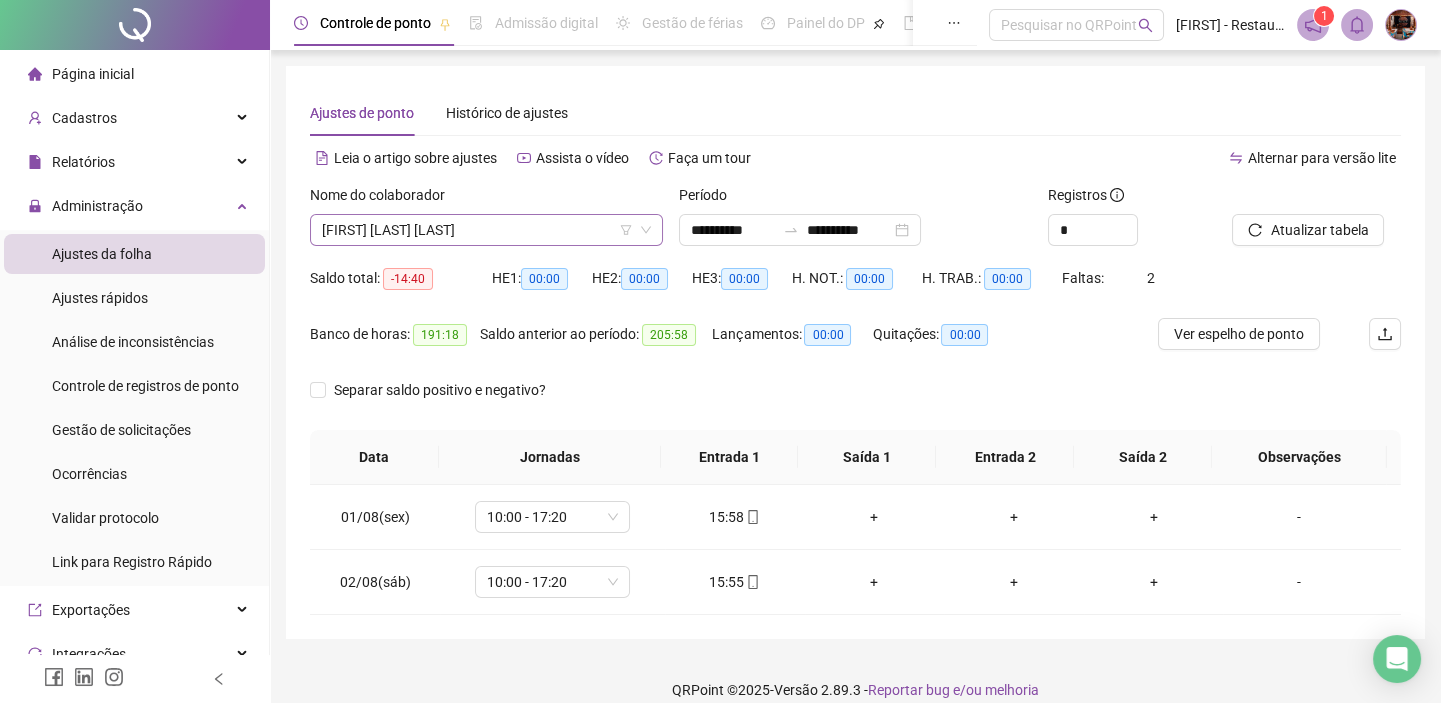 click on "[FIRST] [LAST] [LAST]" at bounding box center [486, 230] 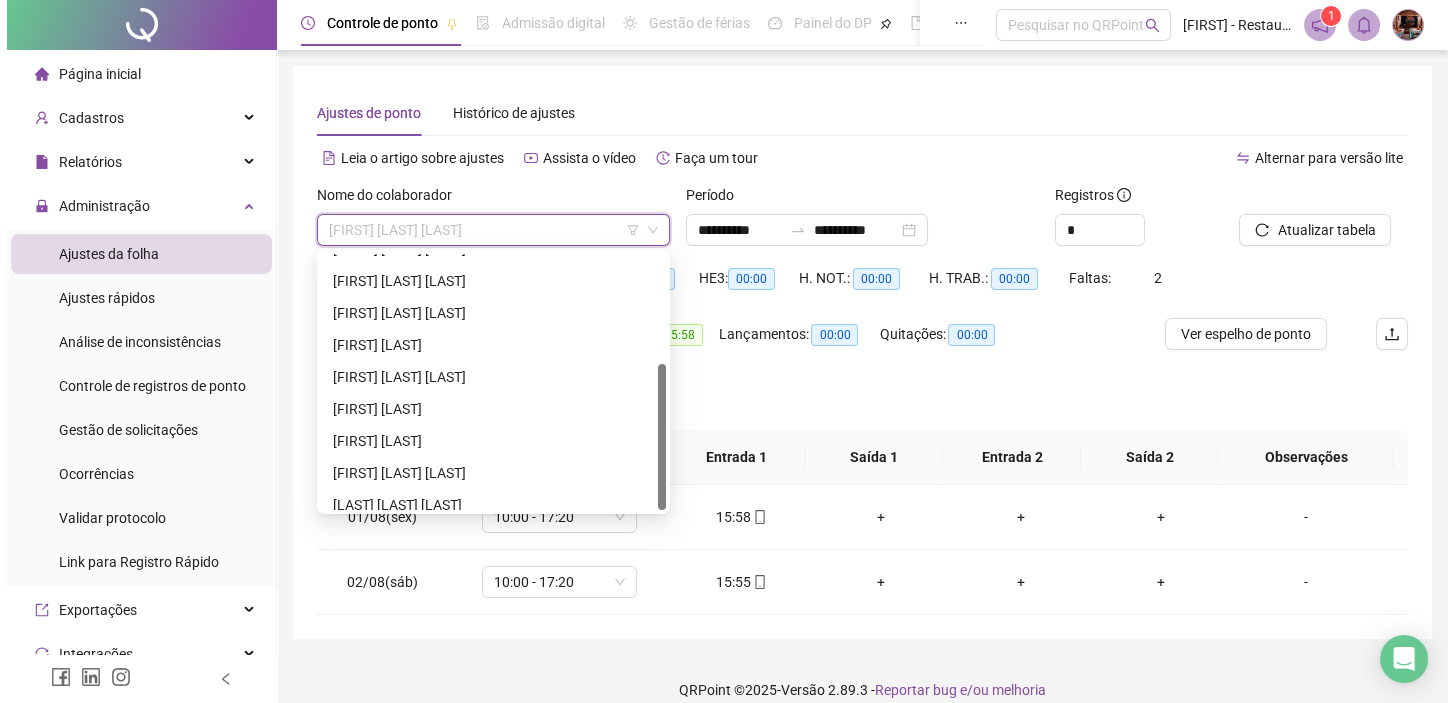 scroll, scrollTop: 191, scrollLeft: 0, axis: vertical 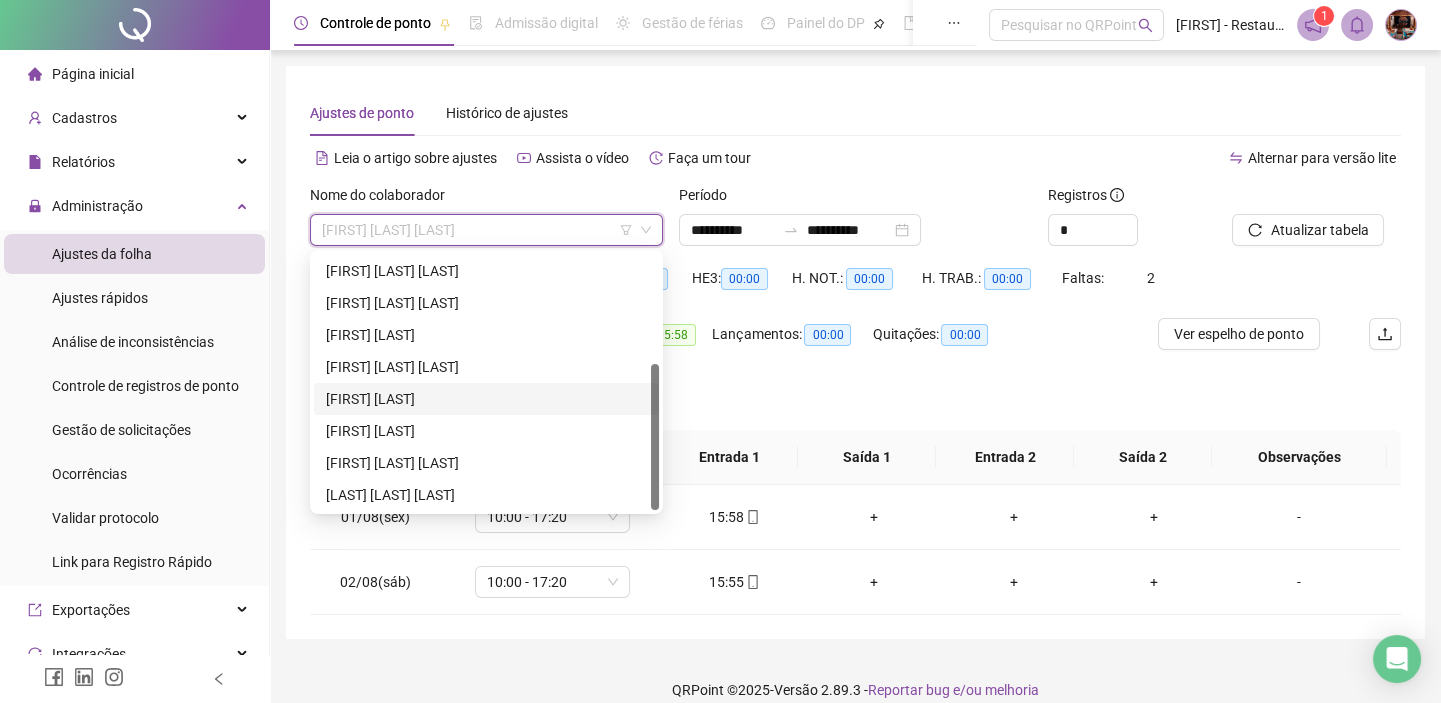 click on "[FIRST] [LAST]" at bounding box center (486, 399) 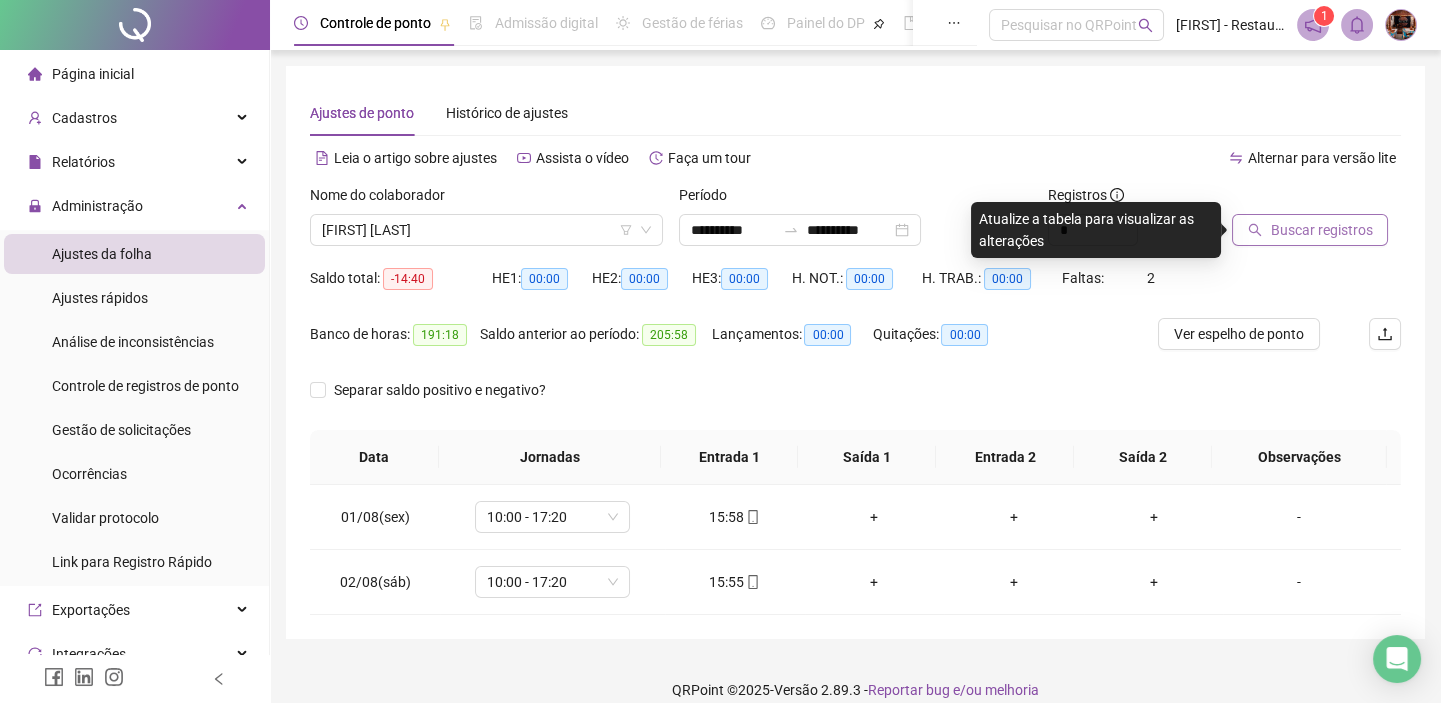 click on "Buscar registros" at bounding box center (1321, 230) 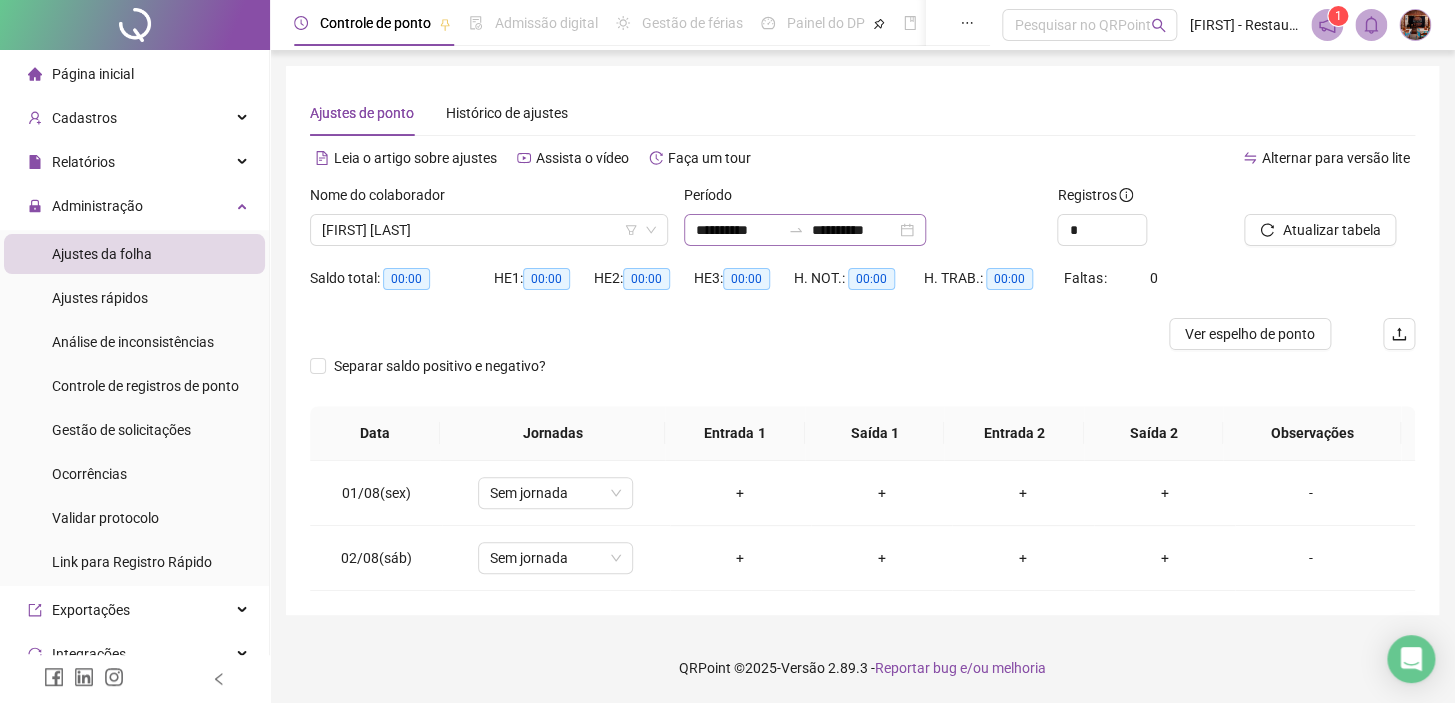 click on "**********" at bounding box center [805, 230] 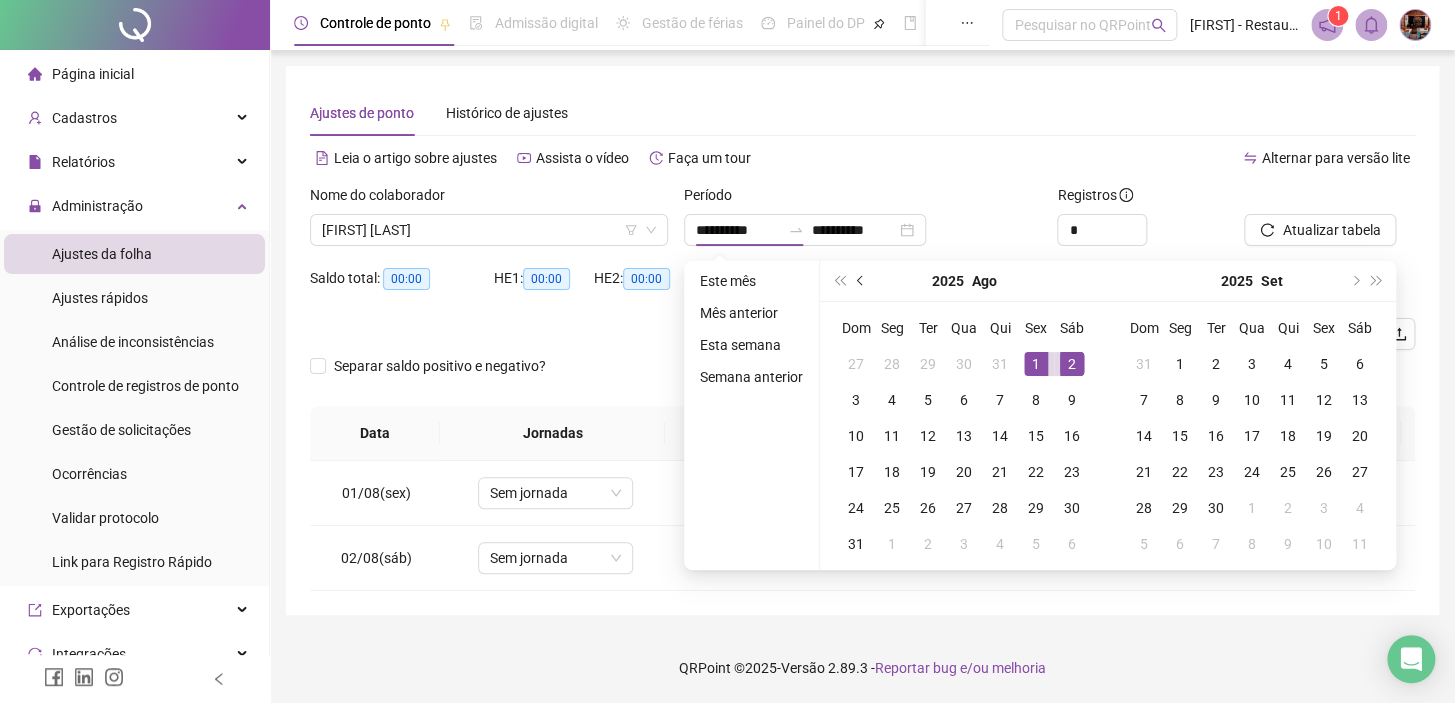 click at bounding box center (861, 281) 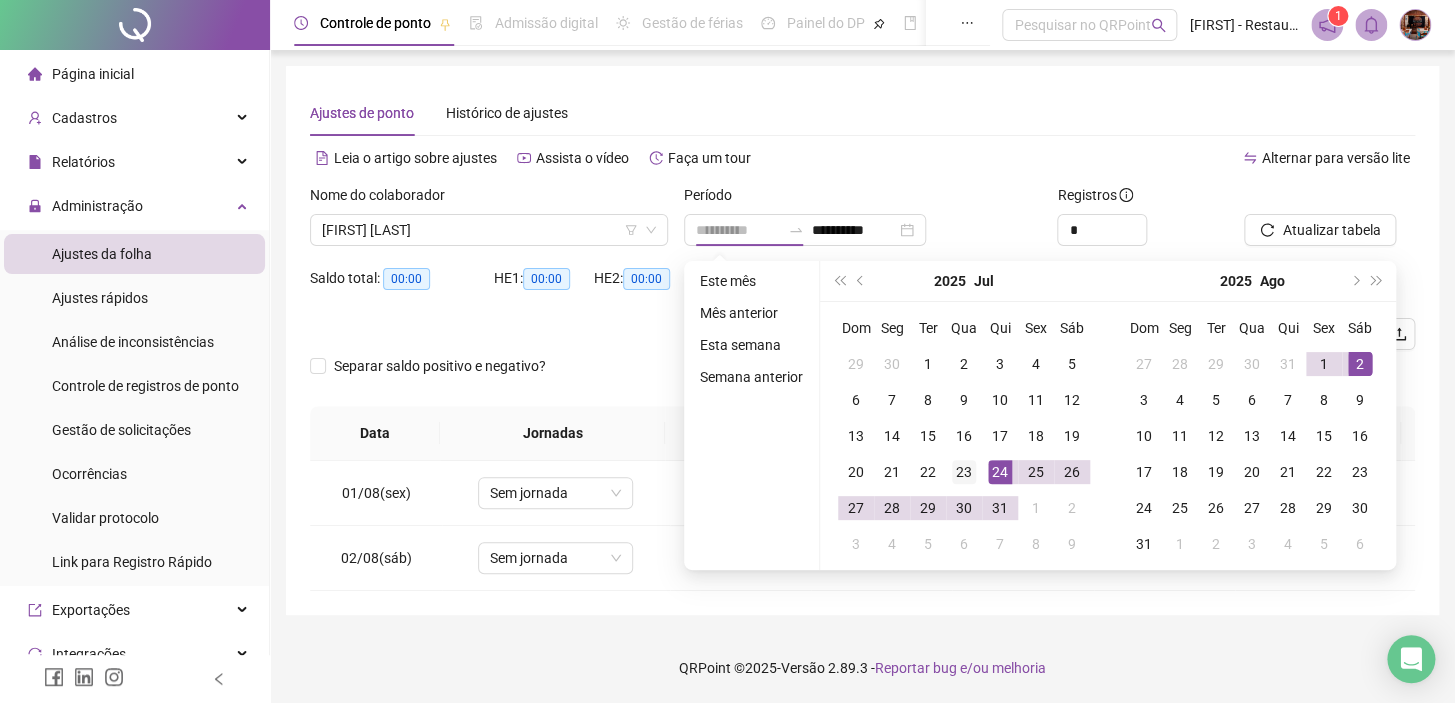 type on "**********" 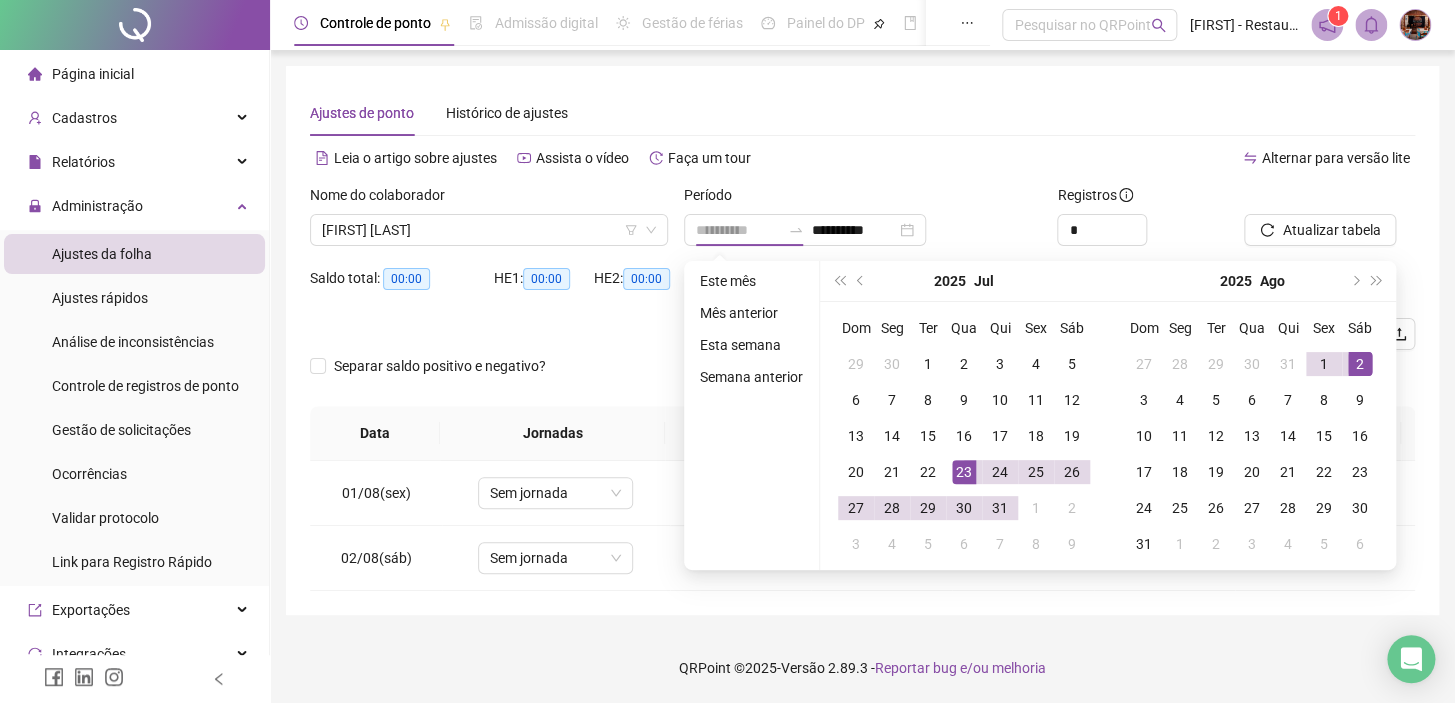 click on "23" at bounding box center (964, 472) 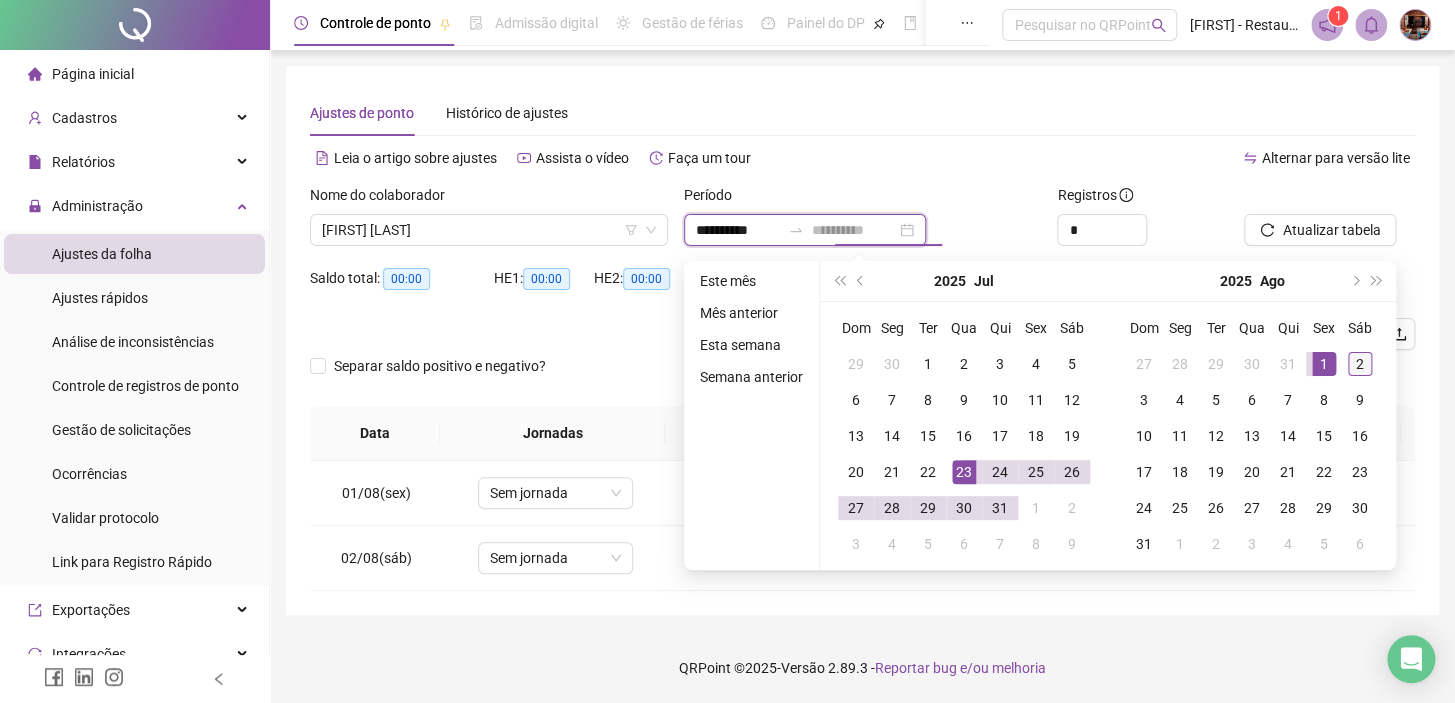 type on "**********" 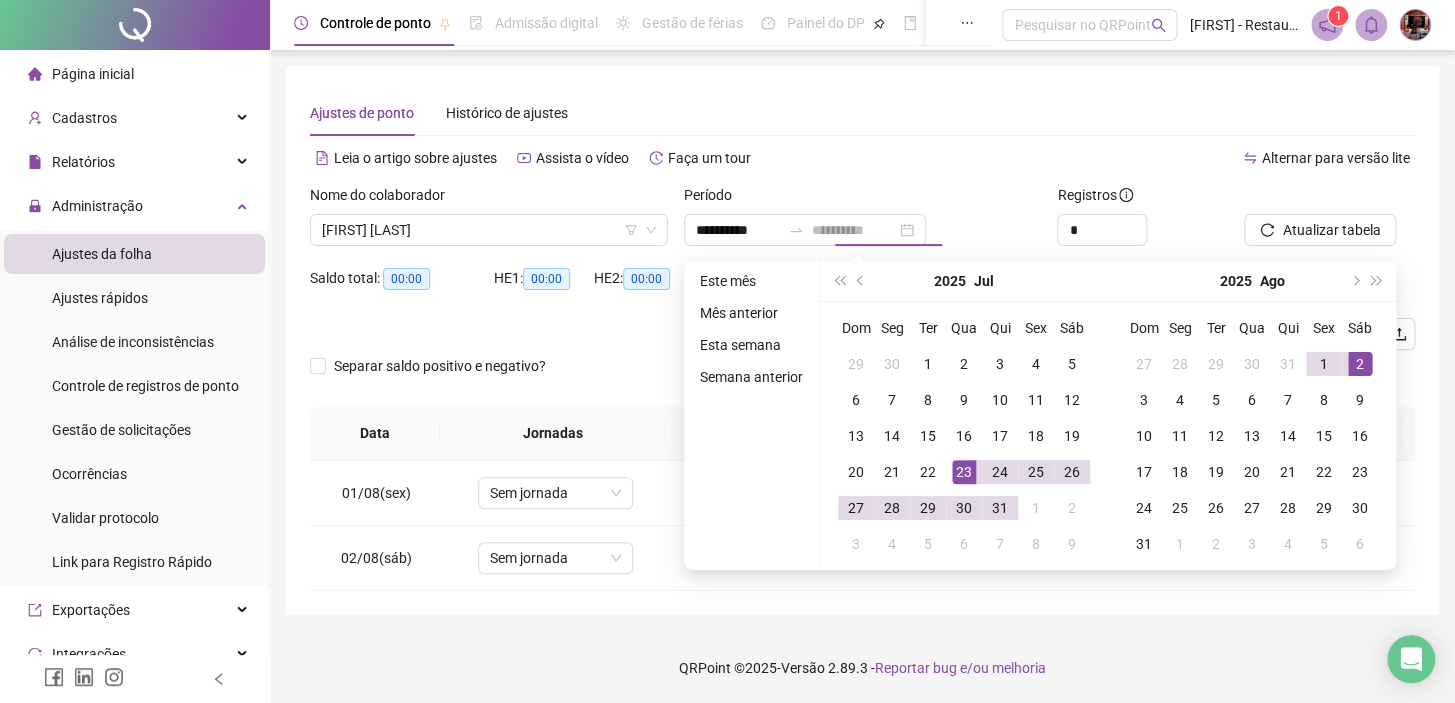 click on "2" at bounding box center (1360, 364) 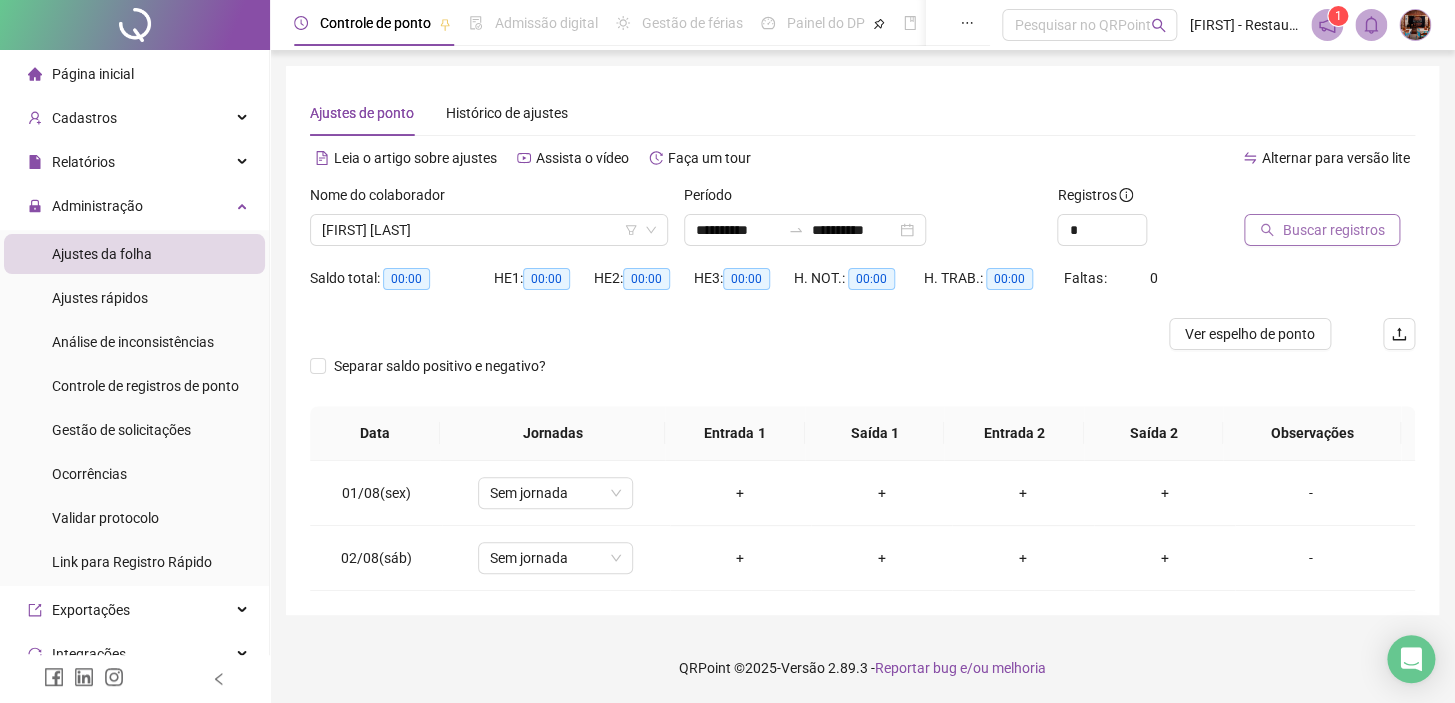 click on "Buscar registros" at bounding box center [1333, 230] 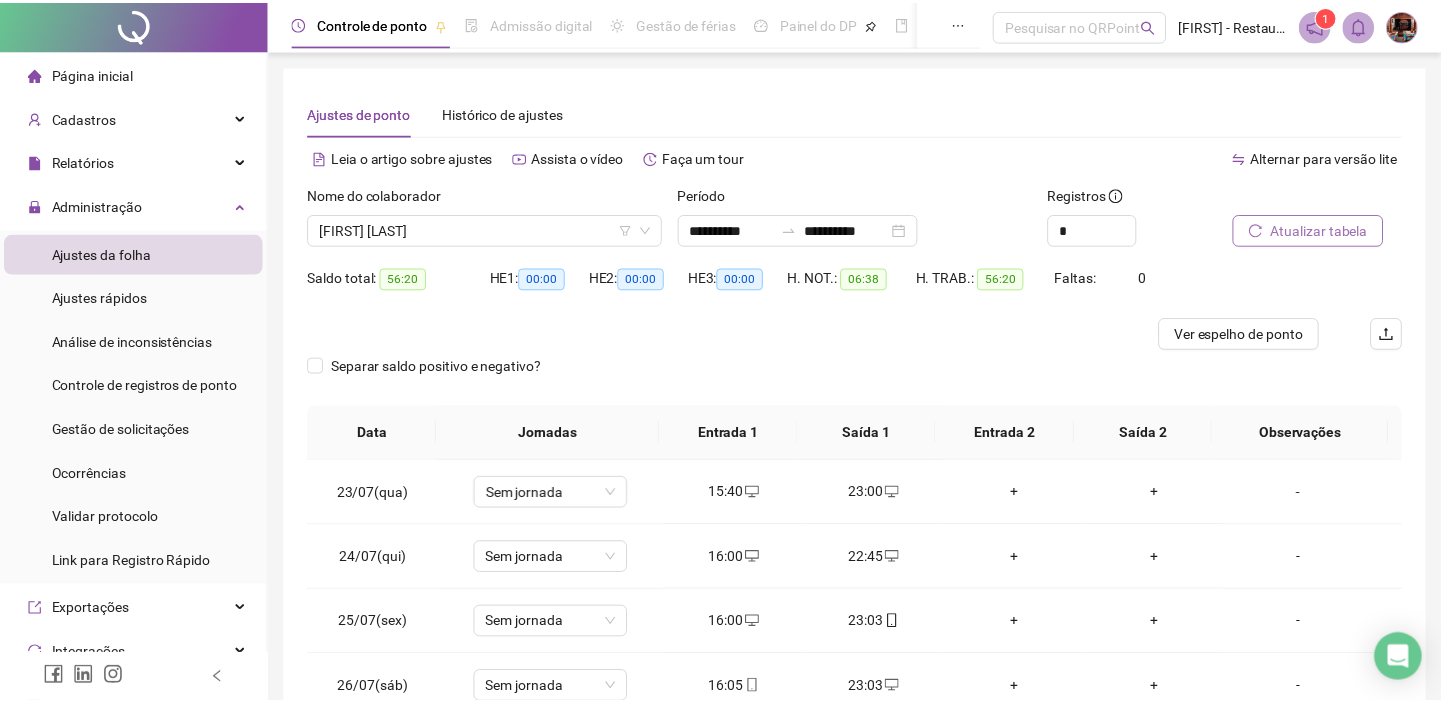 scroll, scrollTop: 181, scrollLeft: 0, axis: vertical 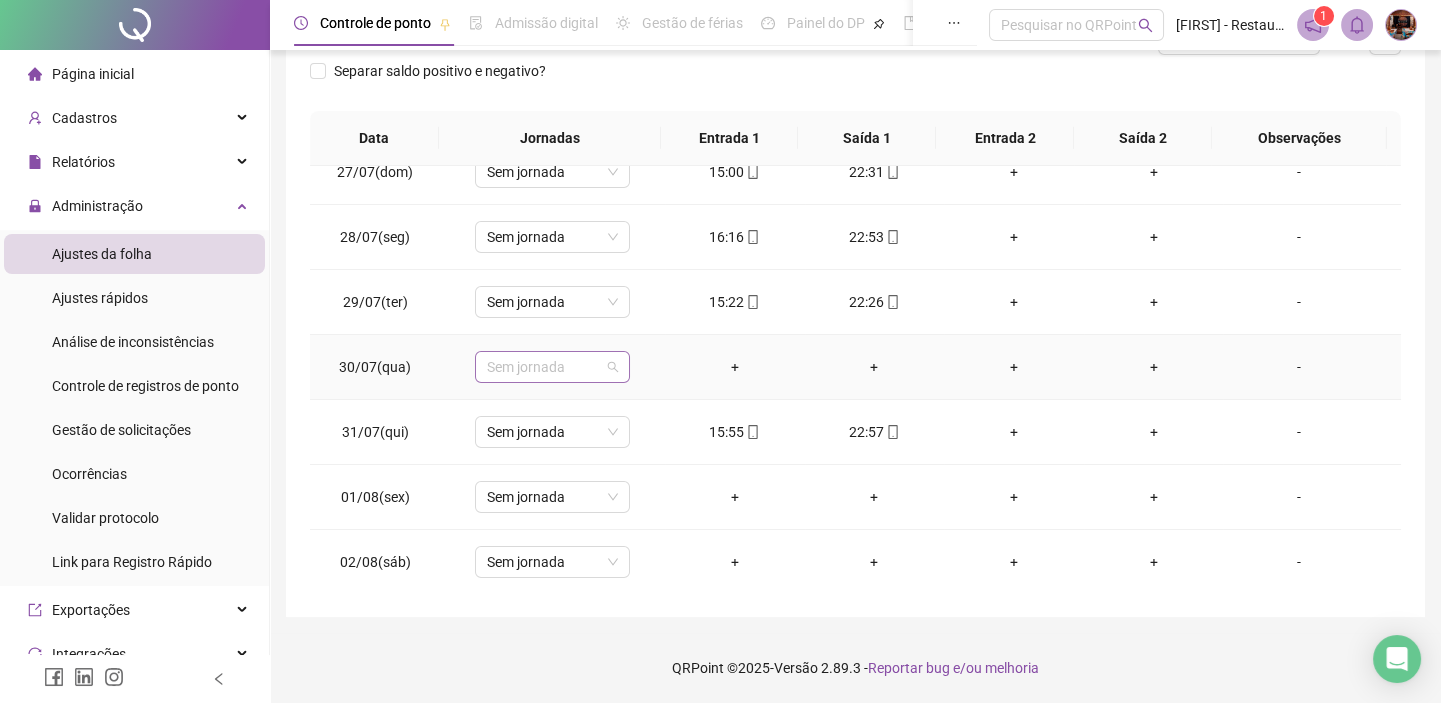 click on "Sem jornada" at bounding box center [552, 367] 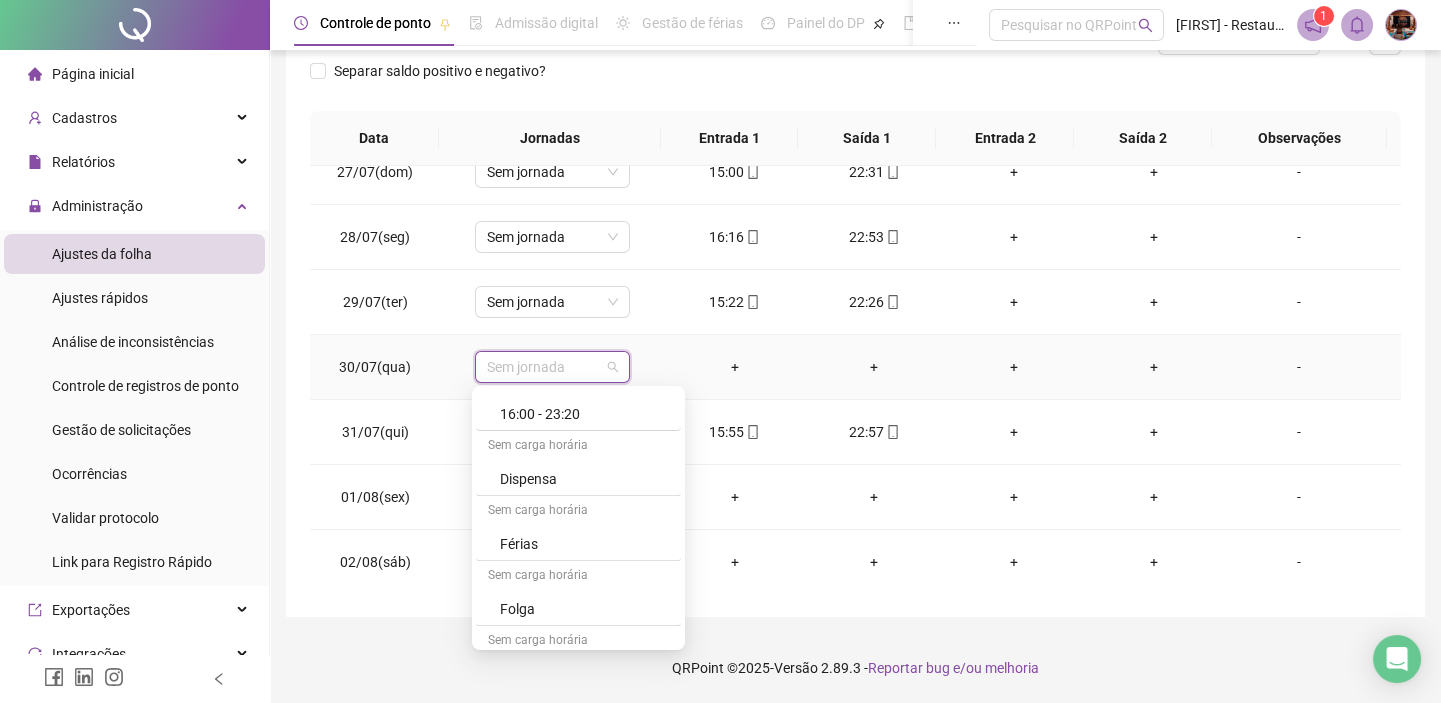 scroll, scrollTop: 2000, scrollLeft: 0, axis: vertical 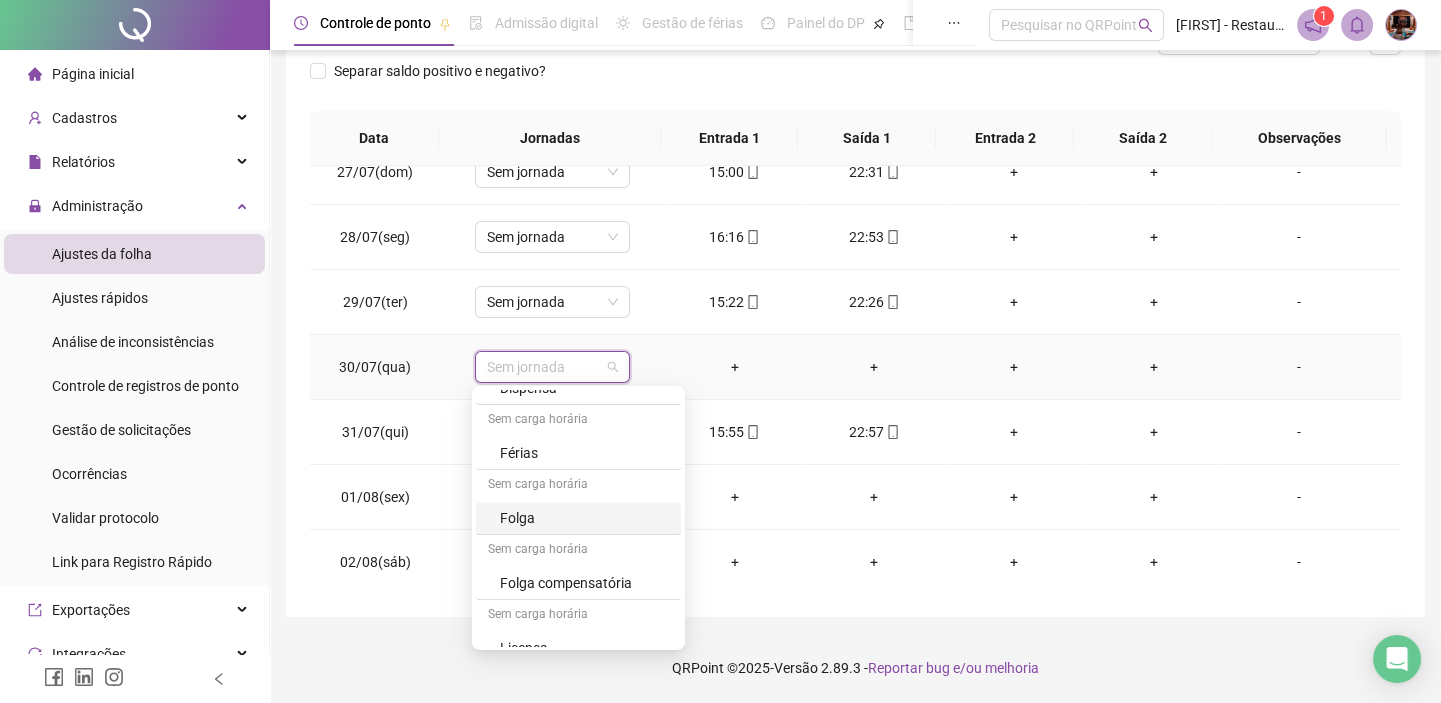 click on "Folga" at bounding box center [584, 518] 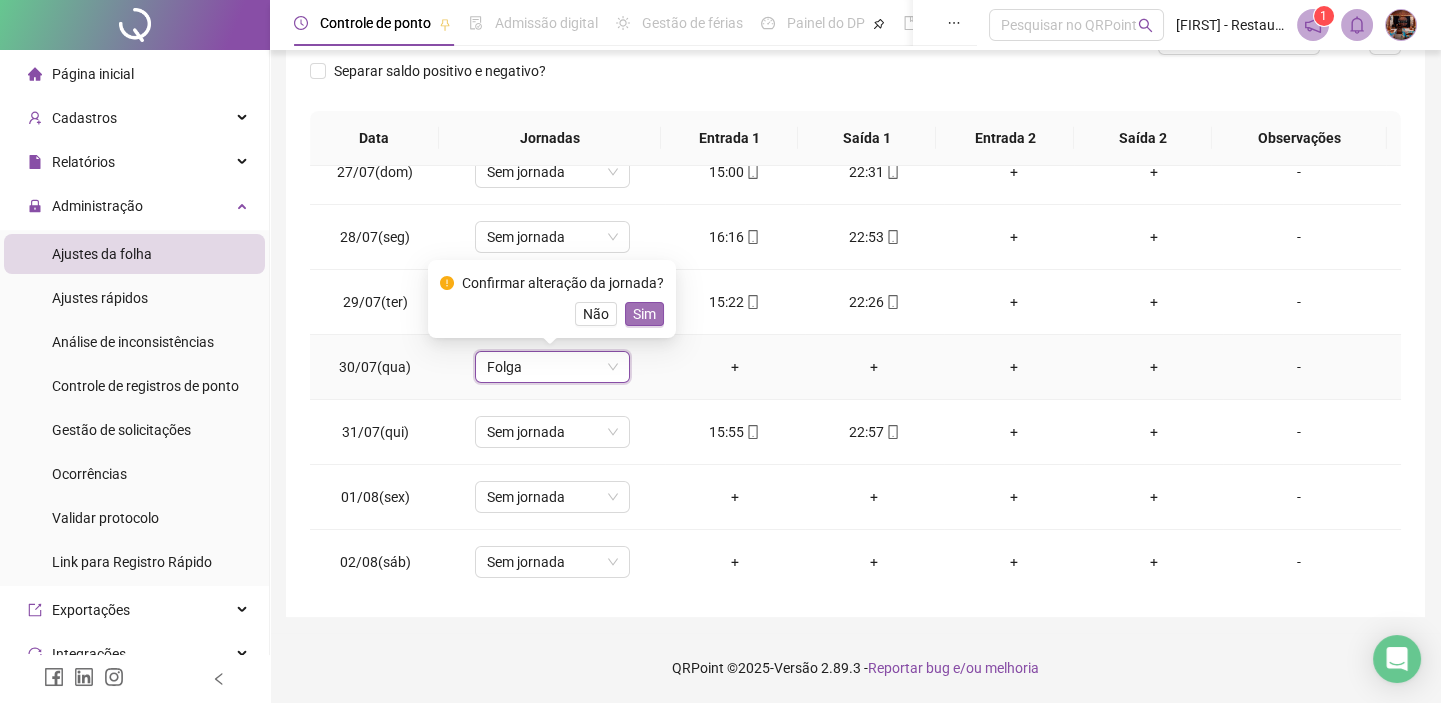 click on "Sim" at bounding box center [644, 314] 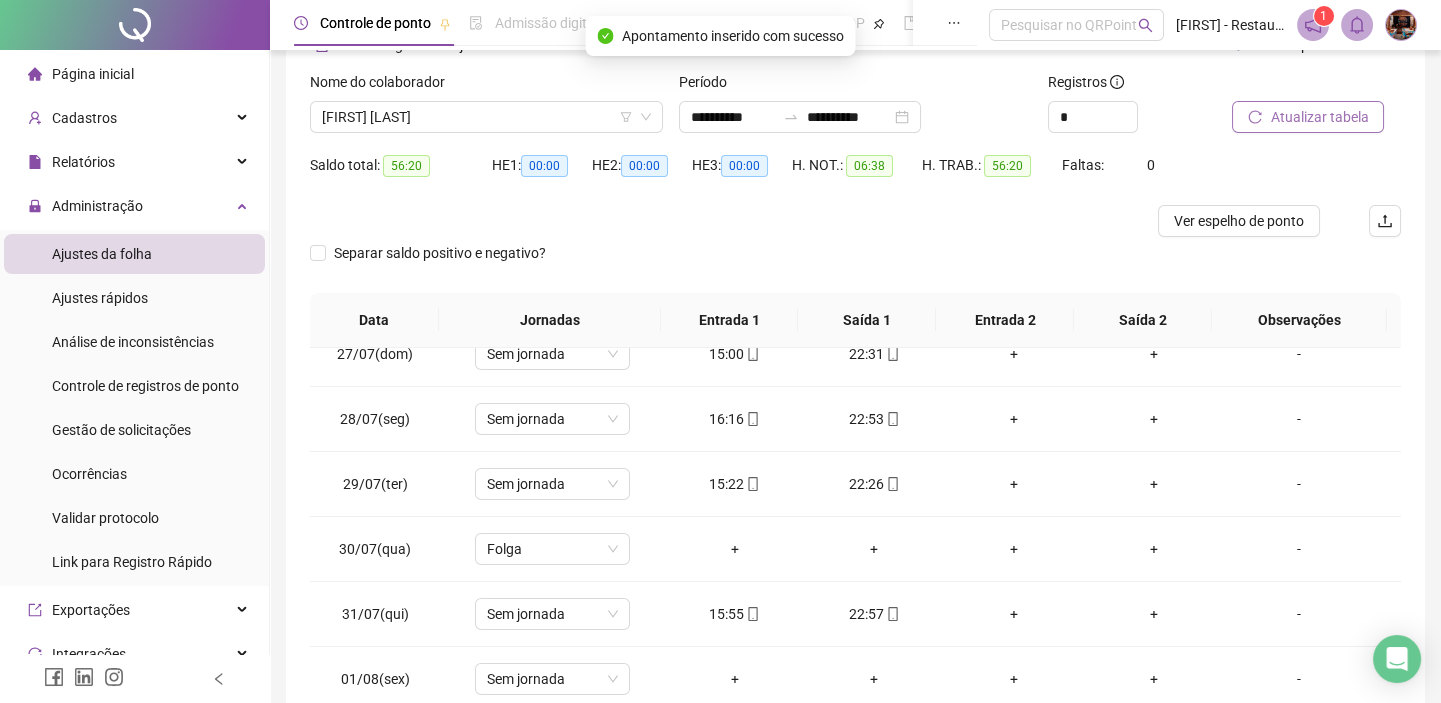 scroll, scrollTop: 0, scrollLeft: 0, axis: both 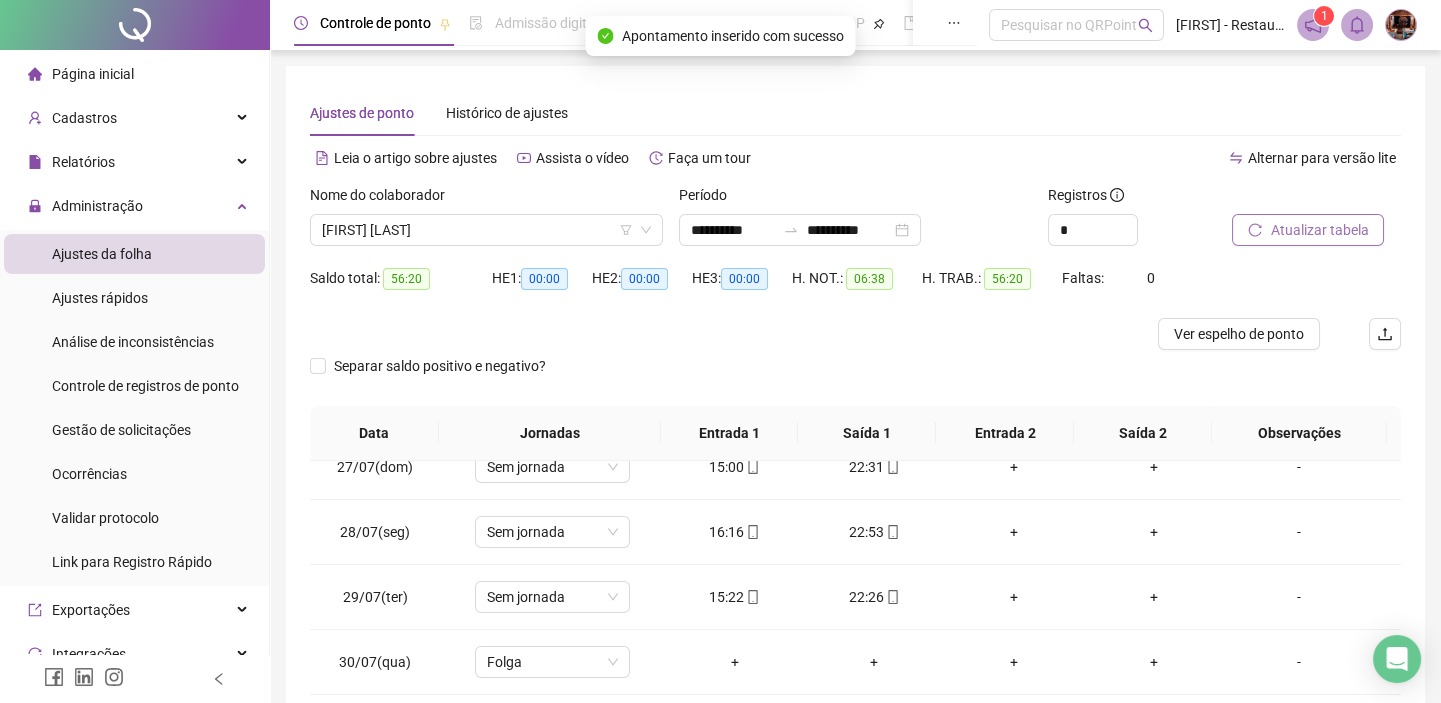 click on "Atualizar tabela" at bounding box center [1319, 230] 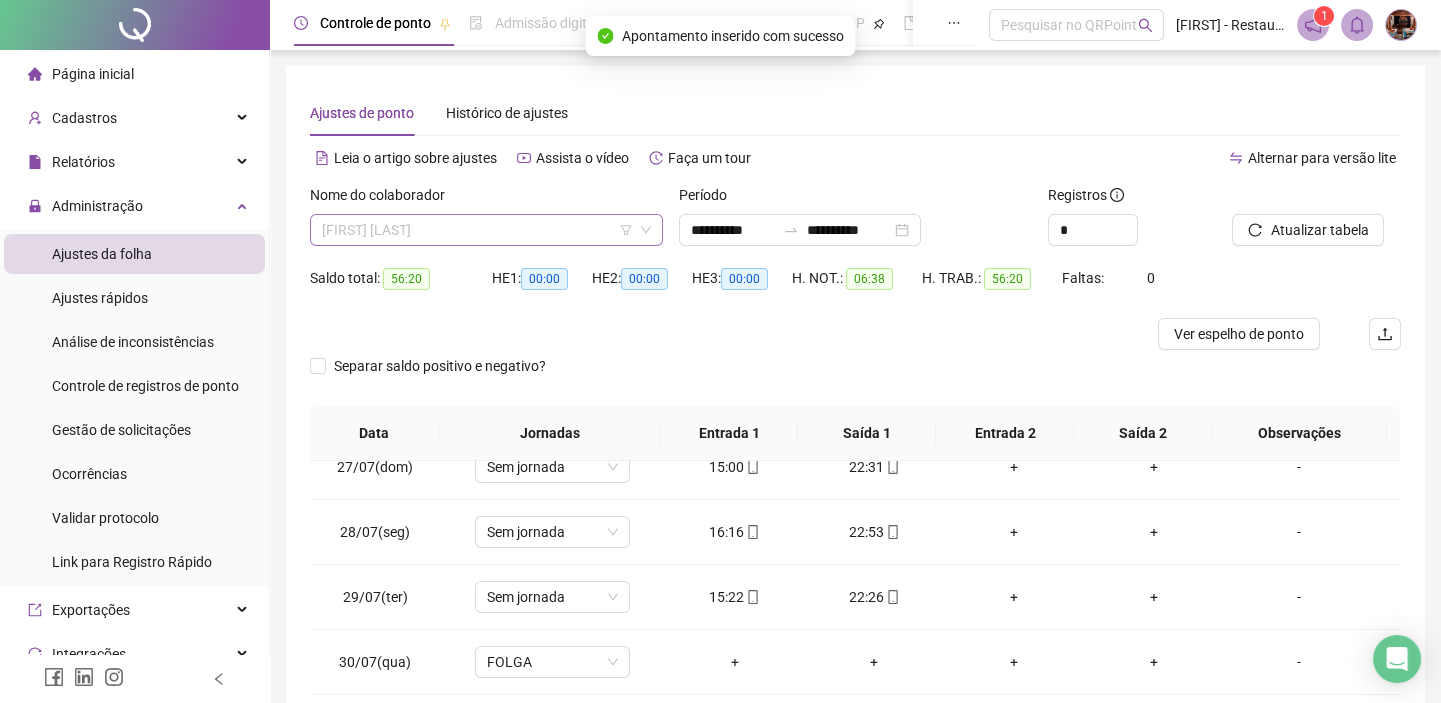 click on "[FIRST] [LAST]" at bounding box center [486, 230] 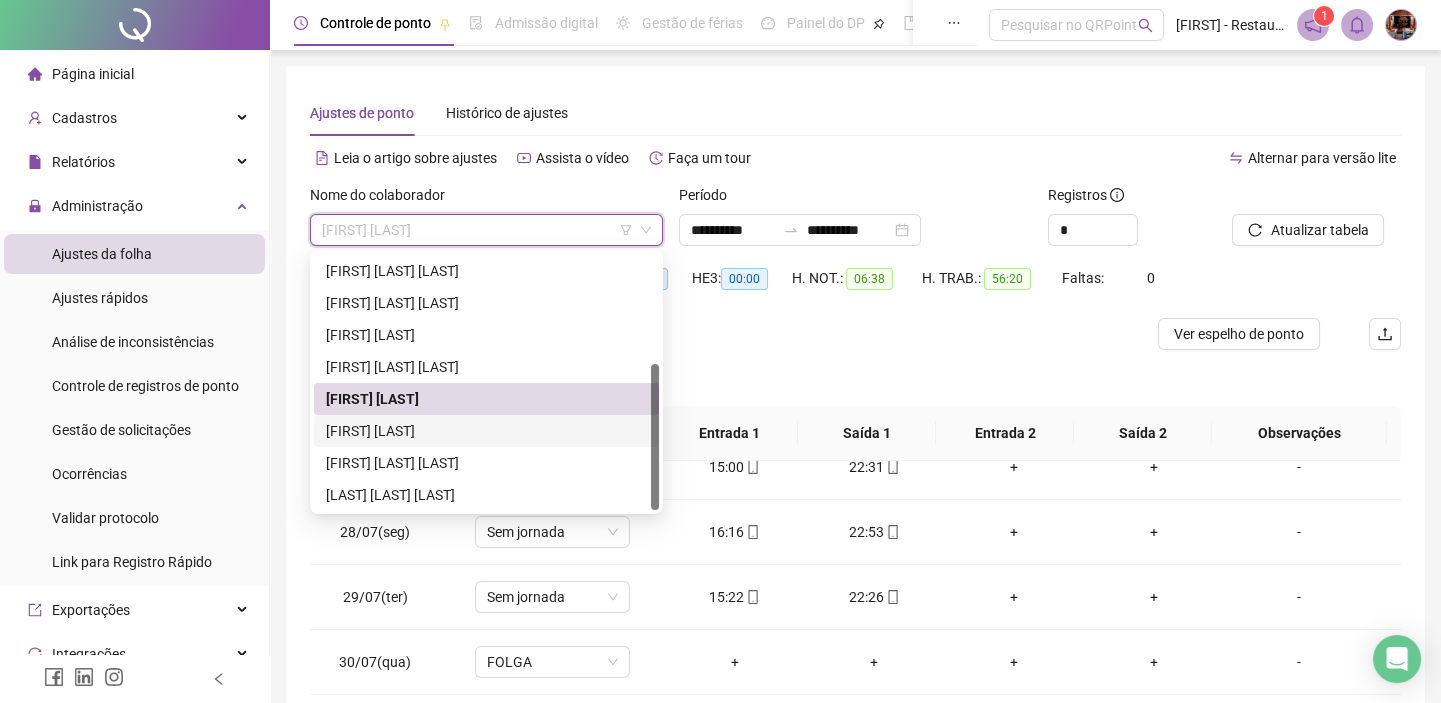 click on "[FIRST] [LAST]" at bounding box center [486, 431] 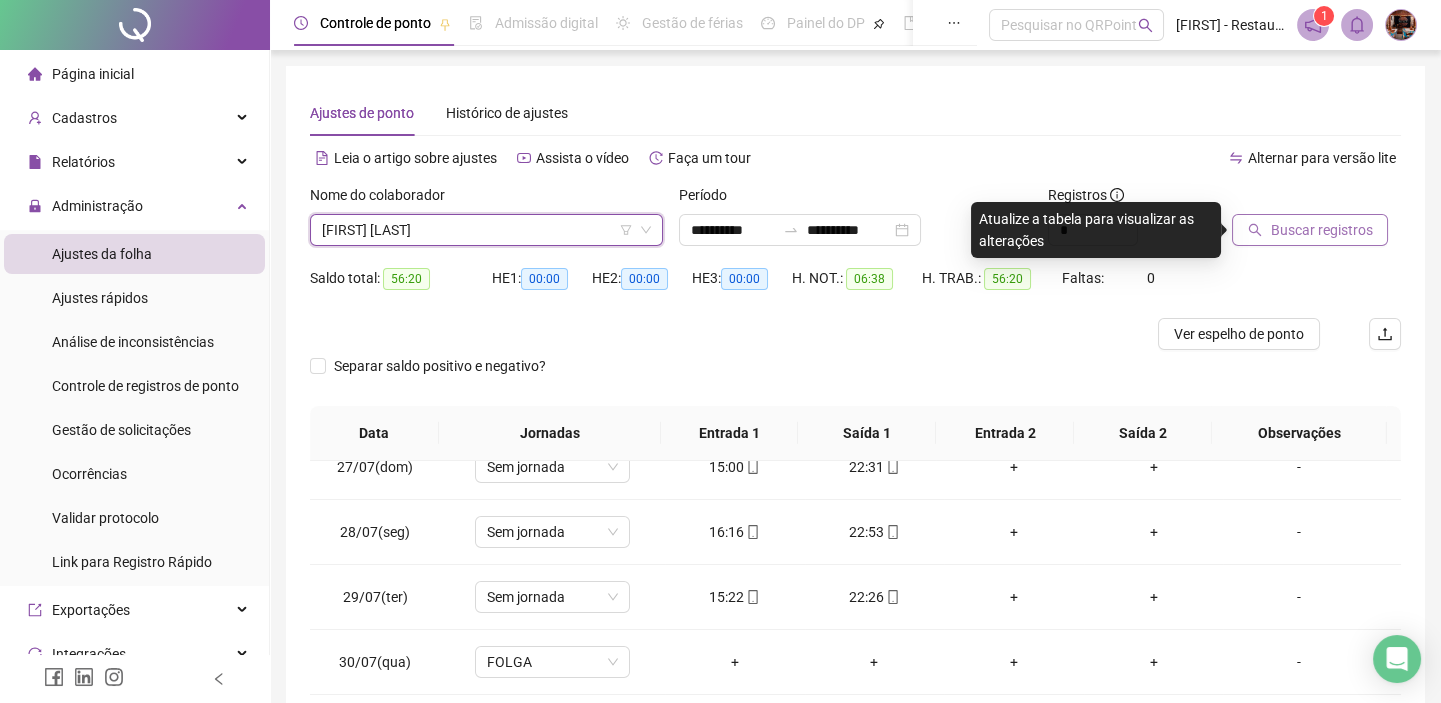 click on "Buscar registros" at bounding box center (1321, 230) 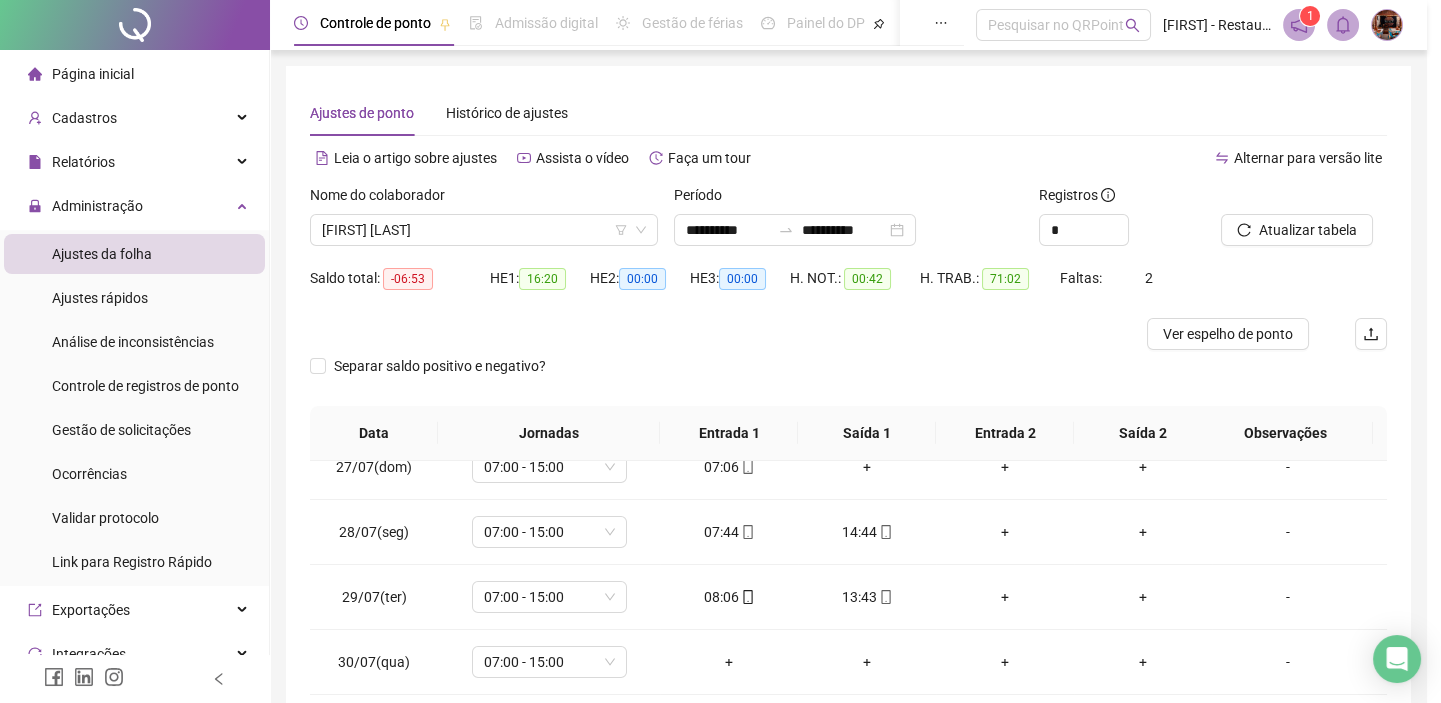 scroll, scrollTop: 295, scrollLeft: 0, axis: vertical 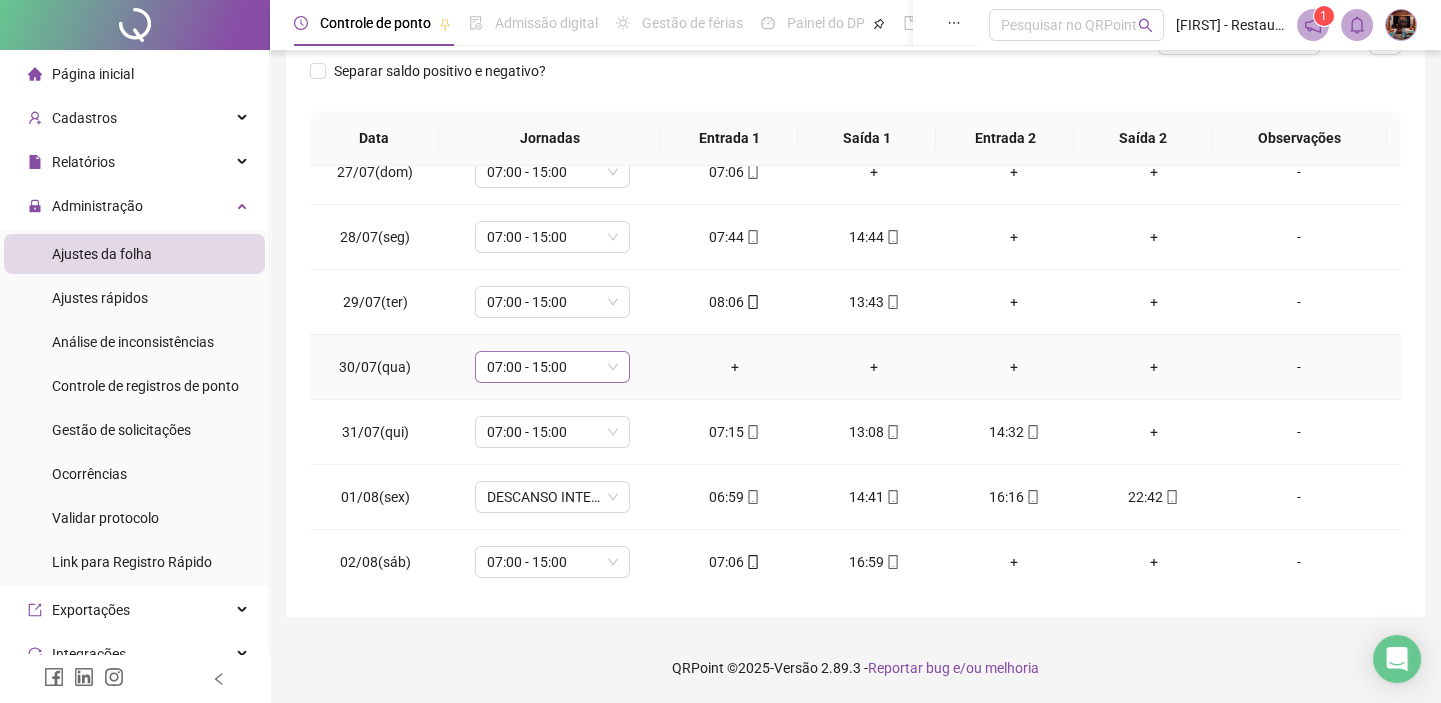 click on "07:00 - 15:00" at bounding box center (552, 367) 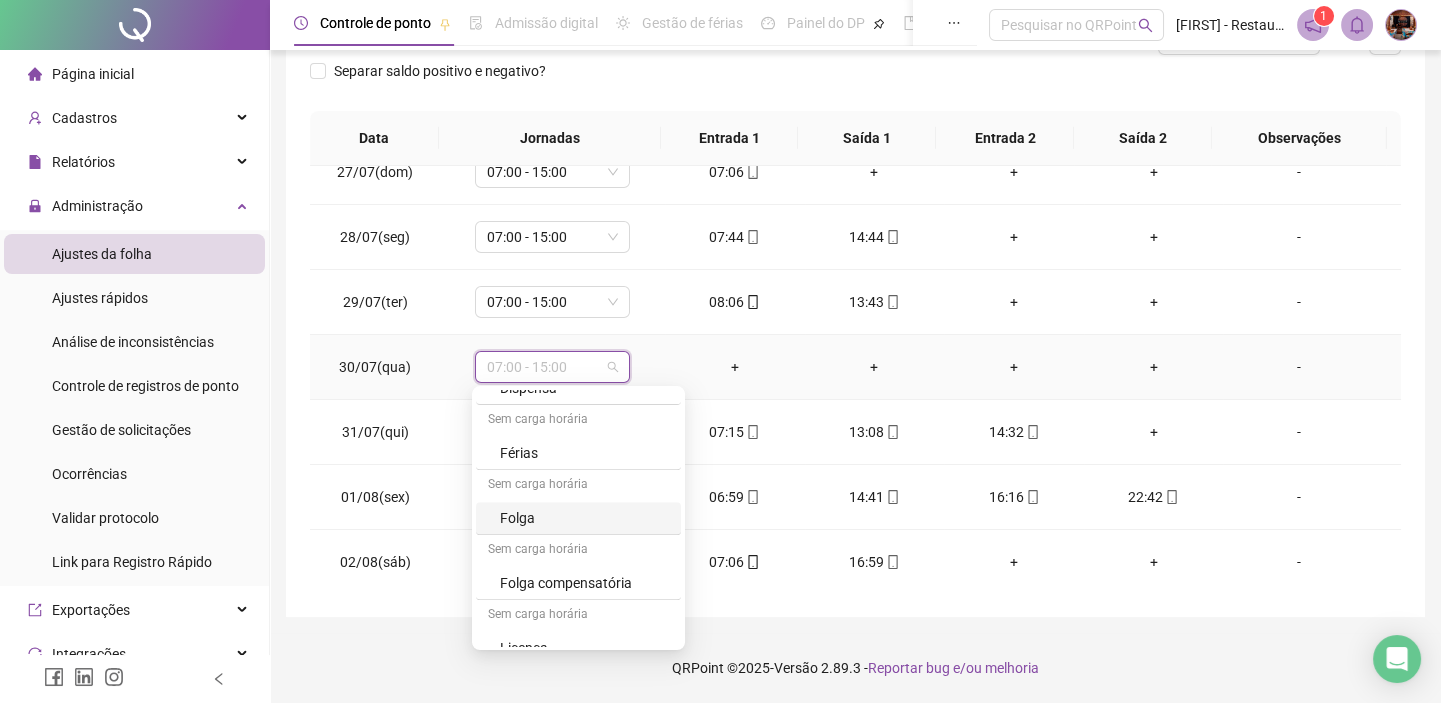 scroll, scrollTop: 2015, scrollLeft: 0, axis: vertical 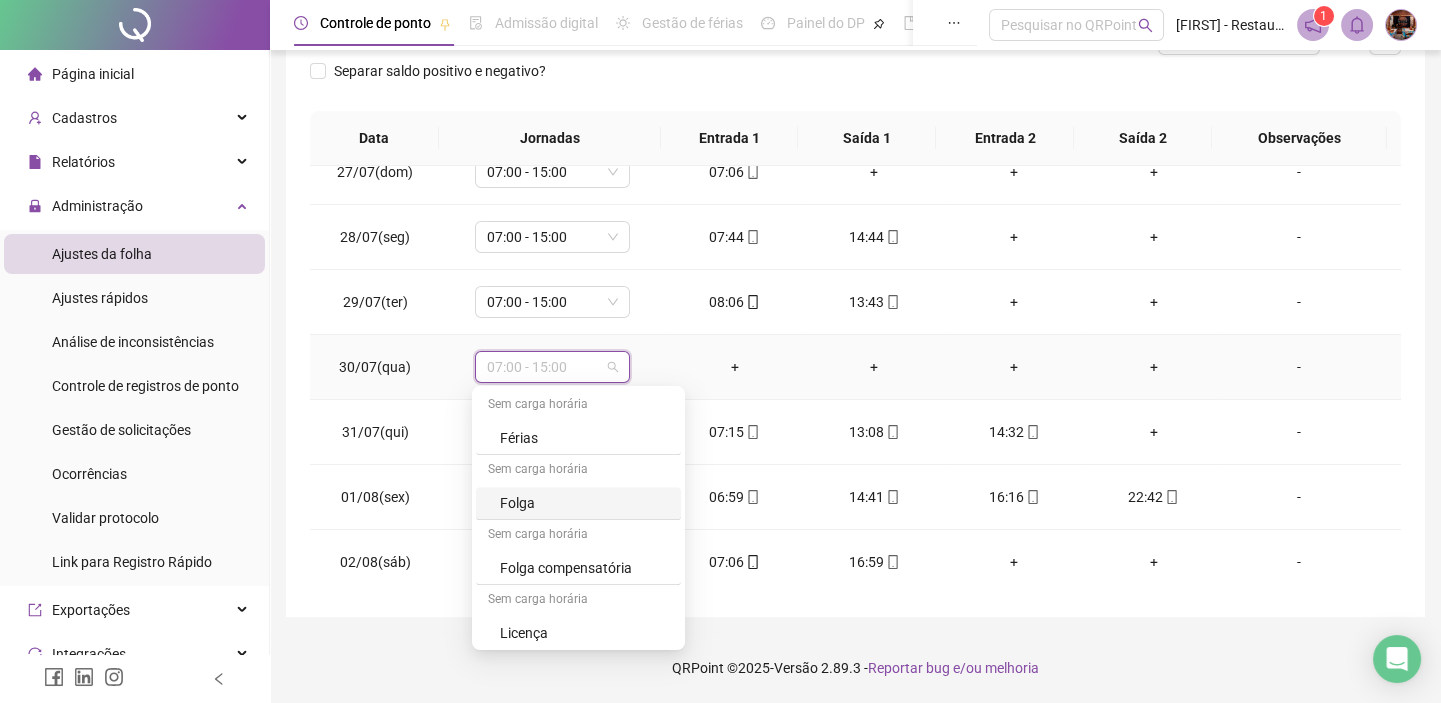 click on "Folga" at bounding box center [578, 503] 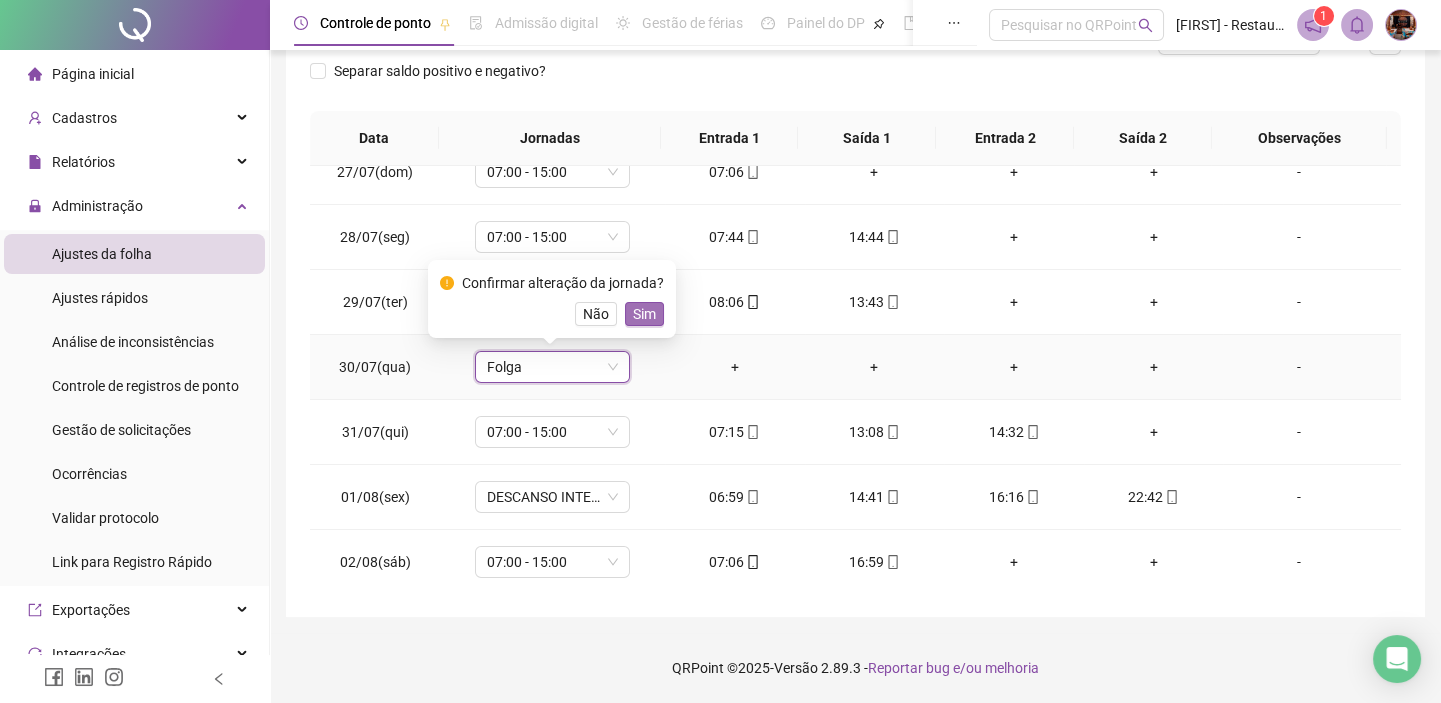 click on "Sim" at bounding box center (644, 314) 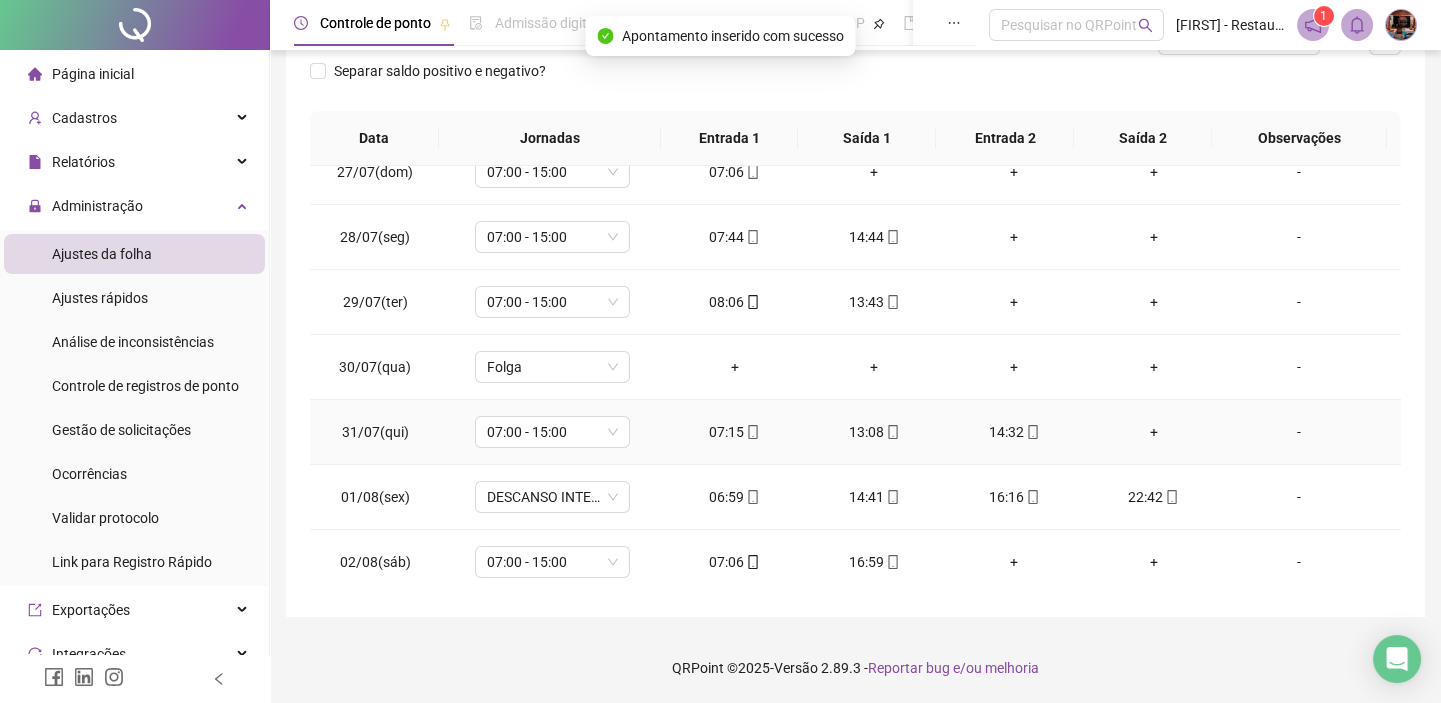click 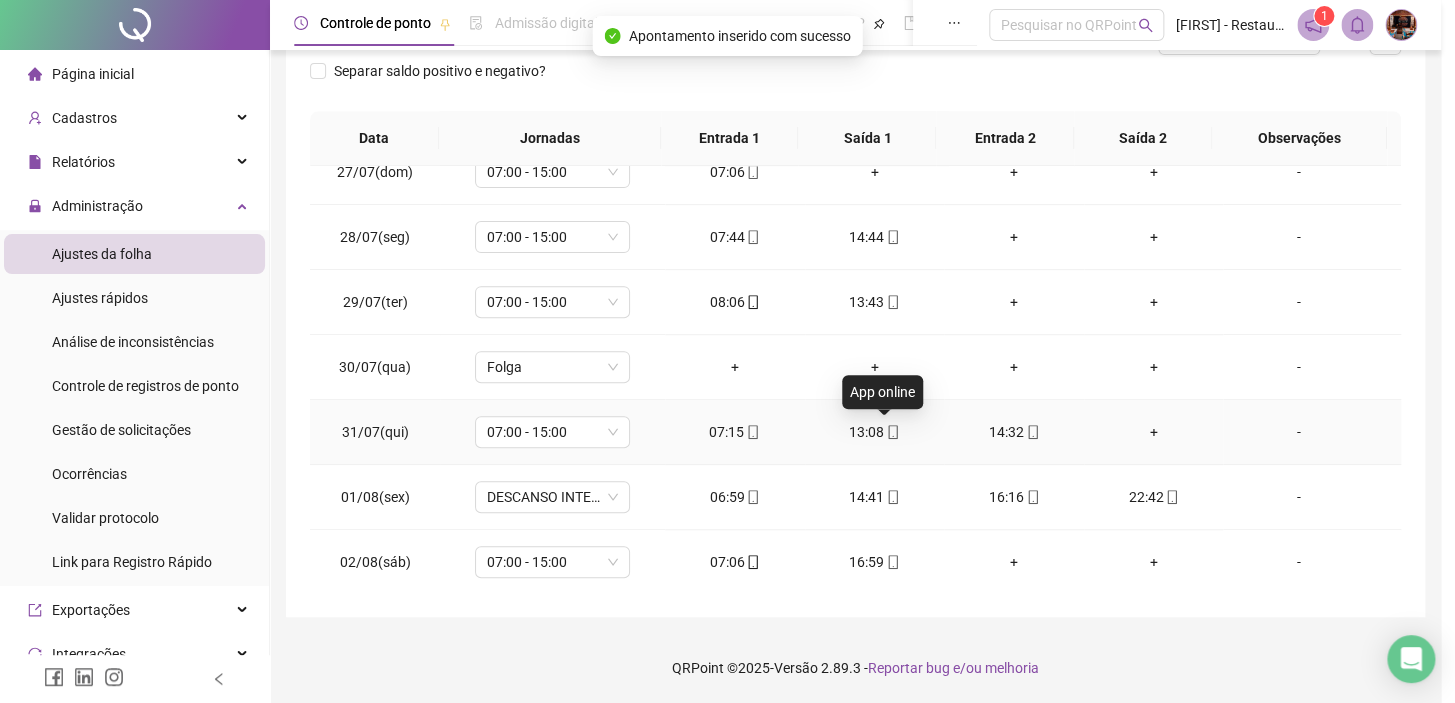 type on "**********" 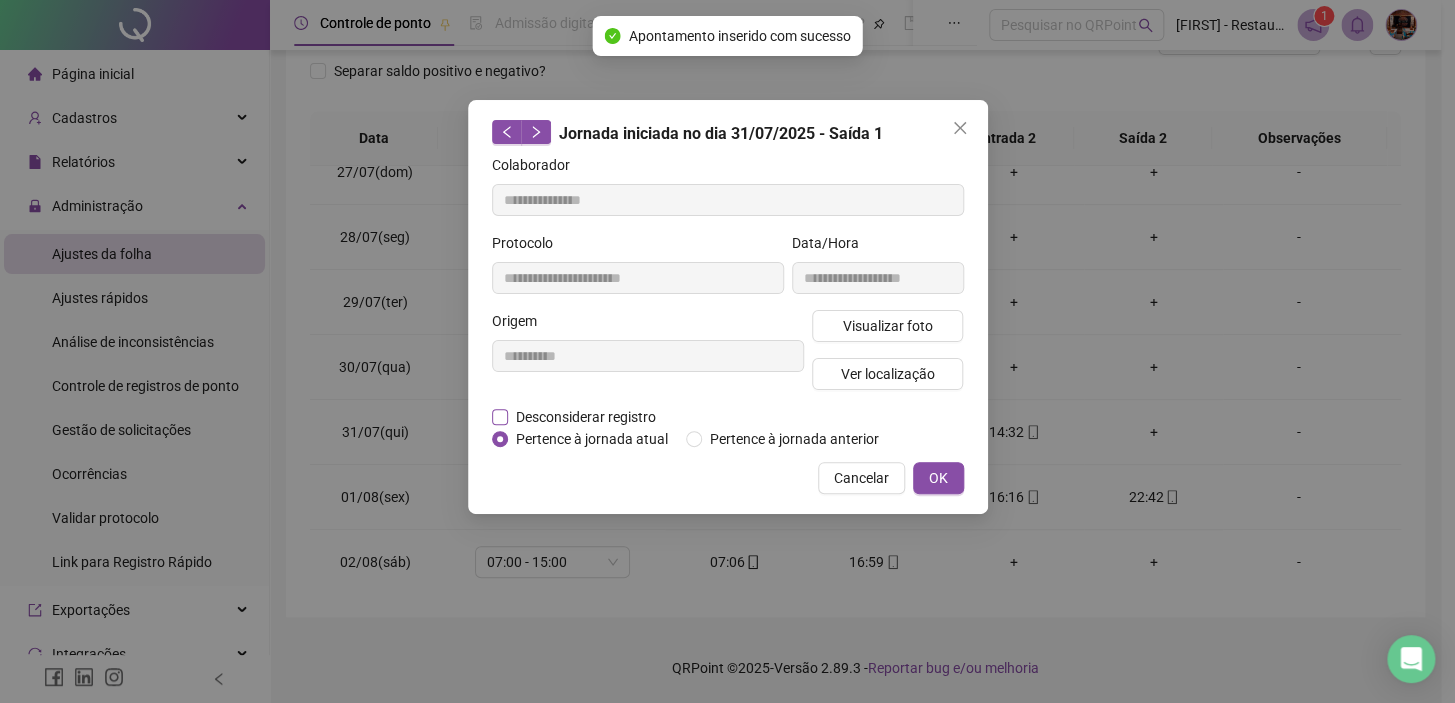 click on "Desconsiderar registro" at bounding box center (586, 417) 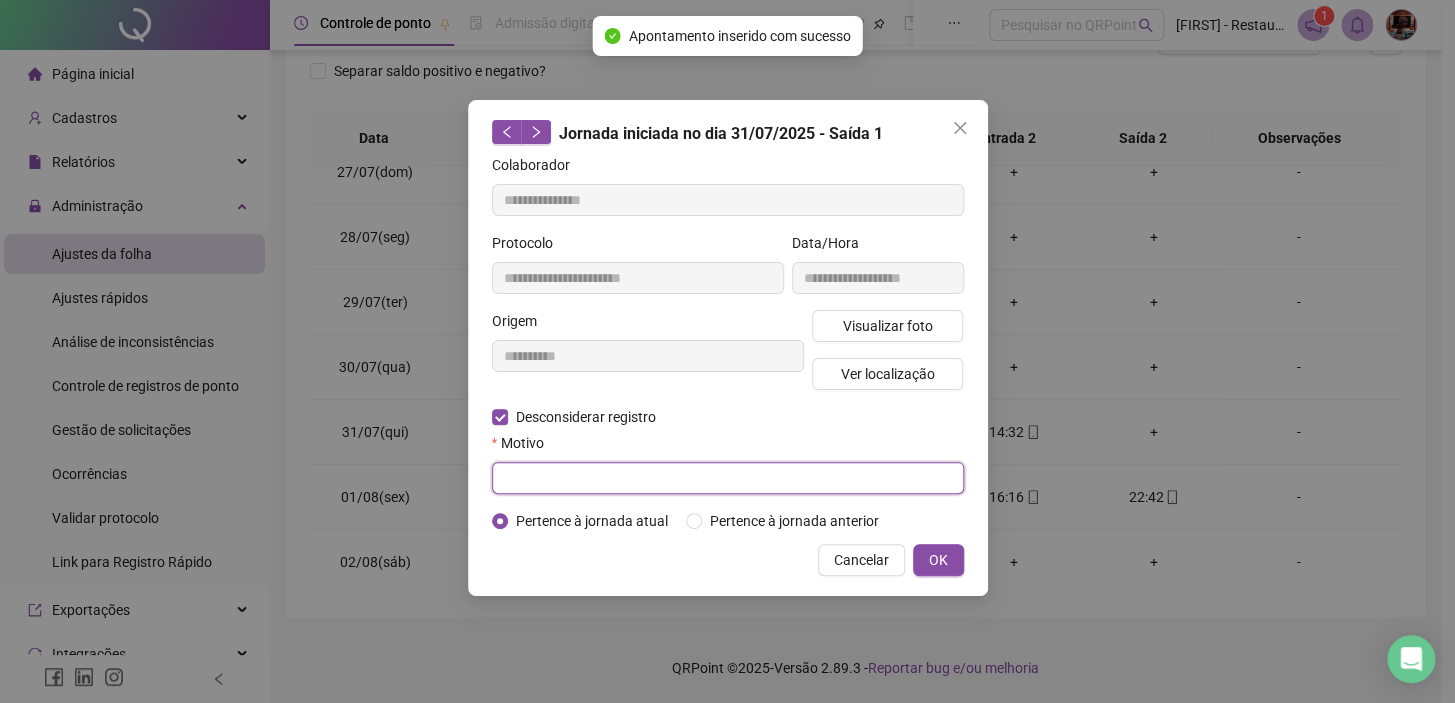click at bounding box center (728, 478) 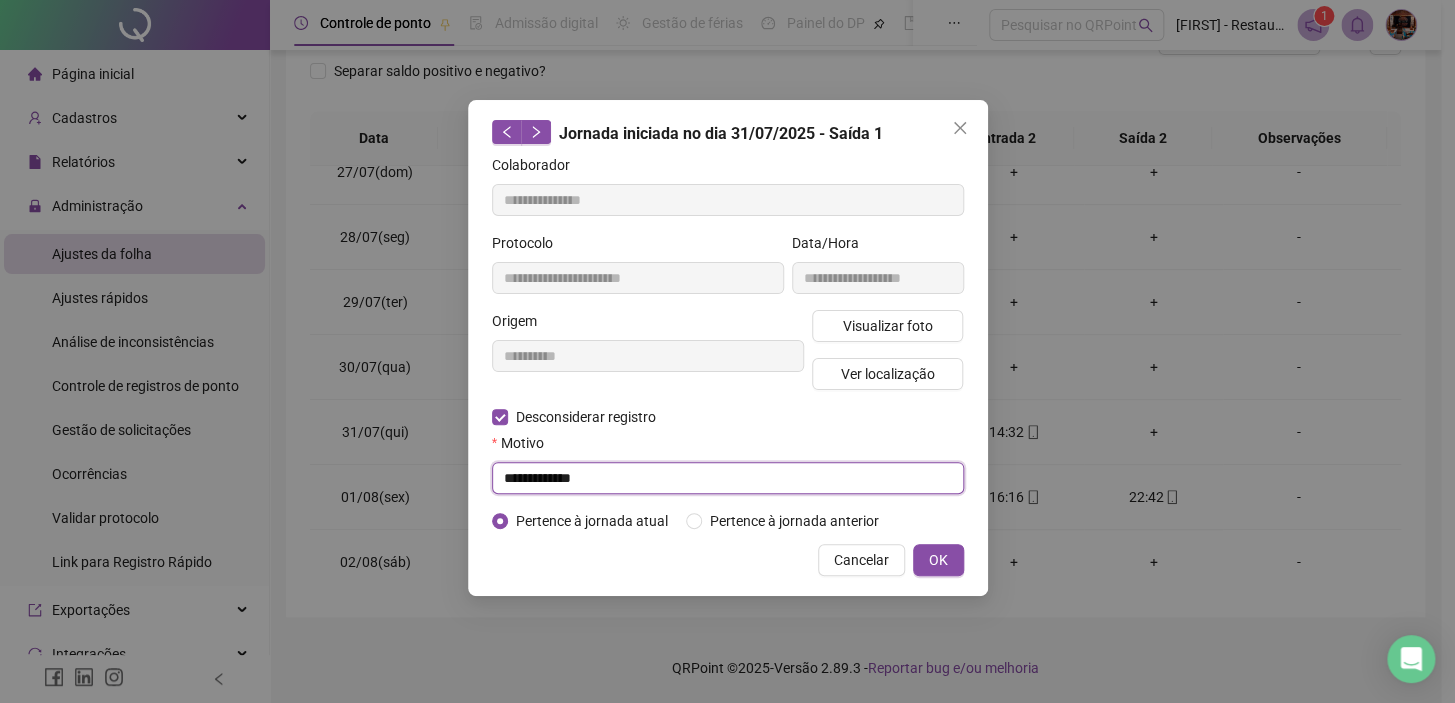 type on "**********" 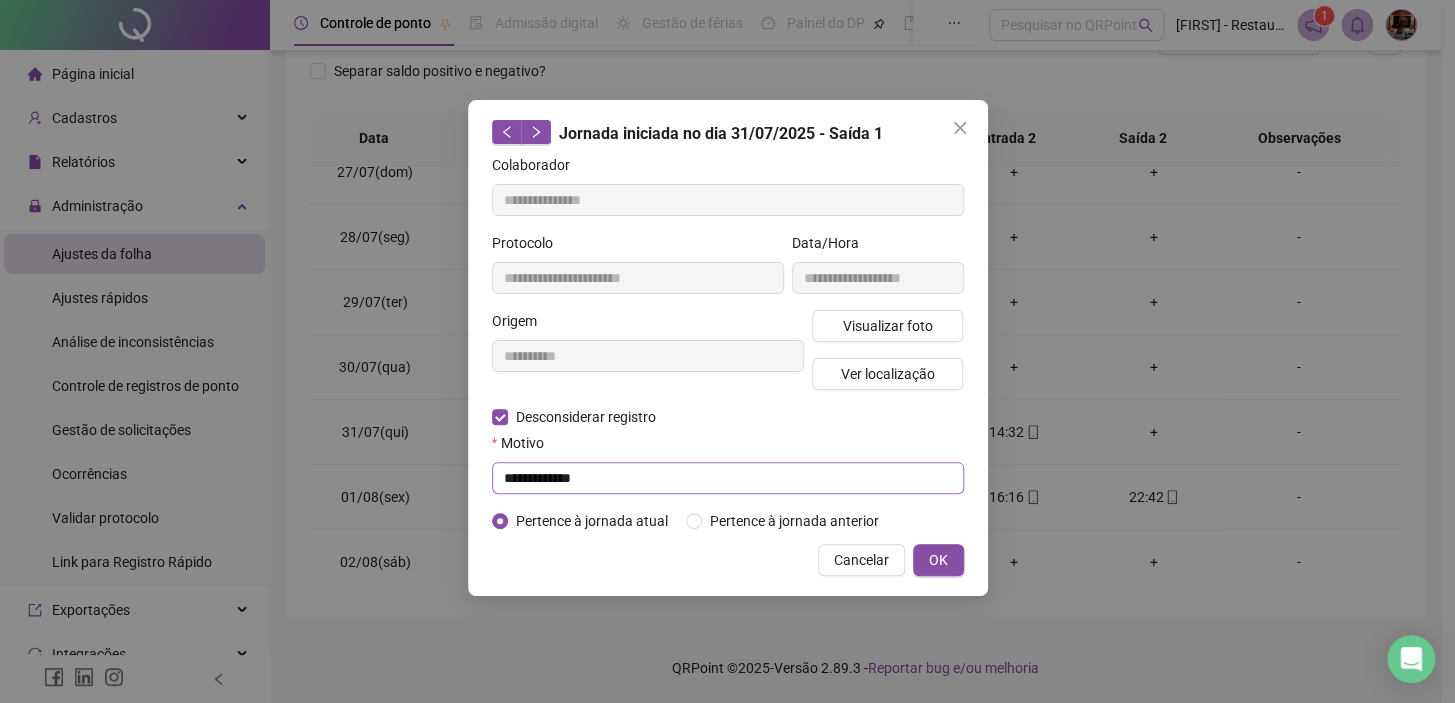 type 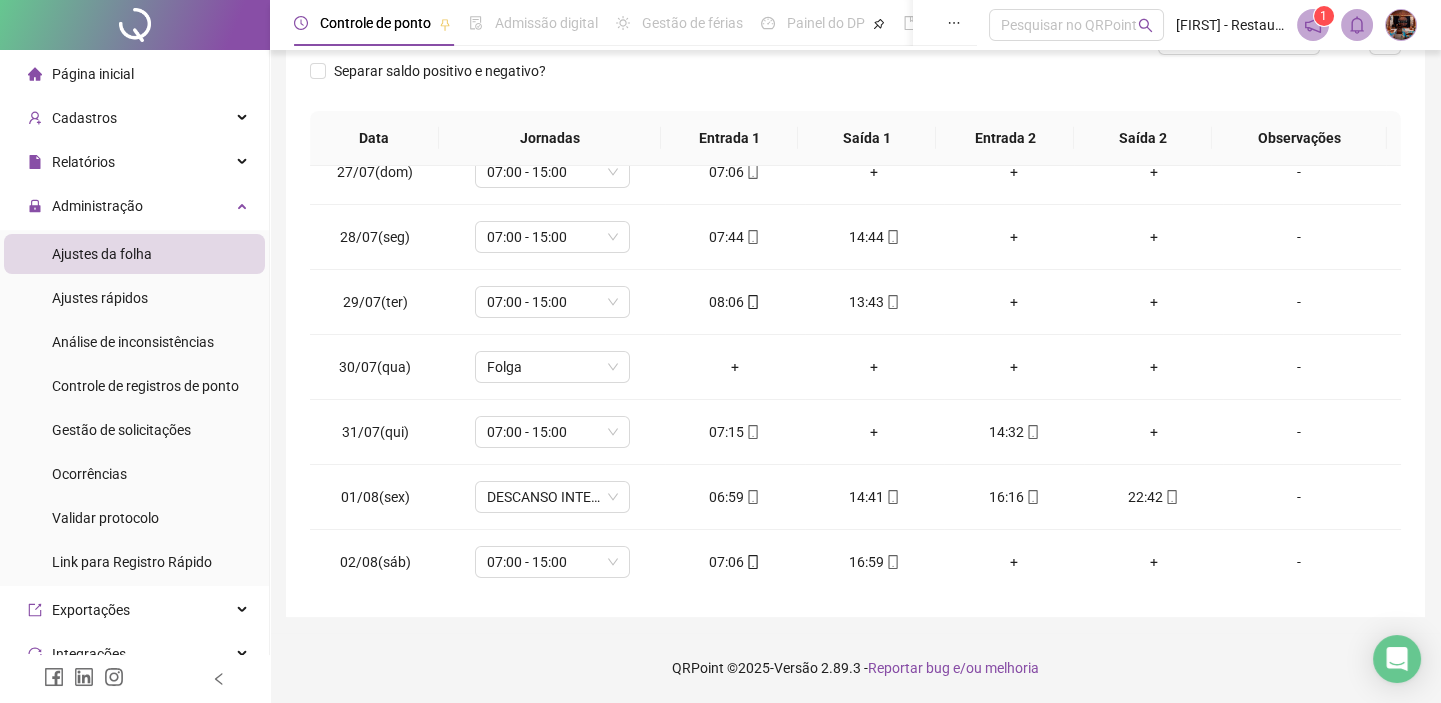 scroll, scrollTop: 0, scrollLeft: 0, axis: both 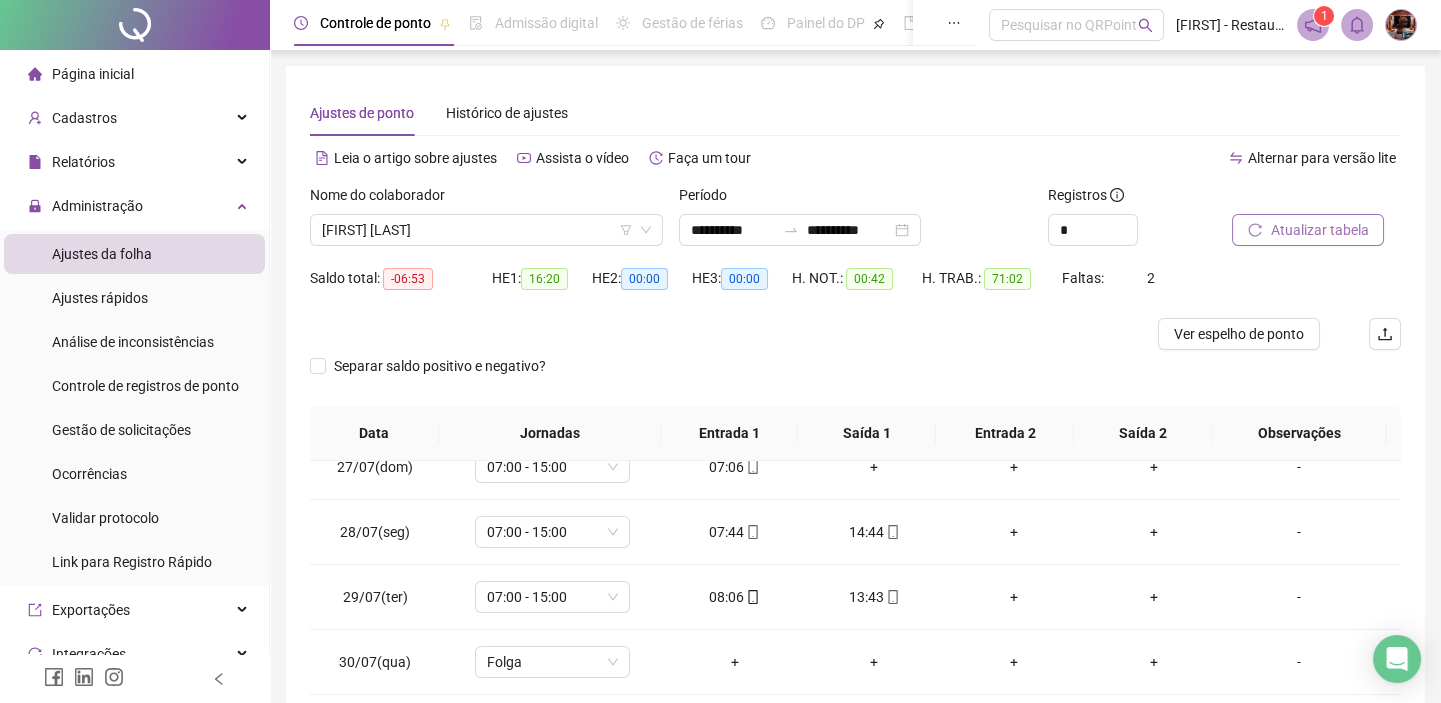 click on "Atualizar tabela" at bounding box center (1308, 230) 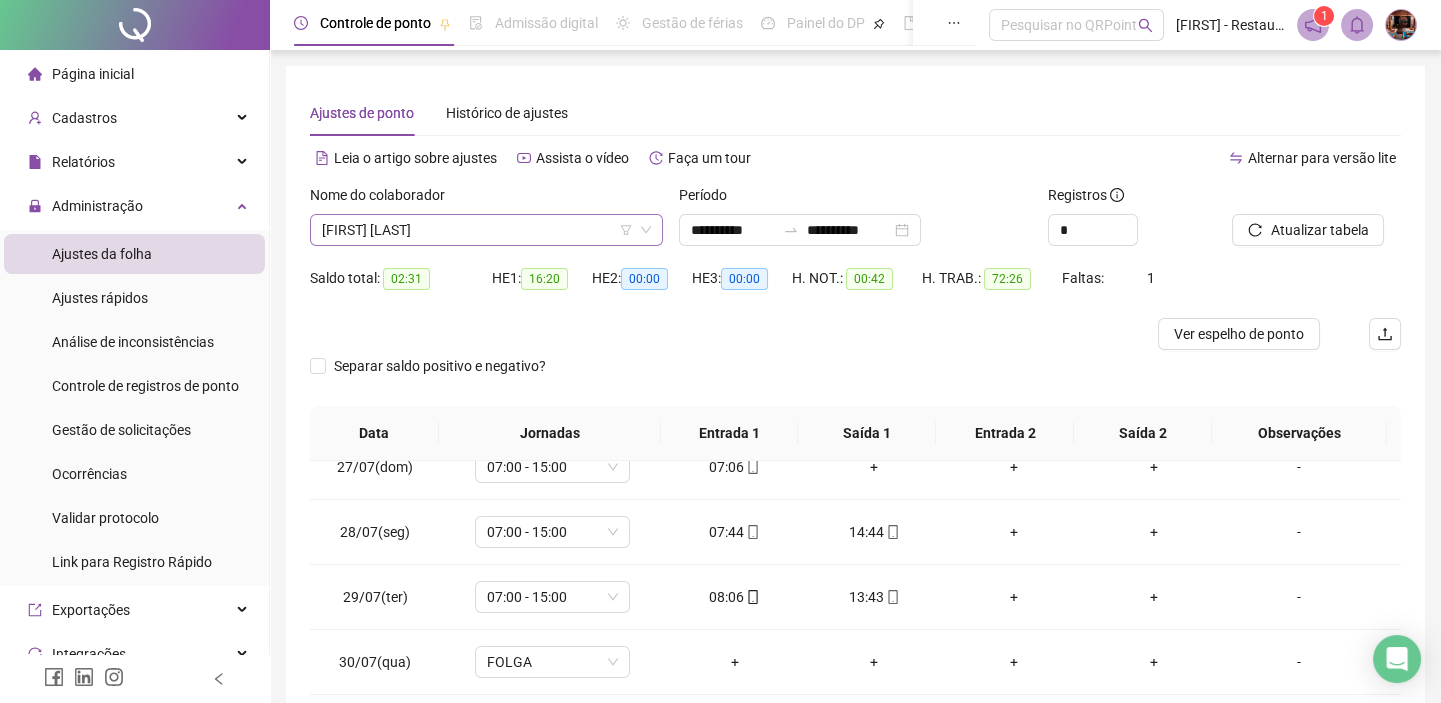 click on "[FIRST] [LAST]" at bounding box center [486, 230] 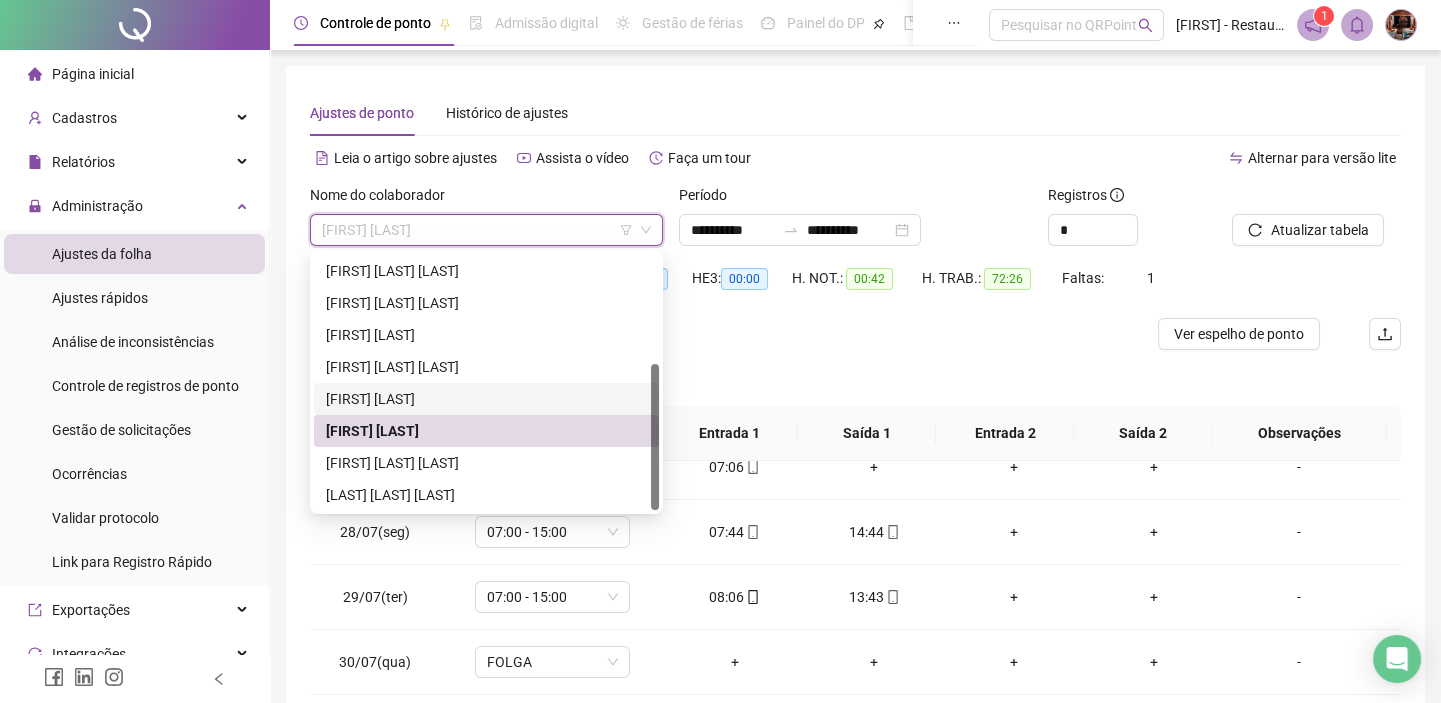 click on "[FIRST] [LAST]" at bounding box center [486, 399] 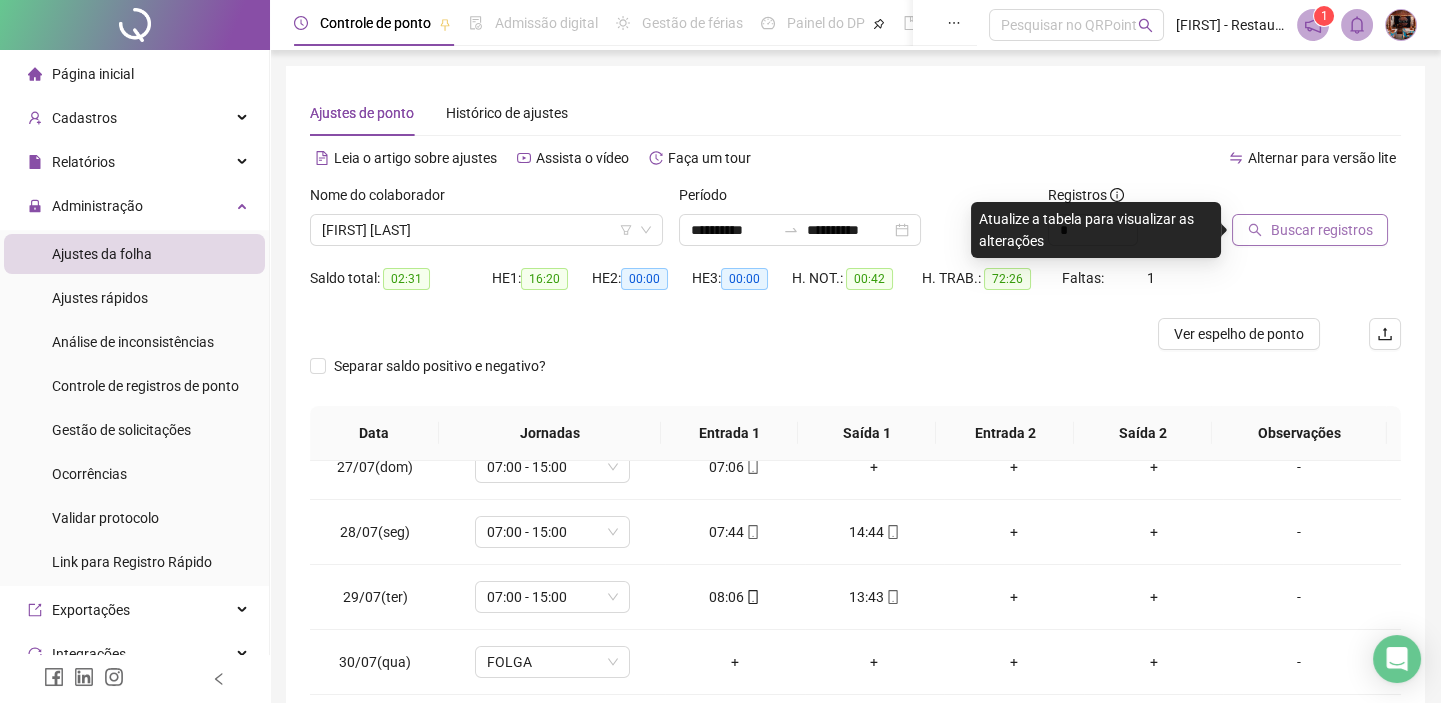 click on "Buscar registros" at bounding box center (1321, 230) 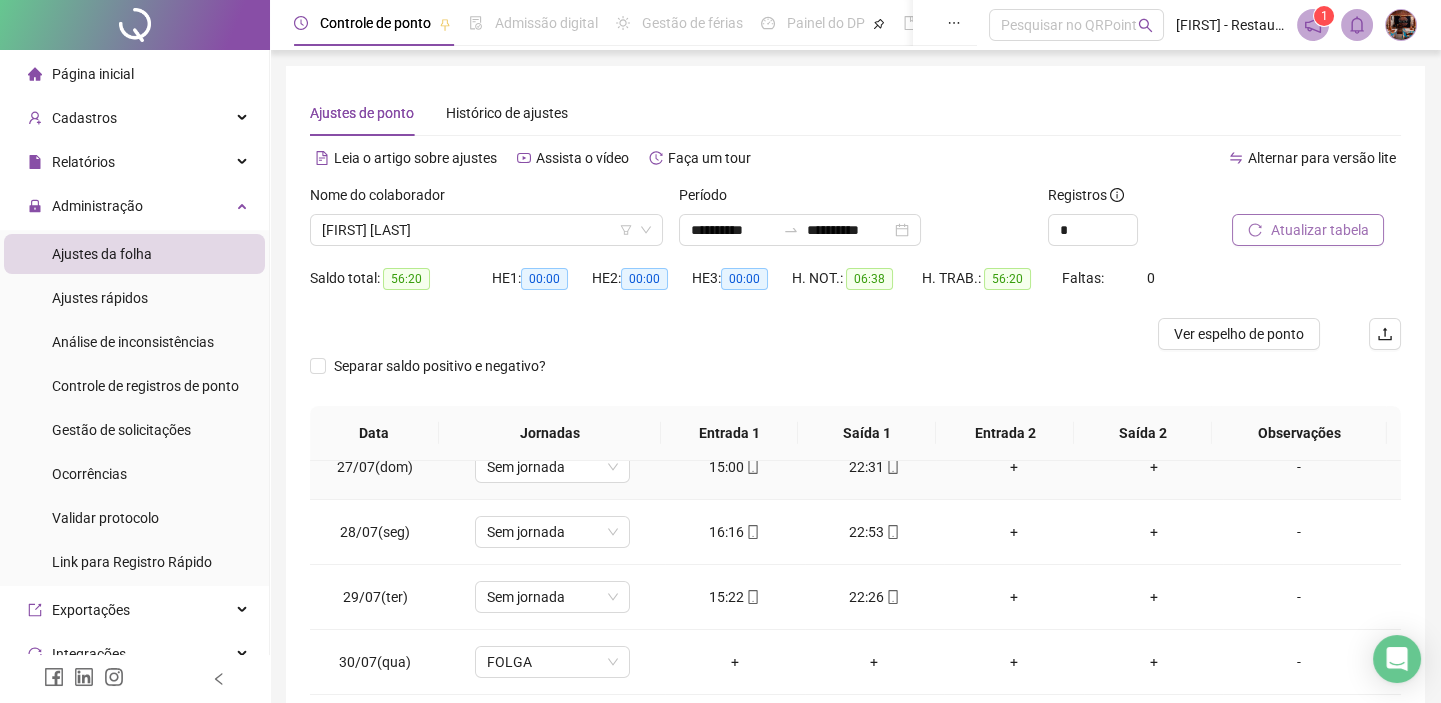 scroll, scrollTop: 295, scrollLeft: 0, axis: vertical 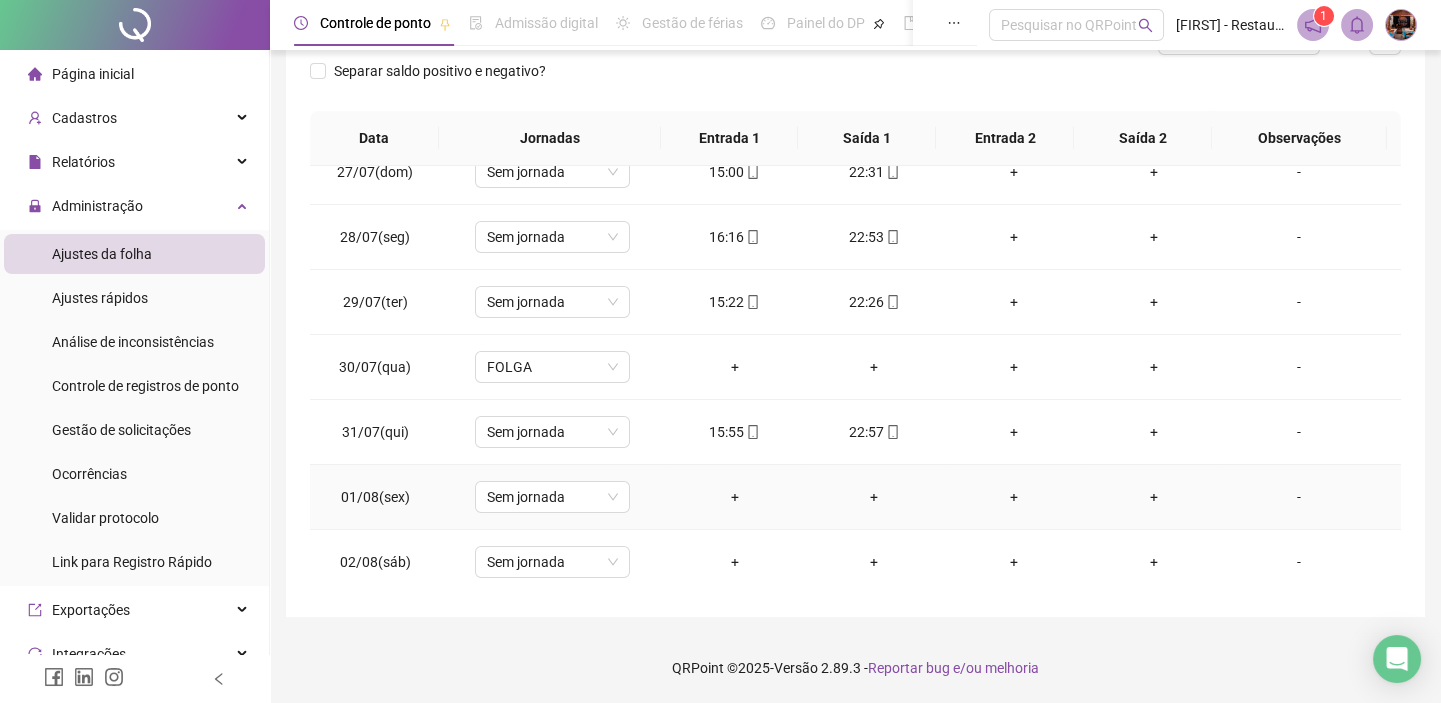 click on "+" at bounding box center (735, 497) 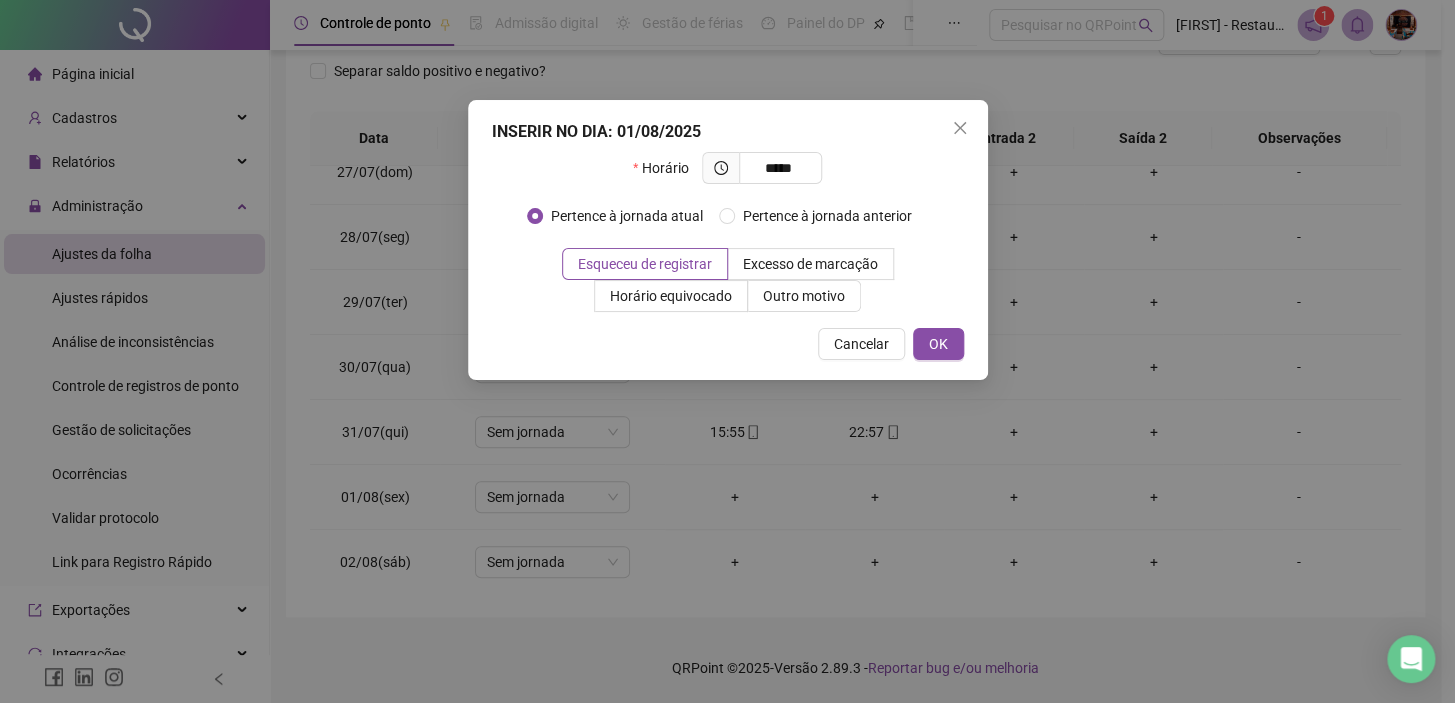 type on "*****" 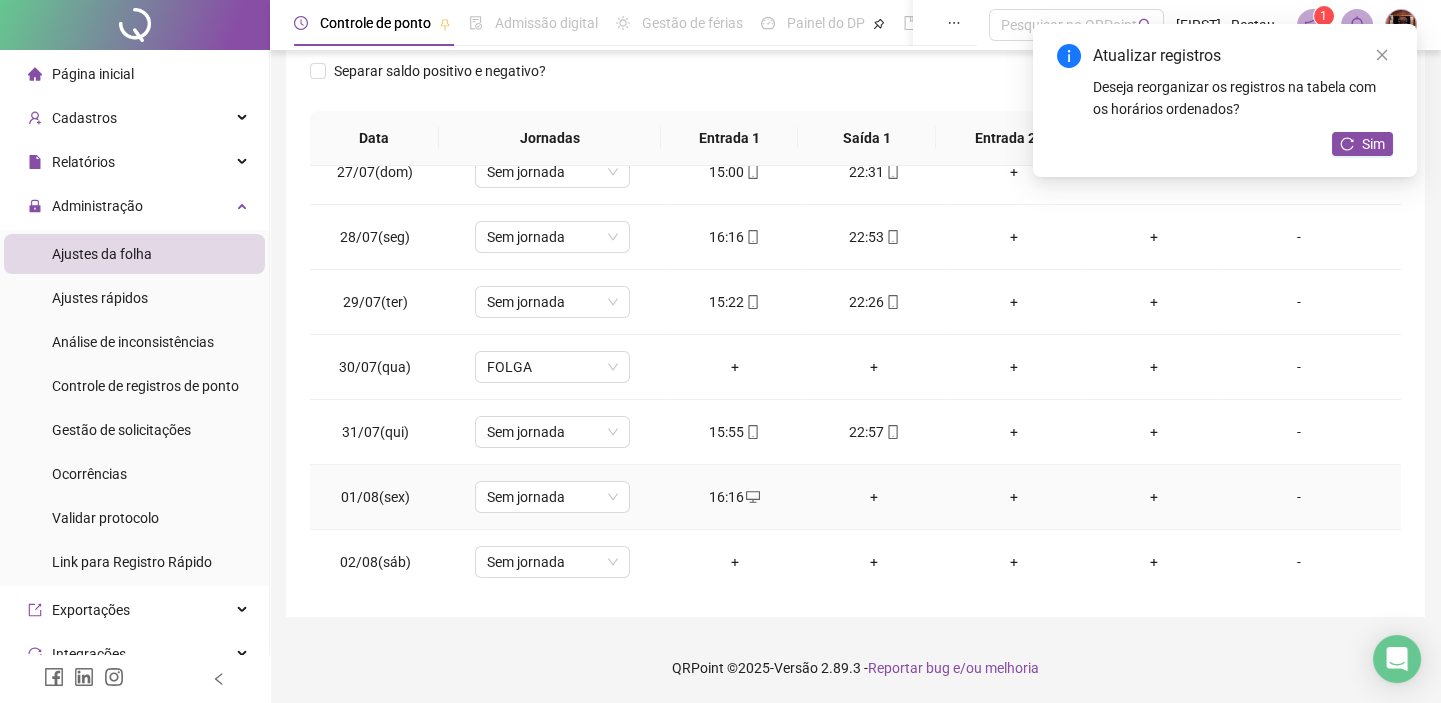click on "+" at bounding box center (875, 497) 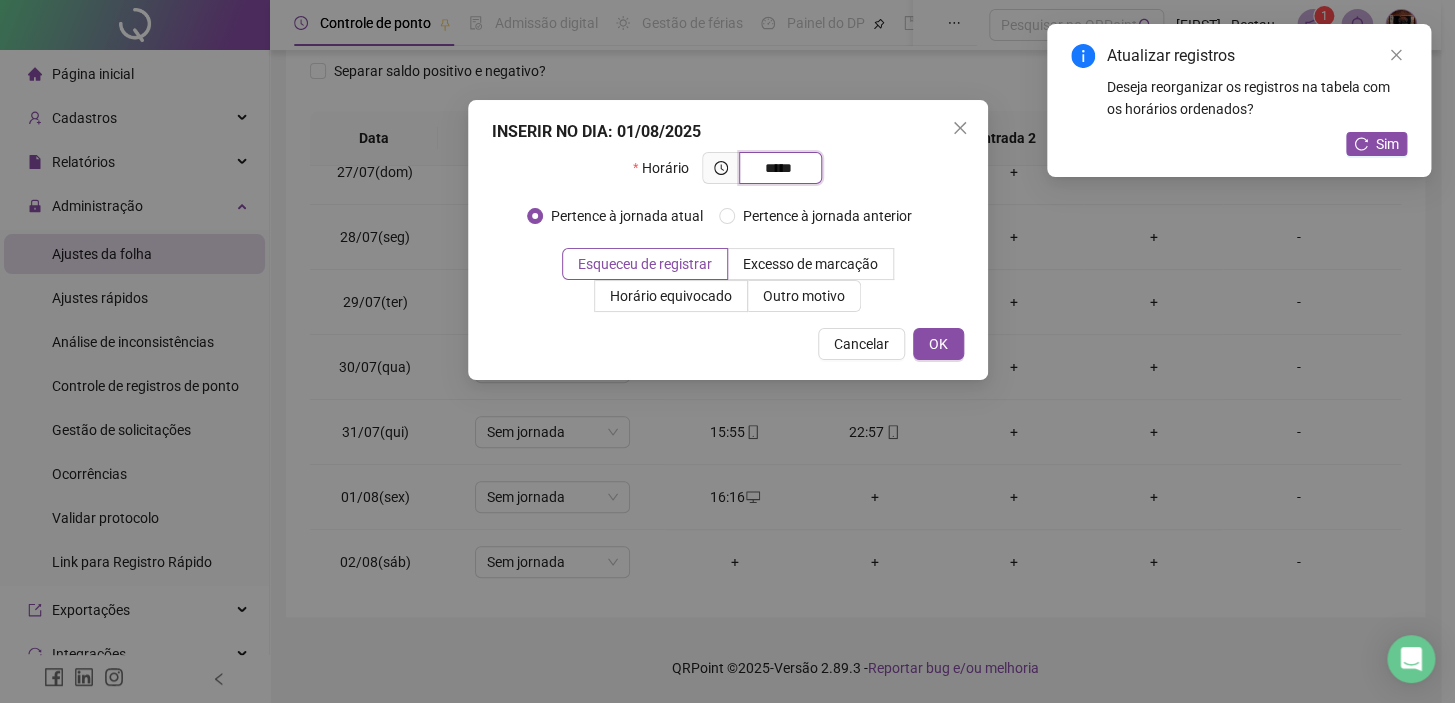 type on "*****" 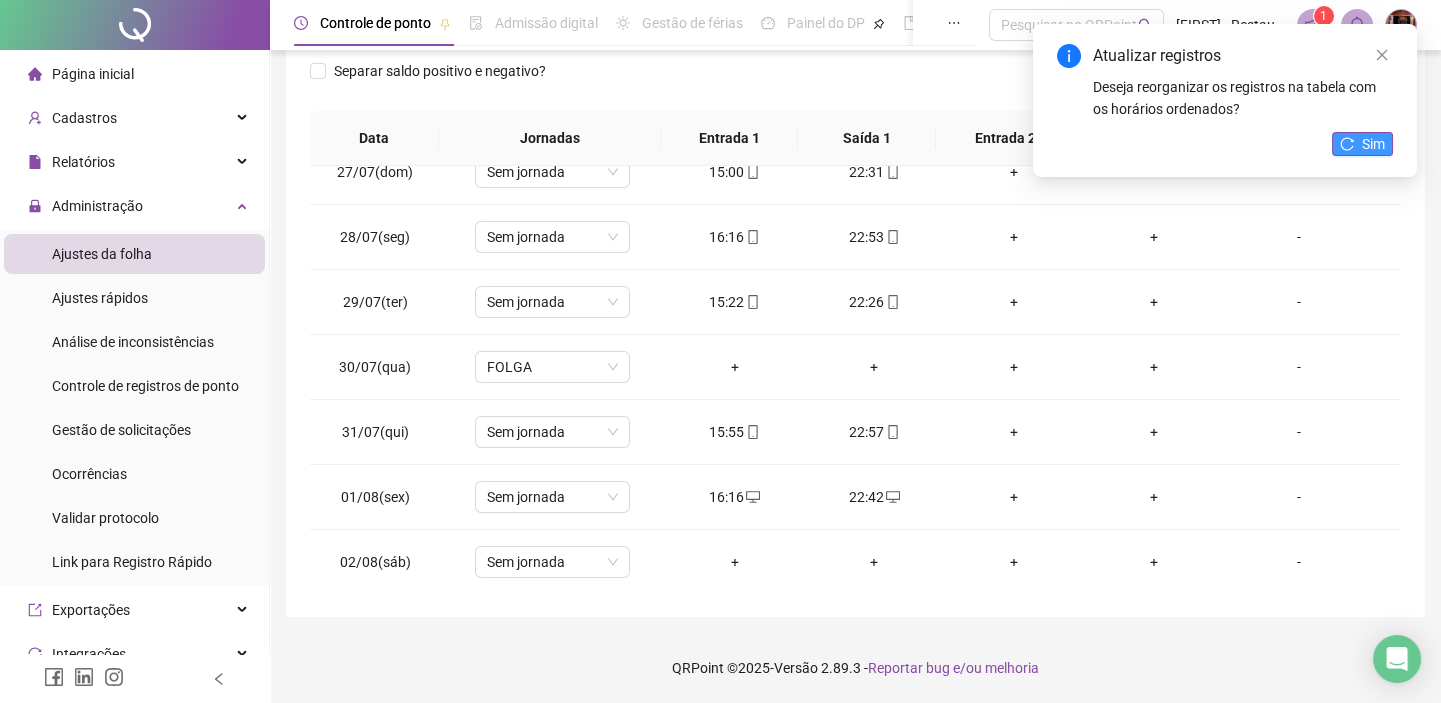 click on "Sim" at bounding box center [1362, 144] 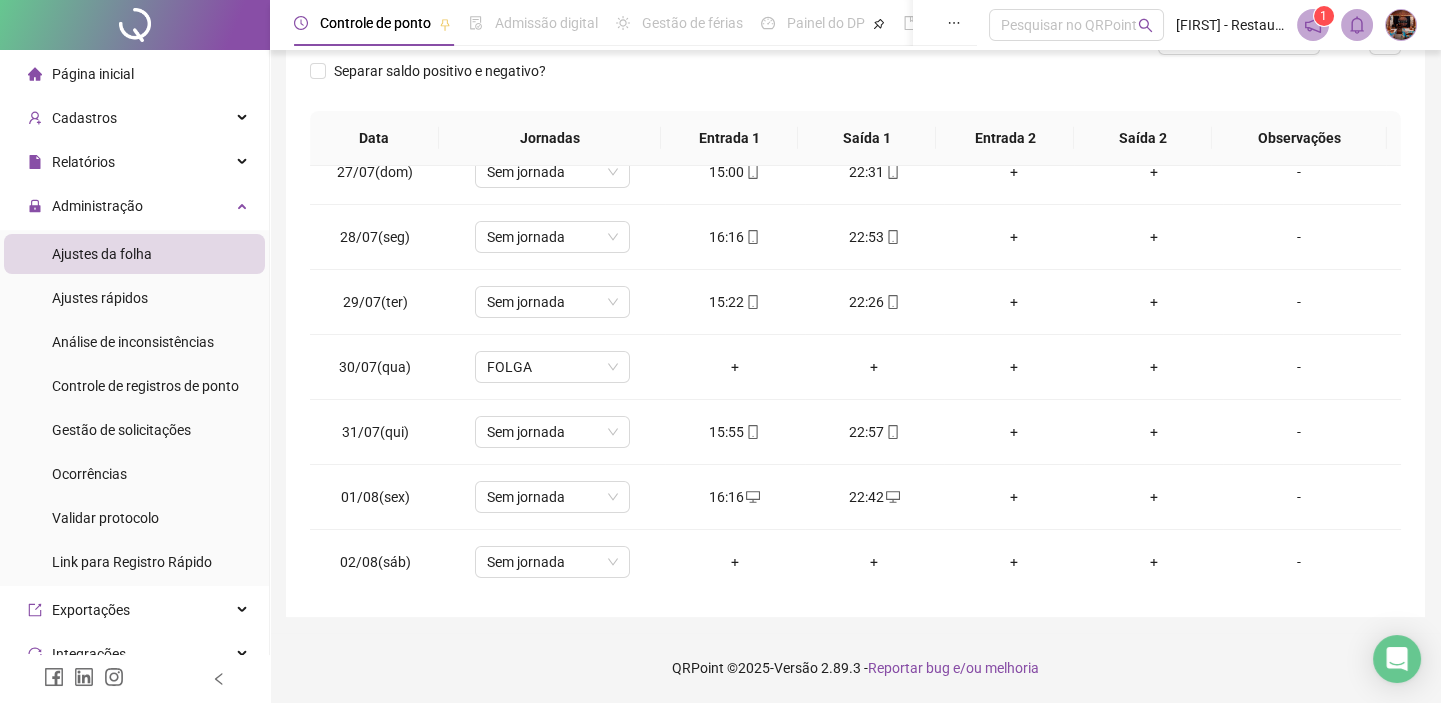 scroll, scrollTop: 104, scrollLeft: 0, axis: vertical 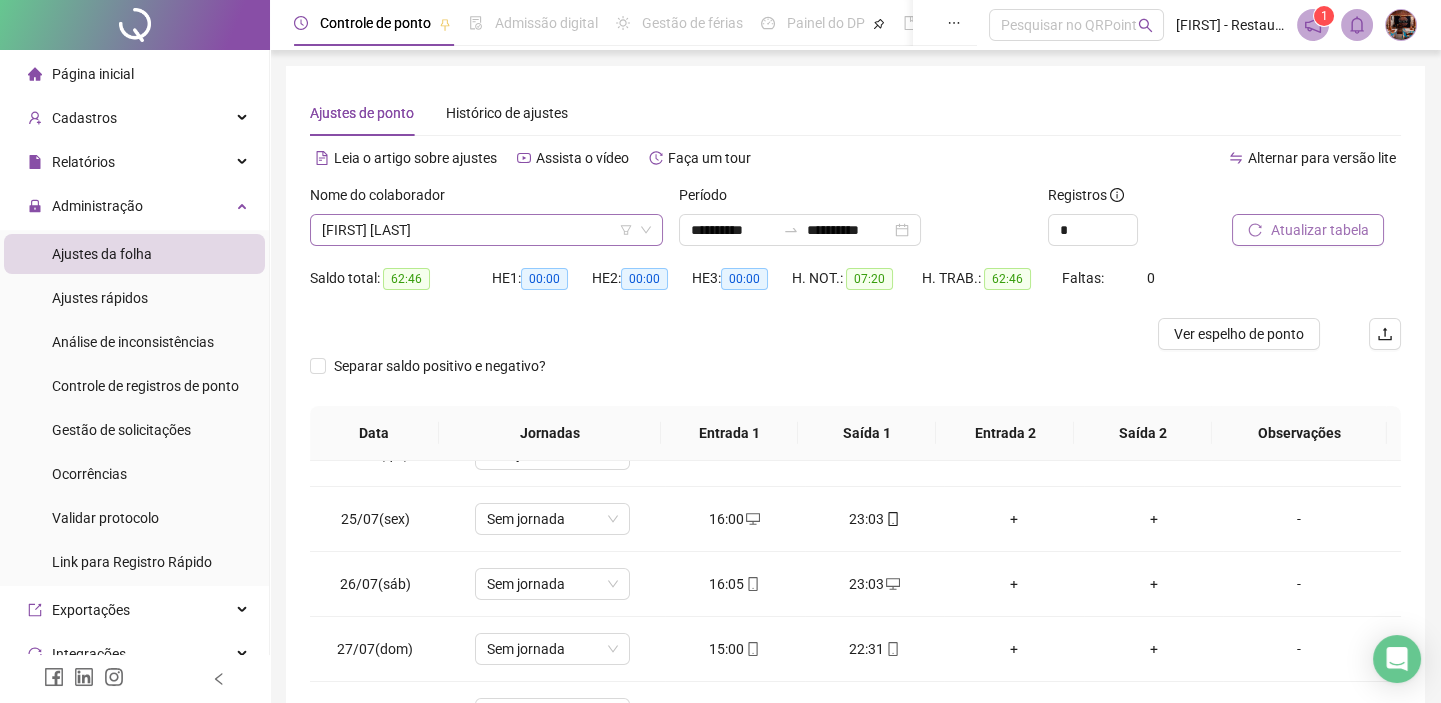 click on "[FIRST] [LAST]" at bounding box center (486, 230) 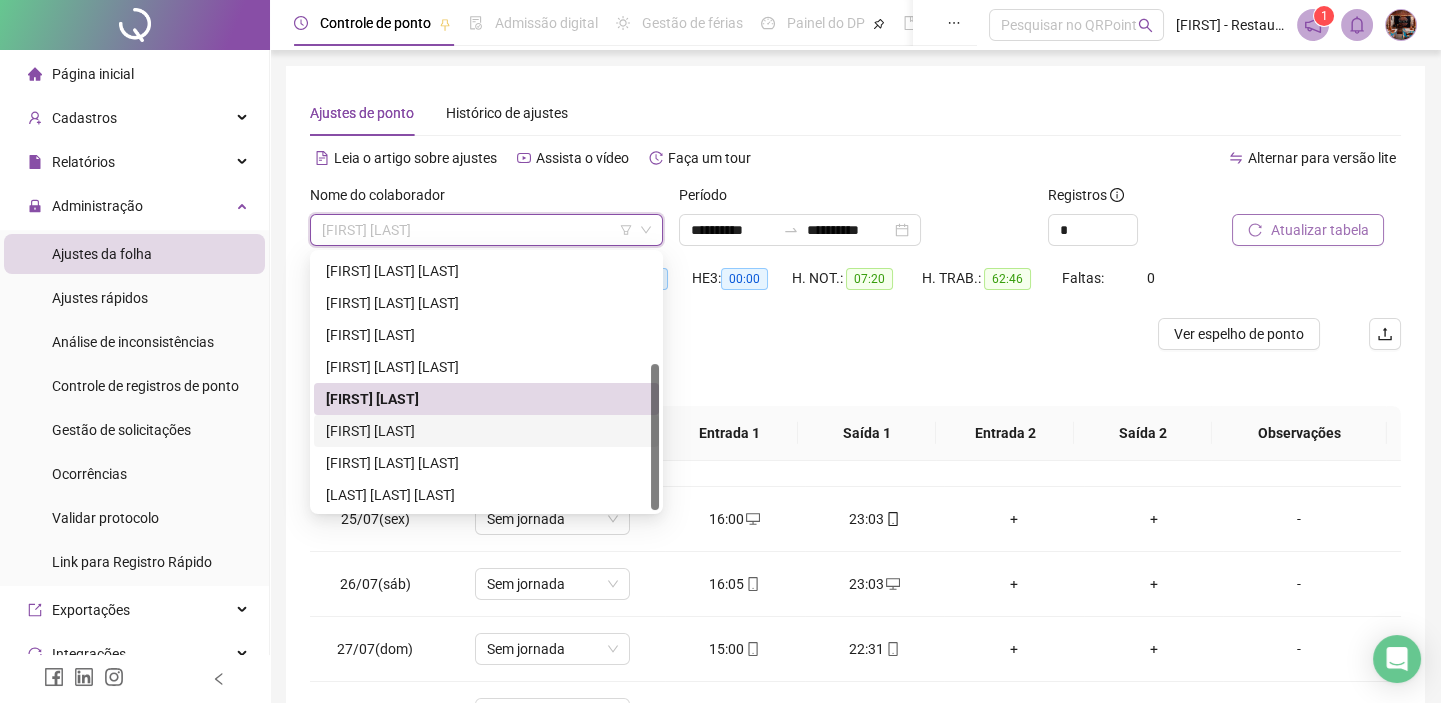 click on "[FIRST] [LAST]" at bounding box center [486, 431] 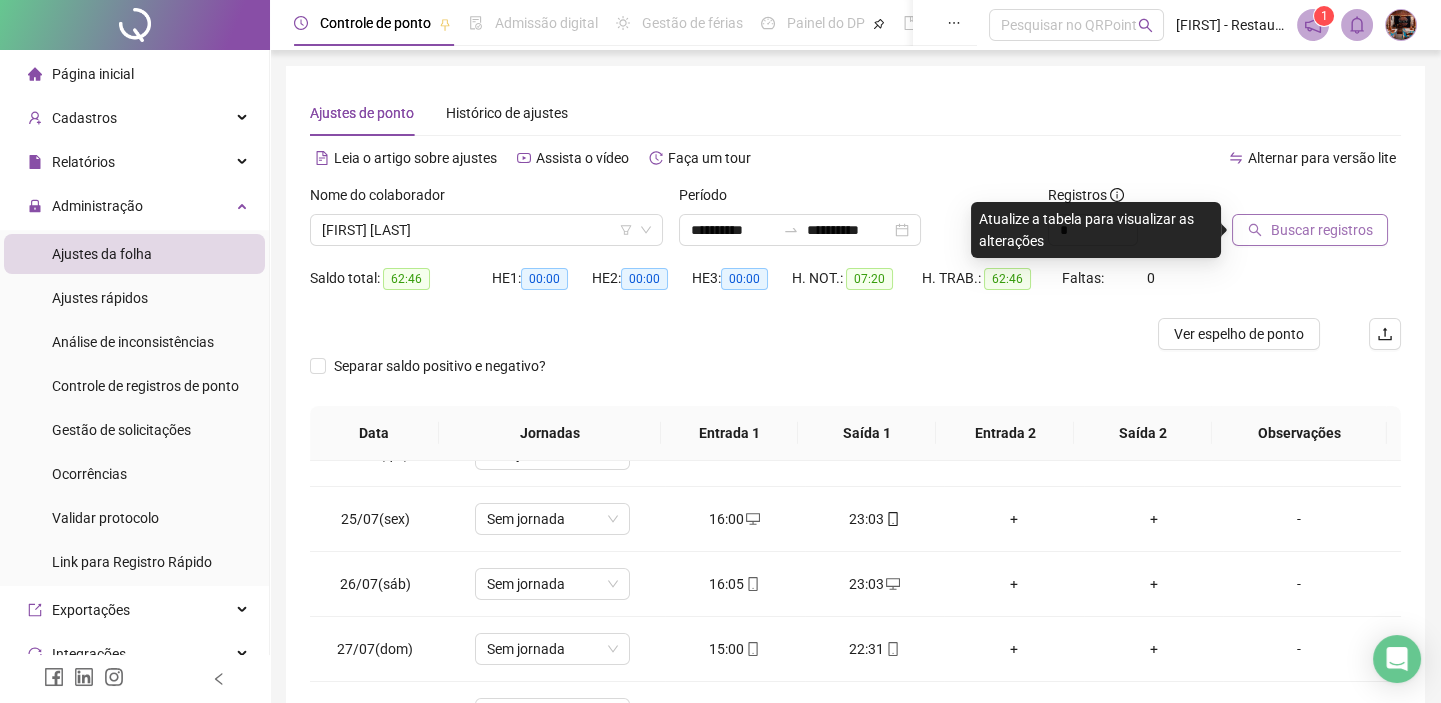 click on "Buscar registros" at bounding box center (1310, 230) 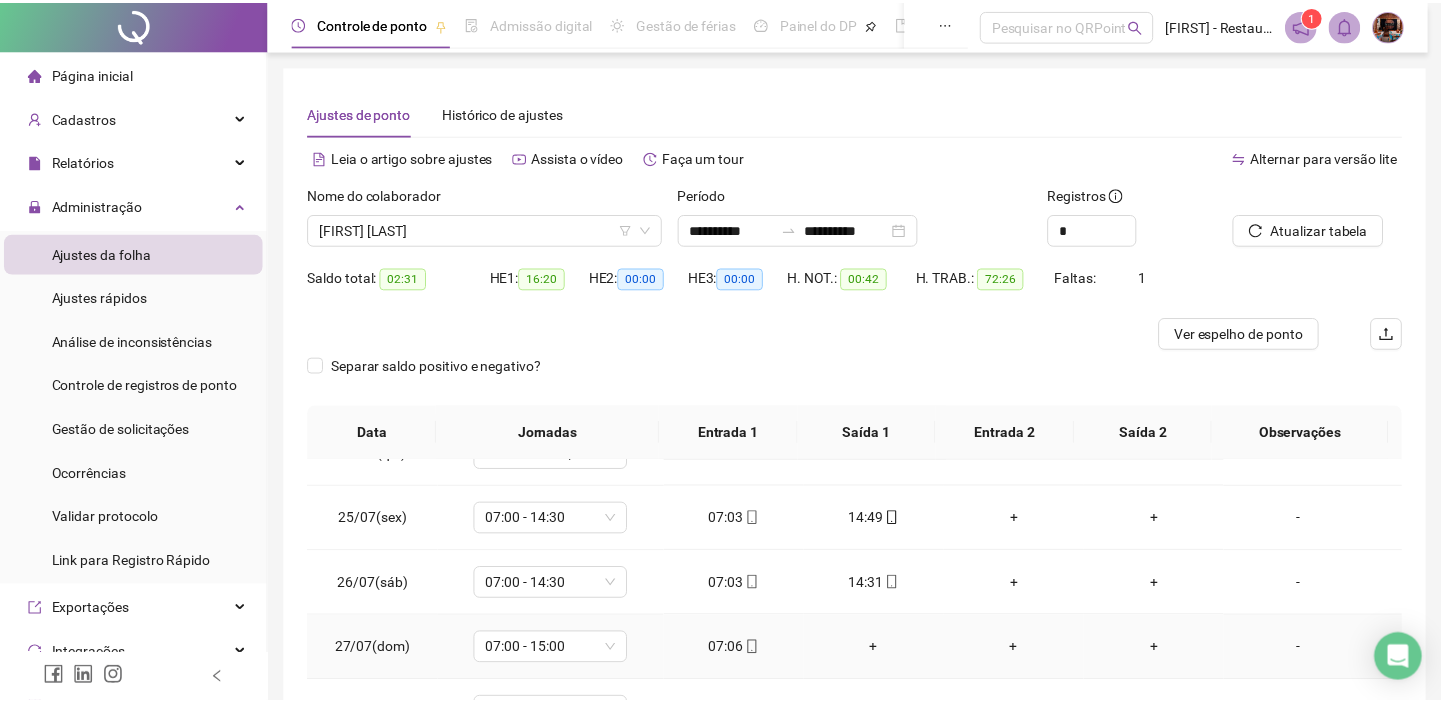 scroll, scrollTop: 272, scrollLeft: 0, axis: vertical 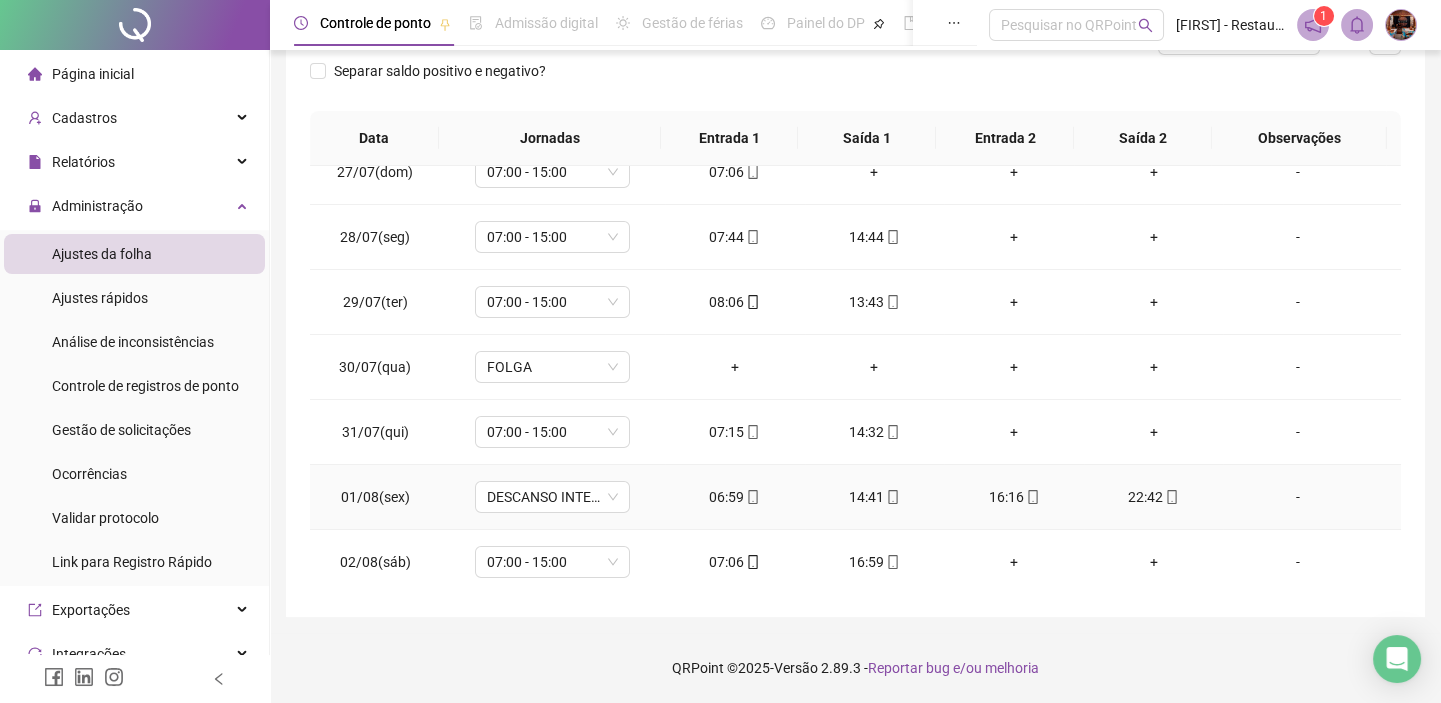 click 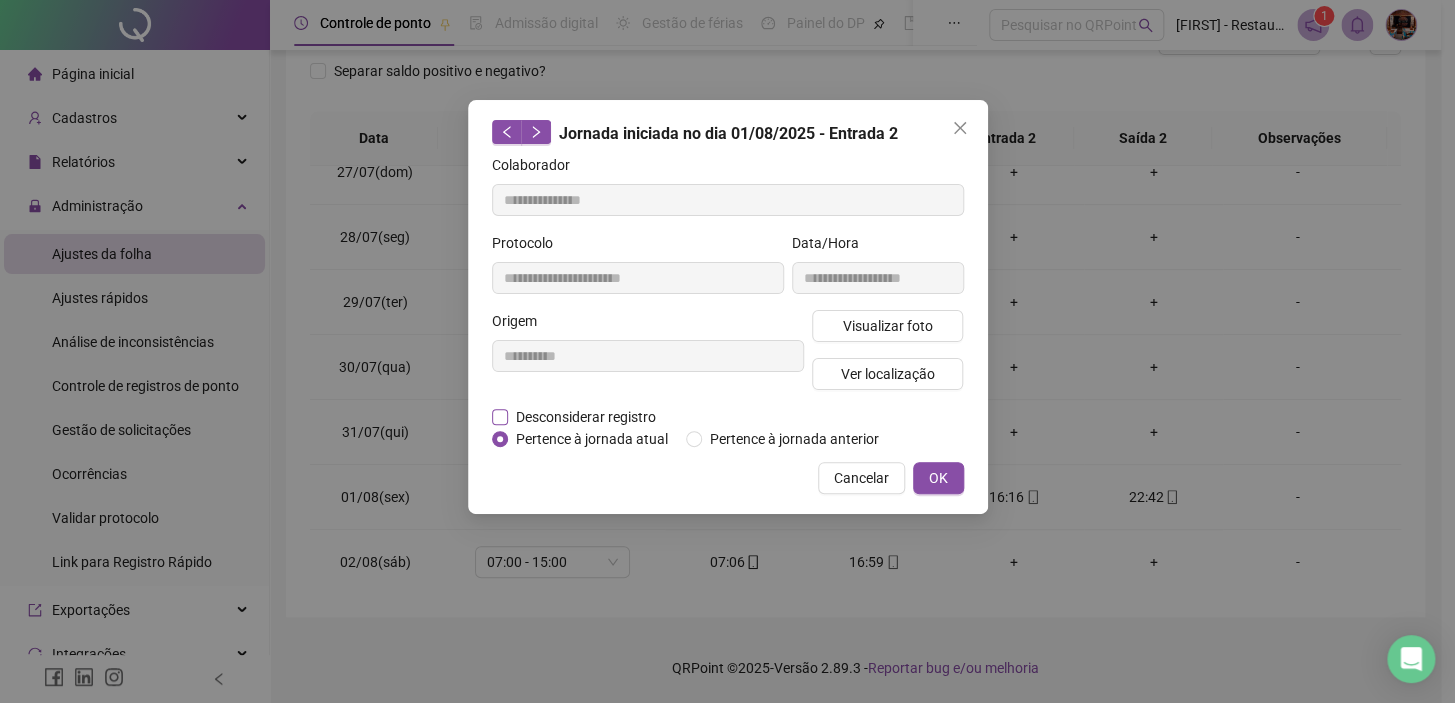 click on "Desconsiderar registro" at bounding box center (586, 417) 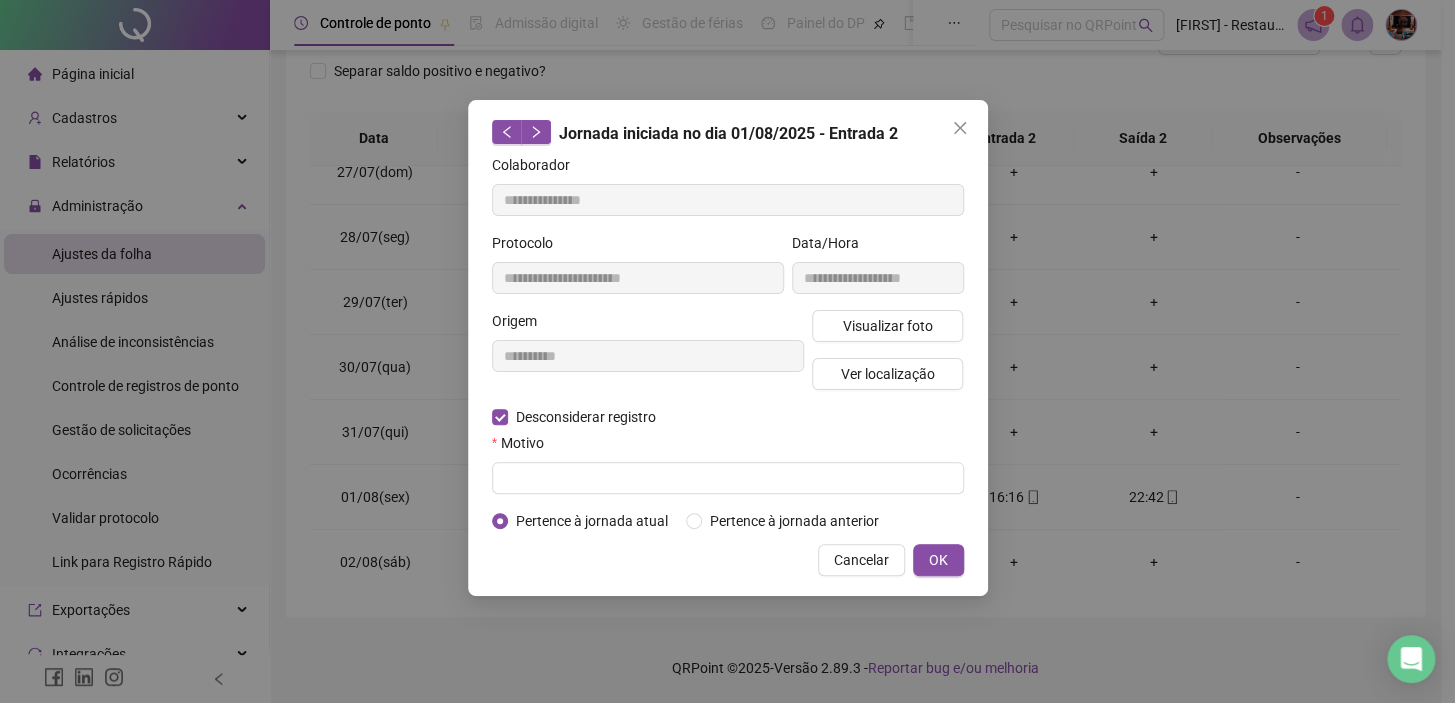 click on "Motivo" at bounding box center (728, 447) 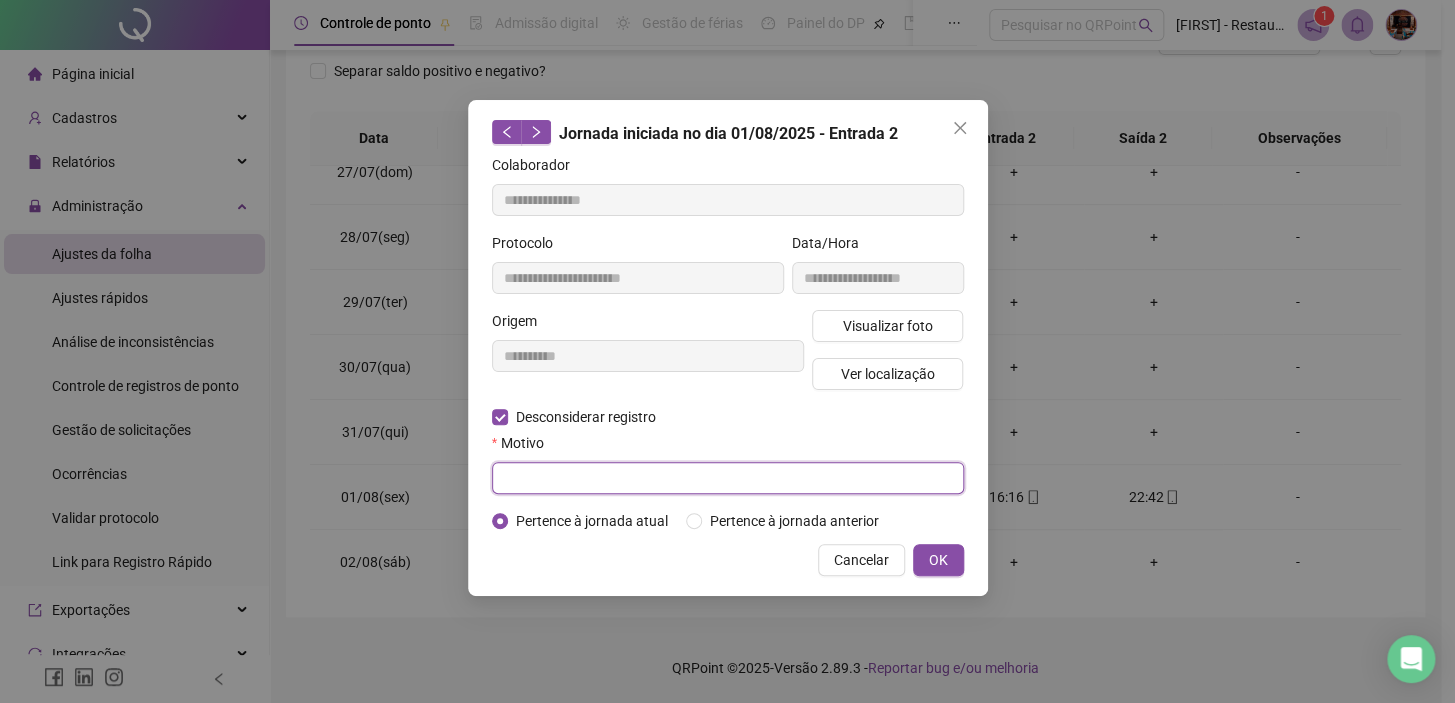 click at bounding box center (728, 478) 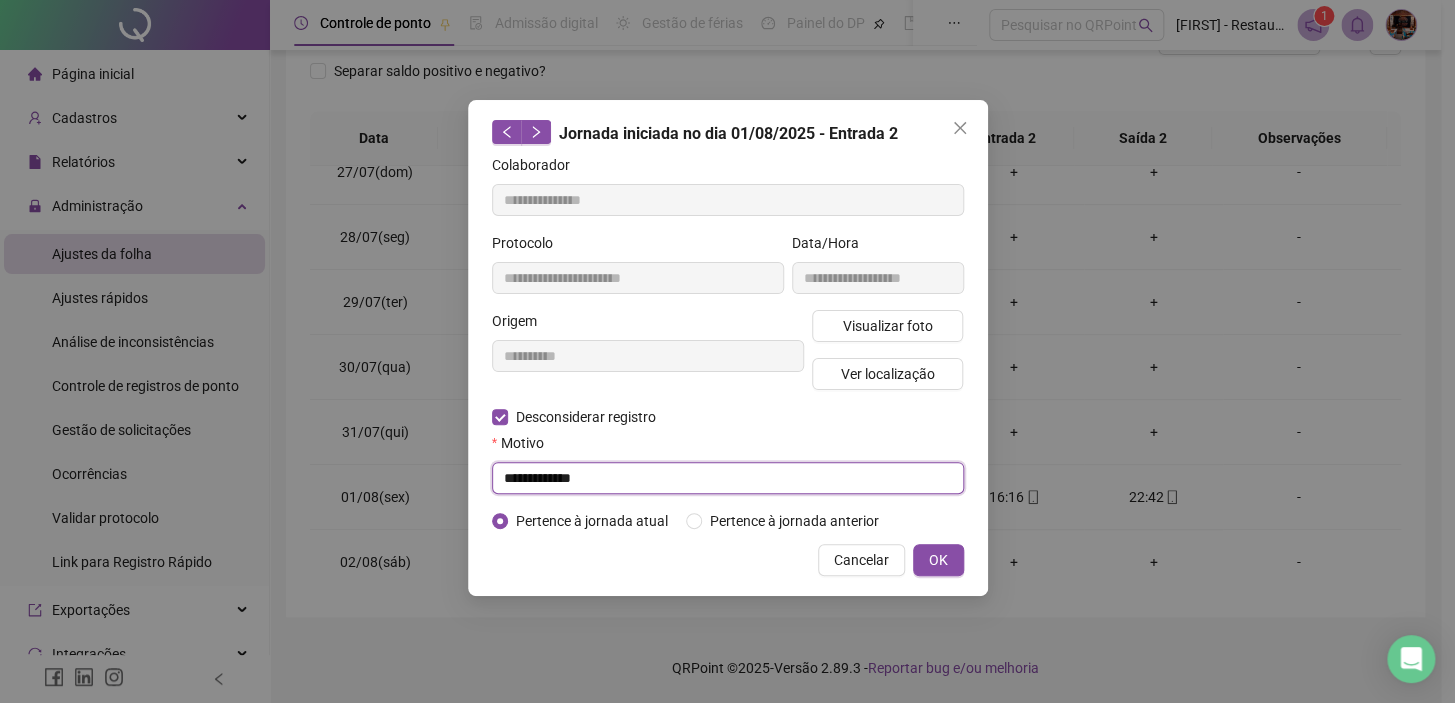 type on "**********" 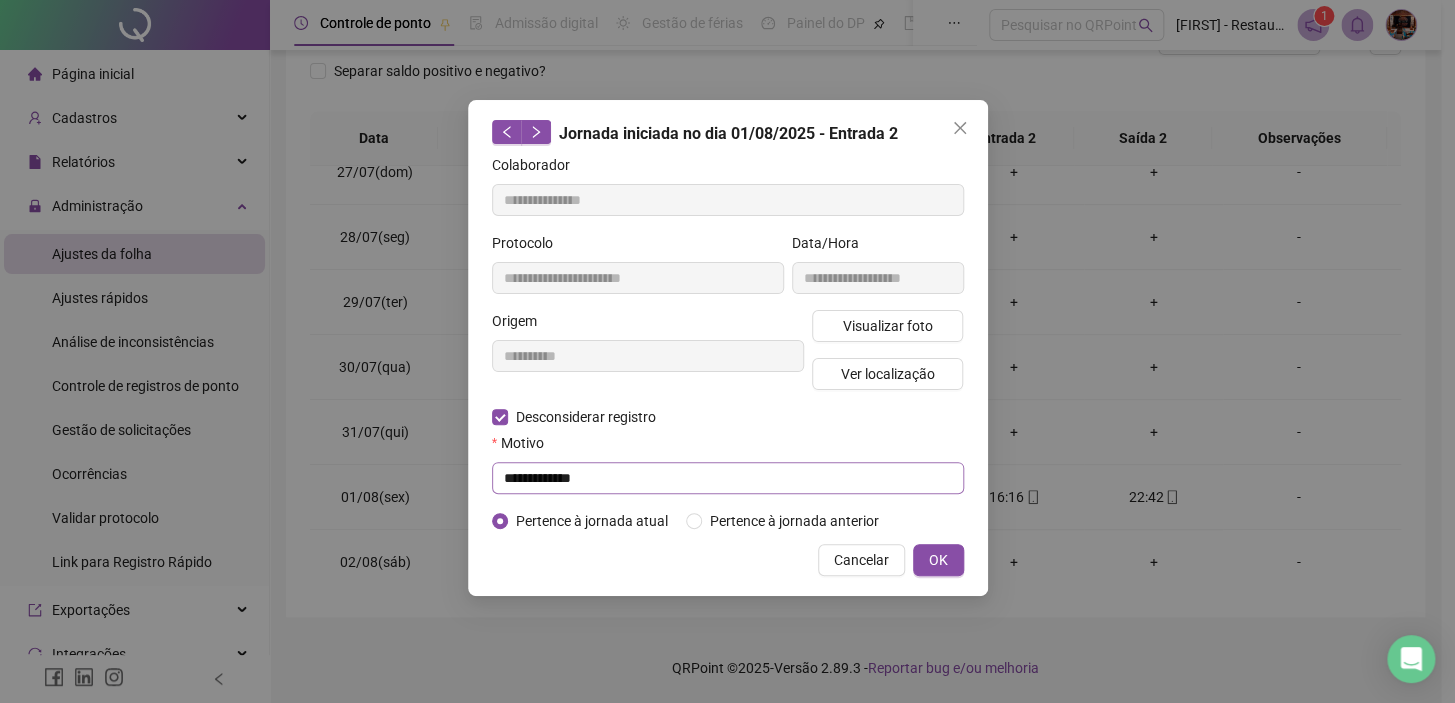 type 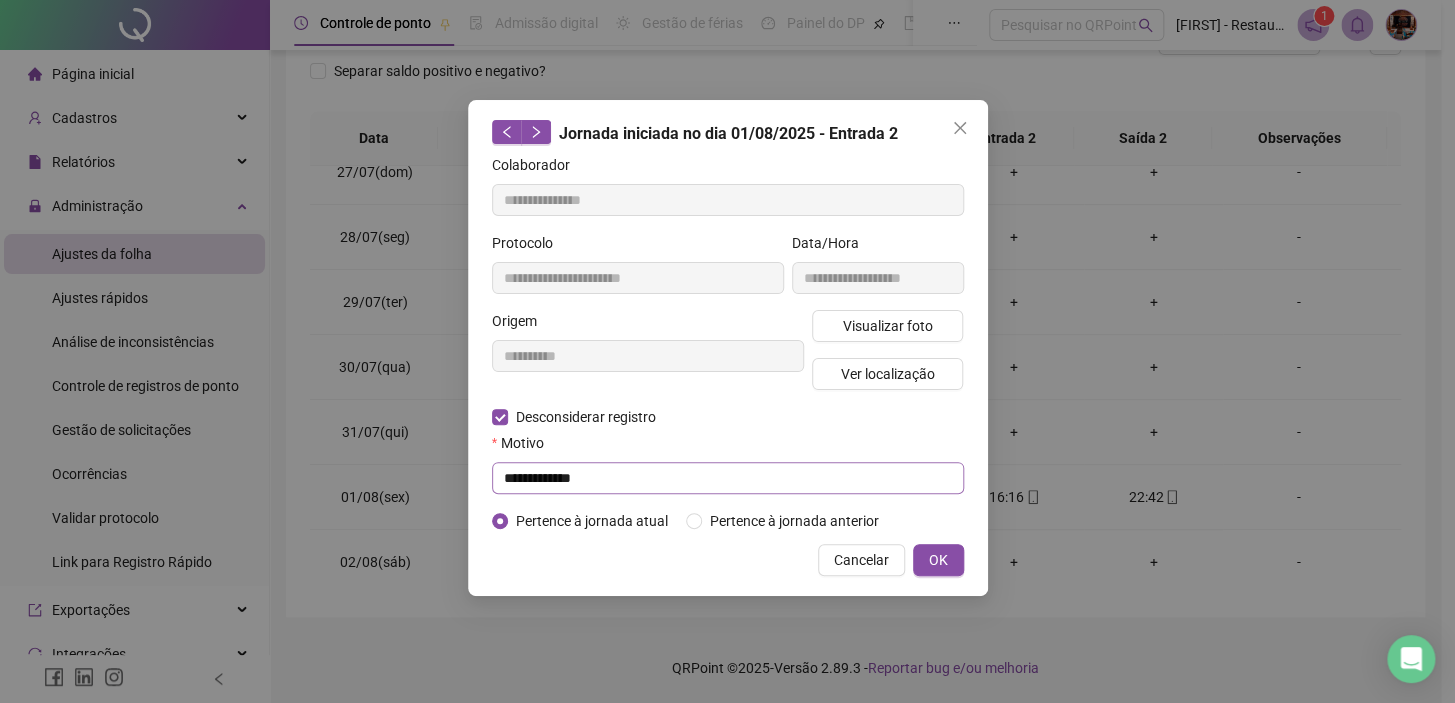 type 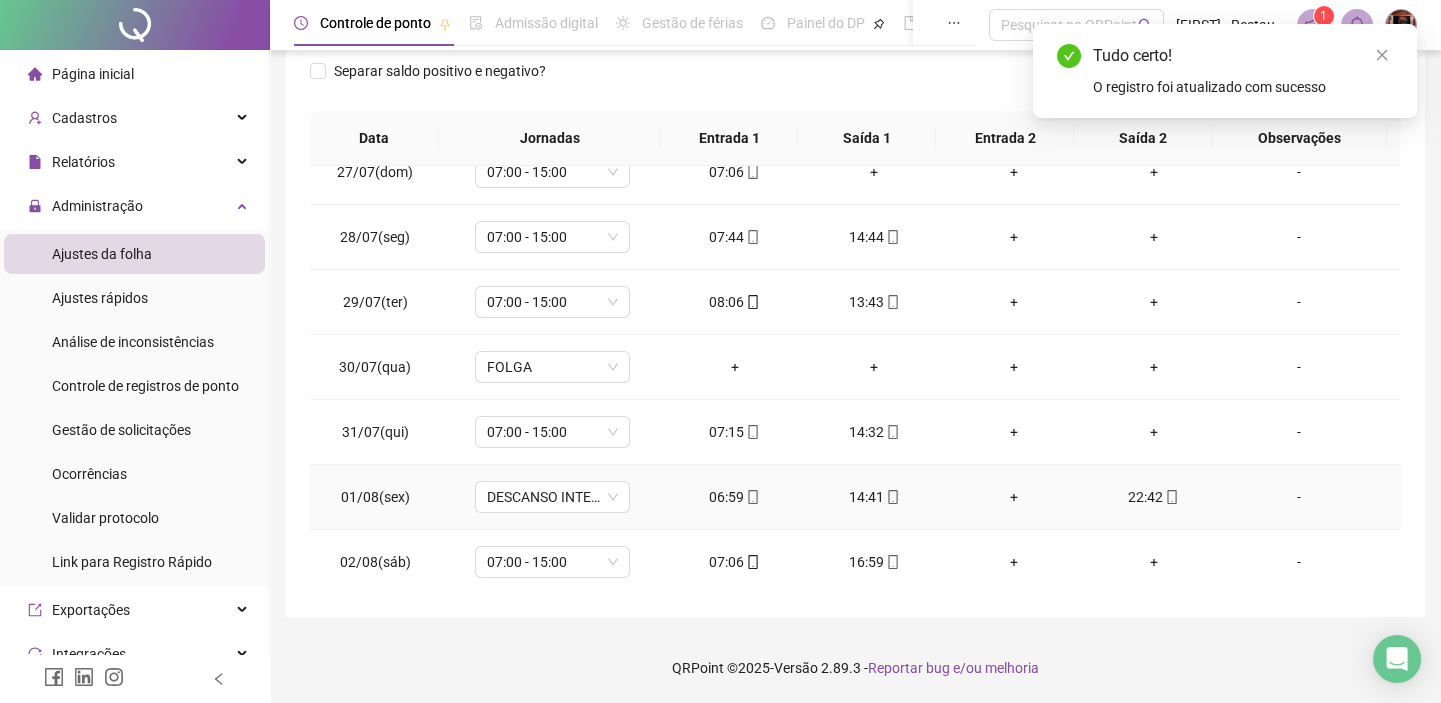 click 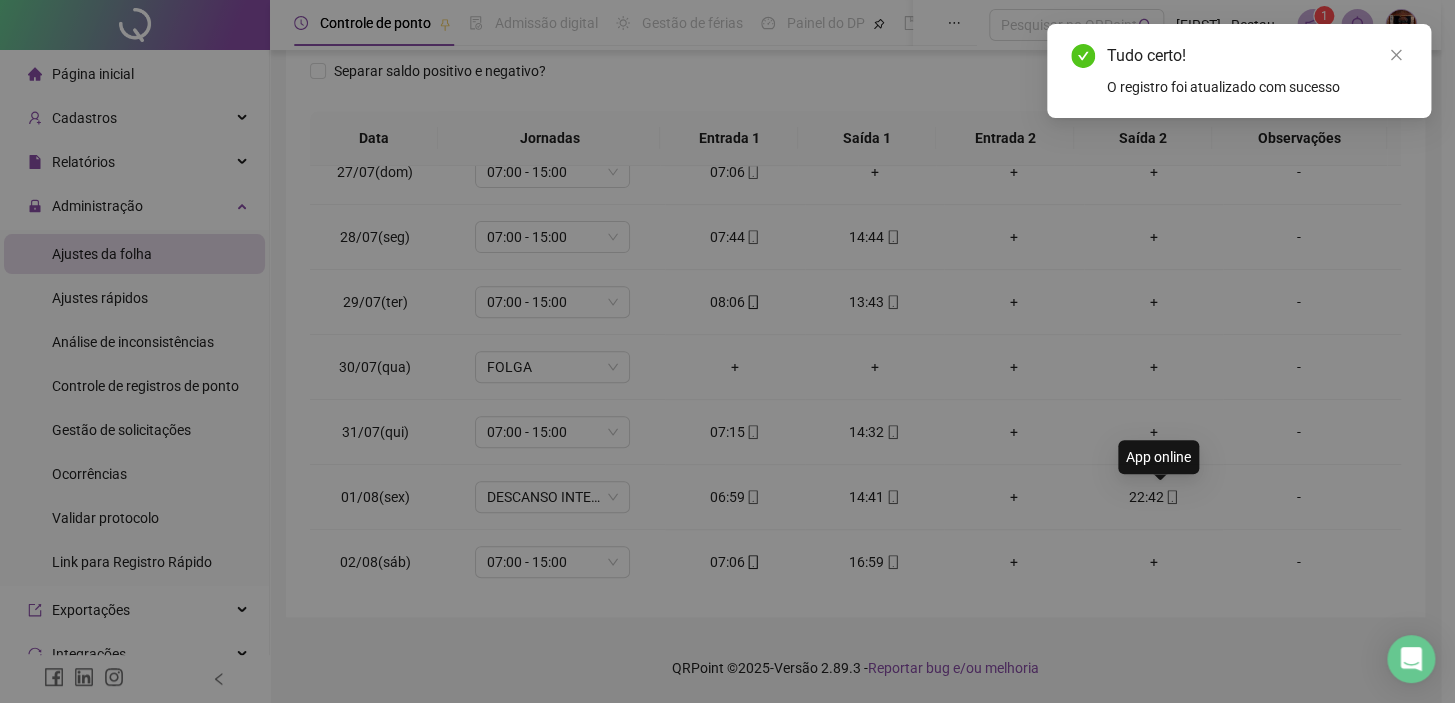 type on "**********" 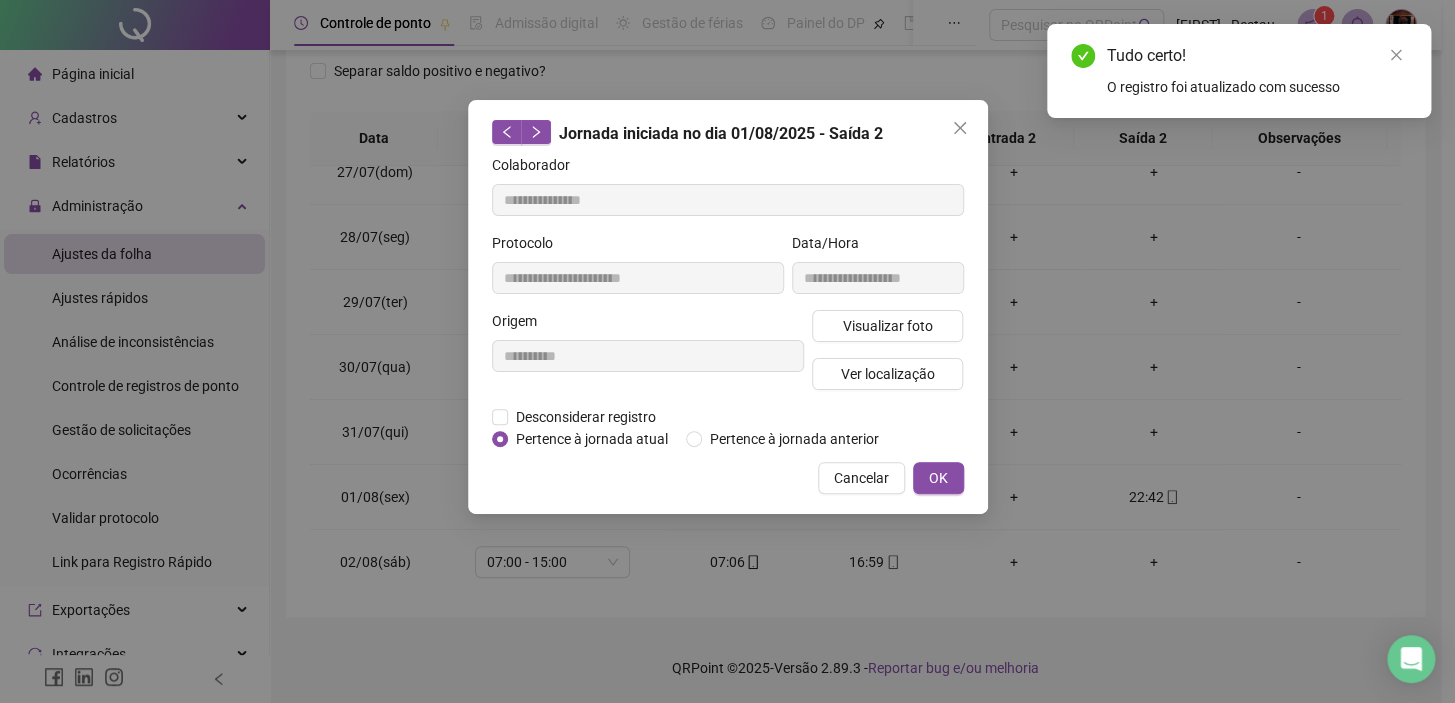 click on "**********" at bounding box center [648, 358] 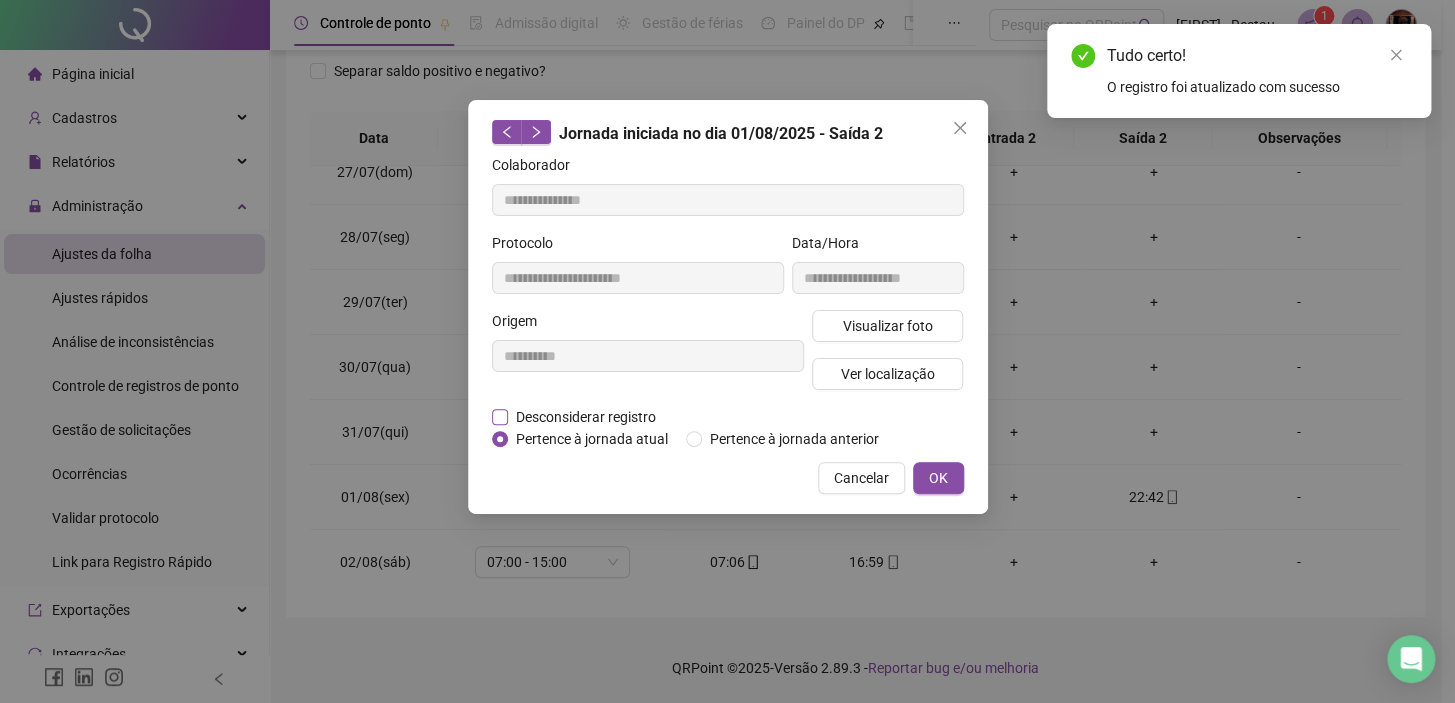 click on "Desconsiderar registro" at bounding box center [586, 417] 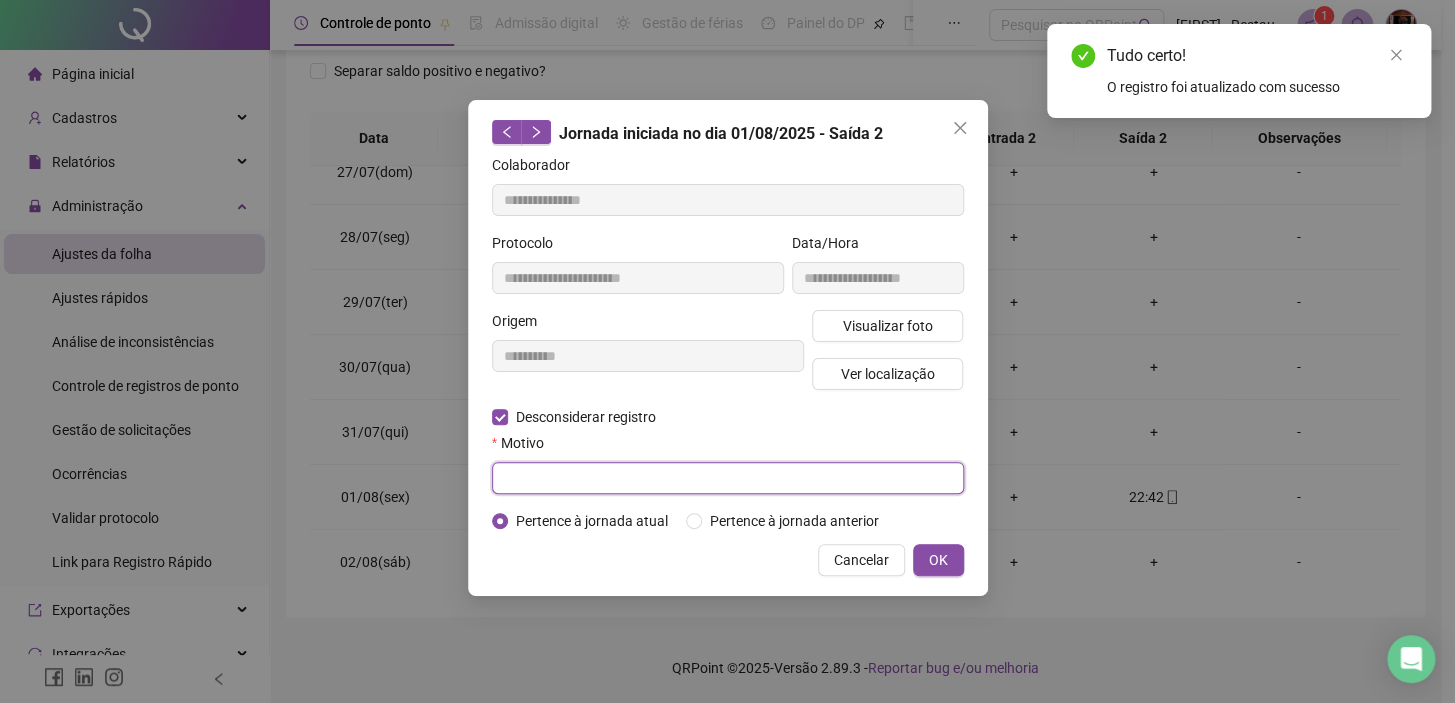 click at bounding box center (728, 478) 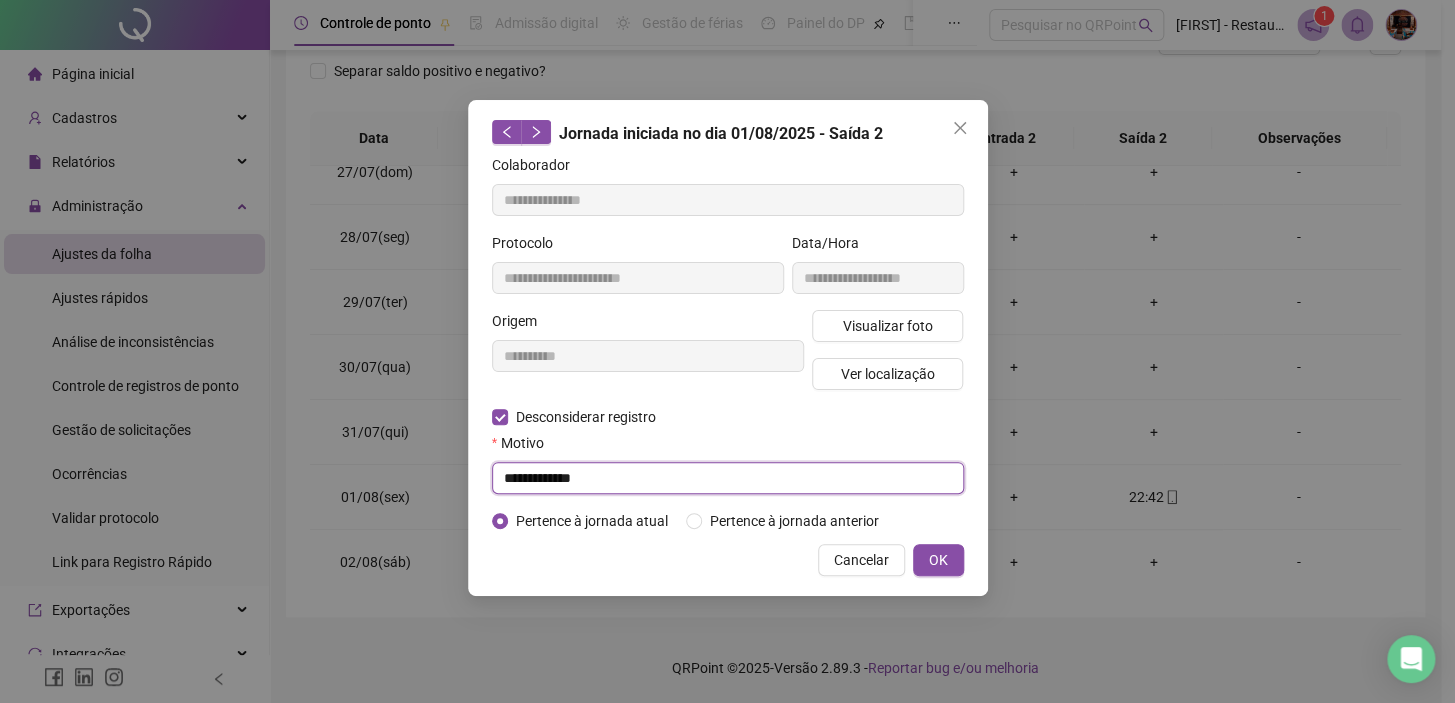 type on "**********" 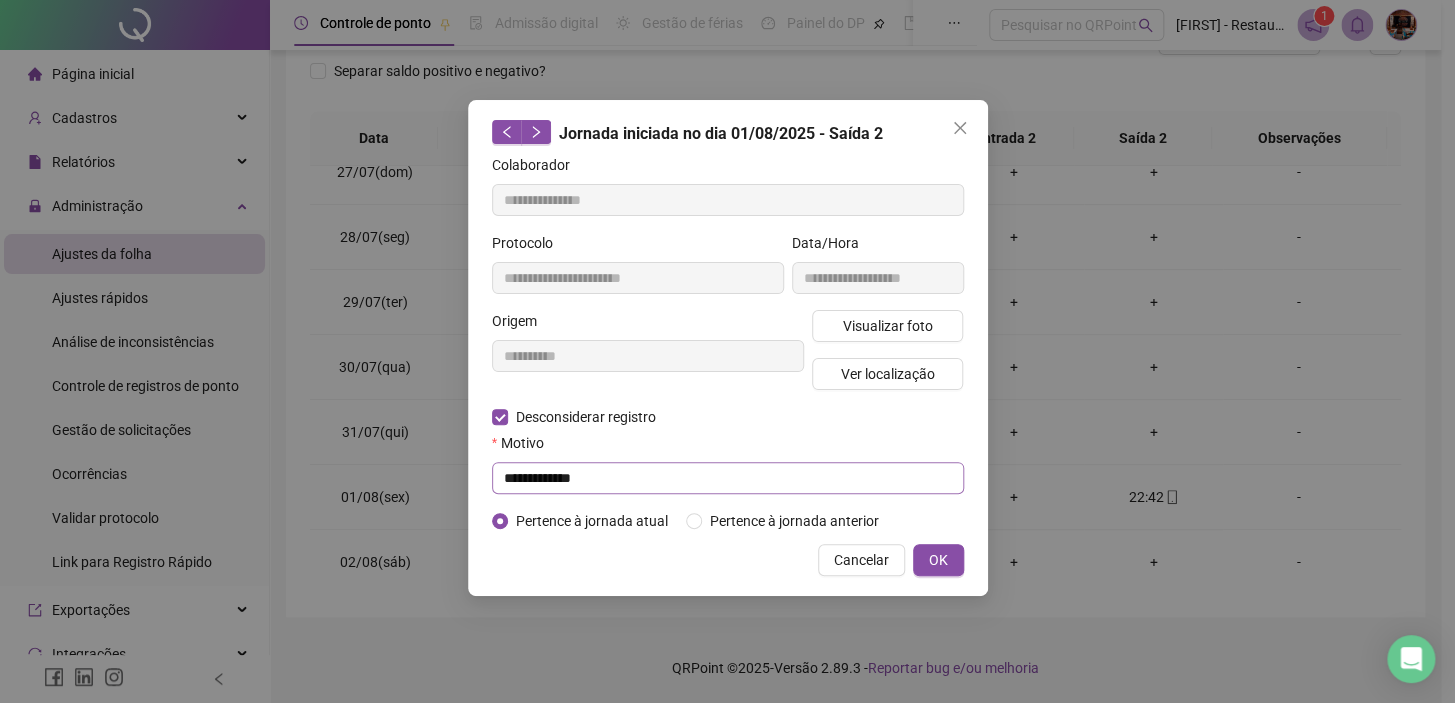 type 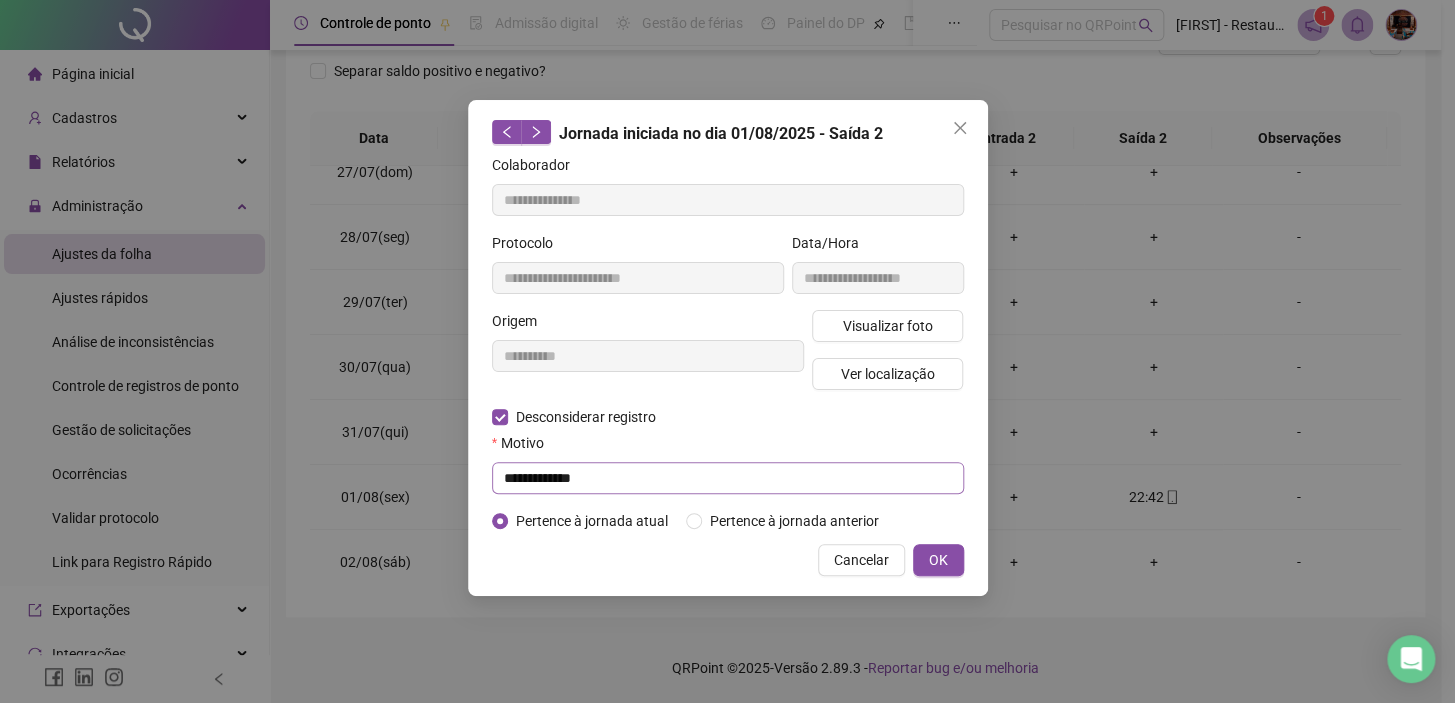 type 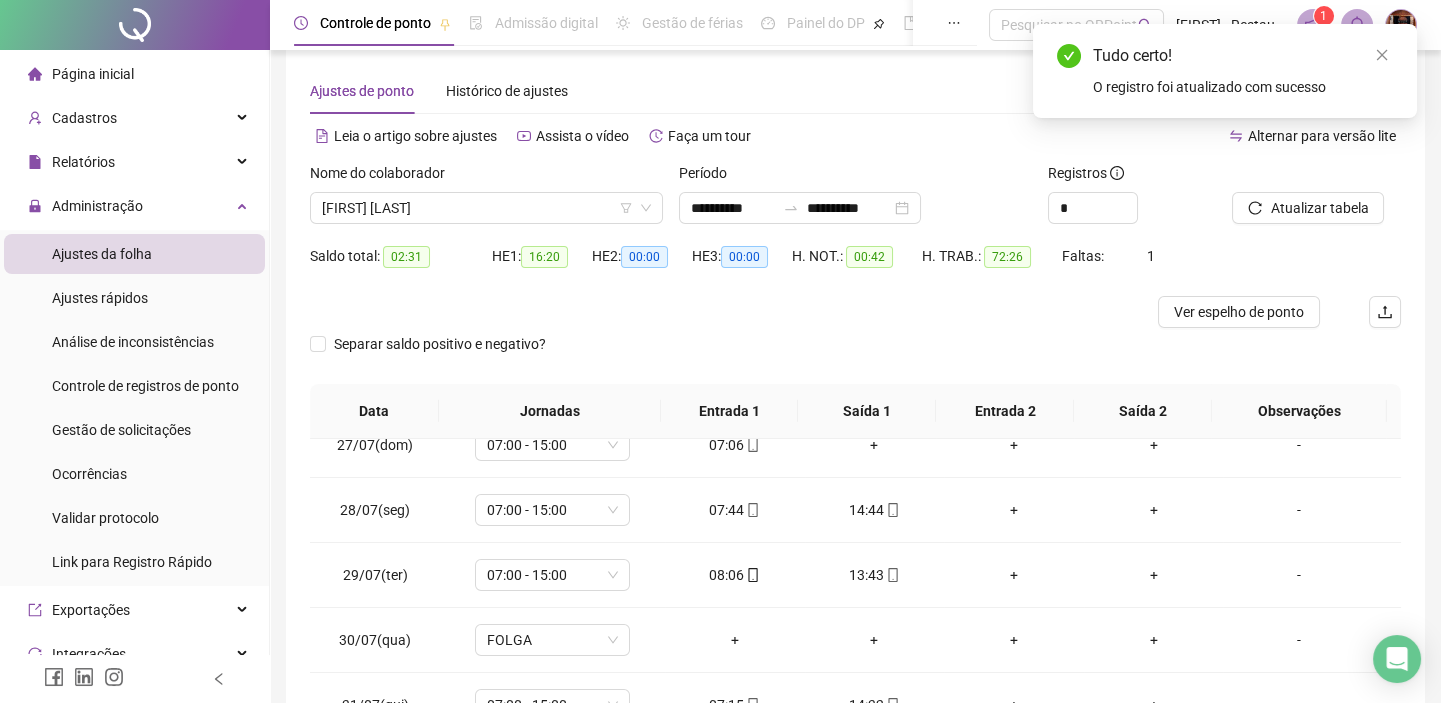 scroll, scrollTop: 0, scrollLeft: 0, axis: both 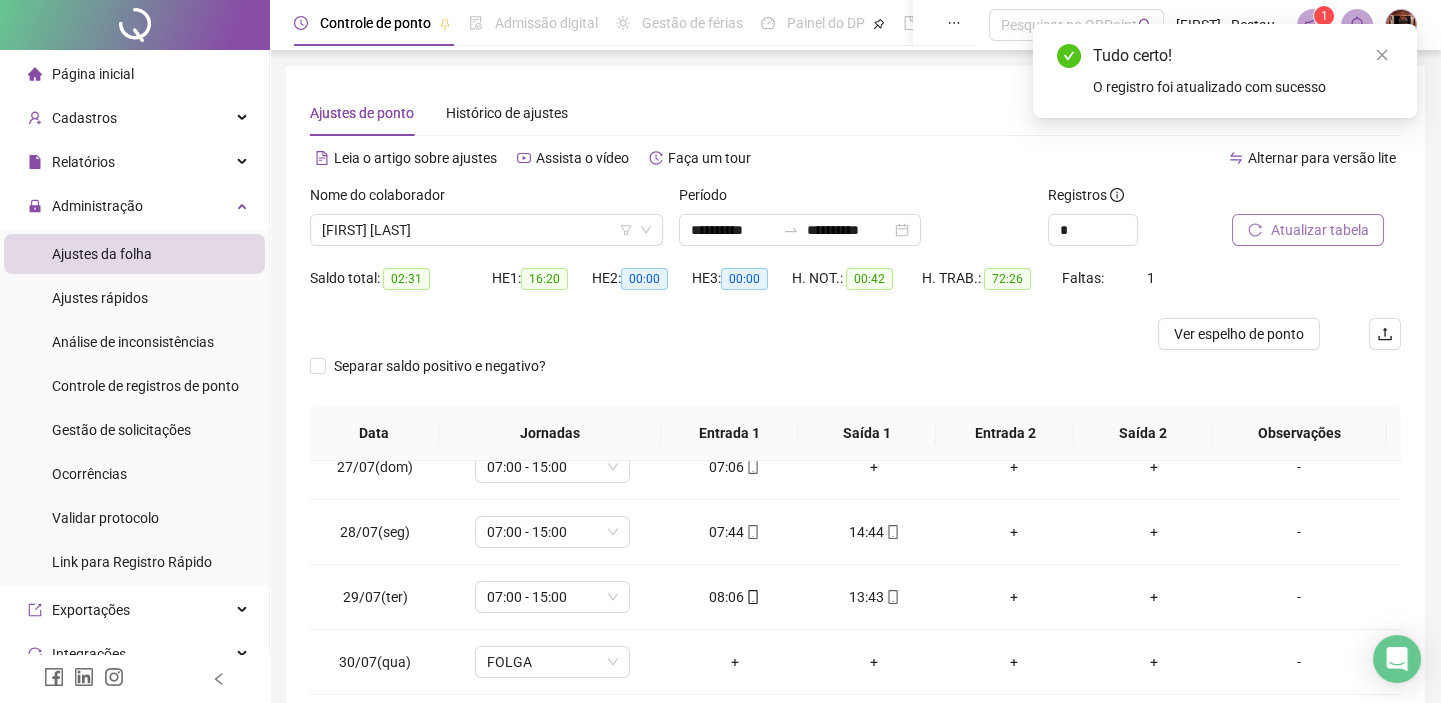 click 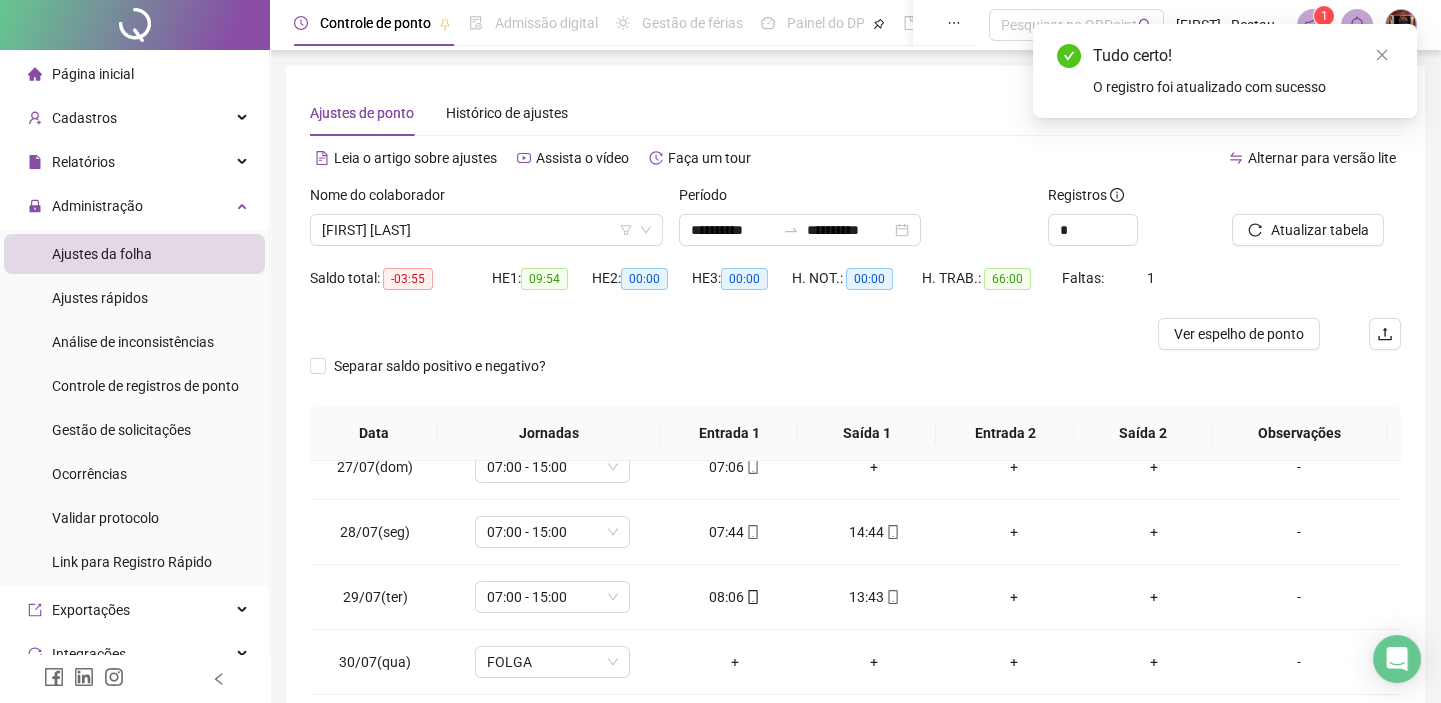 scroll, scrollTop: 295, scrollLeft: 0, axis: vertical 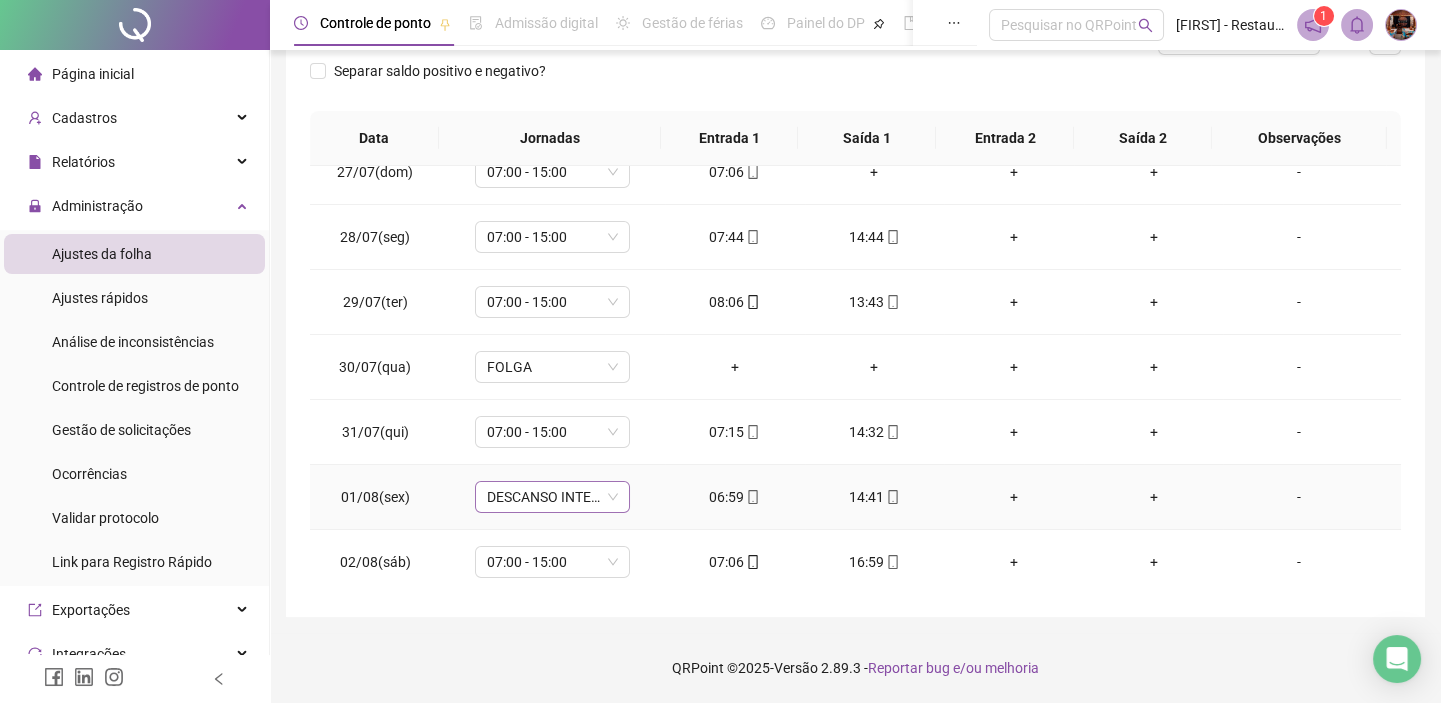 click on "DESCANSO INTER-JORNADA" at bounding box center [552, 497] 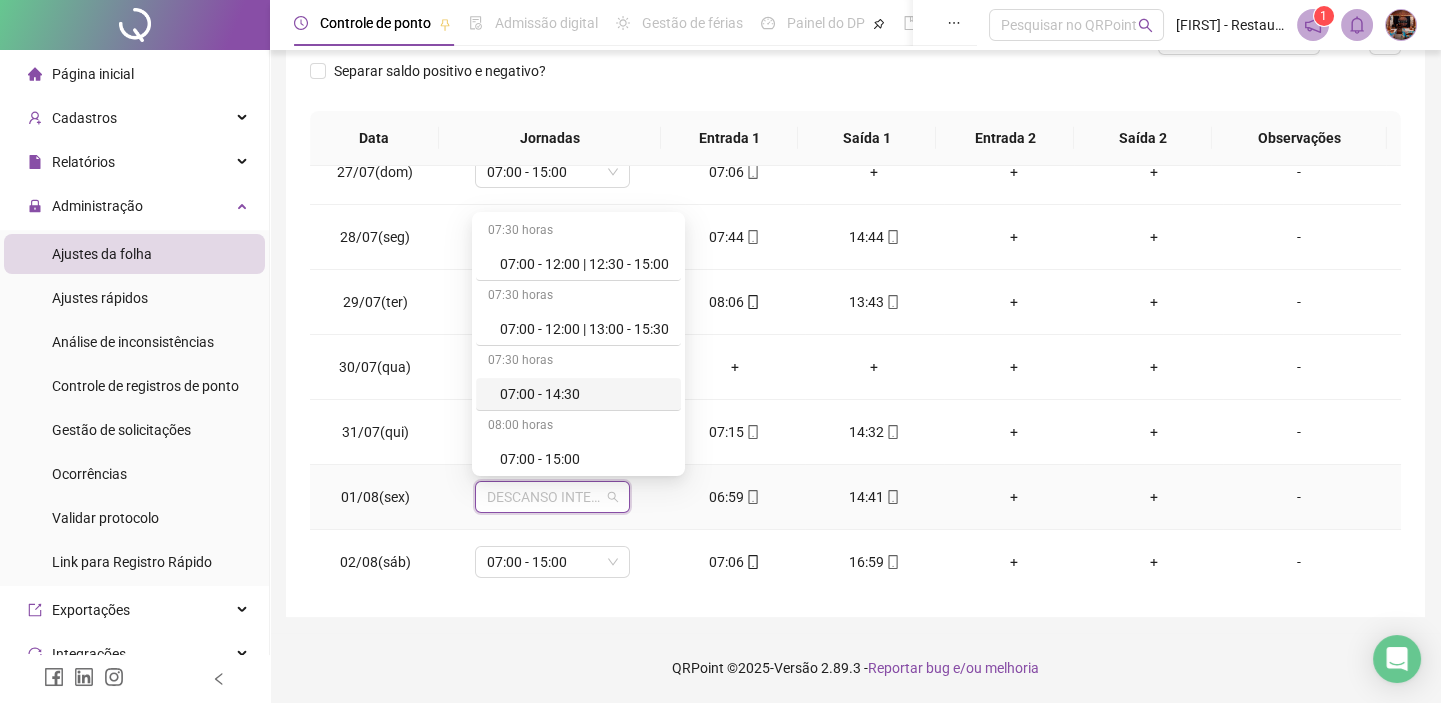 scroll, scrollTop: 90, scrollLeft: 0, axis: vertical 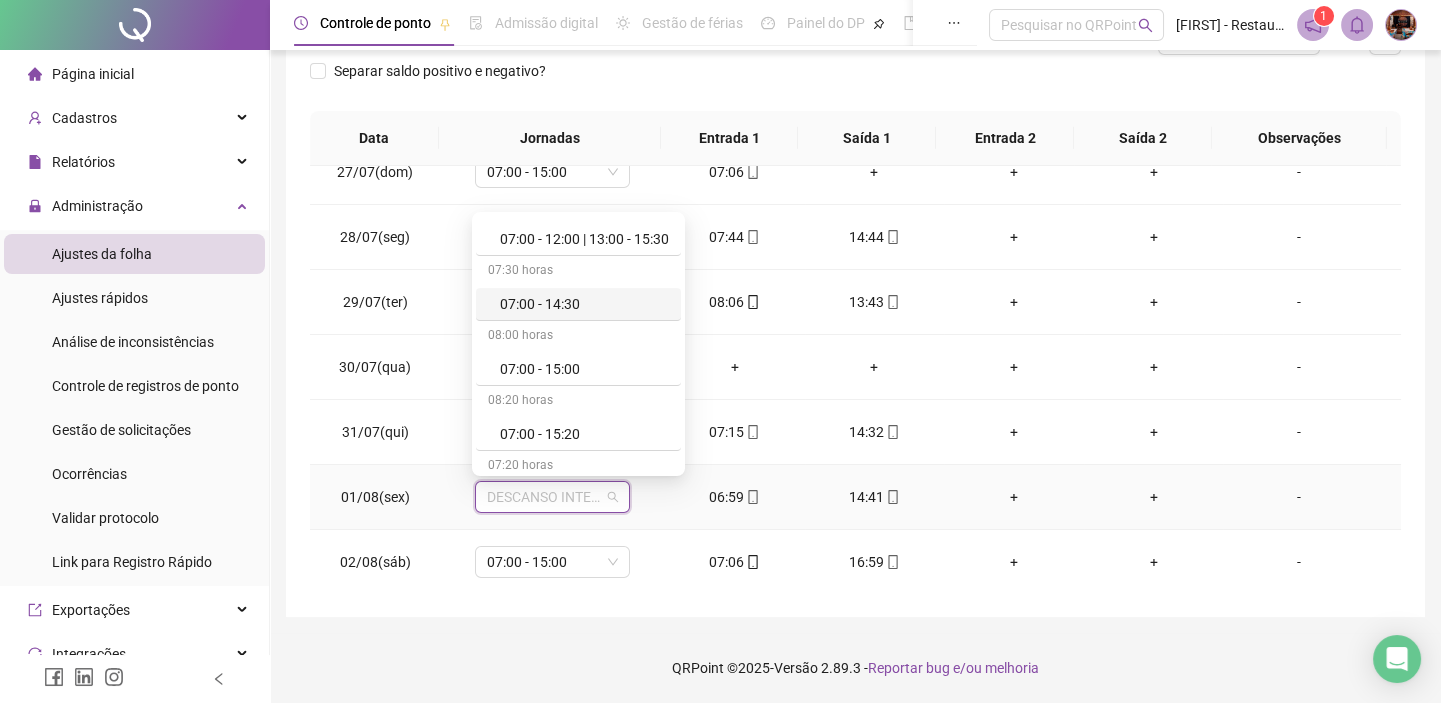 click on "07:00 - 14:30" at bounding box center (584, 304) 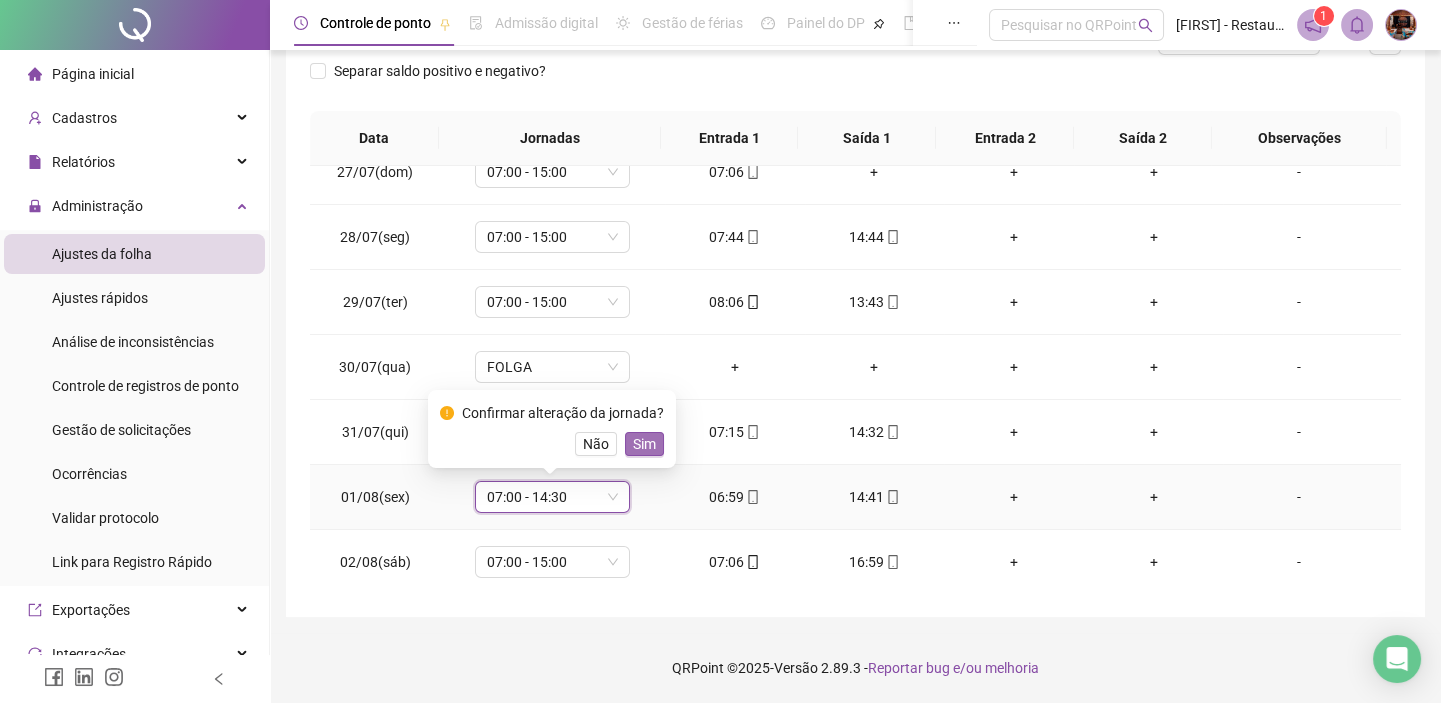 click on "Sim" at bounding box center [644, 444] 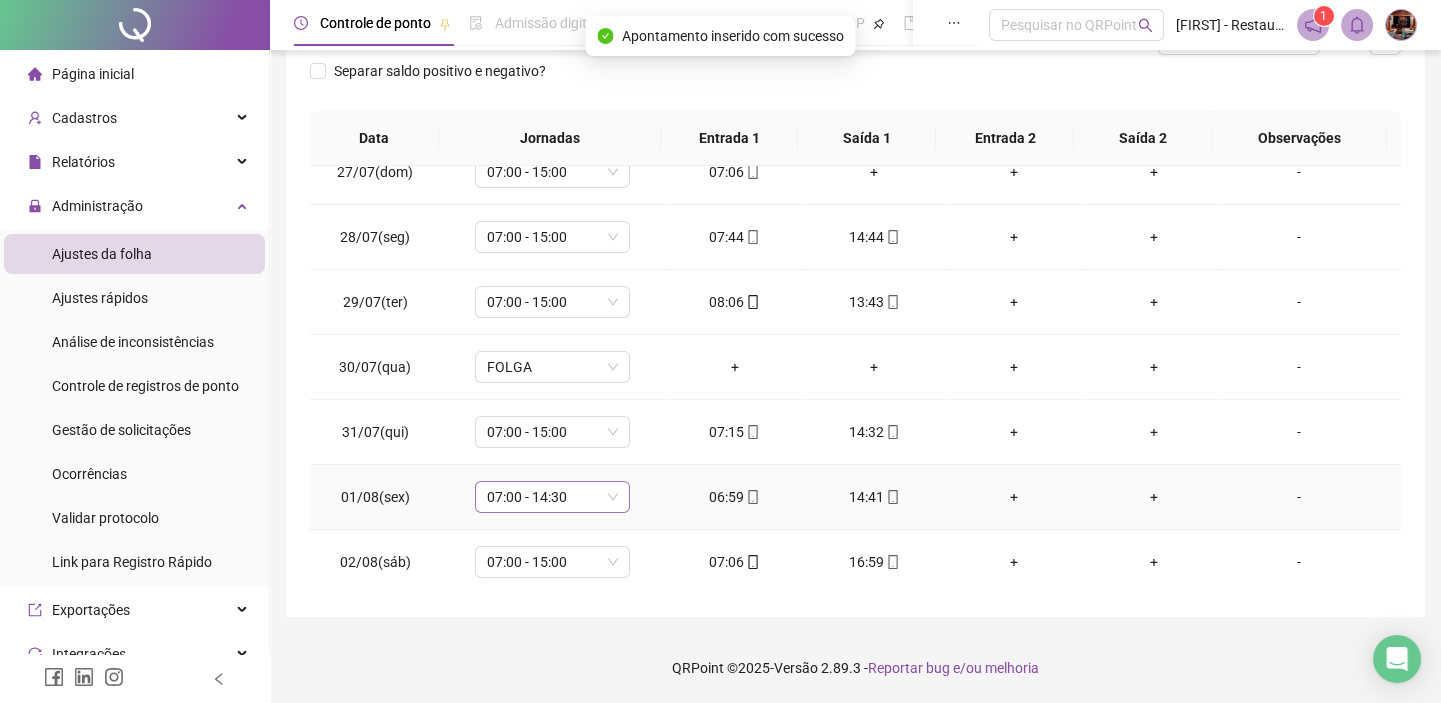 click on "07:00 - 14:30" at bounding box center (552, 497) 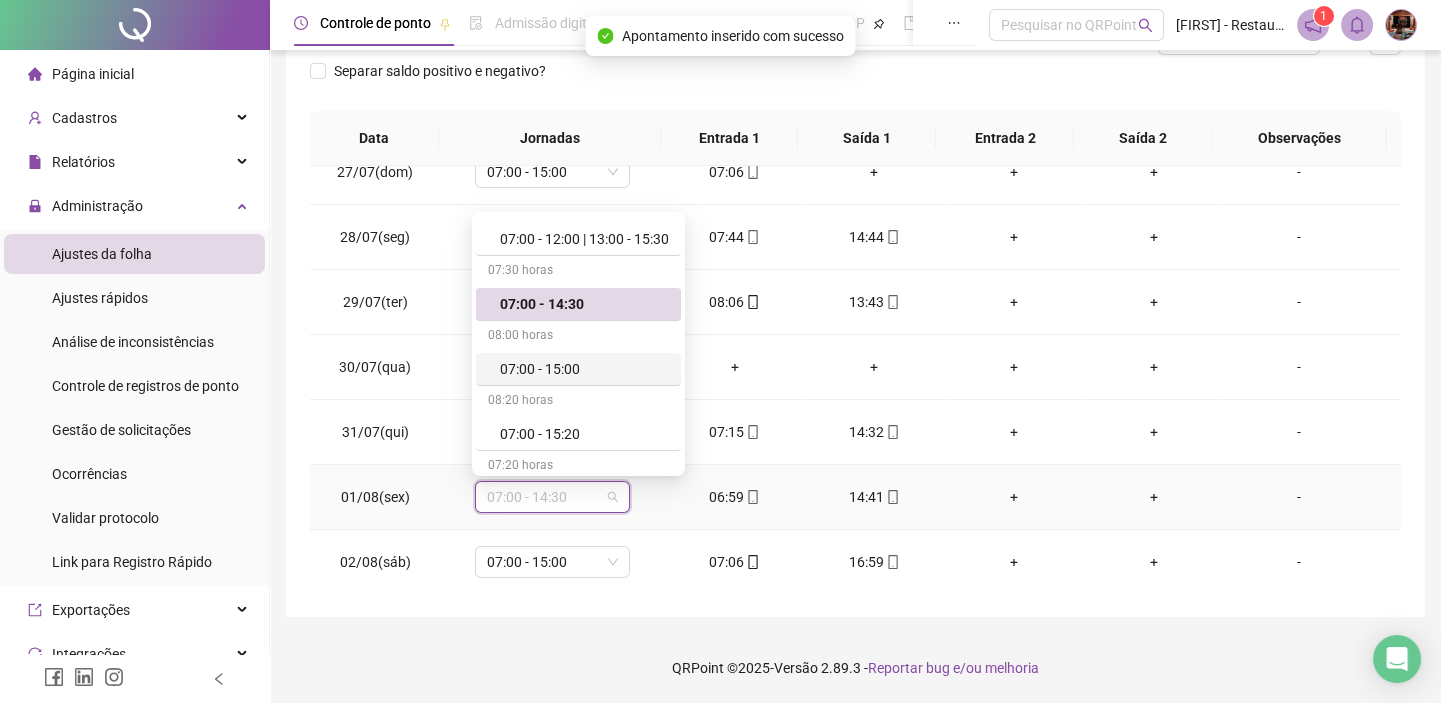 click on "07:00 - 15:00" at bounding box center [584, 369] 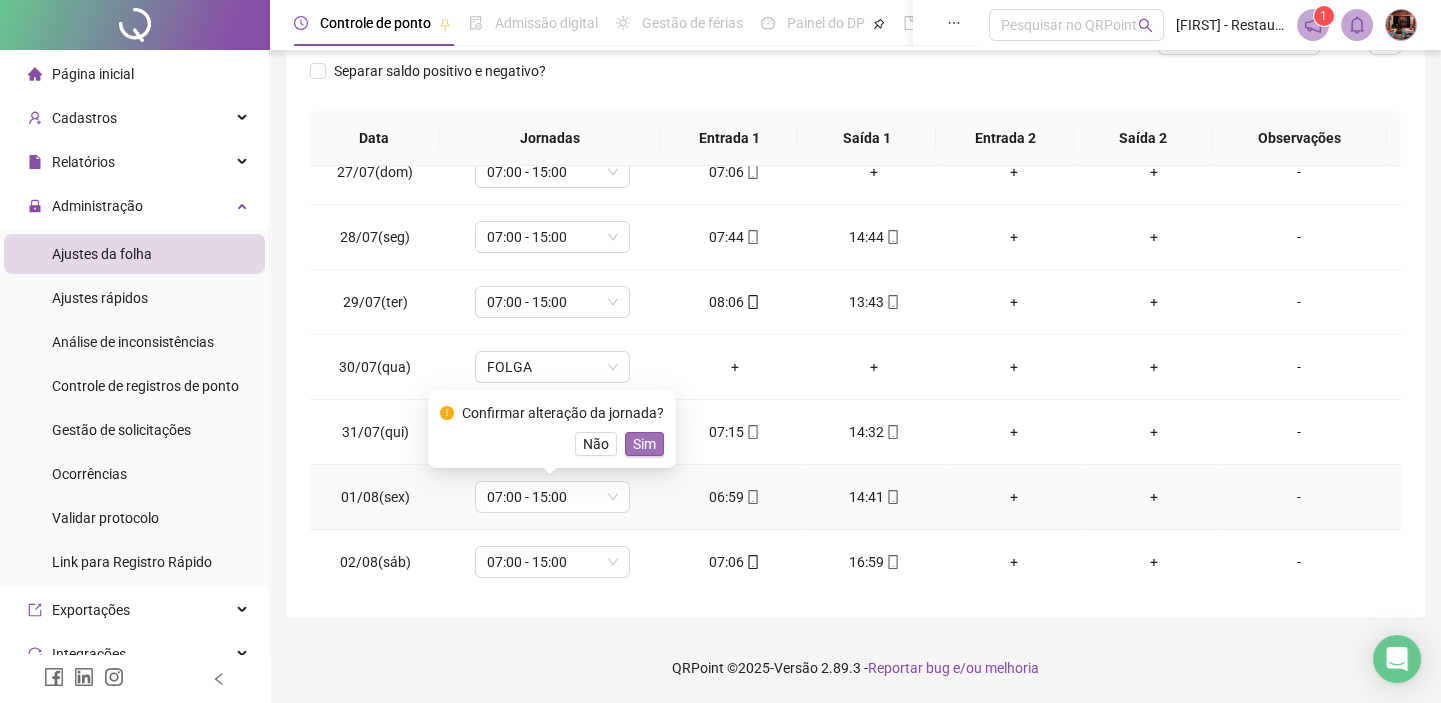 click on "Sim" at bounding box center (644, 444) 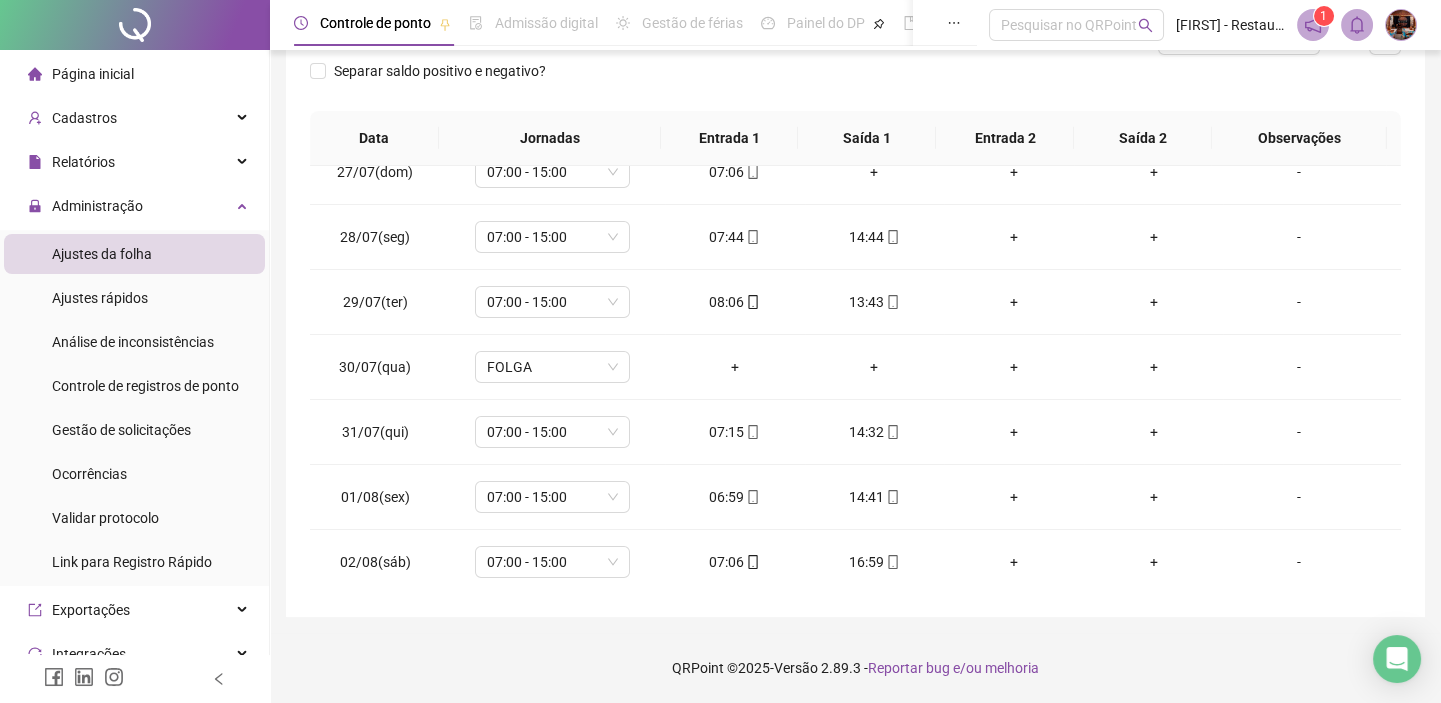 scroll, scrollTop: 0, scrollLeft: 0, axis: both 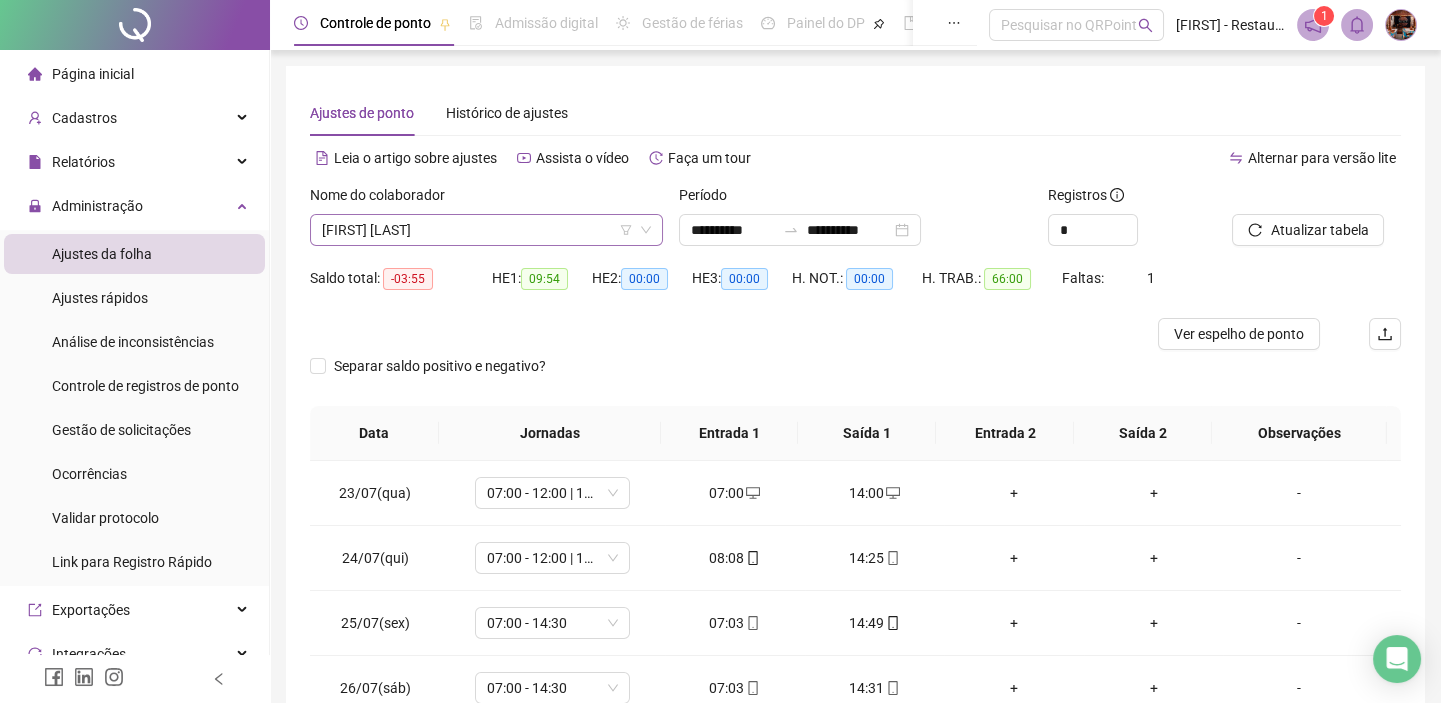 click on "[FIRST] [LAST]" at bounding box center (486, 230) 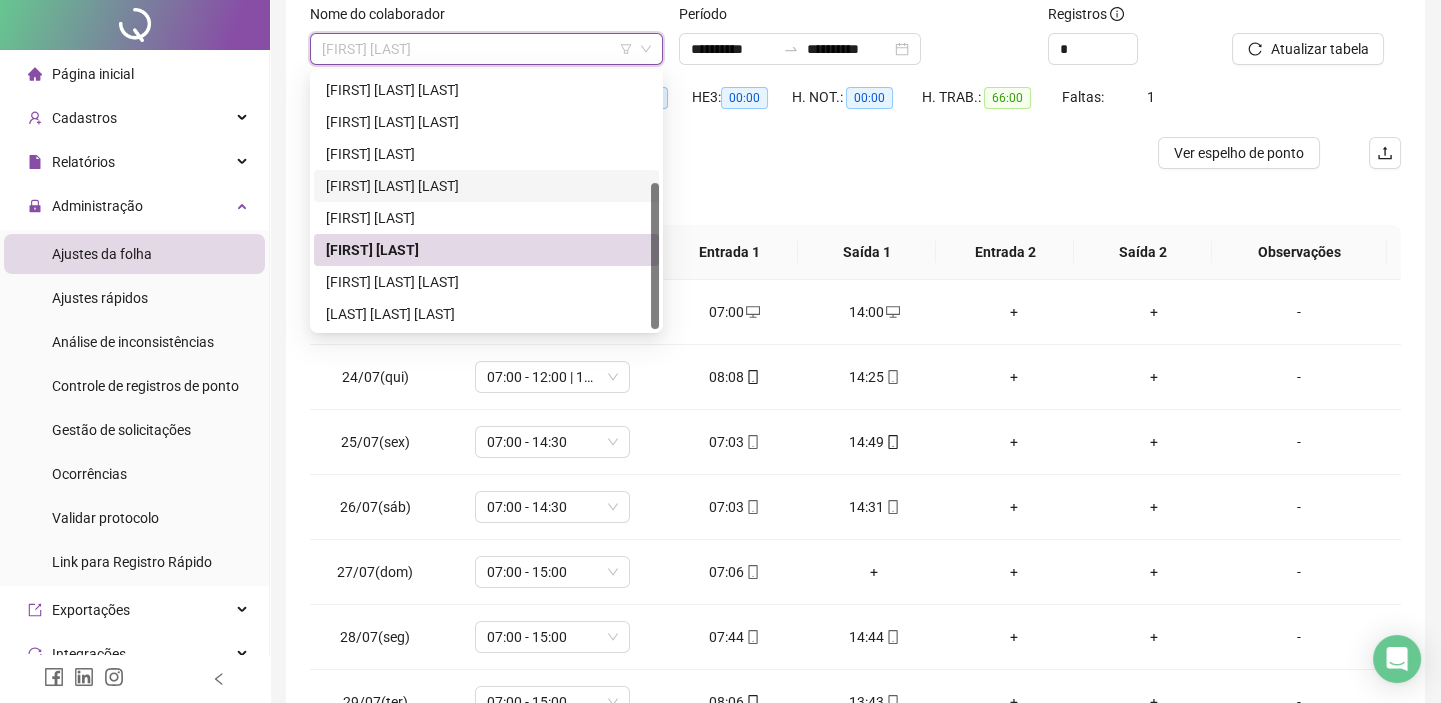 scroll, scrollTop: 295, scrollLeft: 0, axis: vertical 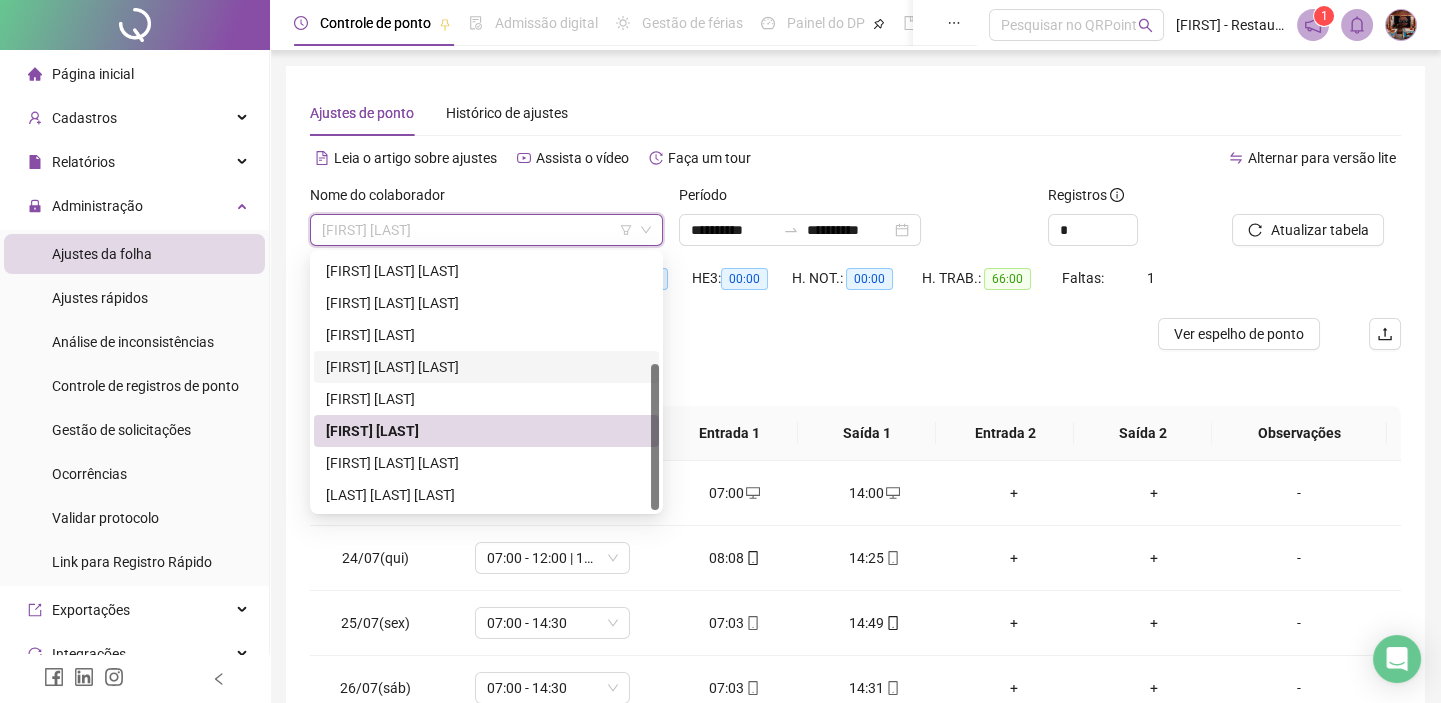 click at bounding box center (719, 334) 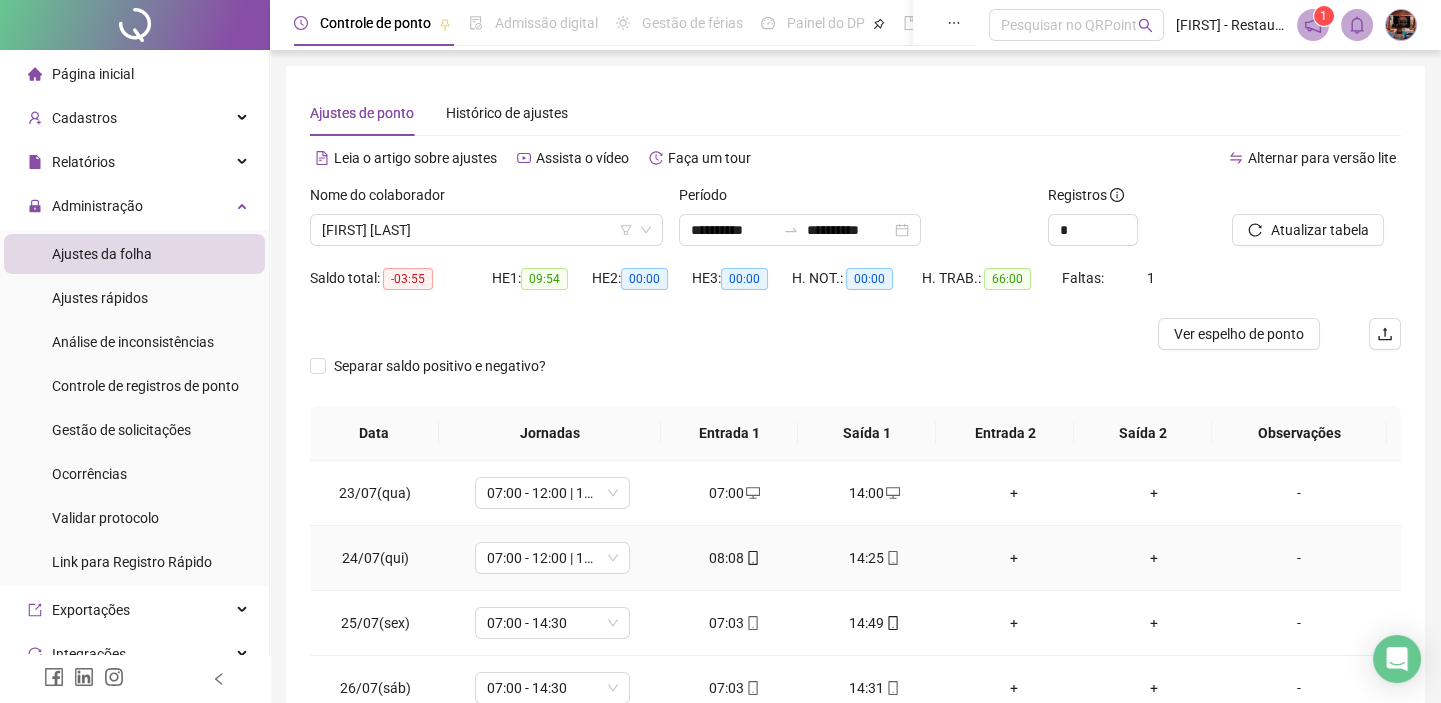 scroll, scrollTop: 90, scrollLeft: 0, axis: vertical 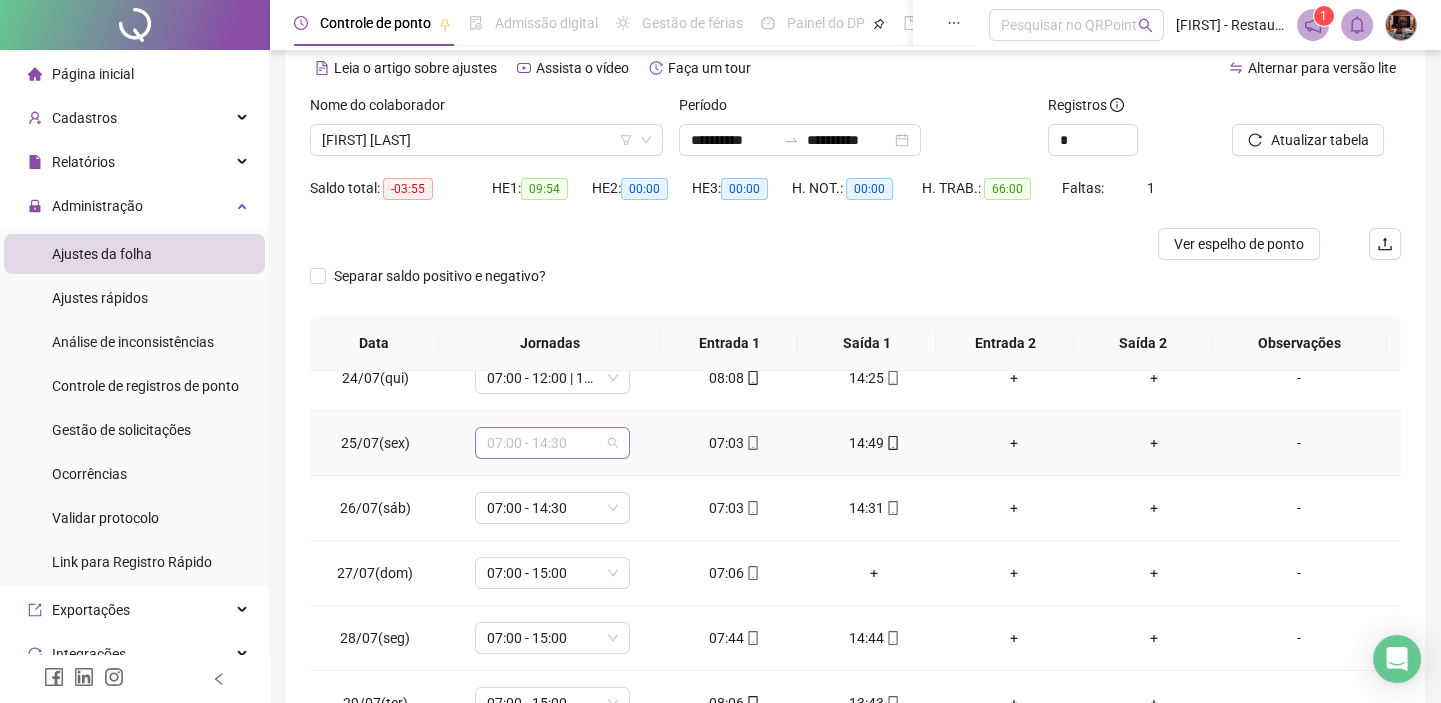 click on "07:00 - 14:30" at bounding box center (552, 443) 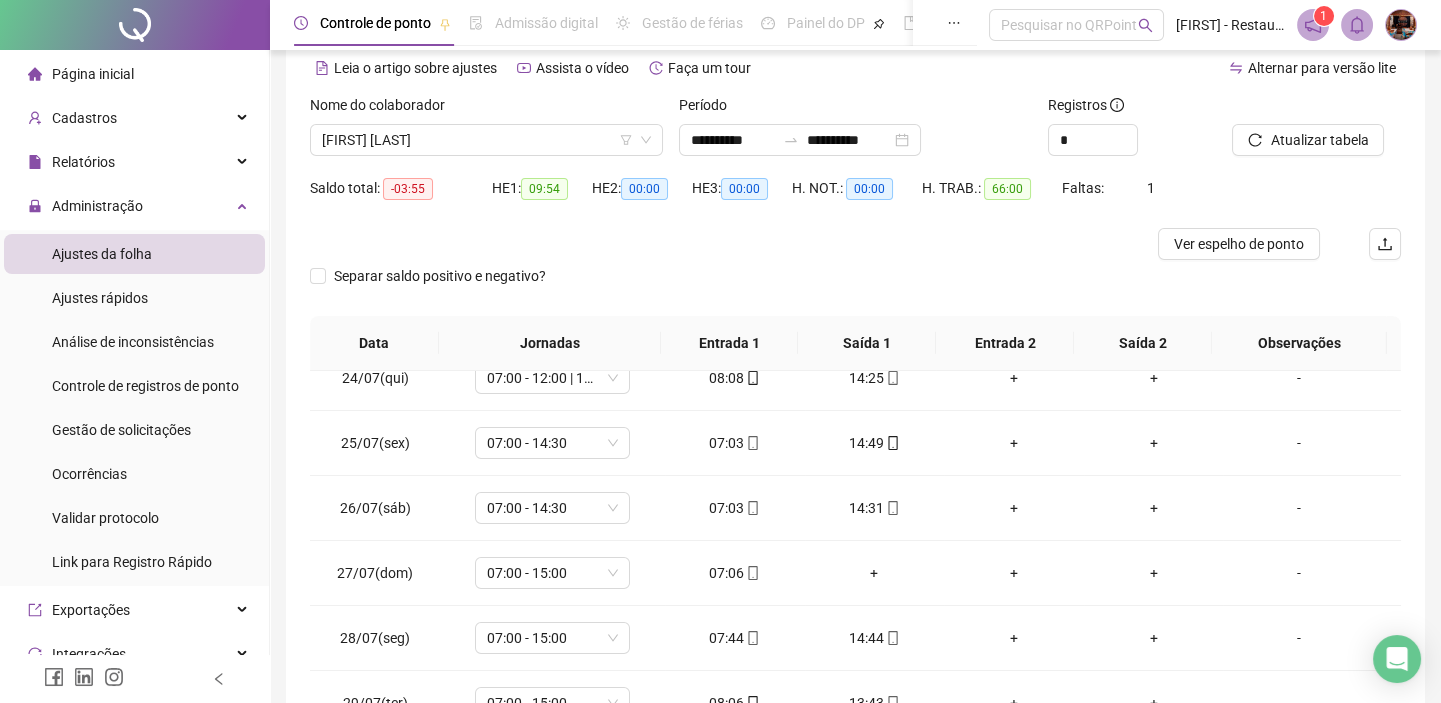 click at bounding box center [719, 244] 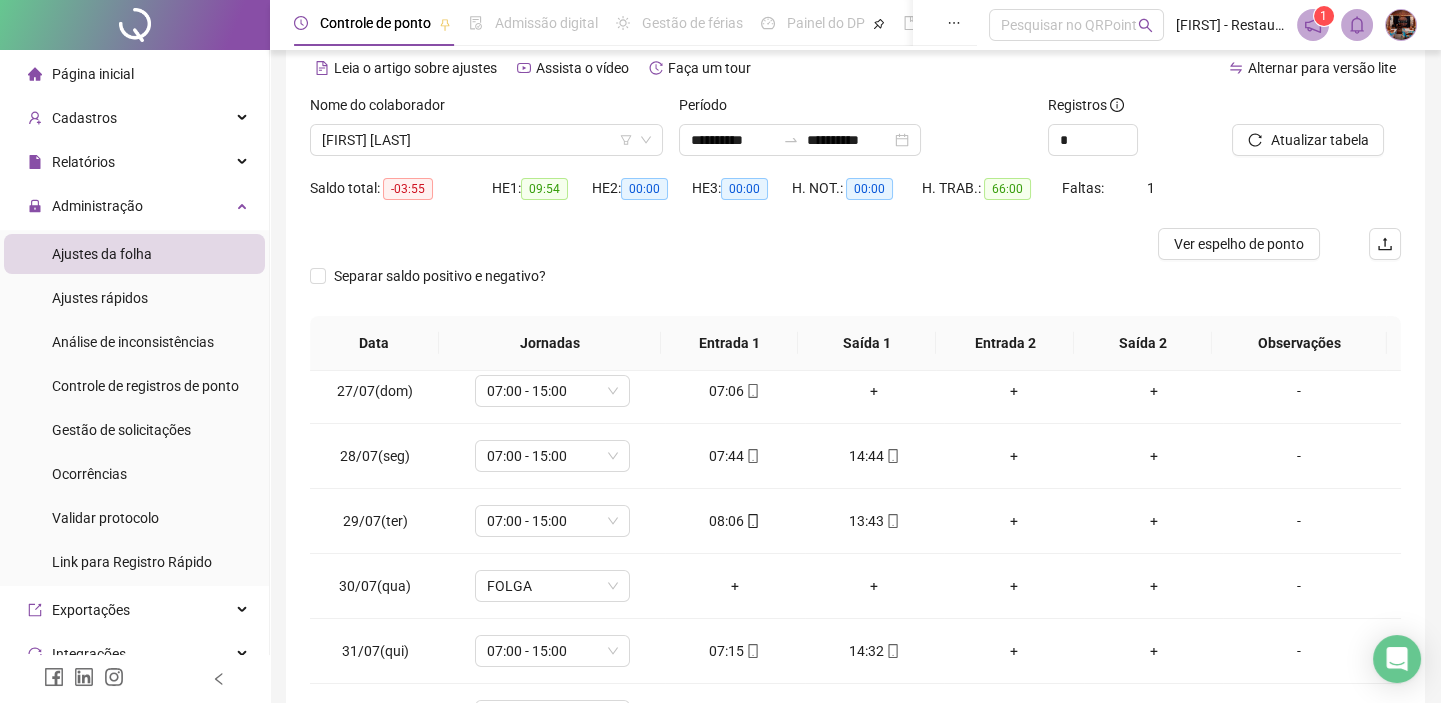 scroll, scrollTop: 286, scrollLeft: 0, axis: vertical 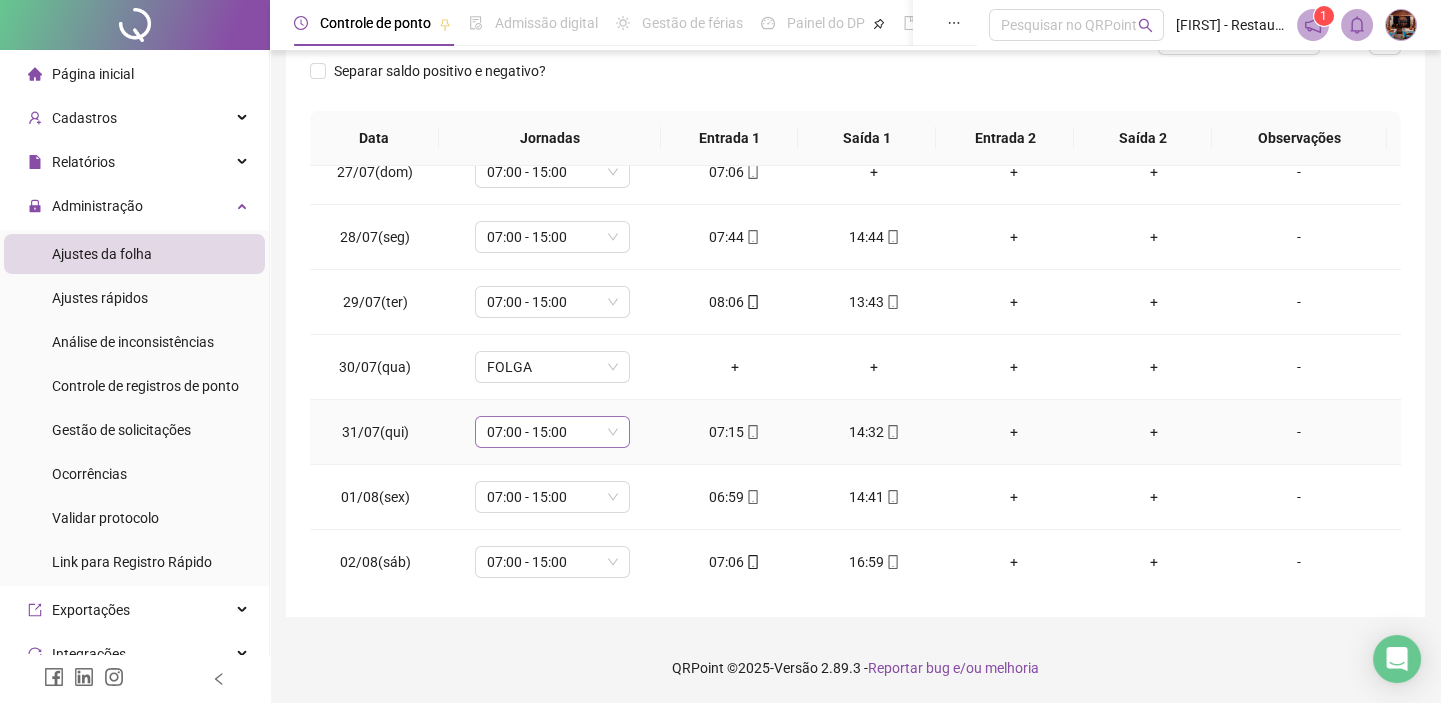click on "07:00 - 15:00" at bounding box center (552, 432) 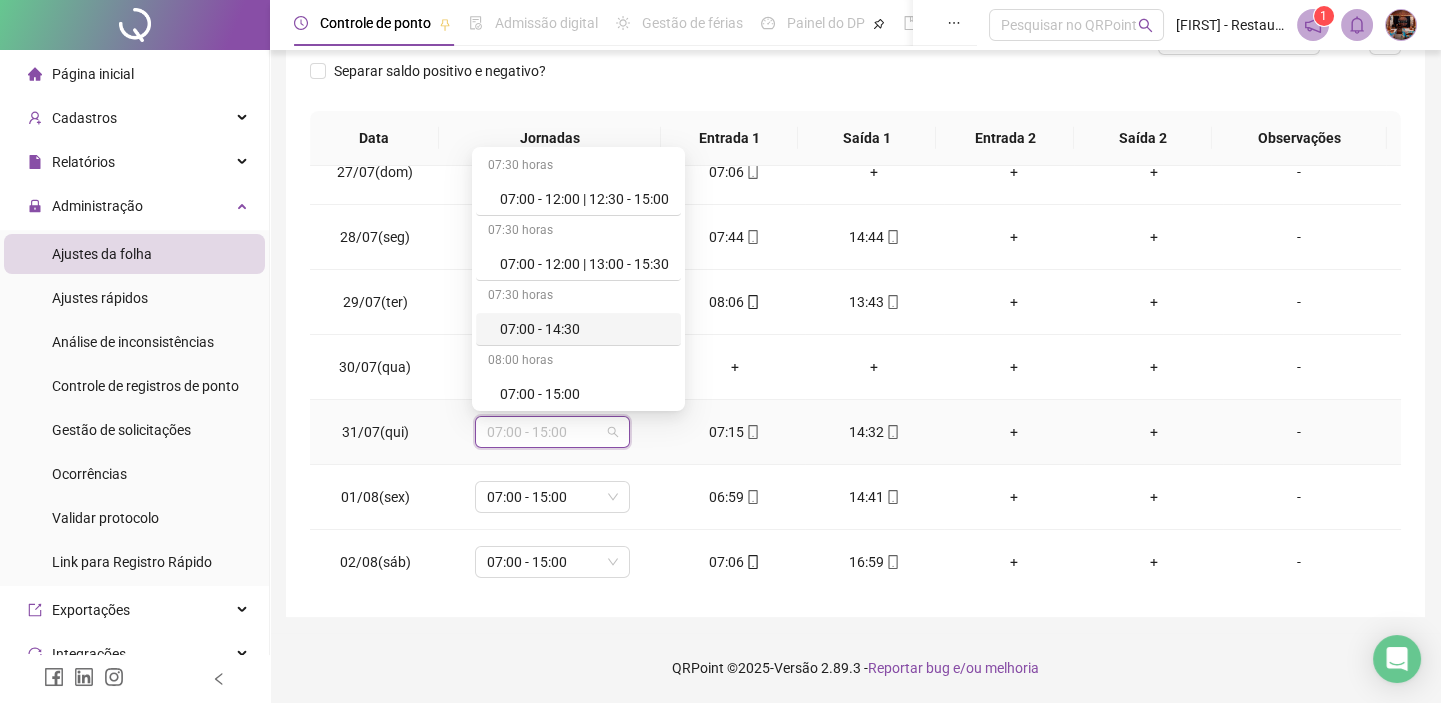 click on "07:00 - 14:30" at bounding box center [584, 329] 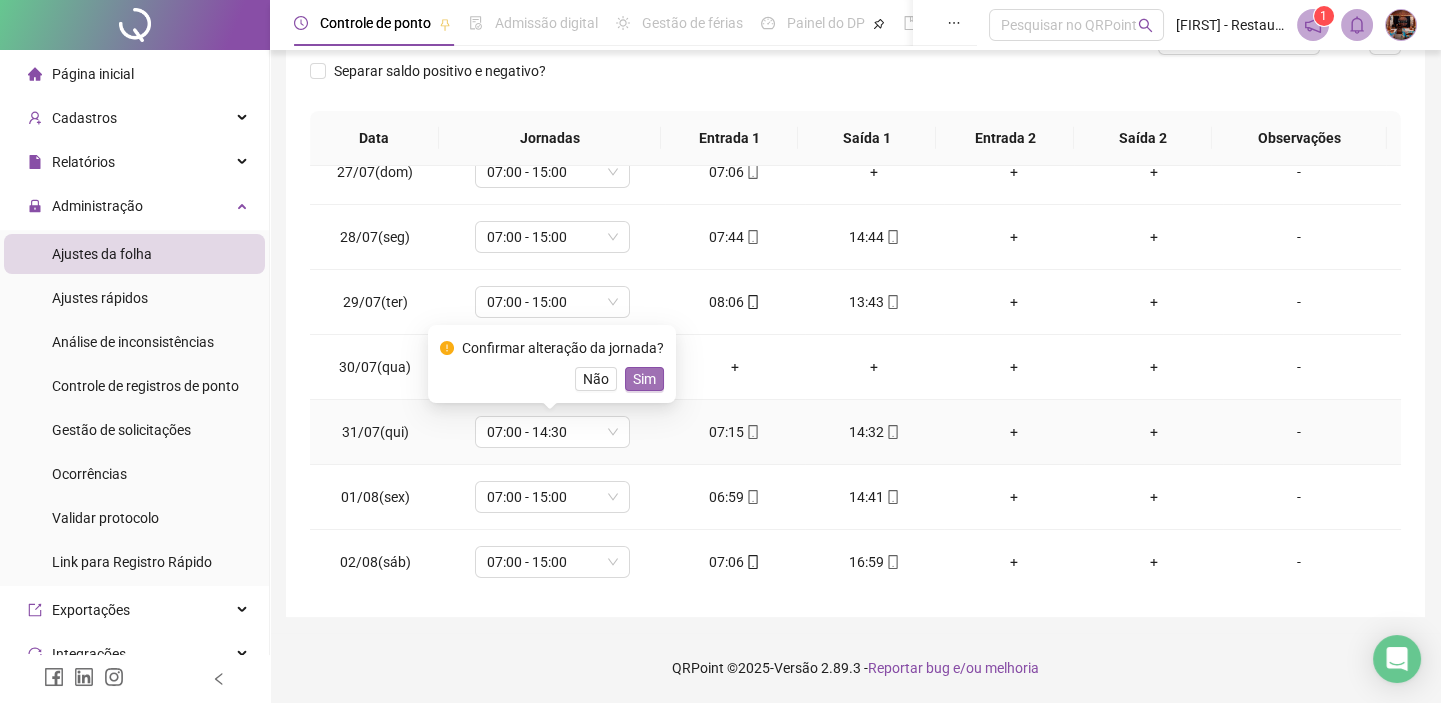 click on "Sim" at bounding box center (644, 379) 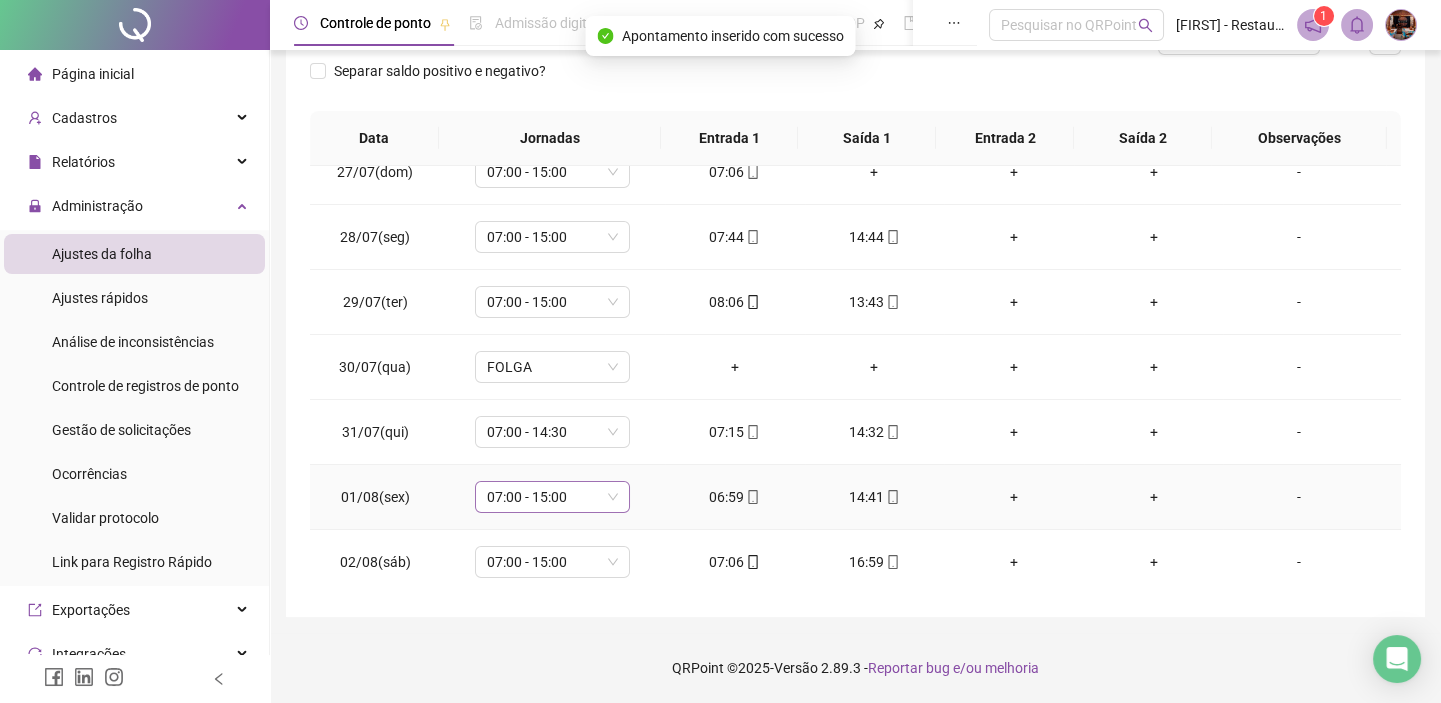 click on "07:00 - 15:00" at bounding box center [552, 497] 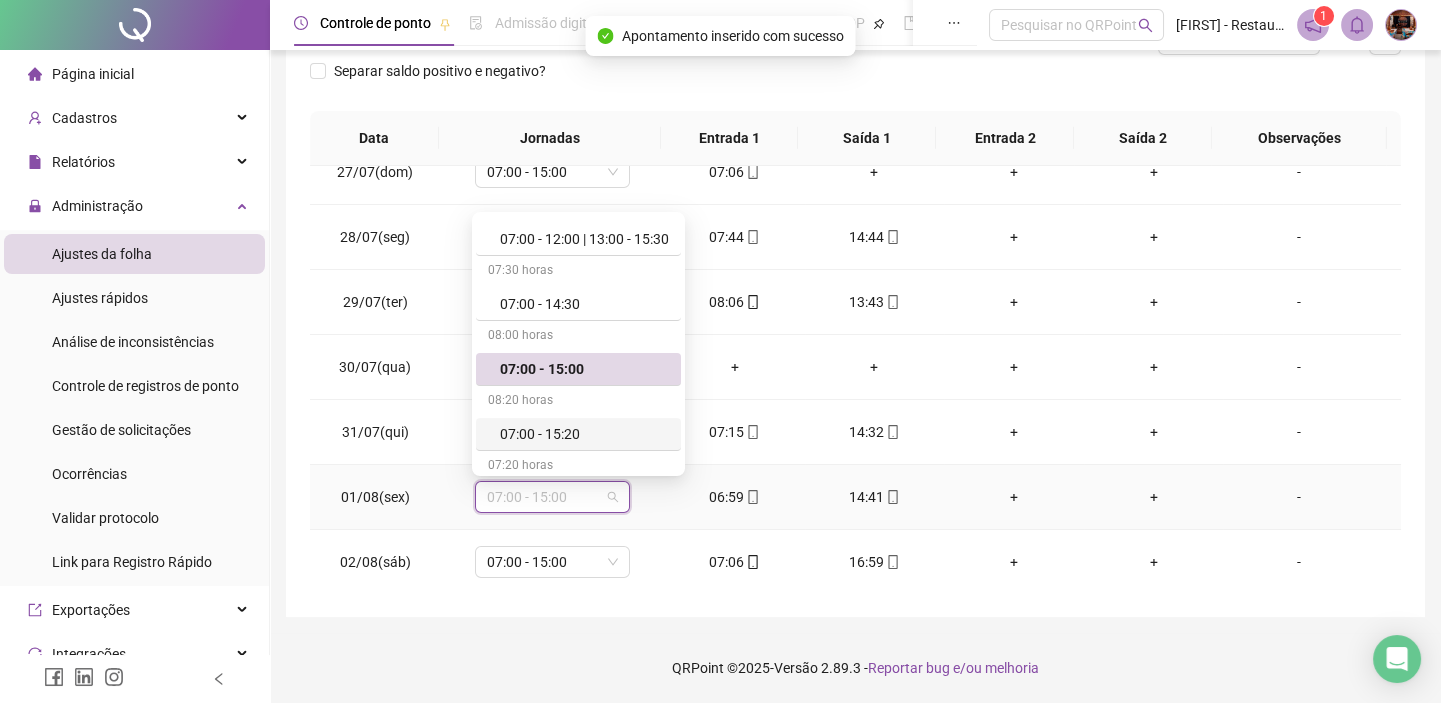 scroll, scrollTop: 181, scrollLeft: 0, axis: vertical 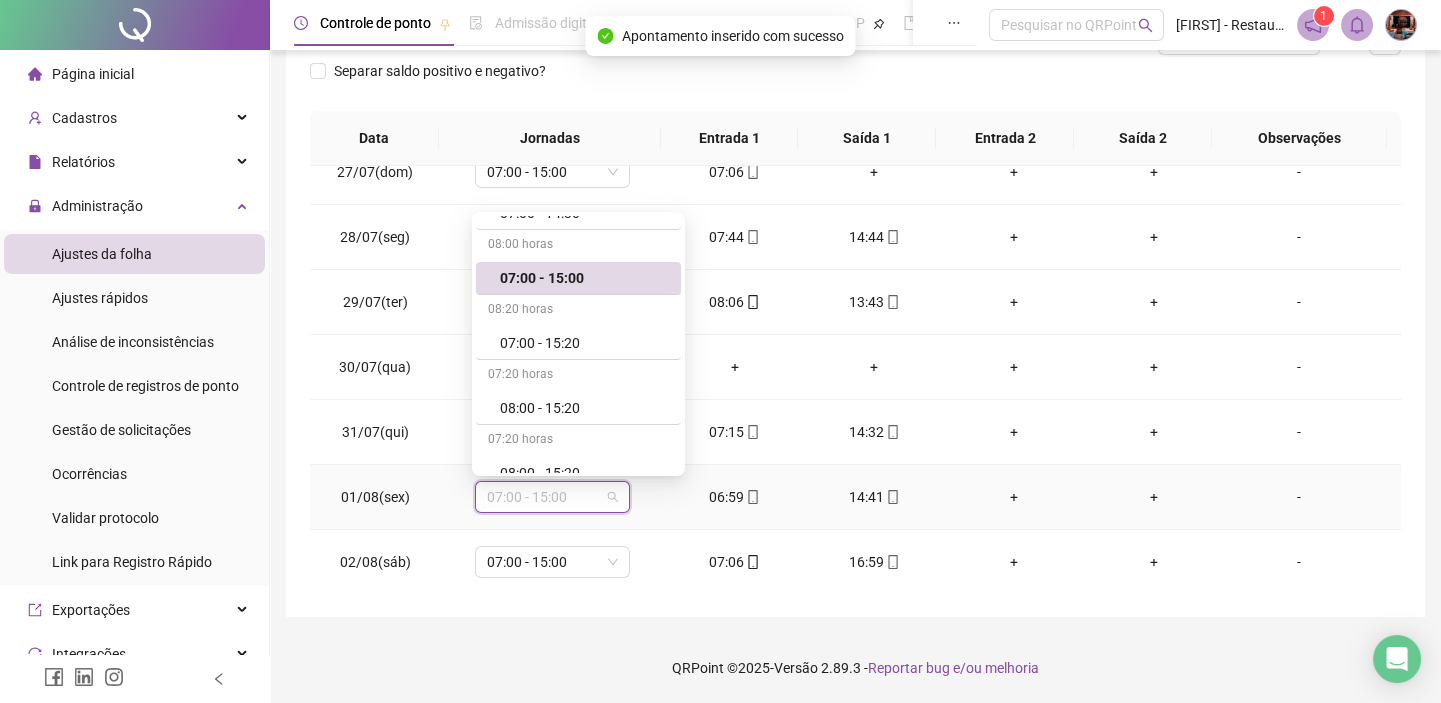 click on "07:00 - 15:00" at bounding box center [584, 278] 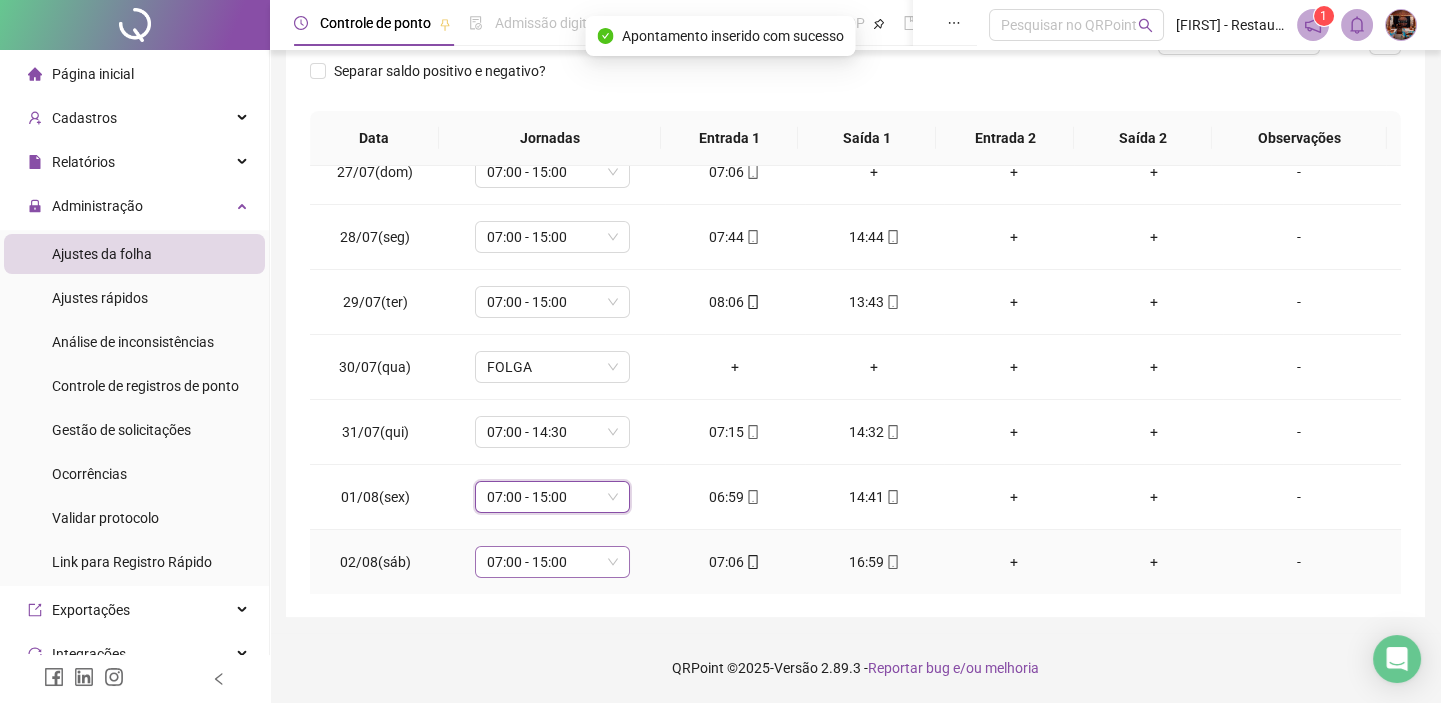 click on "07:00 - 15:00" at bounding box center (552, 562) 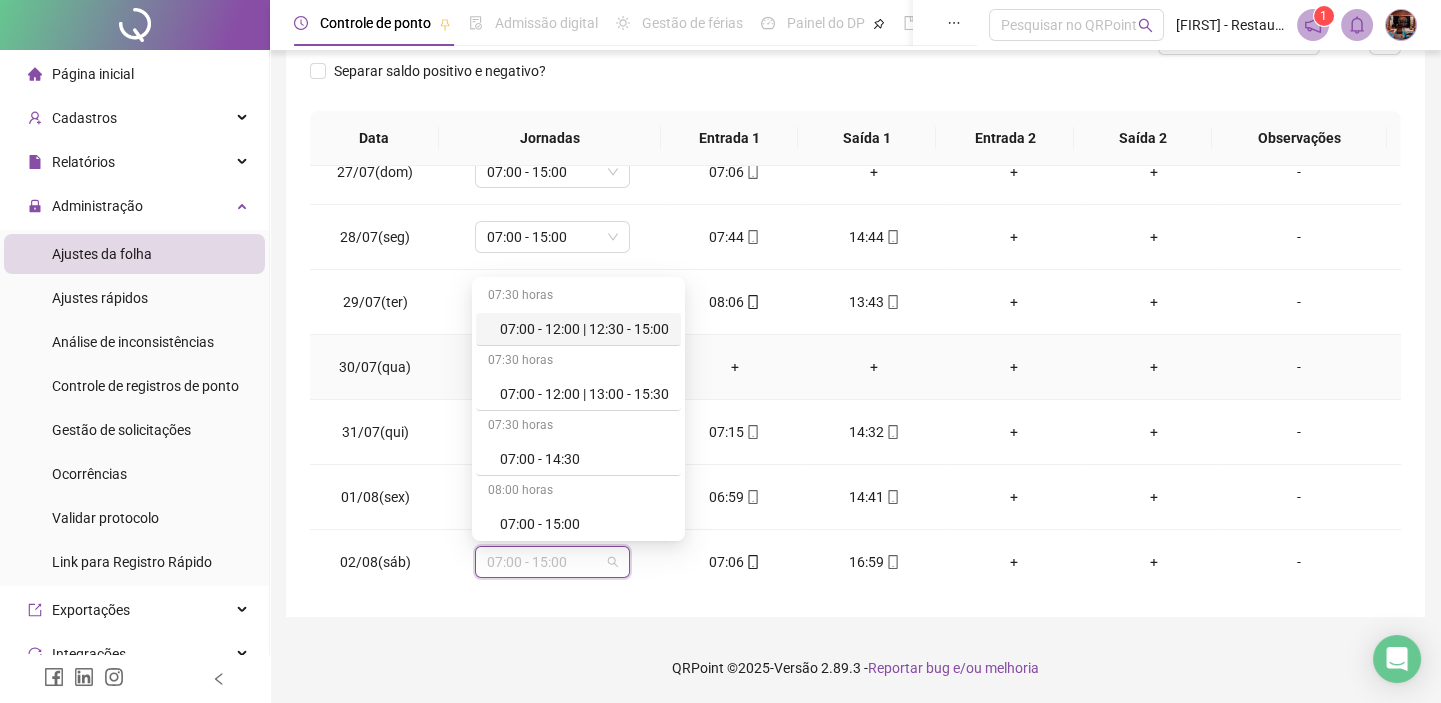 click on "+" at bounding box center (875, 367) 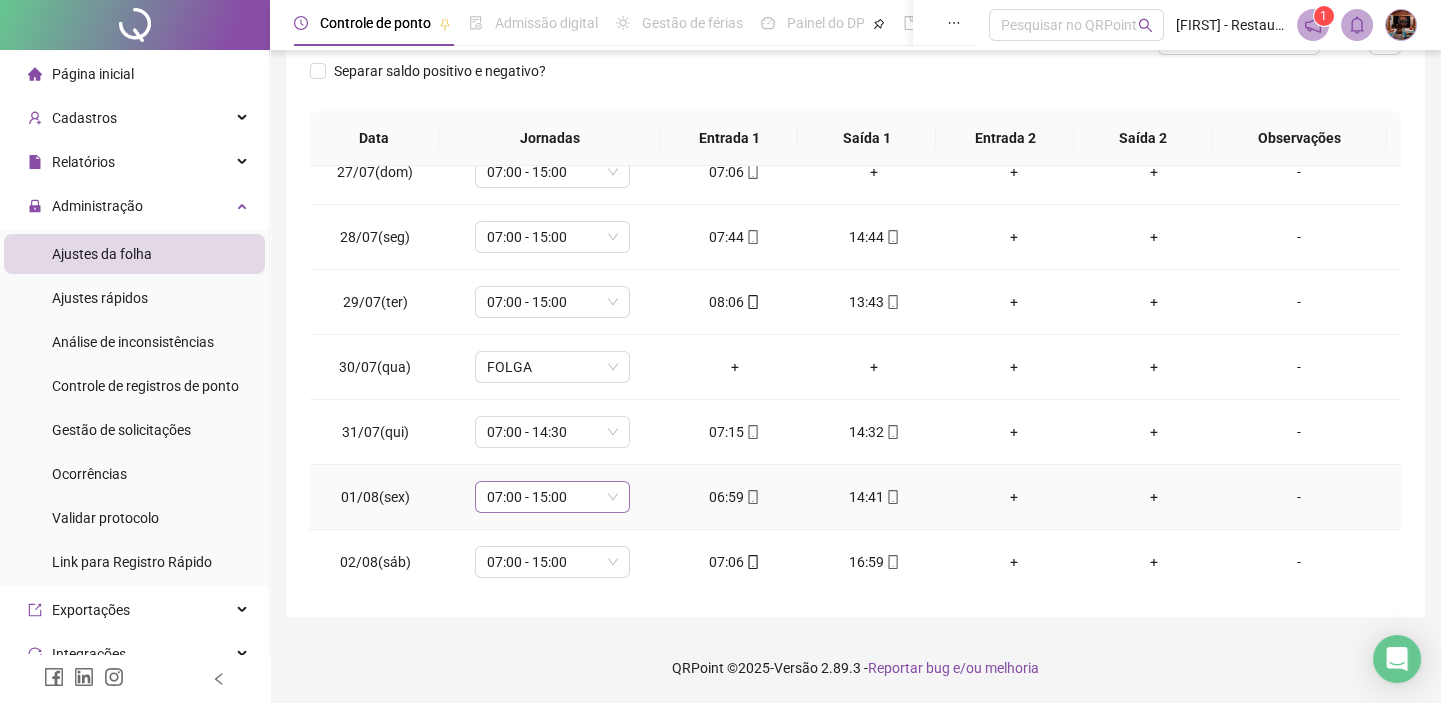 click on "07:00 - 15:00" at bounding box center [552, 497] 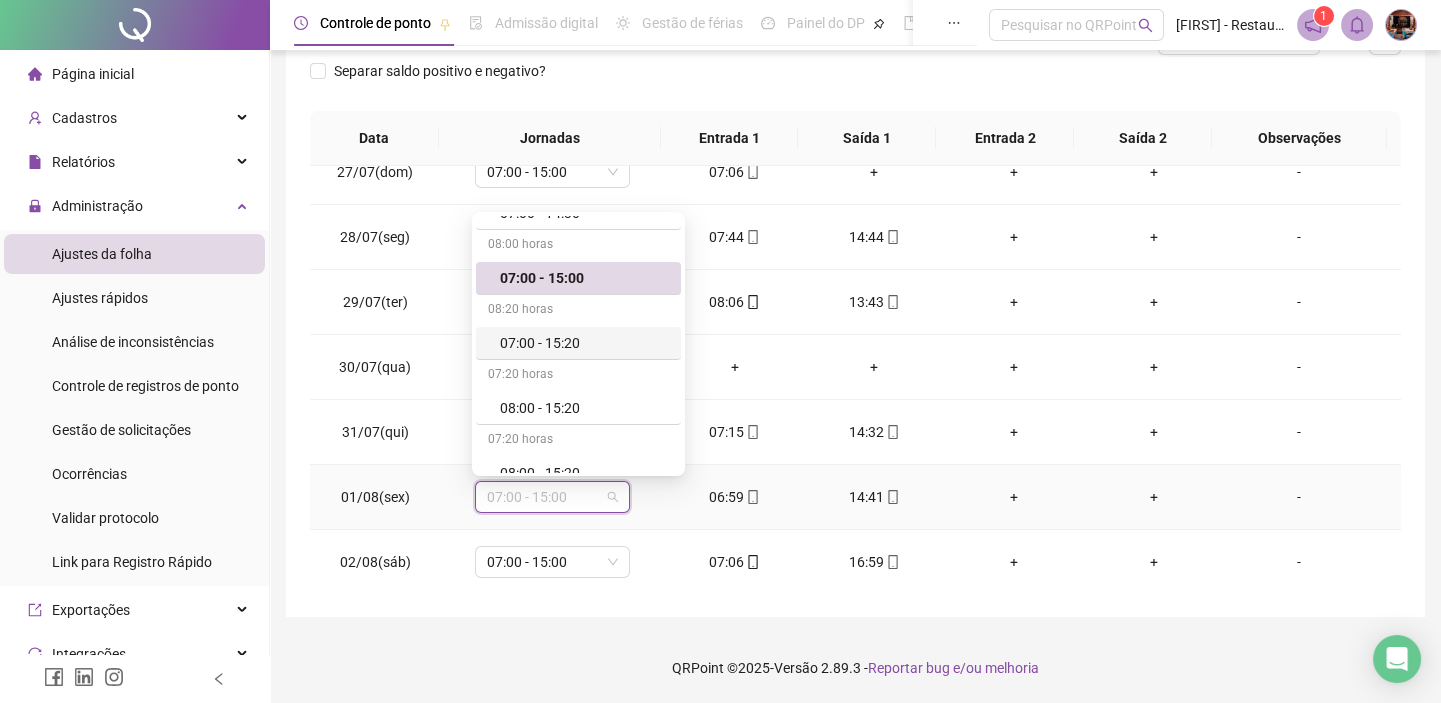 scroll, scrollTop: 90, scrollLeft: 0, axis: vertical 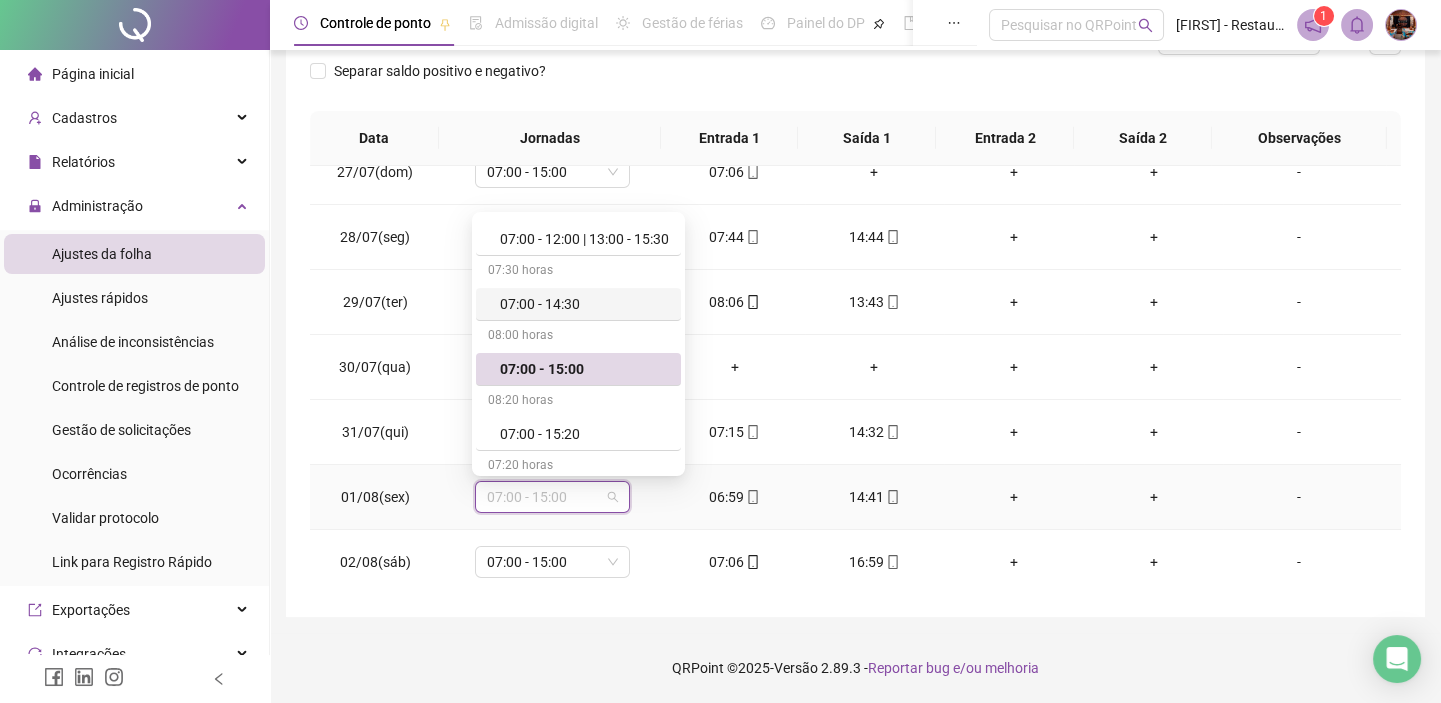 click on "07:00 - 14:30" at bounding box center [584, 304] 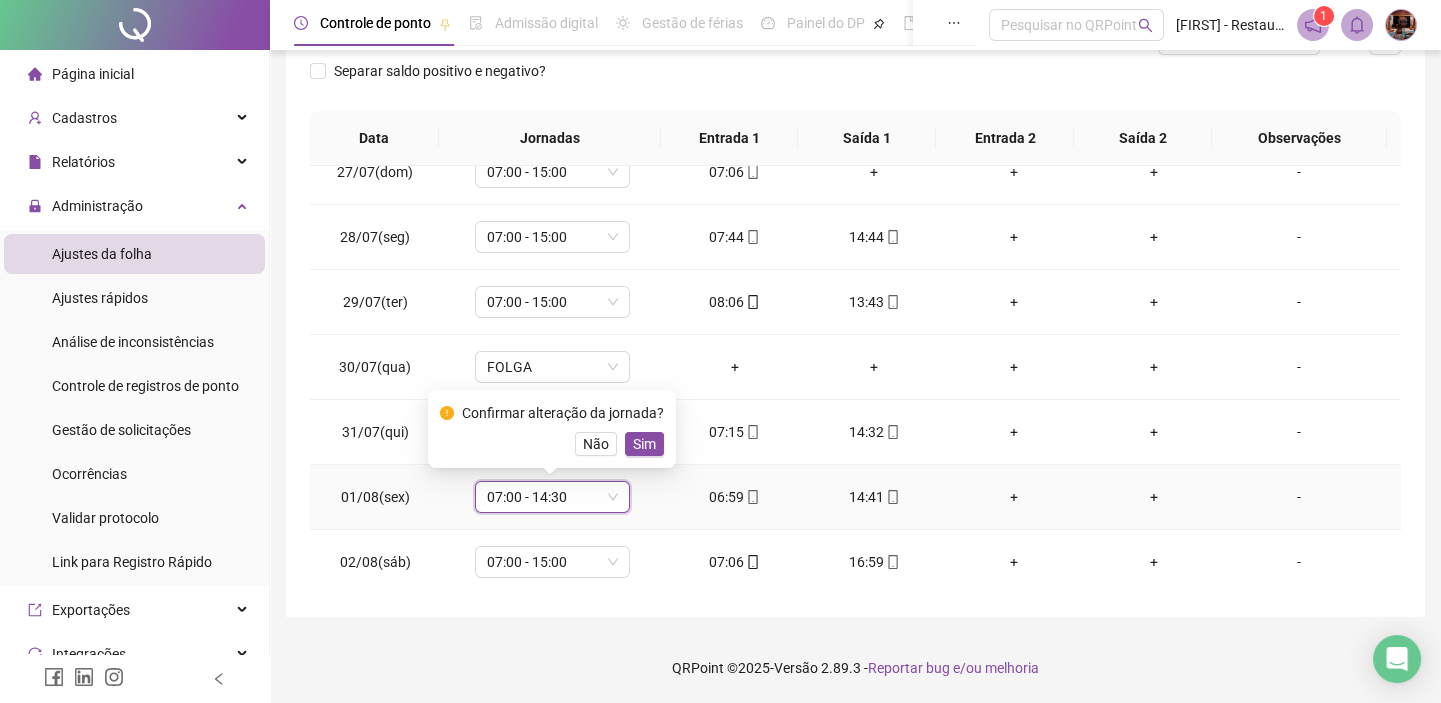 click on "Sim" at bounding box center (644, 444) 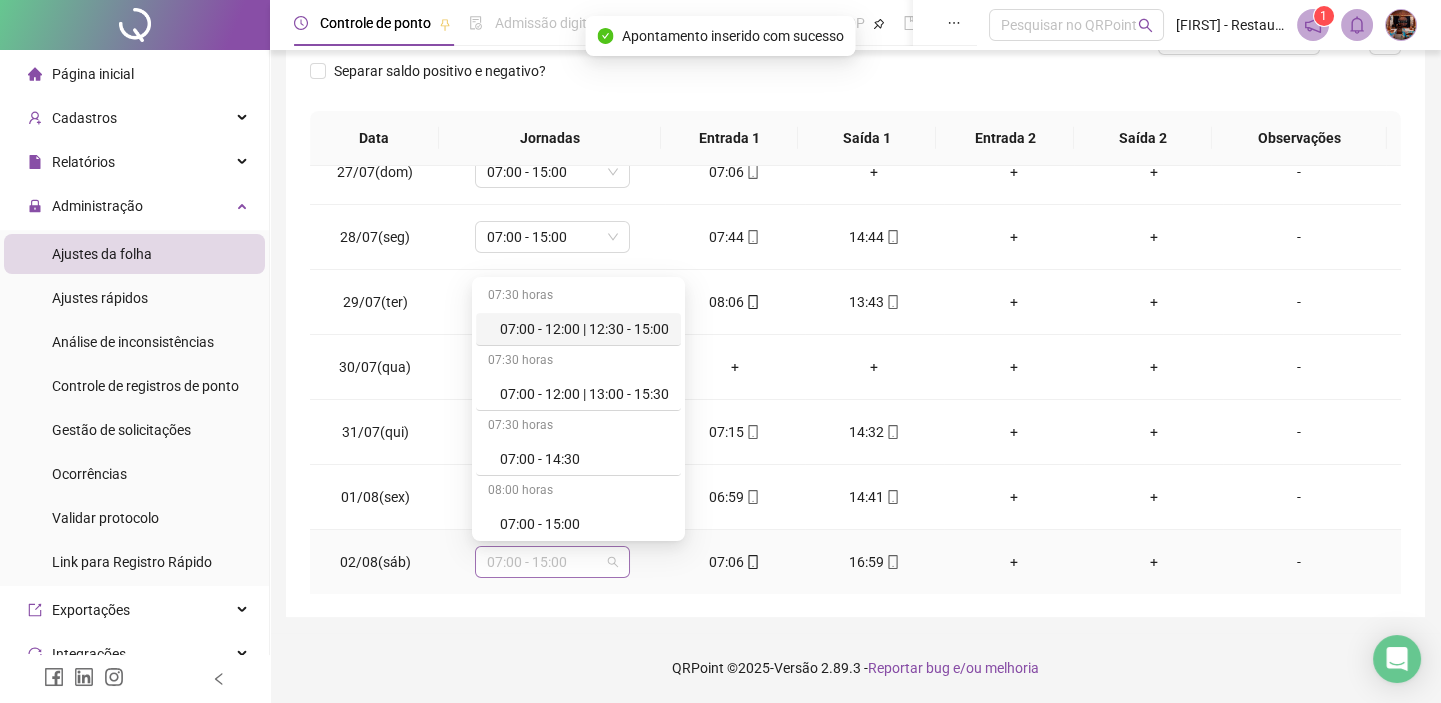 click on "07:00 - 15:00" at bounding box center [552, 562] 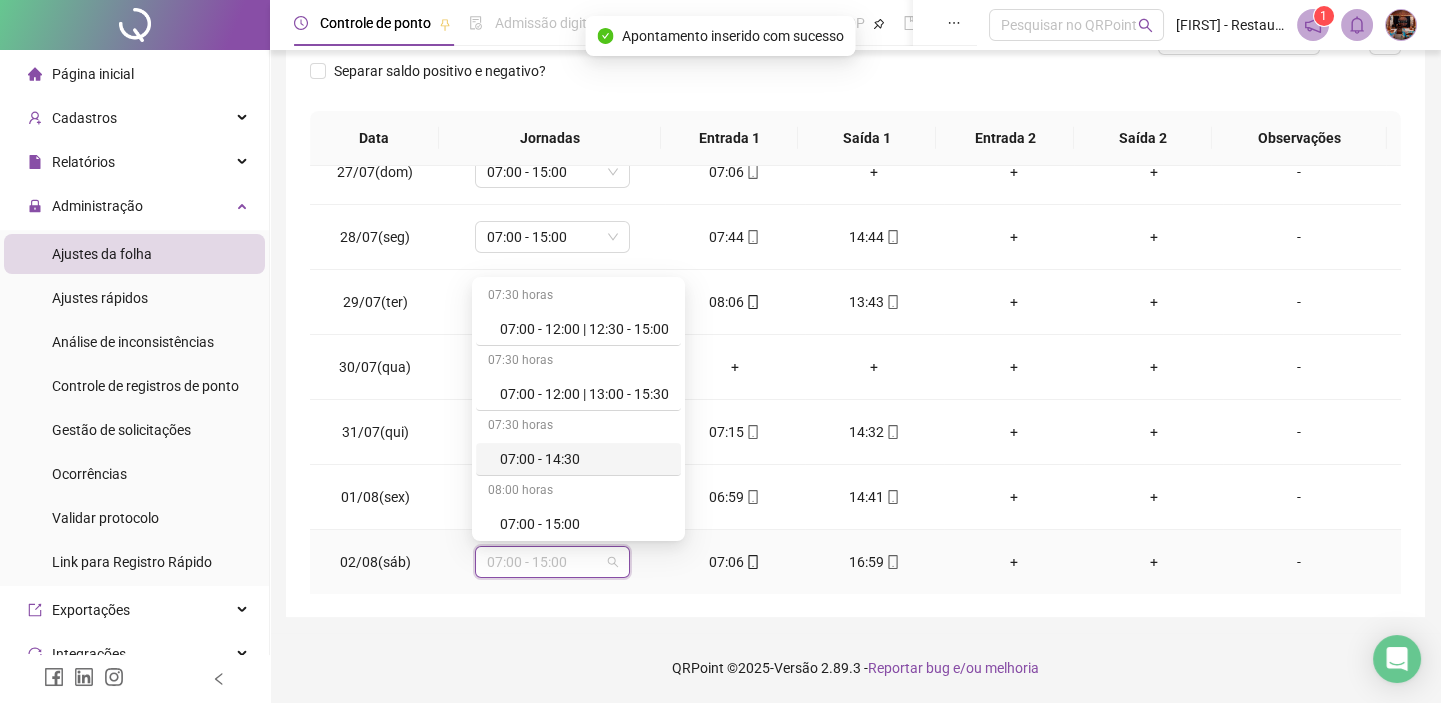 click on "07:00 - 14:30" at bounding box center [584, 459] 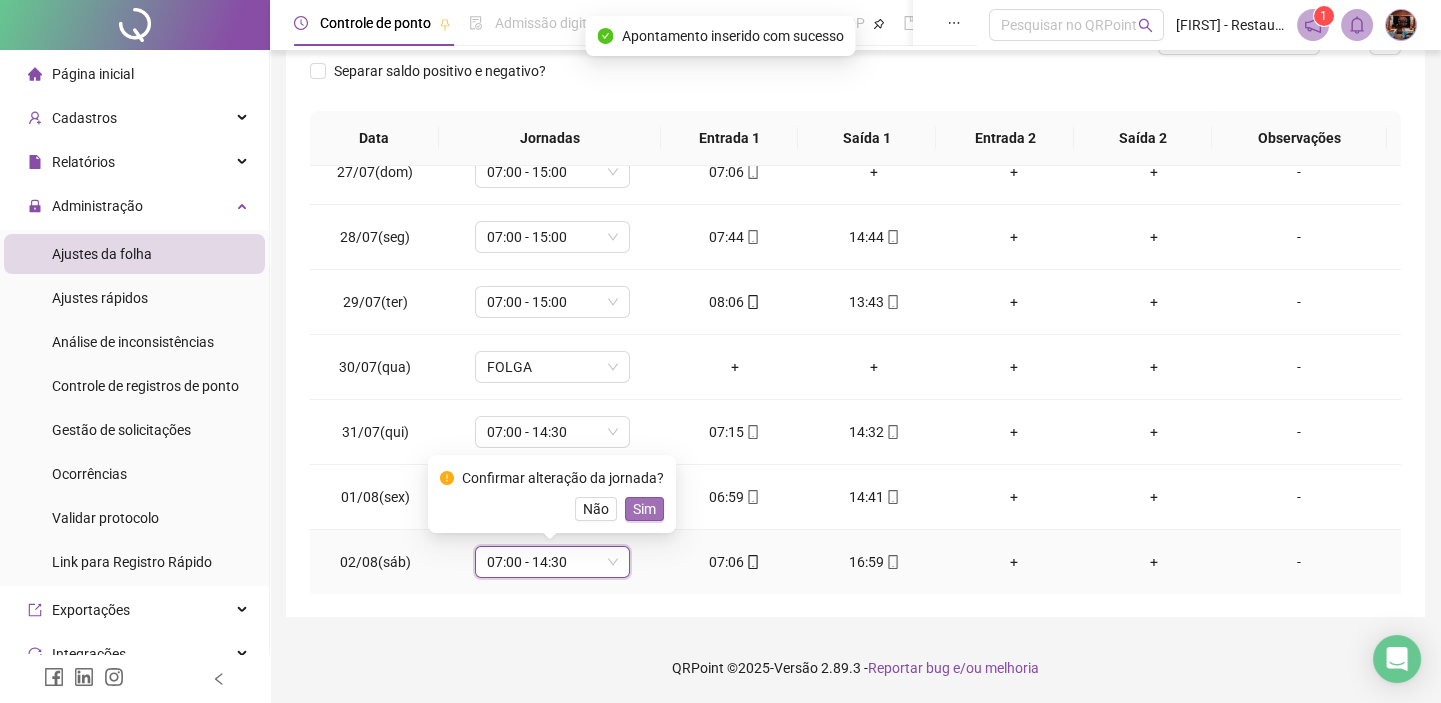click on "Sim" at bounding box center [644, 509] 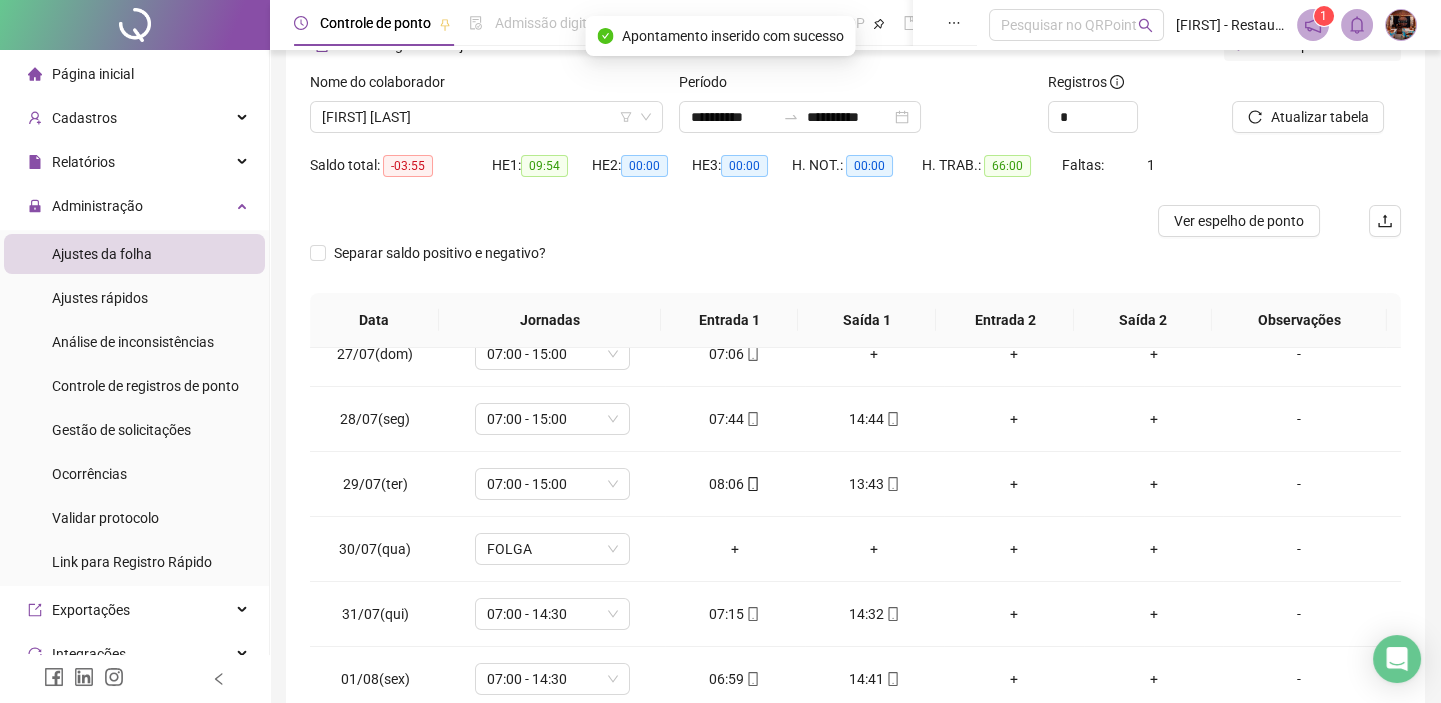 scroll, scrollTop: 0, scrollLeft: 0, axis: both 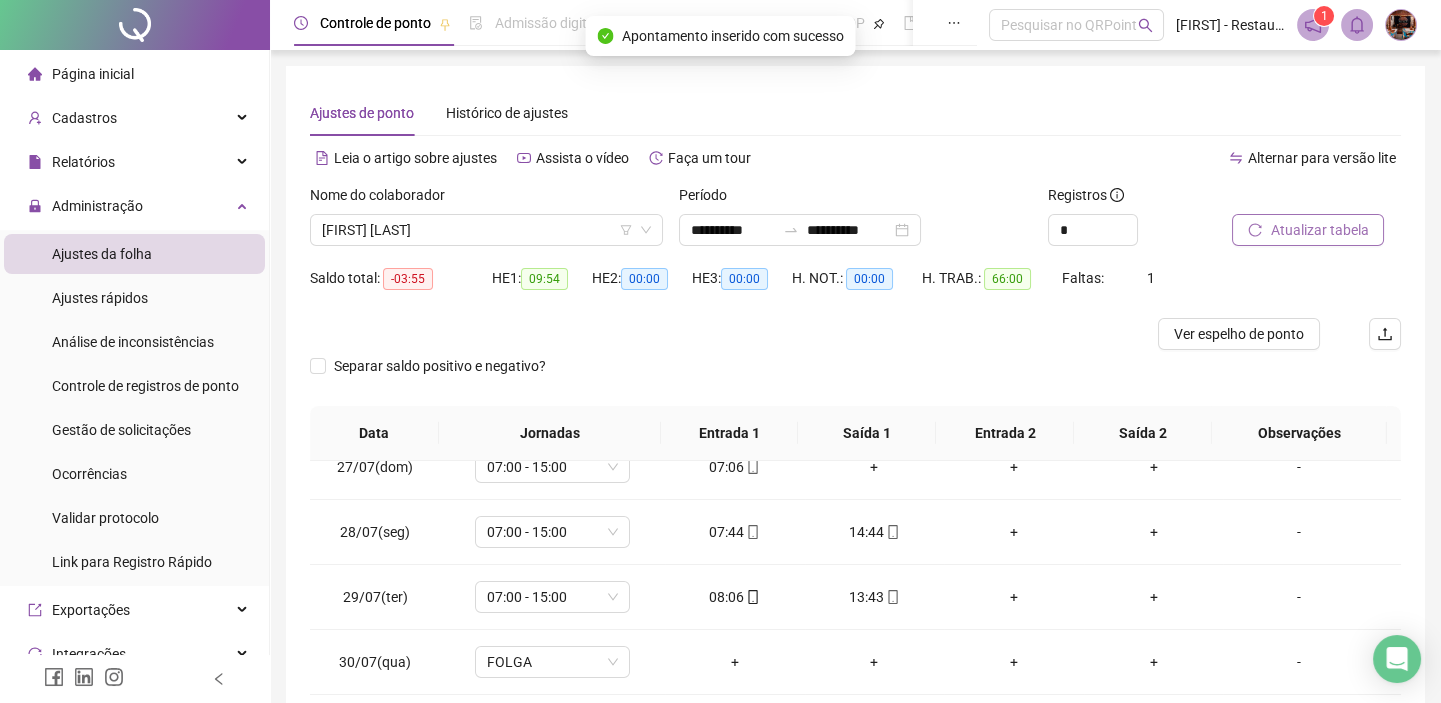 click on "Atualizar tabela" at bounding box center (1319, 230) 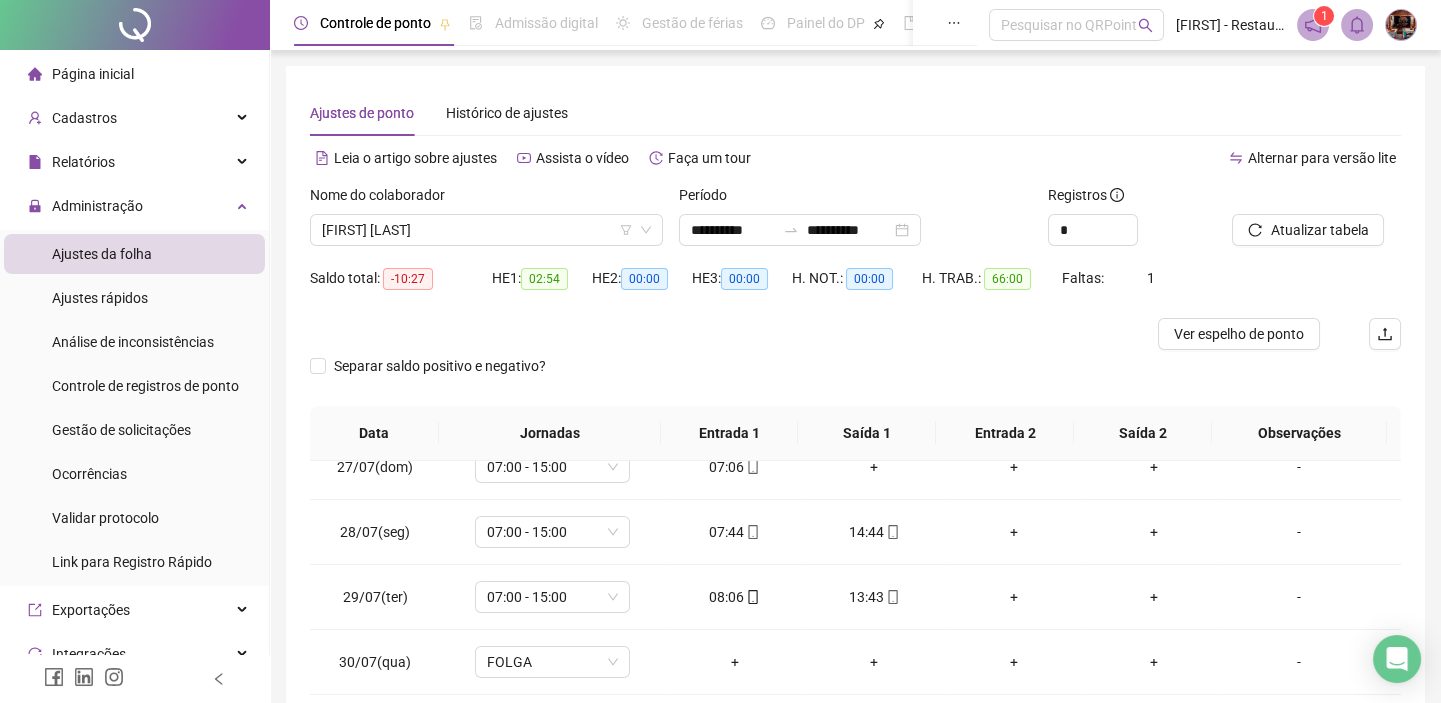 scroll, scrollTop: 295, scrollLeft: 0, axis: vertical 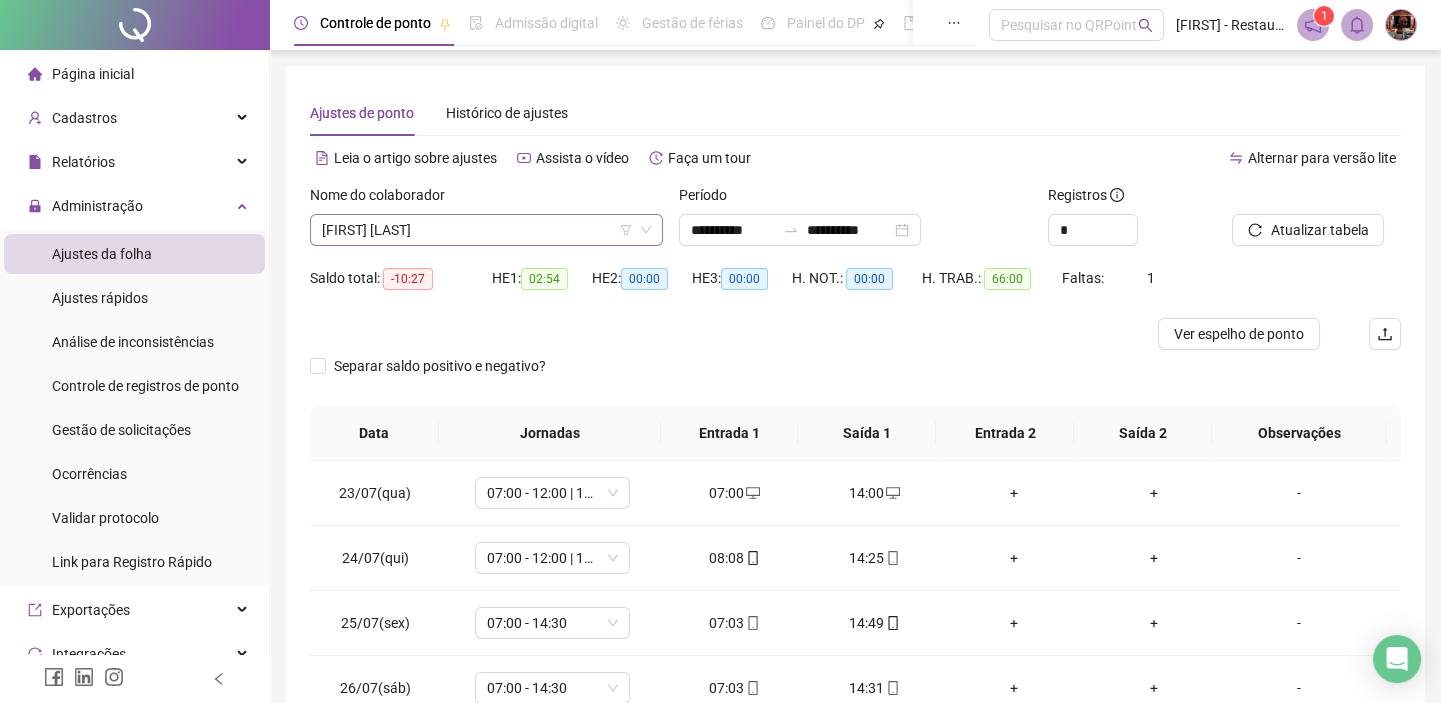 click on "[FIRST] [LAST]" at bounding box center (486, 230) 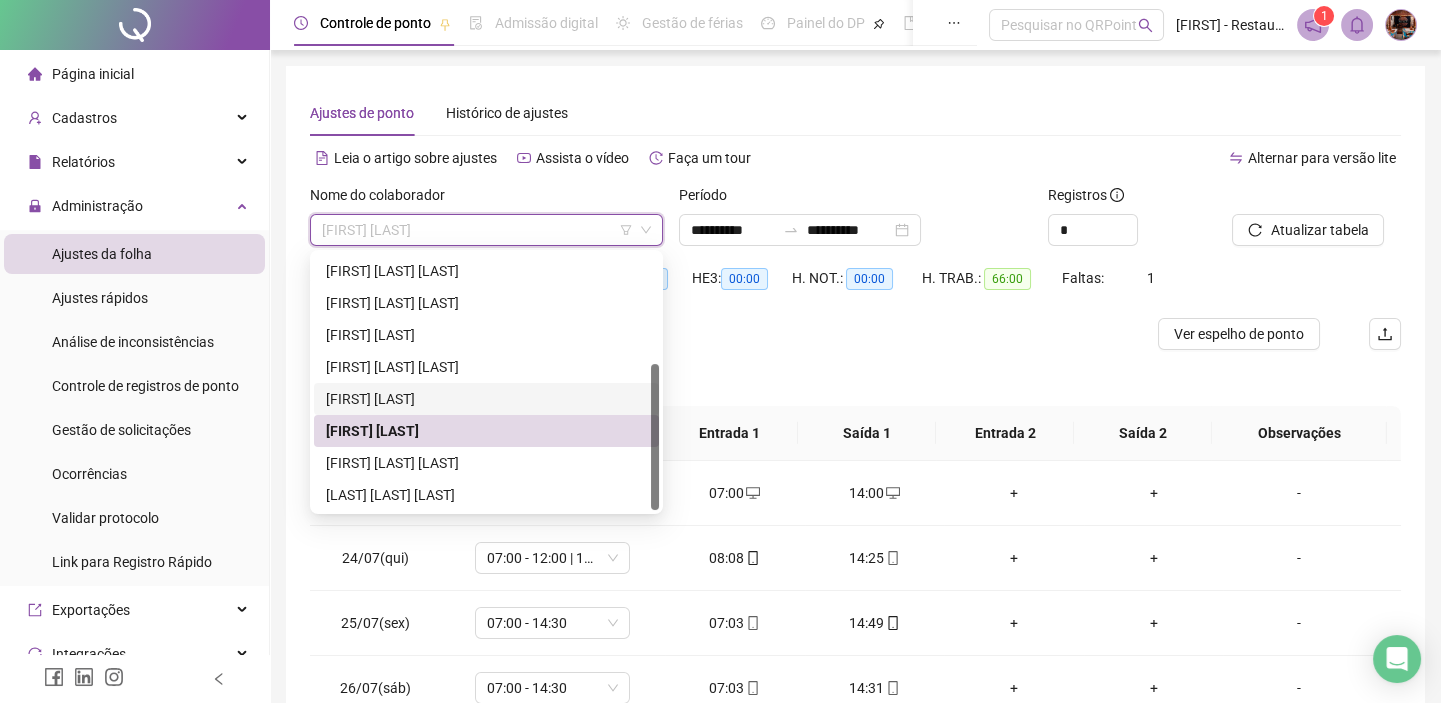 click on "[FIRST] [LAST]" at bounding box center (486, 399) 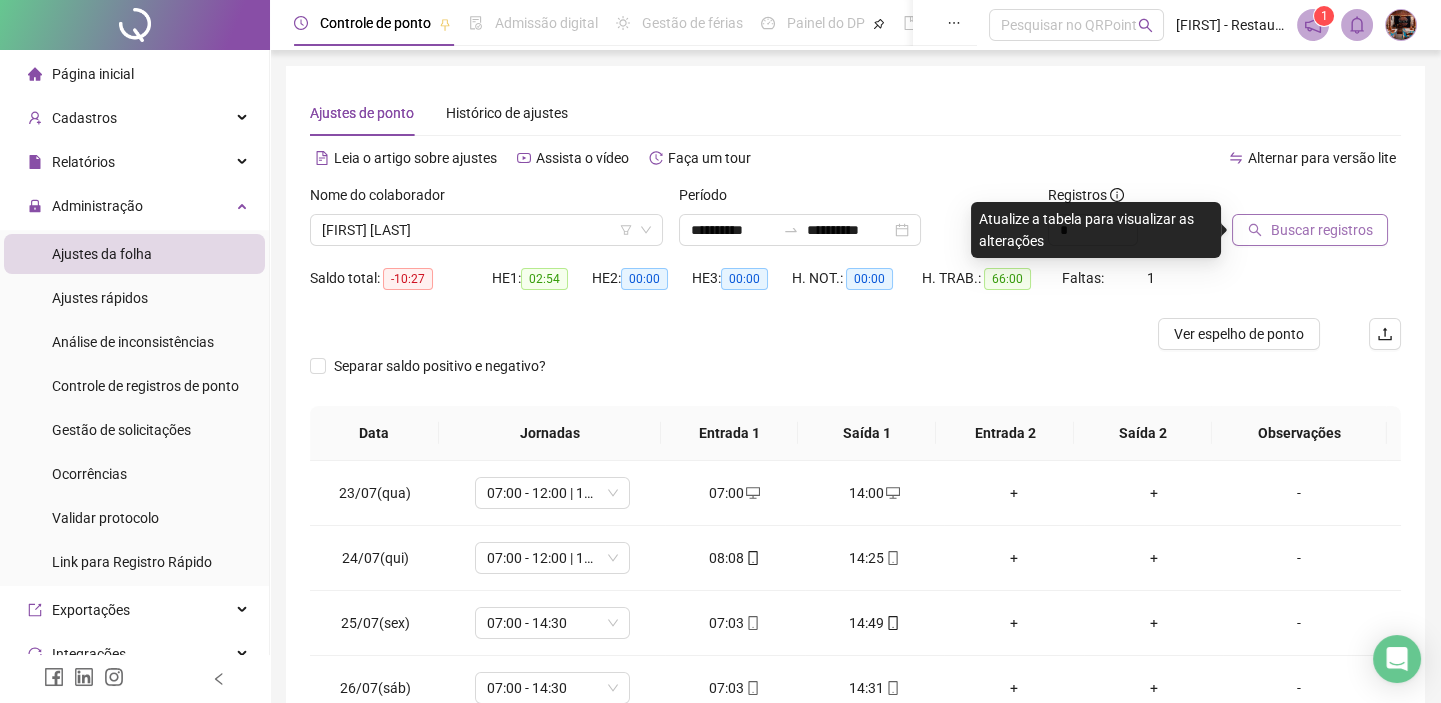 click on "Buscar registros" at bounding box center [1310, 230] 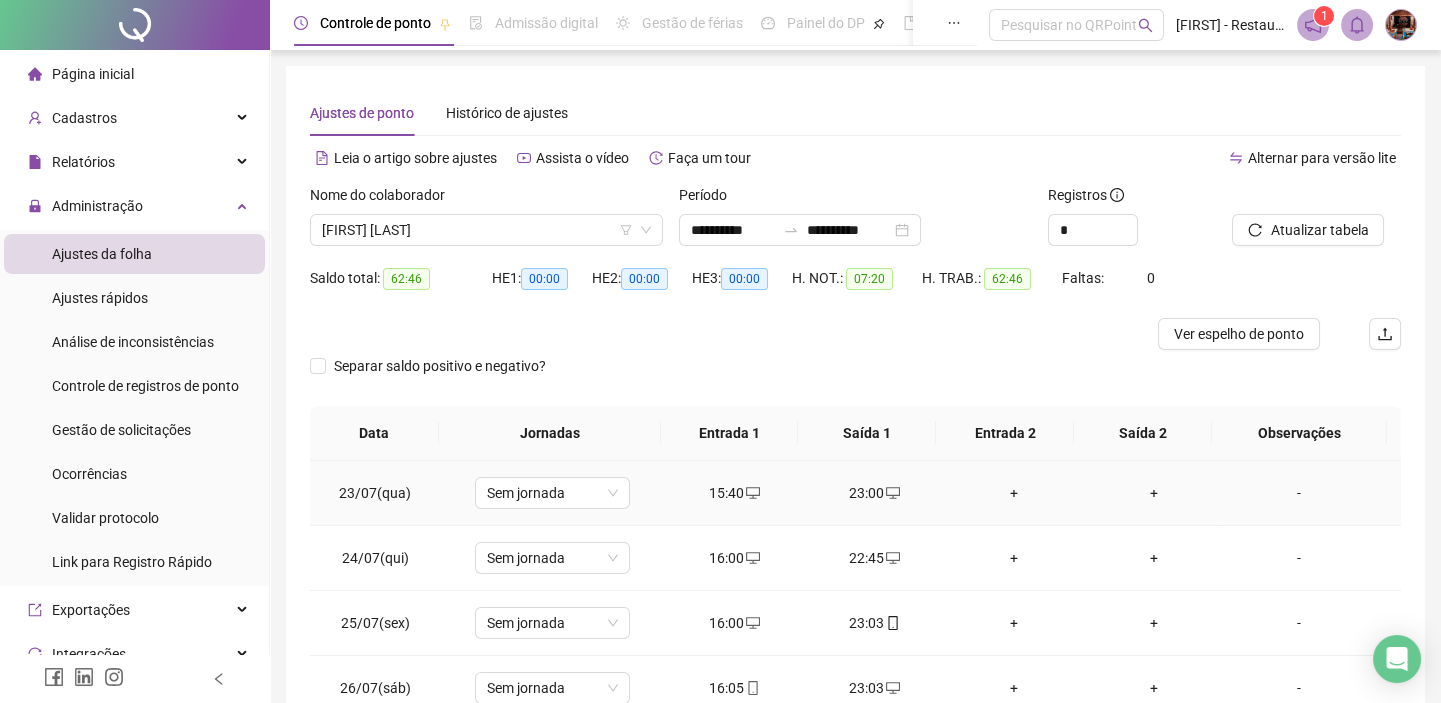 scroll, scrollTop: 286, scrollLeft: 0, axis: vertical 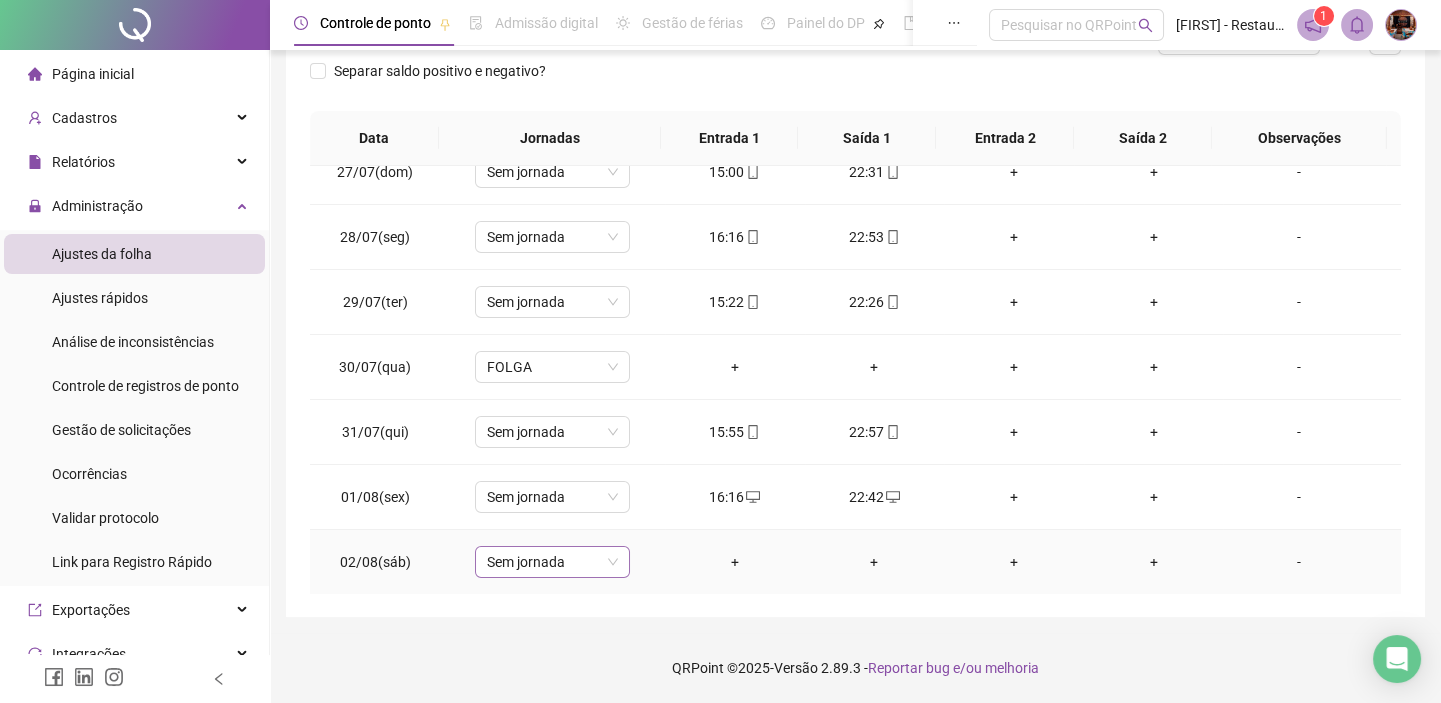click on "Sem jornada" at bounding box center [552, 562] 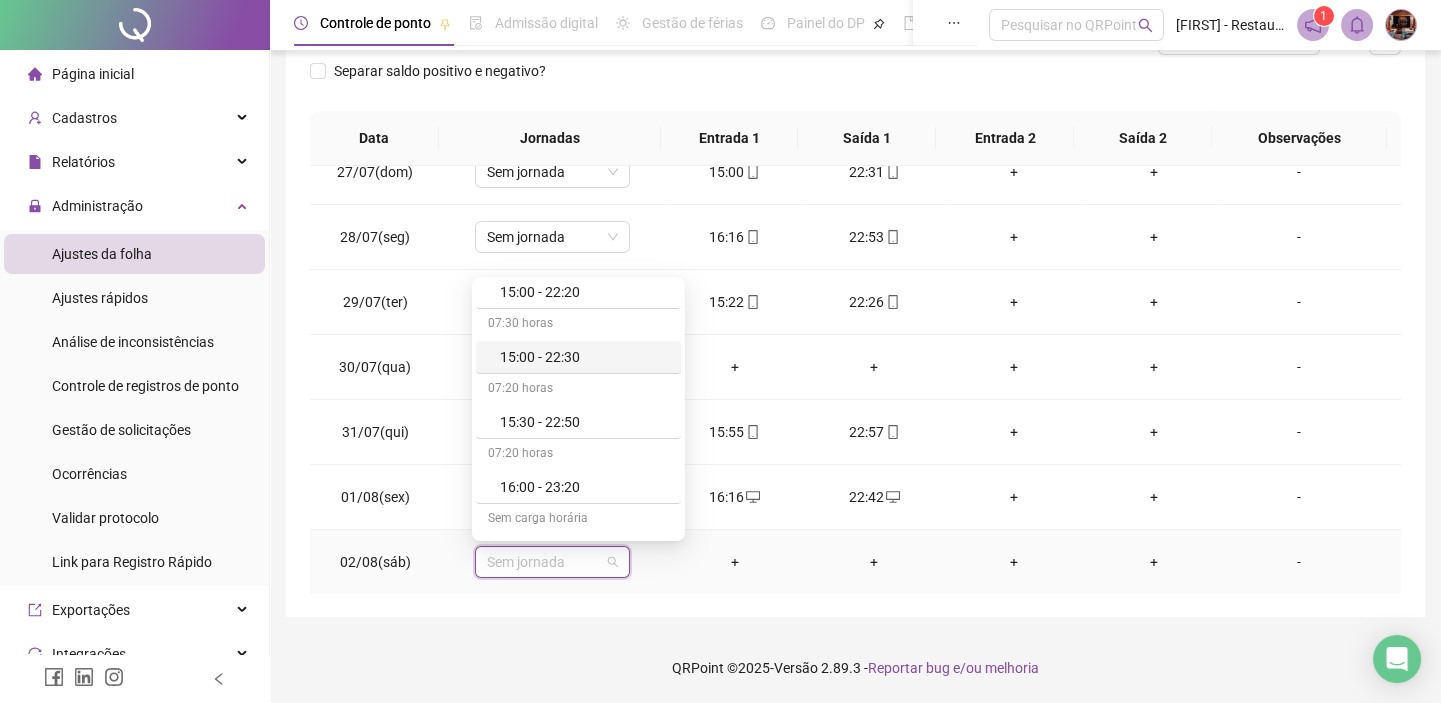 scroll, scrollTop: 1909, scrollLeft: 0, axis: vertical 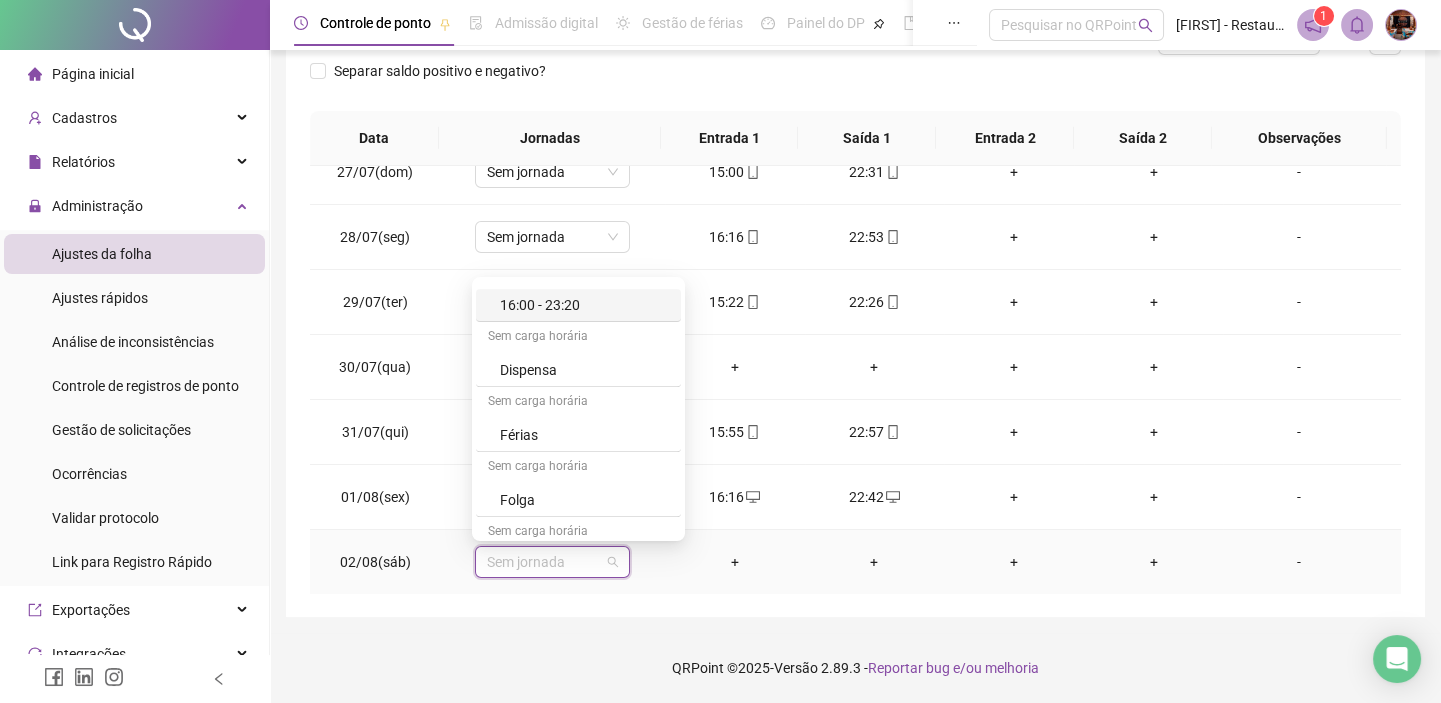 click on "16:00 - 23:20" at bounding box center [584, 305] 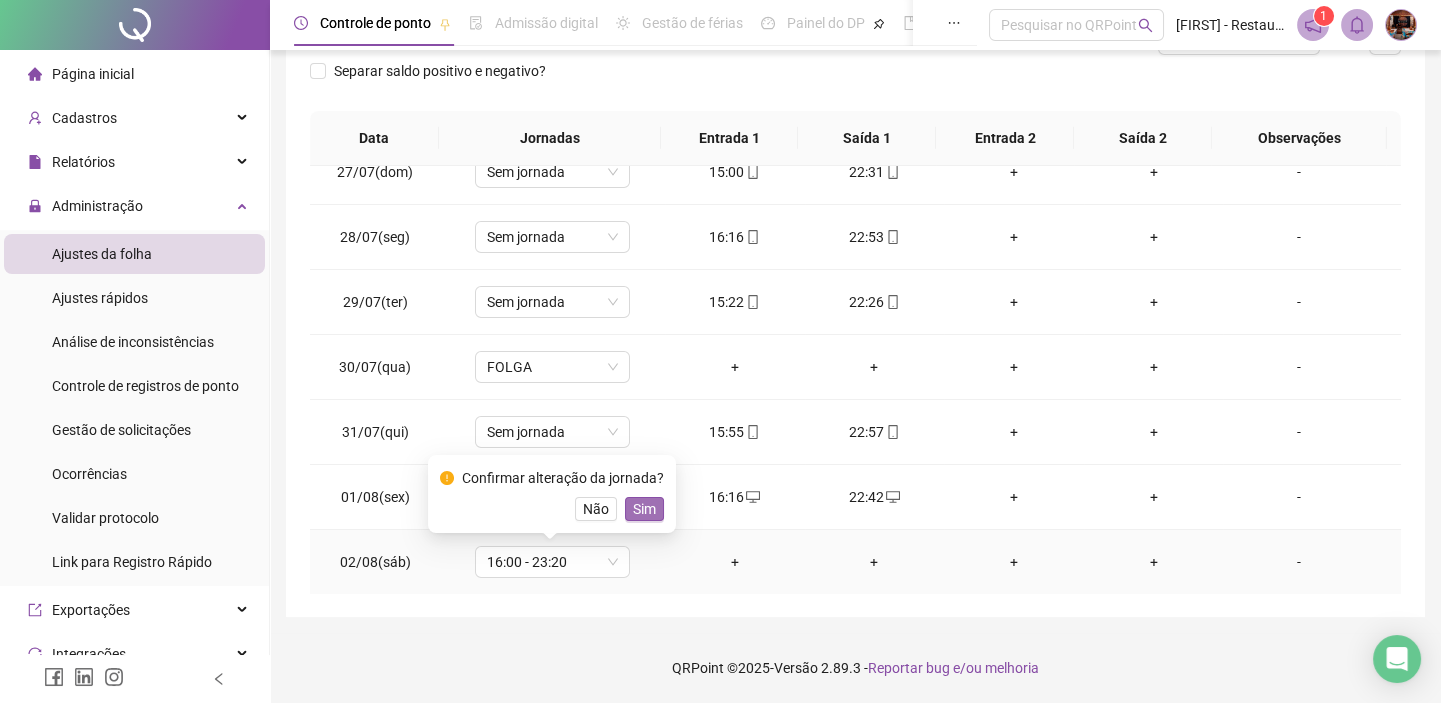 click on "Sim" at bounding box center (644, 509) 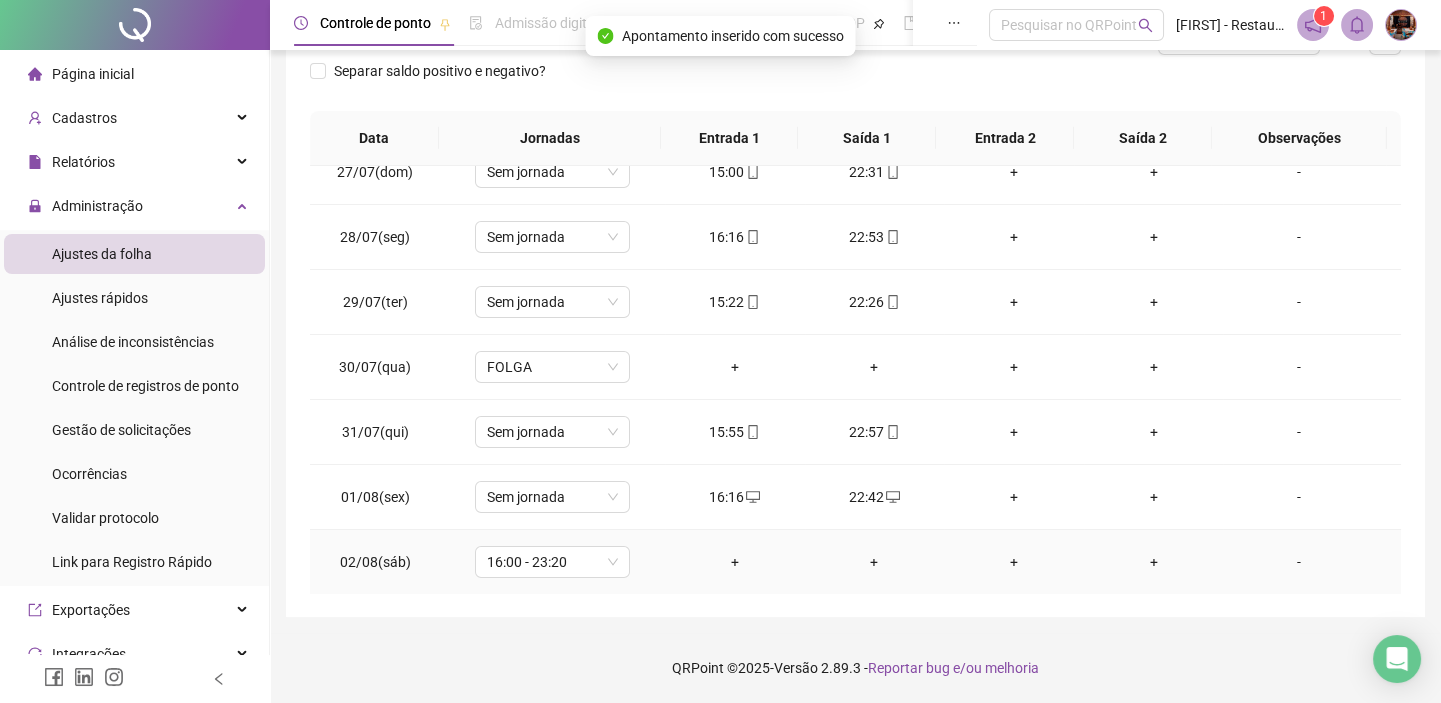 click on "-" at bounding box center (1298, 562) 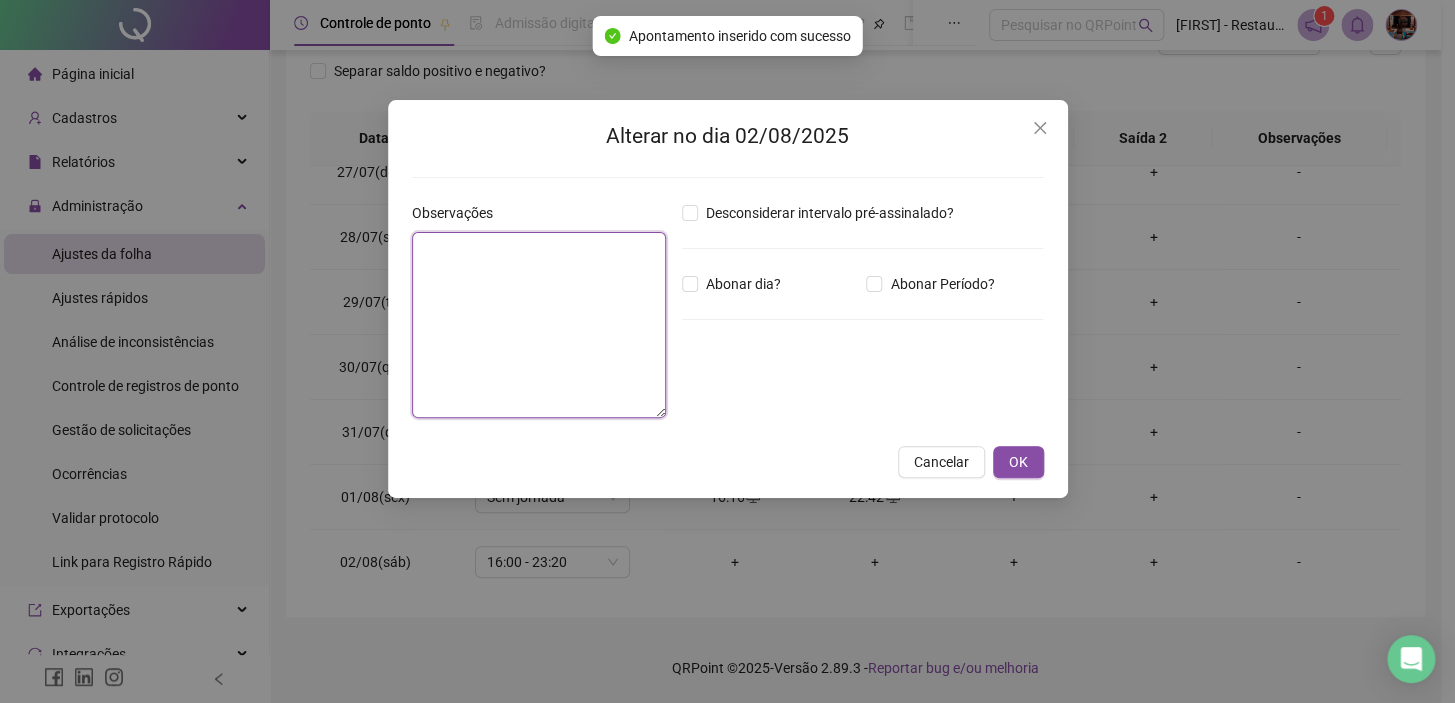 click at bounding box center (539, 325) 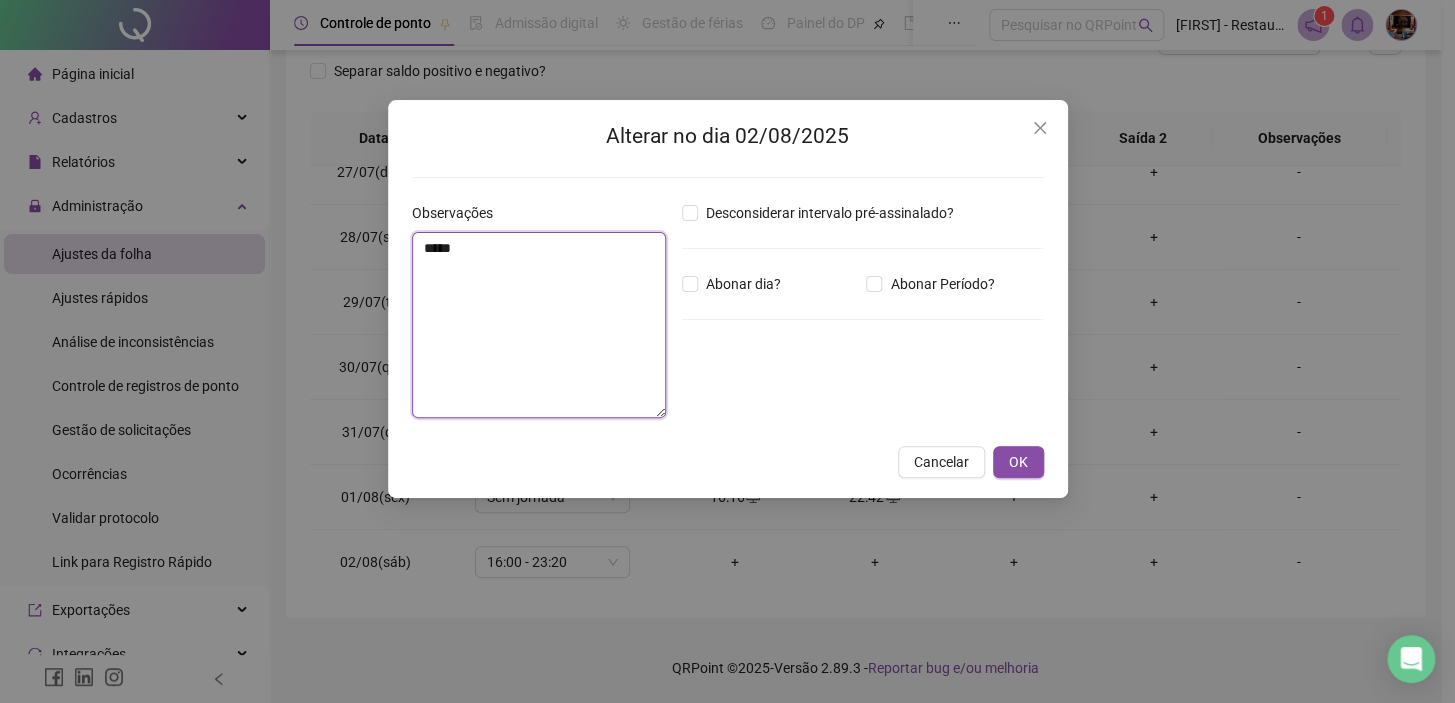 type on "*****" 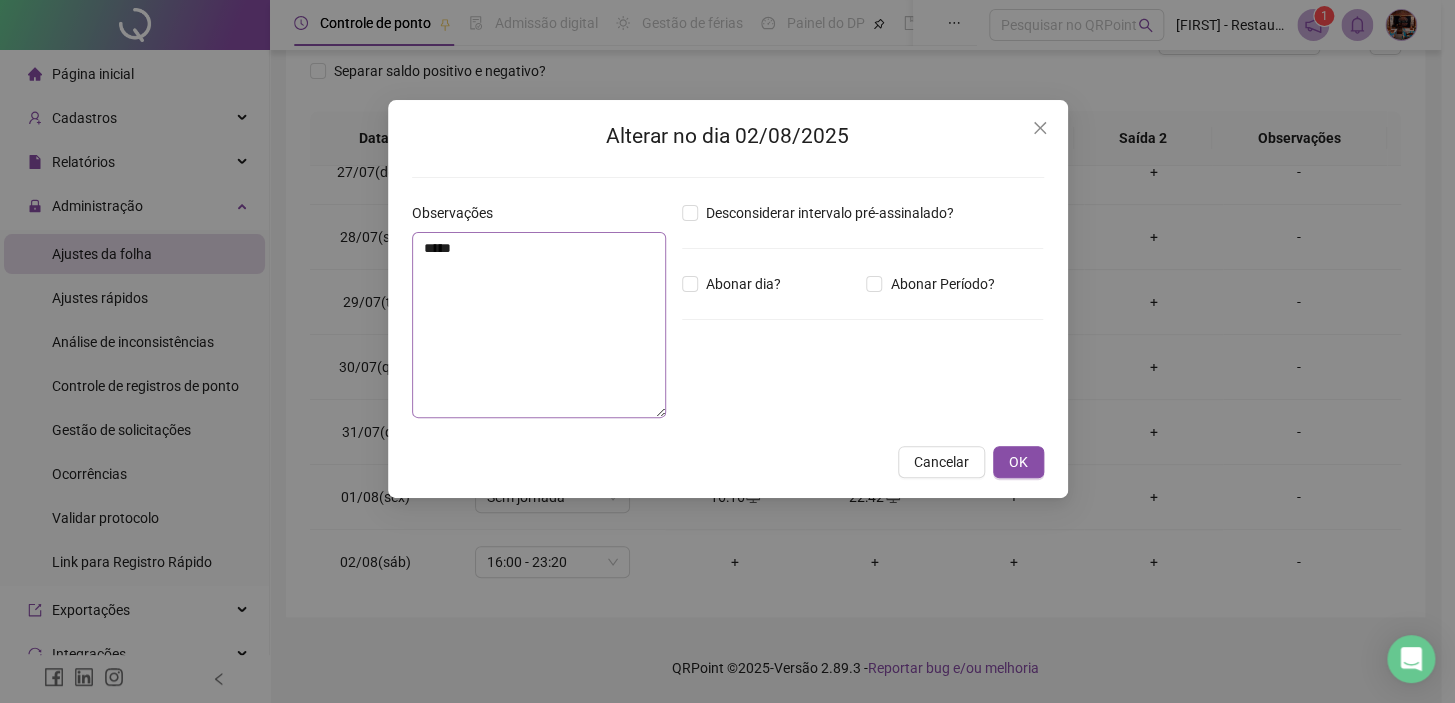 type 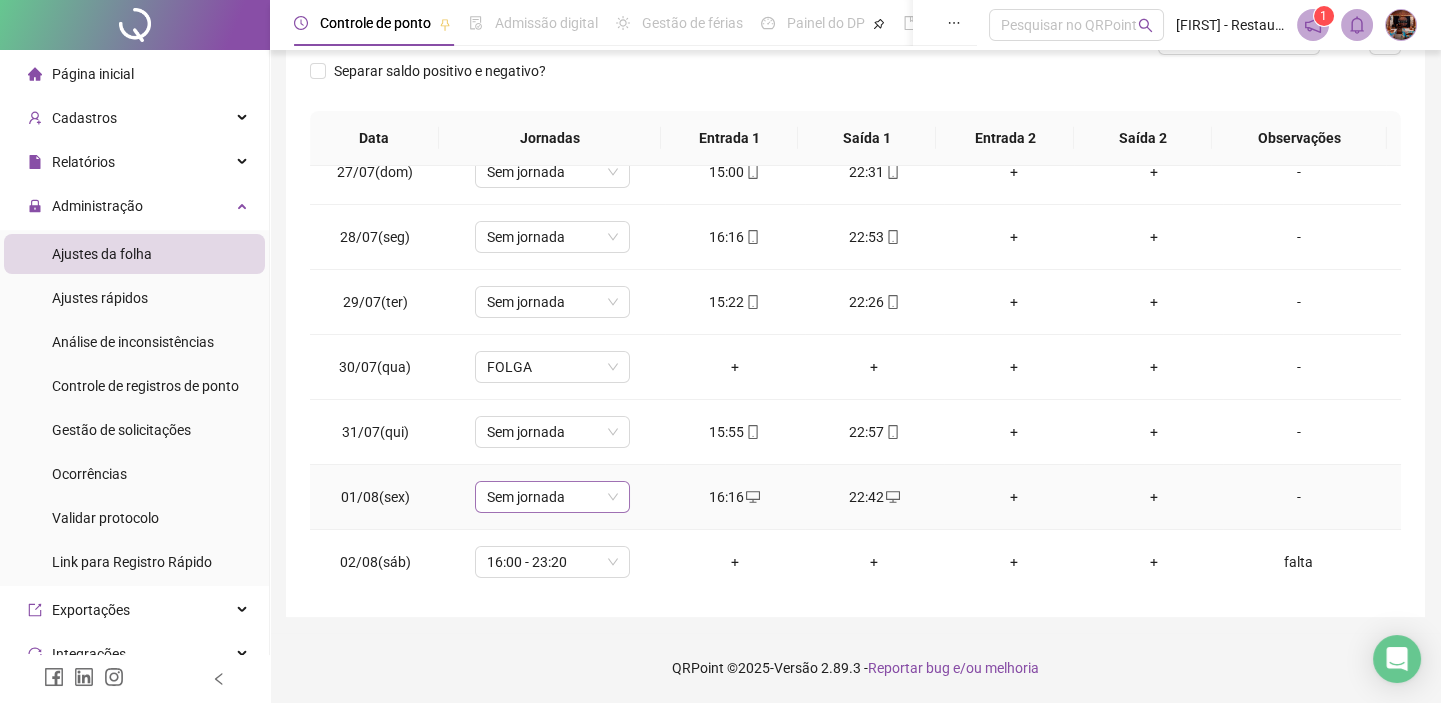 click on "Sem jornada" at bounding box center (552, 497) 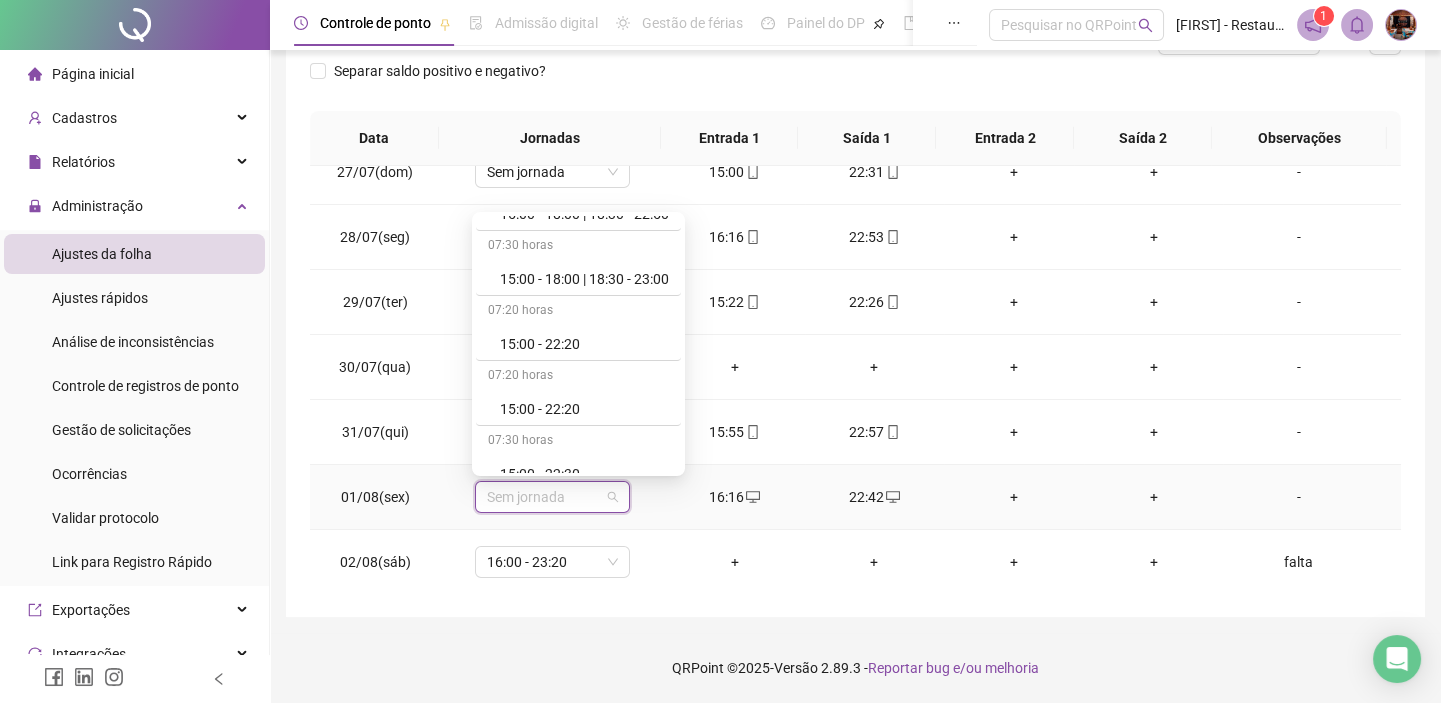 scroll, scrollTop: 1727, scrollLeft: 0, axis: vertical 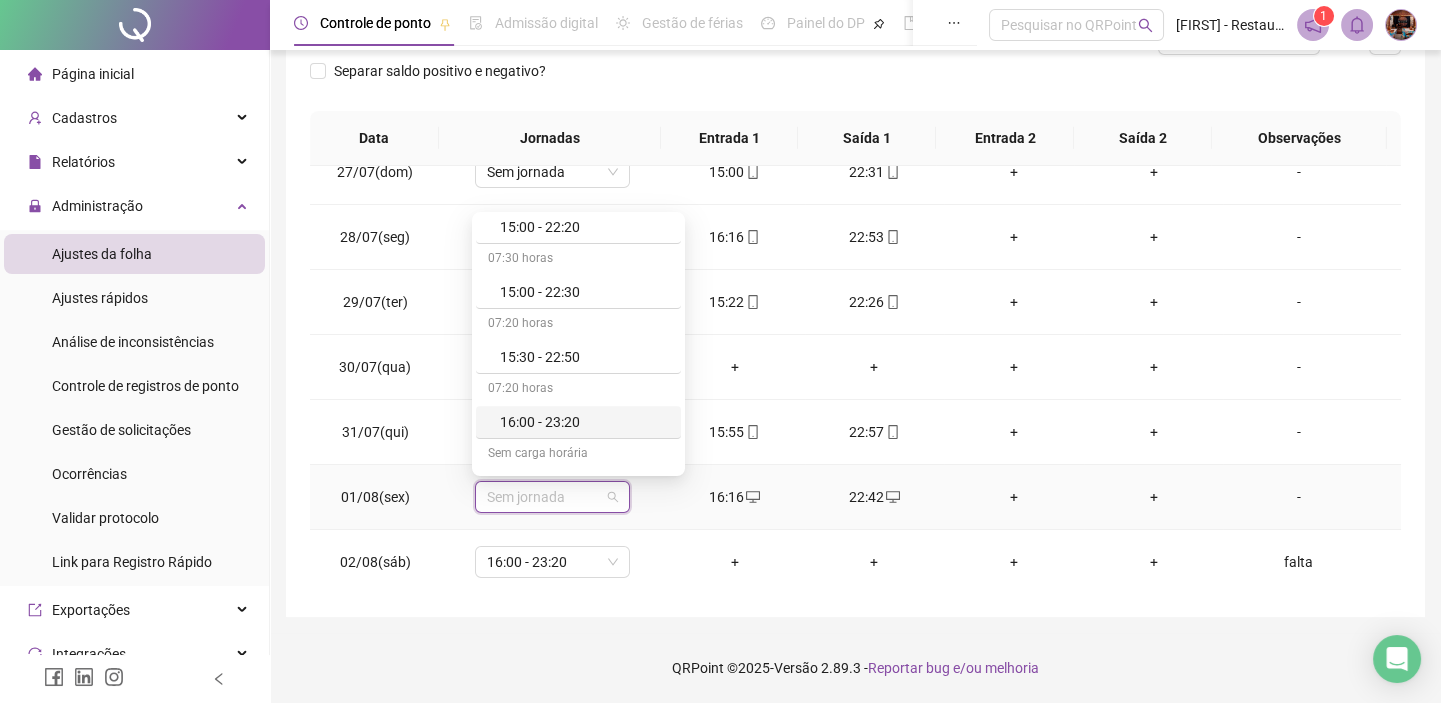 click on "16:00 - 23:20" at bounding box center (584, 422) 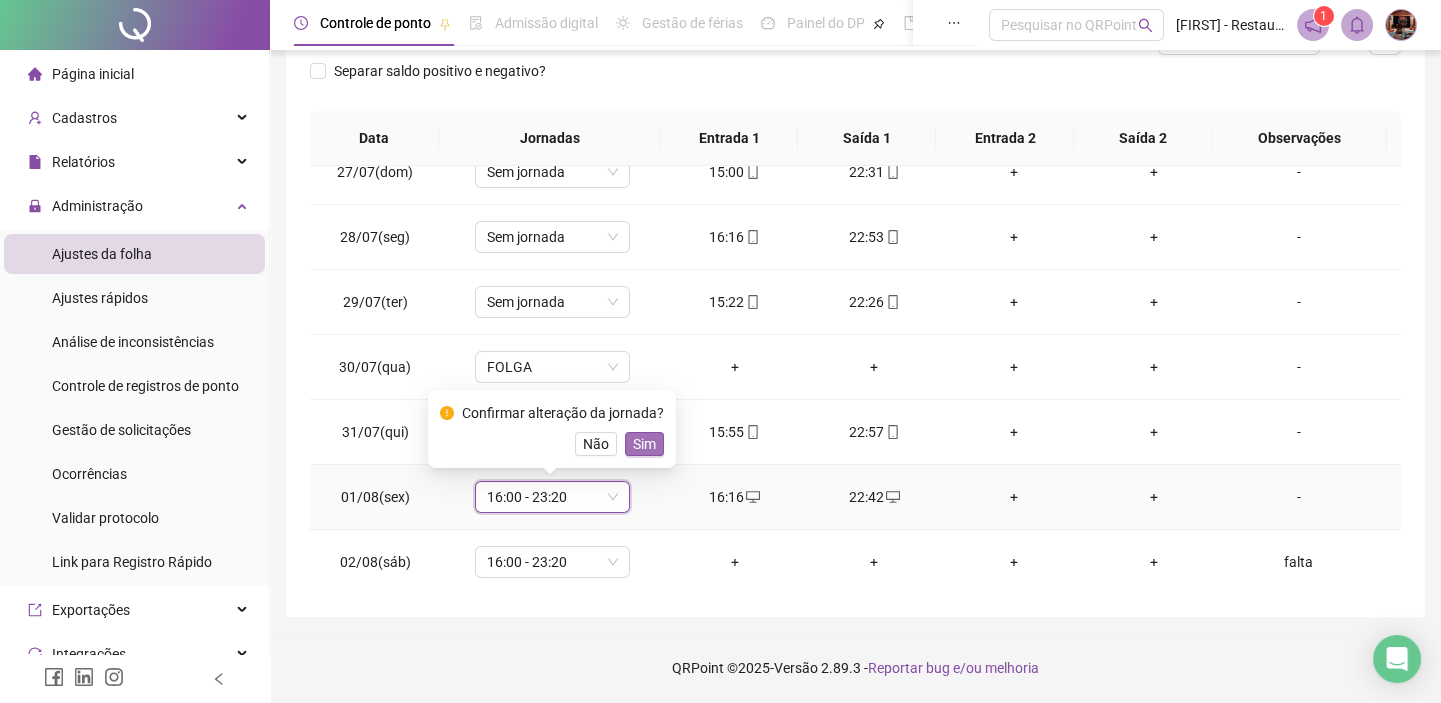 click on "Sim" at bounding box center (644, 444) 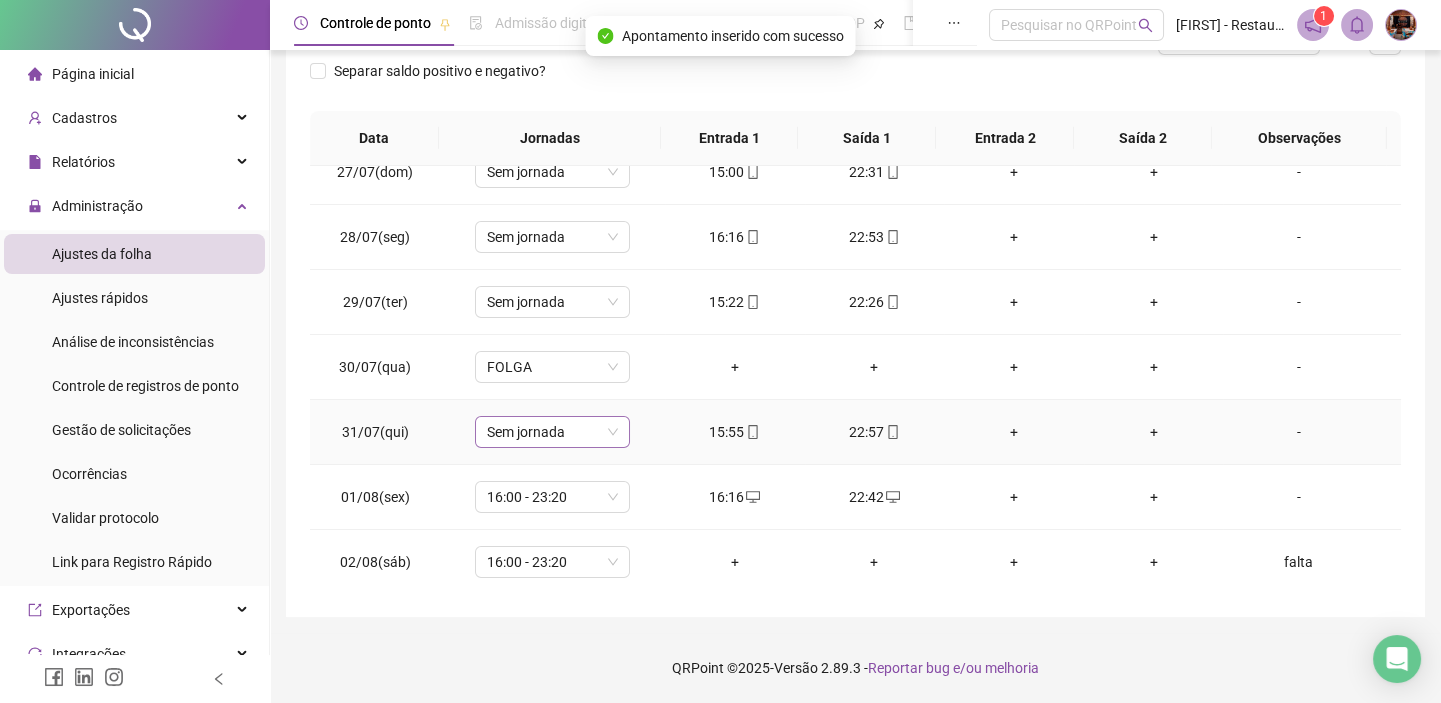 click on "Sem jornada" at bounding box center [552, 432] 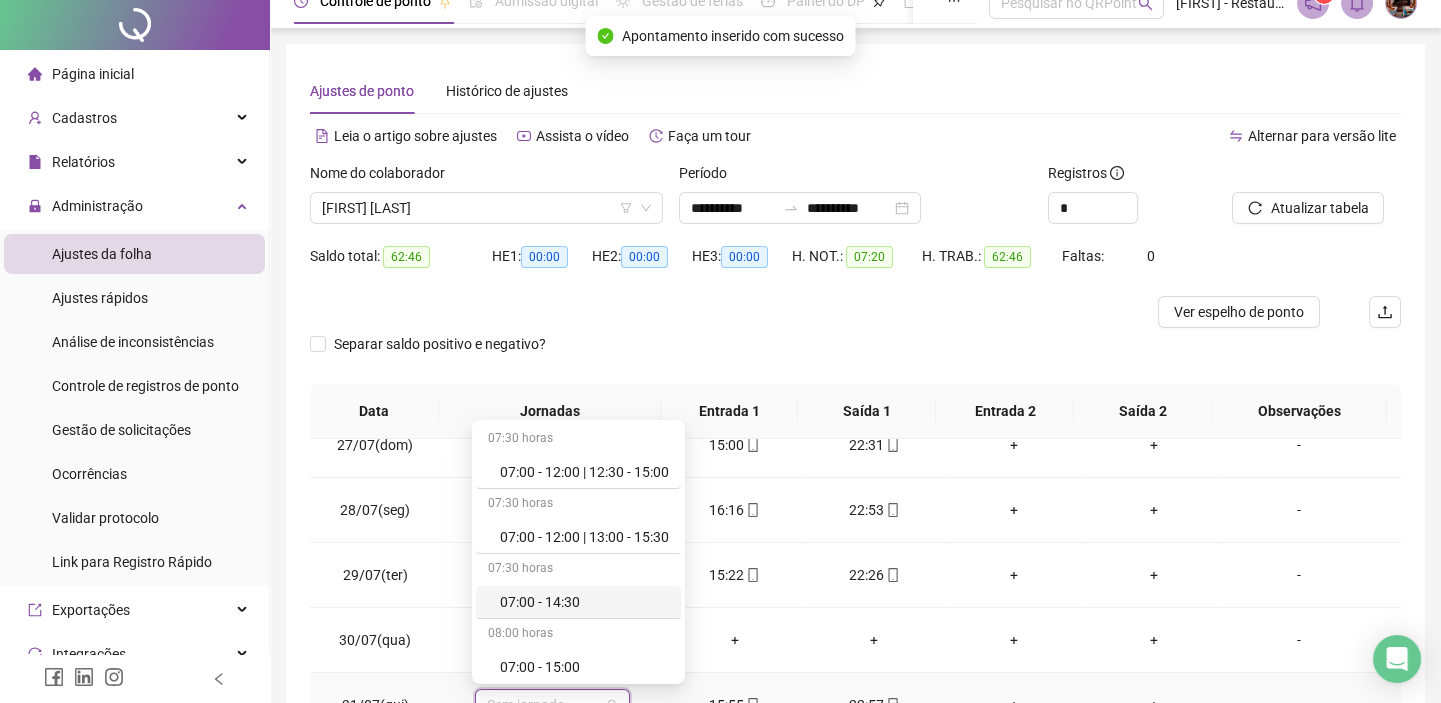 scroll, scrollTop: 0, scrollLeft: 0, axis: both 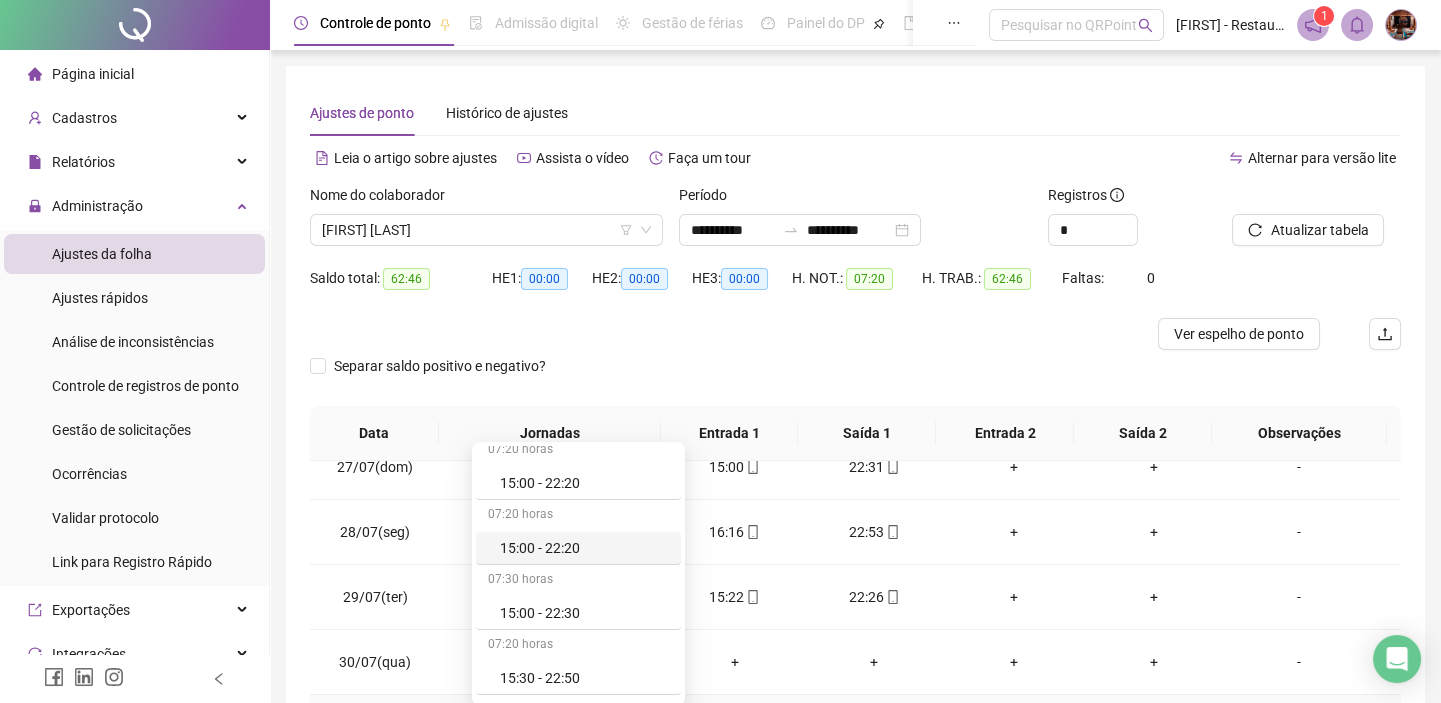 click on "15:00 - 22:20" at bounding box center [584, 548] 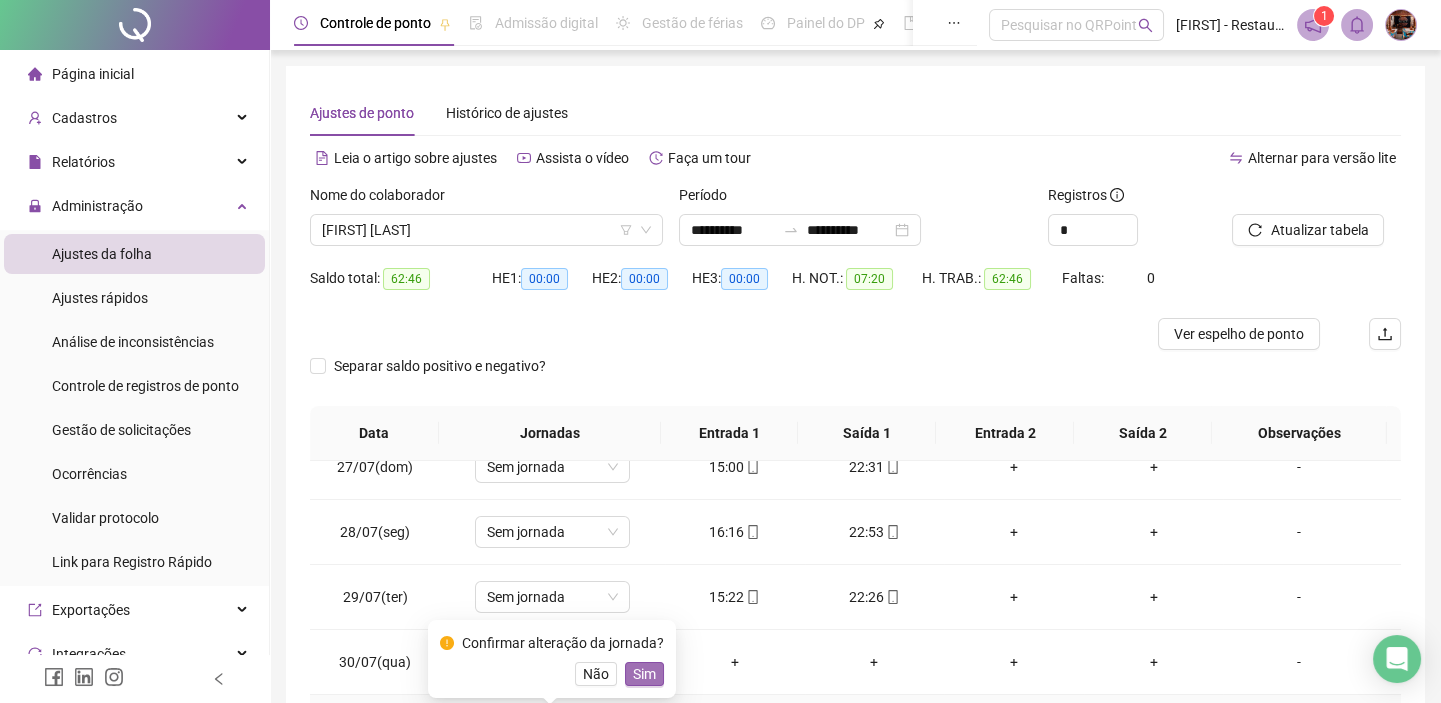 click on "Sim" at bounding box center [644, 674] 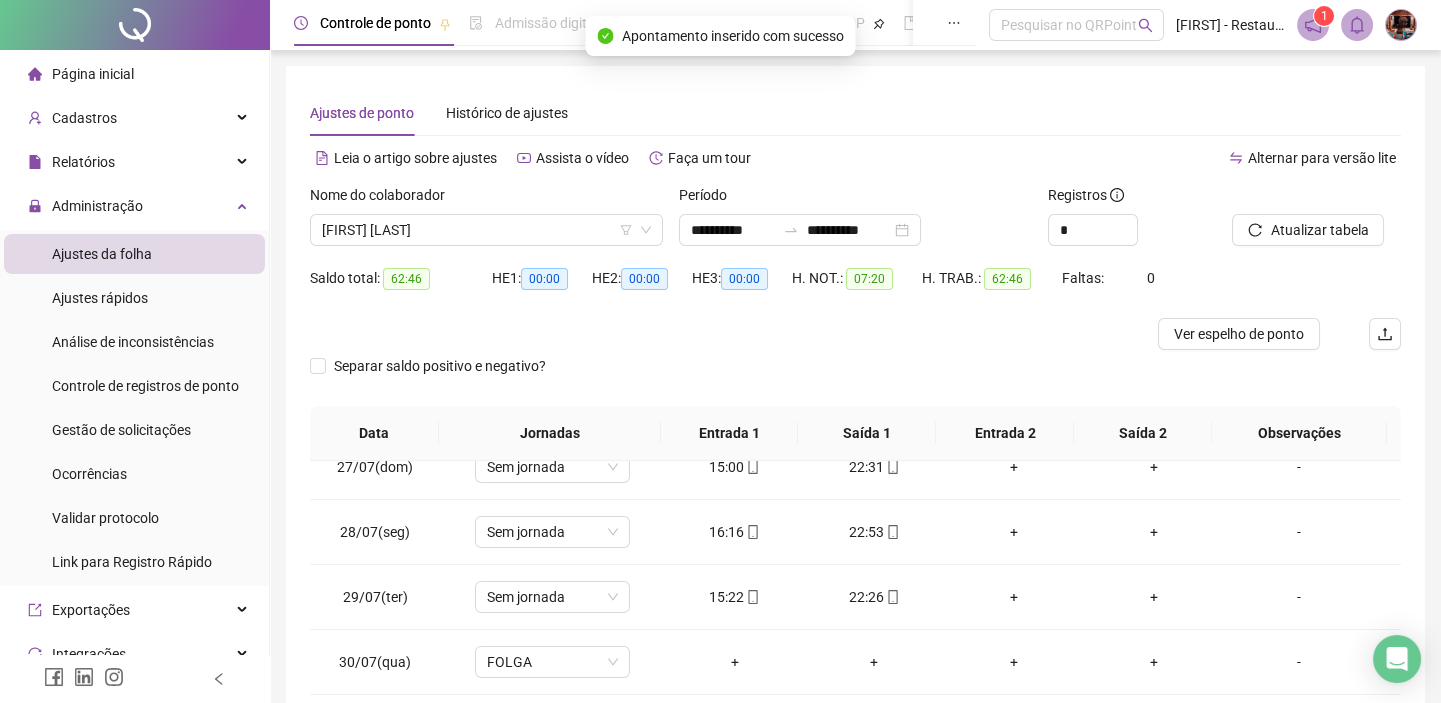 click on "Separar saldo positivo e negativo?" at bounding box center [855, 378] 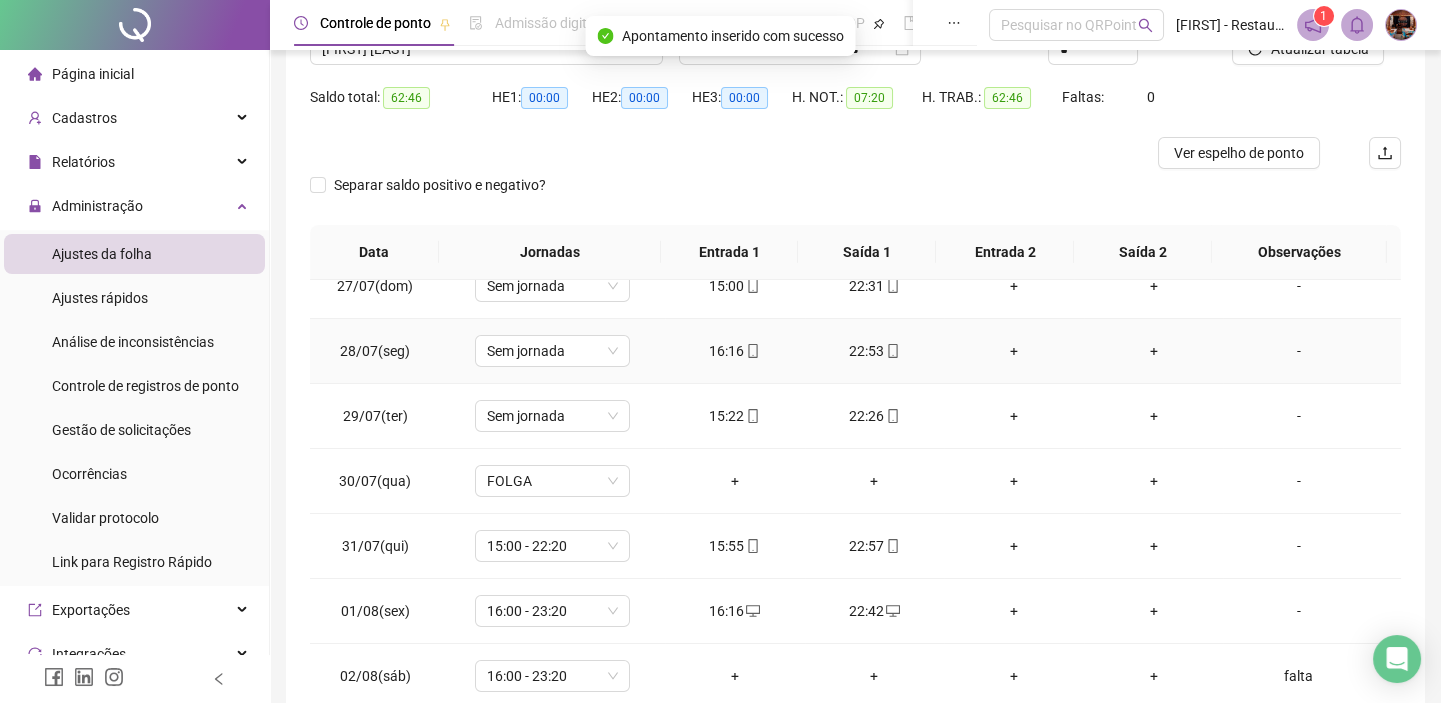 scroll, scrollTop: 295, scrollLeft: 0, axis: vertical 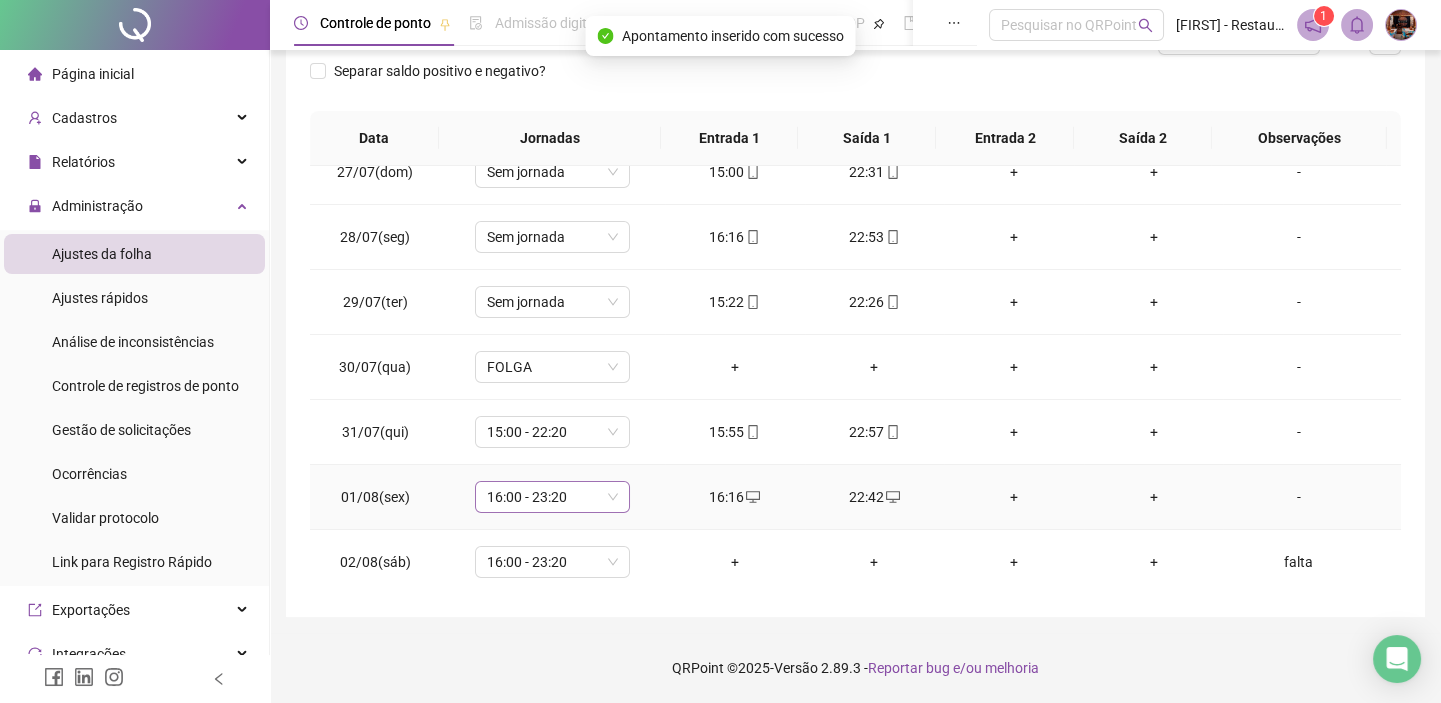 click on "16:00 - 23:20" at bounding box center (552, 497) 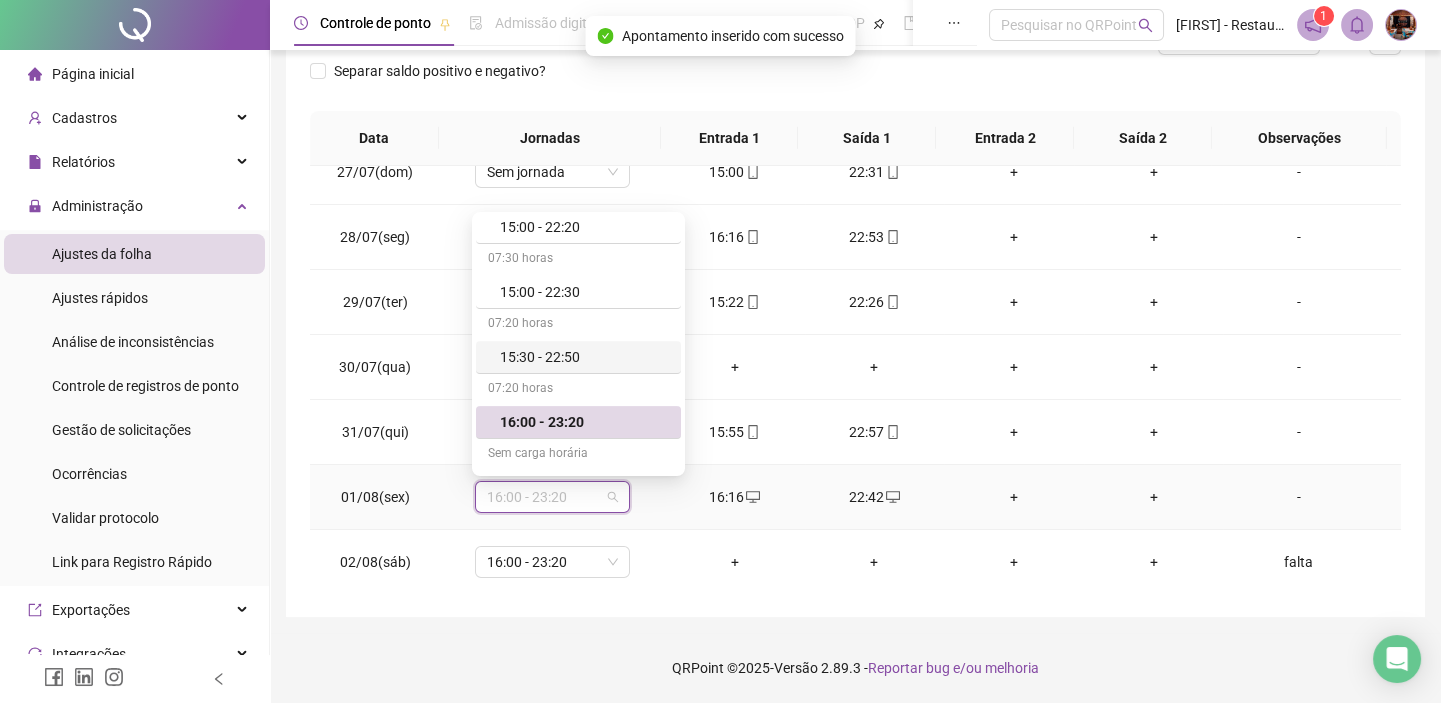 scroll, scrollTop: 1636, scrollLeft: 0, axis: vertical 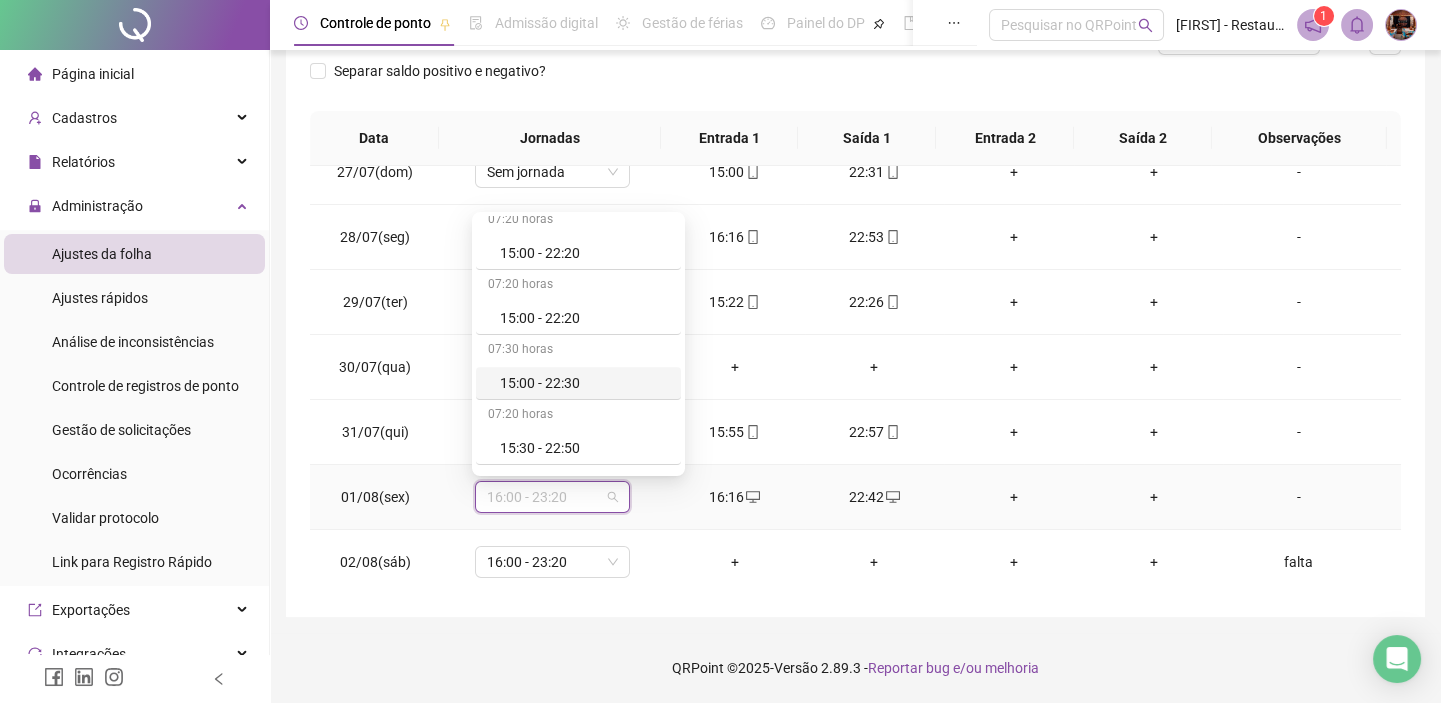 click on "15:00 - 22:30" at bounding box center [584, 383] 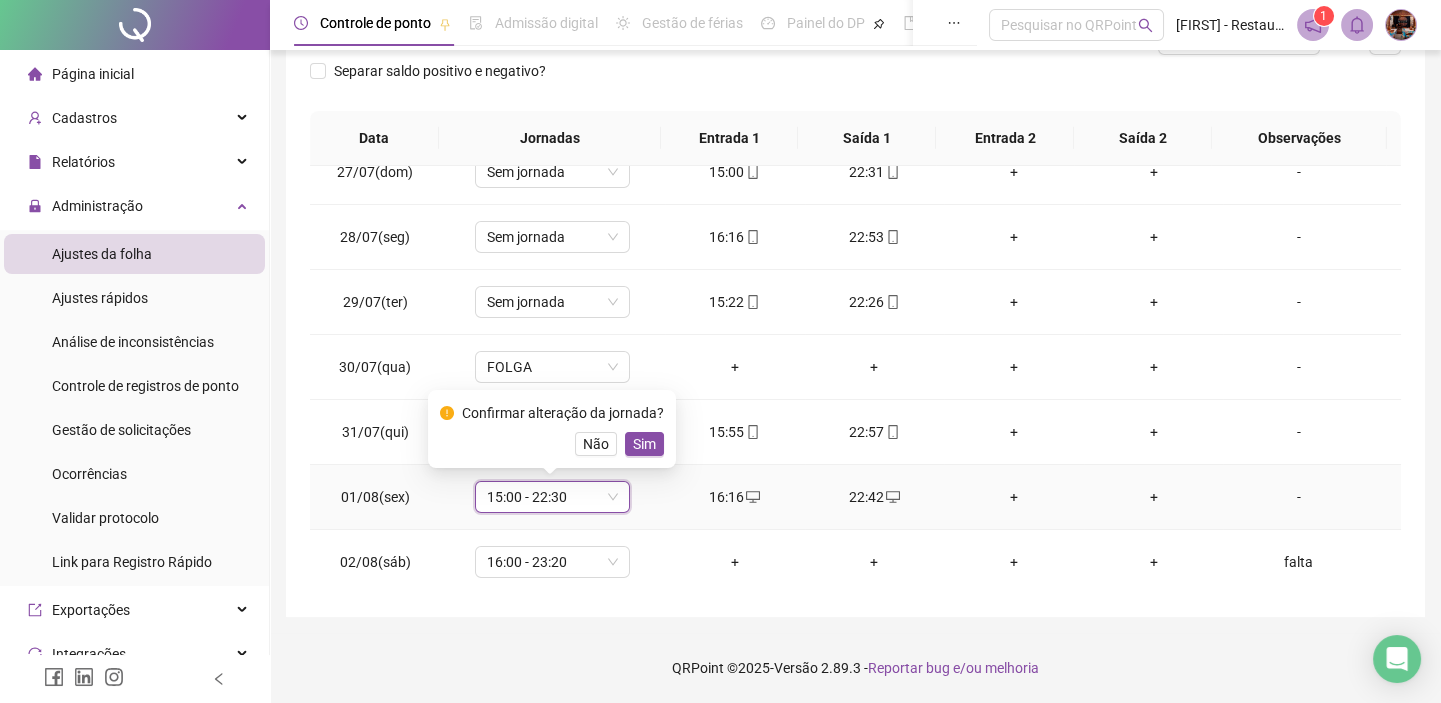 click on "15:00 - 22:30" at bounding box center (552, 497) 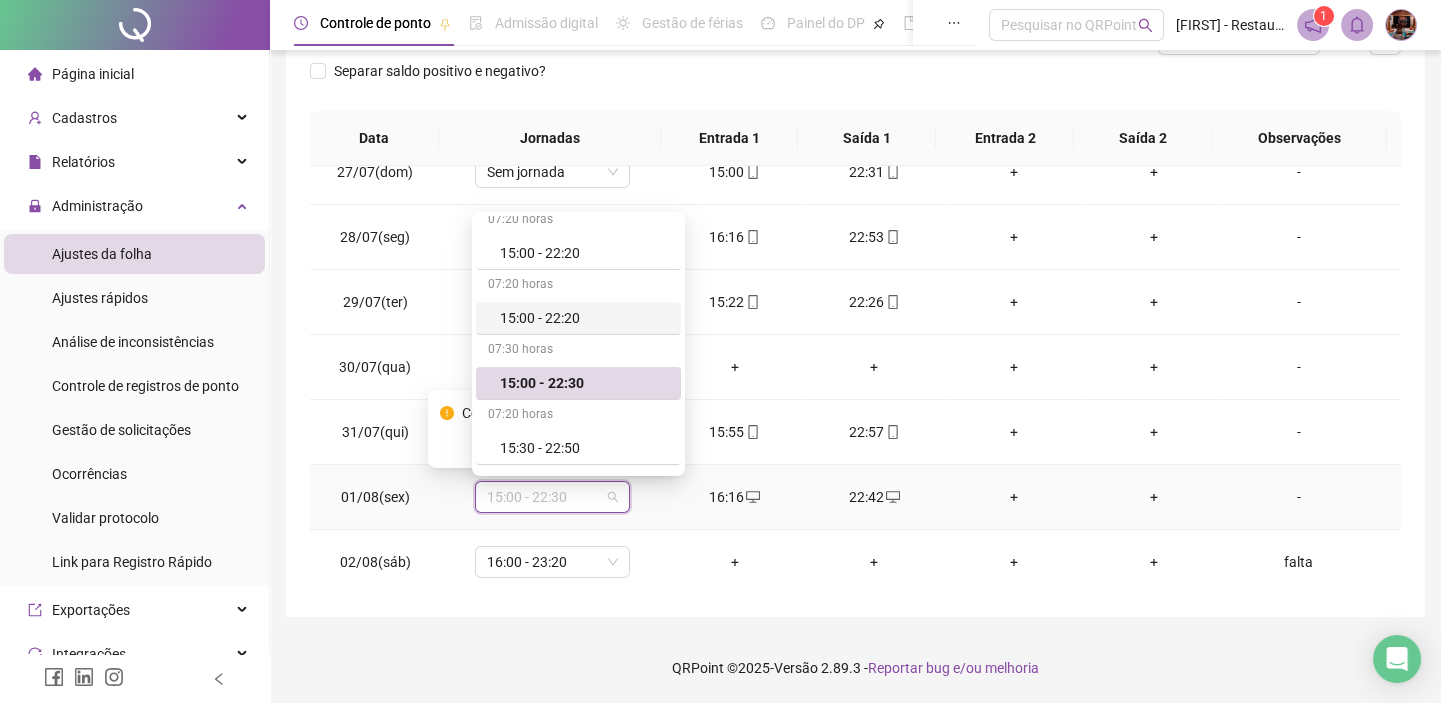 click on "15:00 - 22:20" at bounding box center [584, 318] 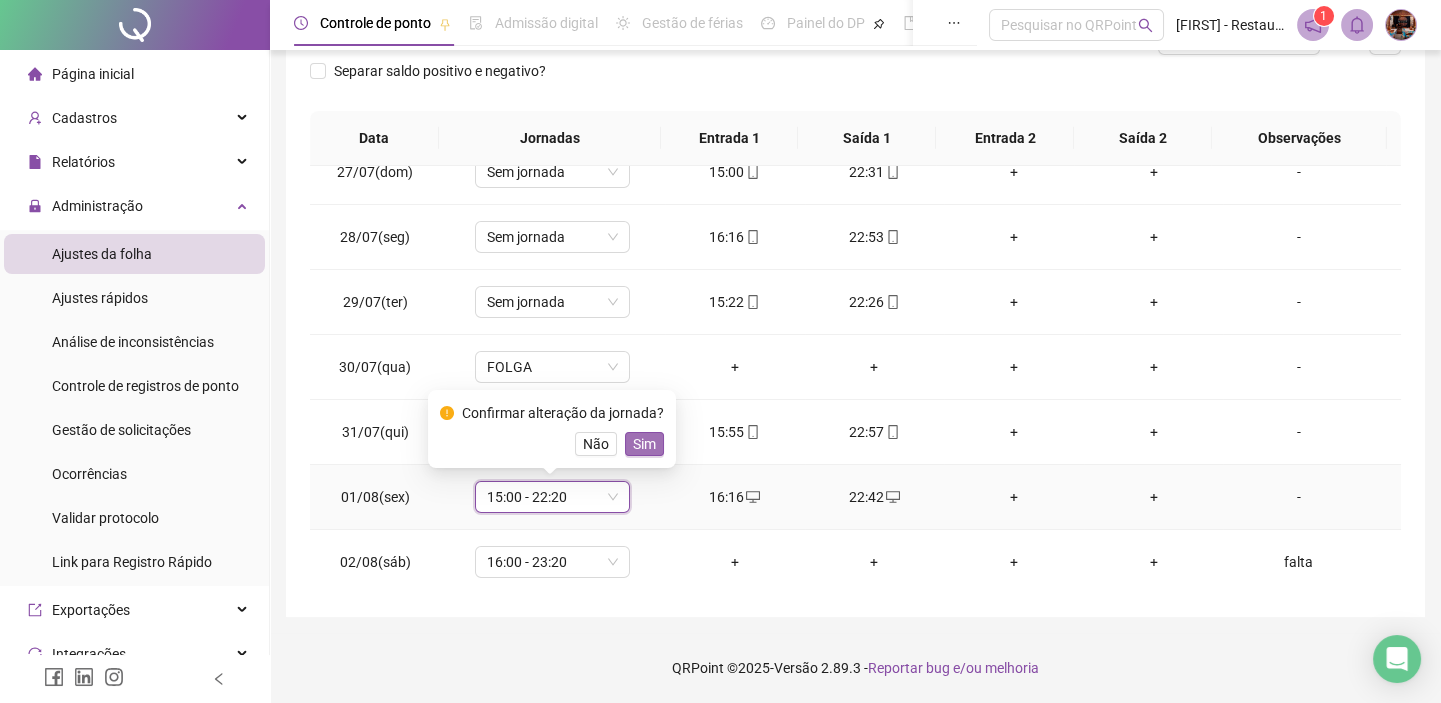 click on "Sim" at bounding box center (644, 444) 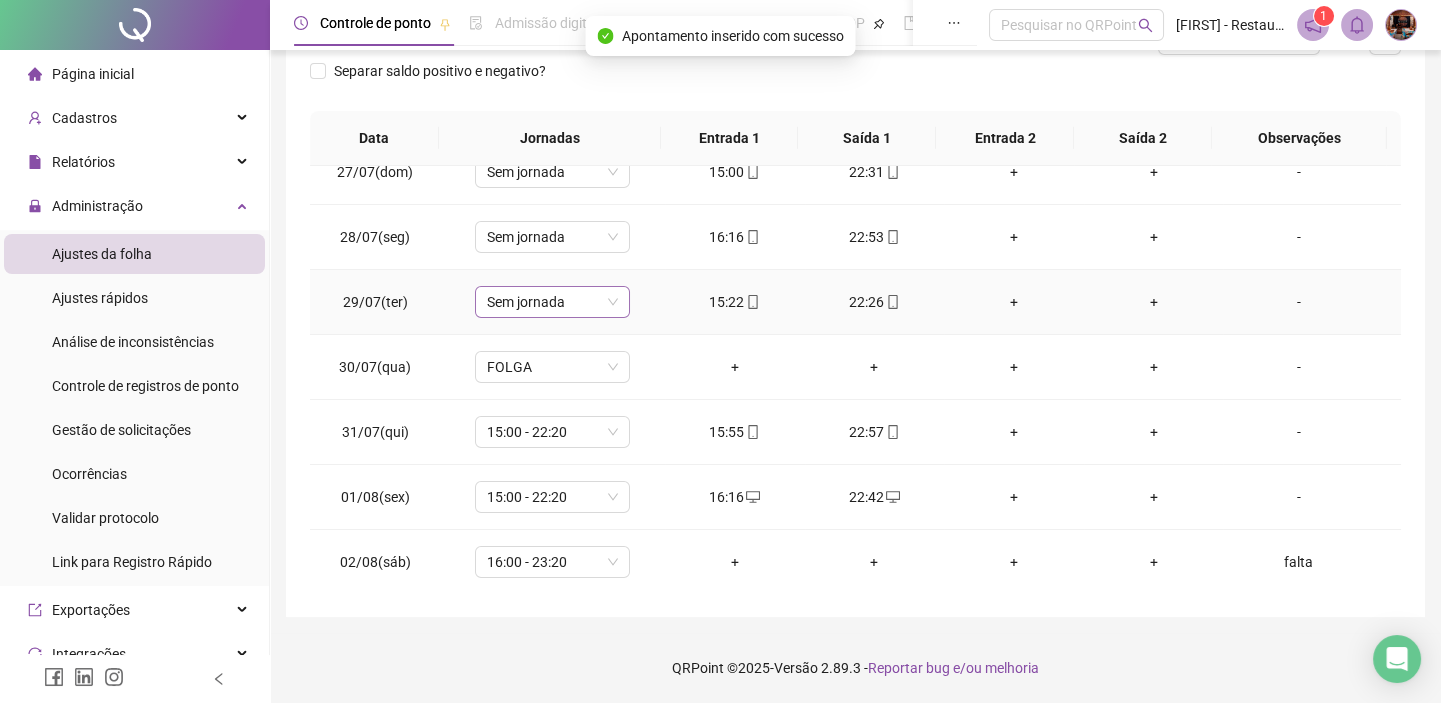 click on "Sem jornada" at bounding box center (552, 302) 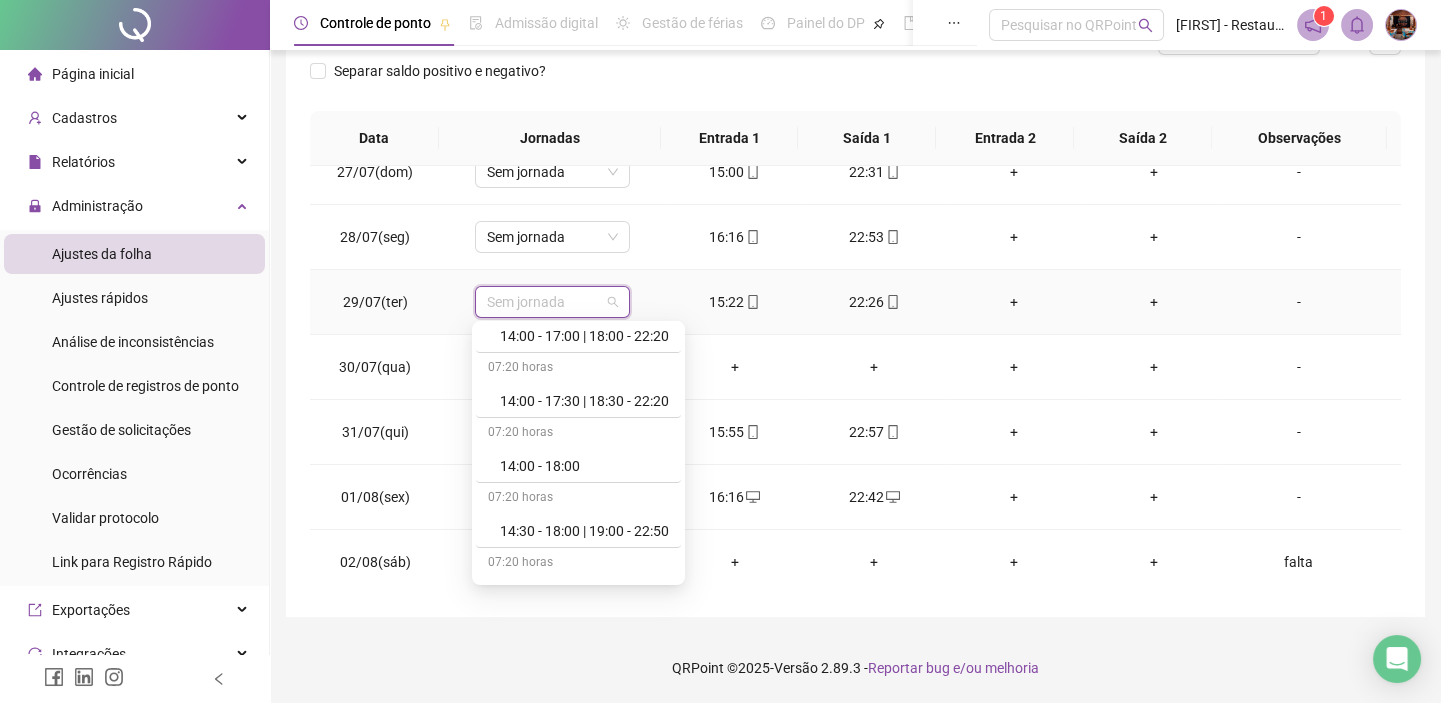 scroll, scrollTop: 1454, scrollLeft: 0, axis: vertical 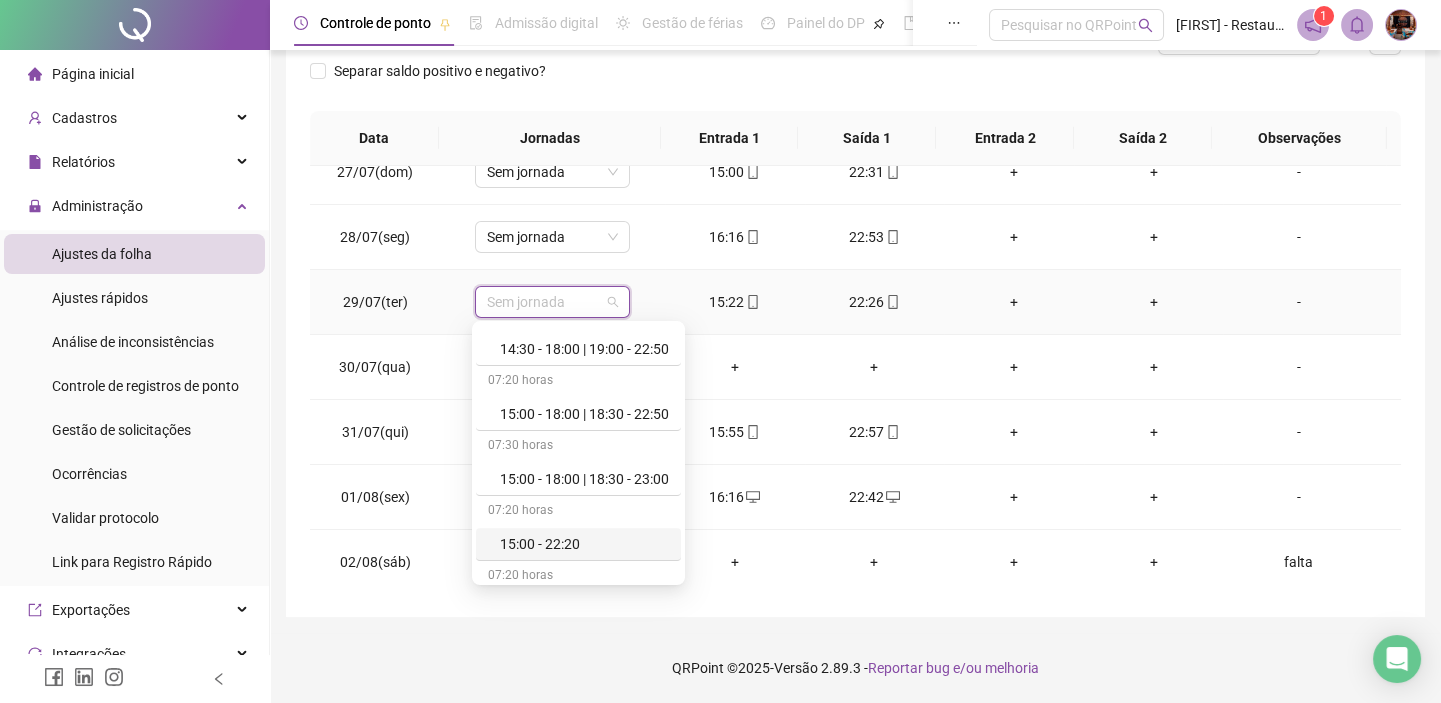 click on "15:00 - 22:20" at bounding box center [584, 544] 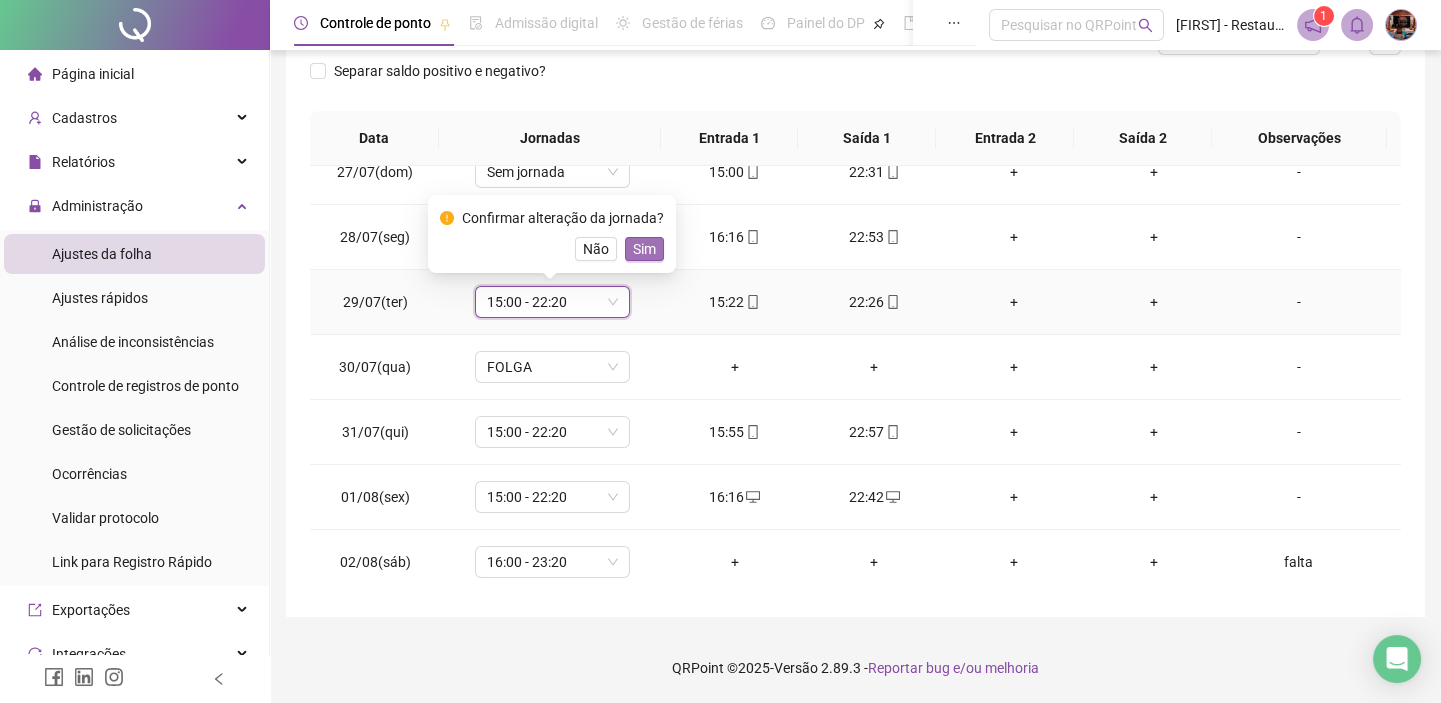 click on "Sim" at bounding box center [644, 249] 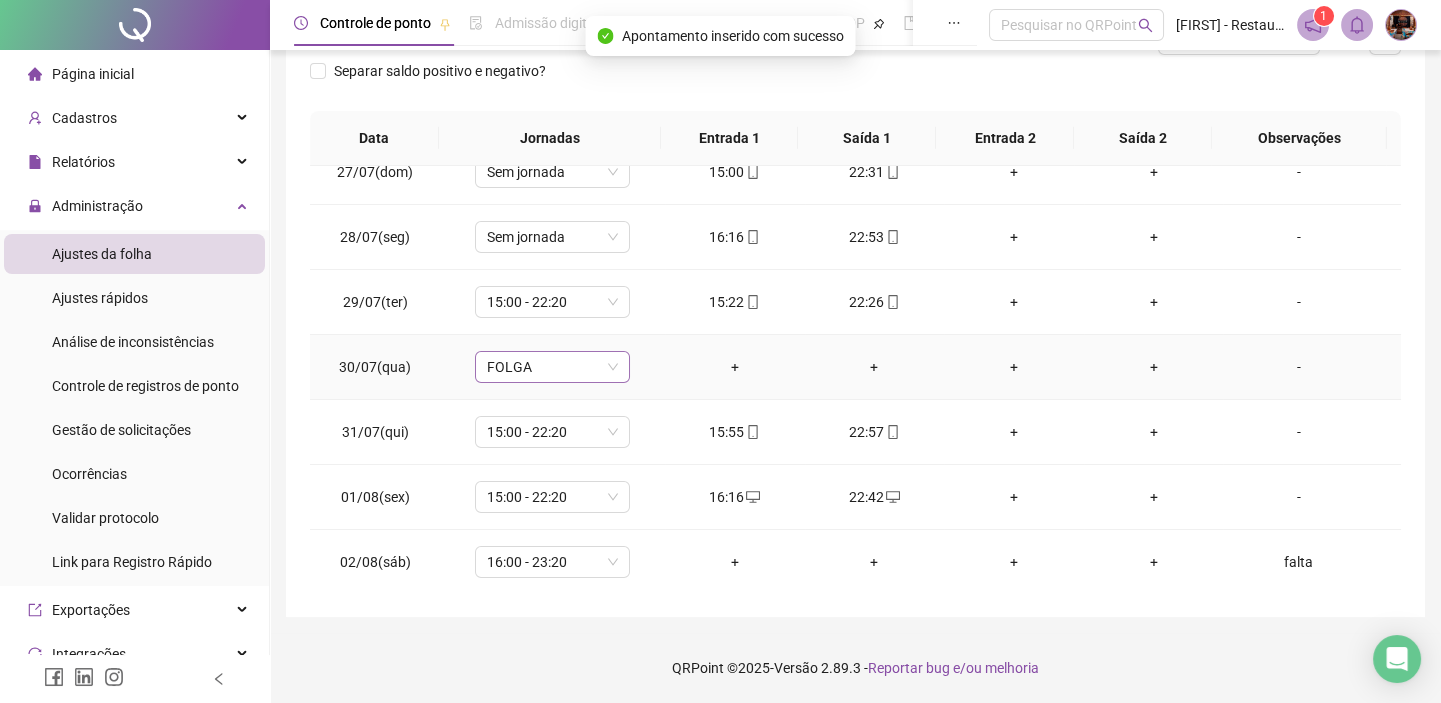 scroll, scrollTop: 195, scrollLeft: 0, axis: vertical 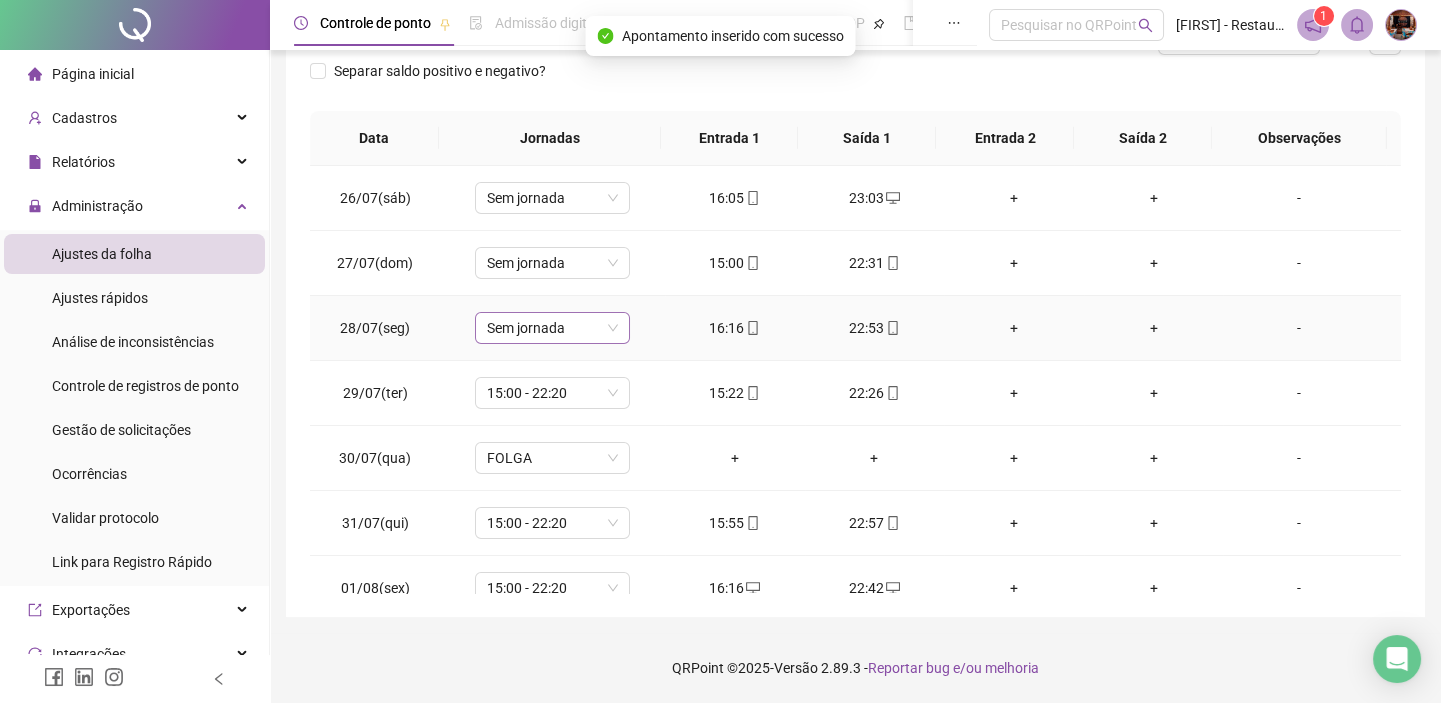 click on "Sem jornada" at bounding box center [552, 328] 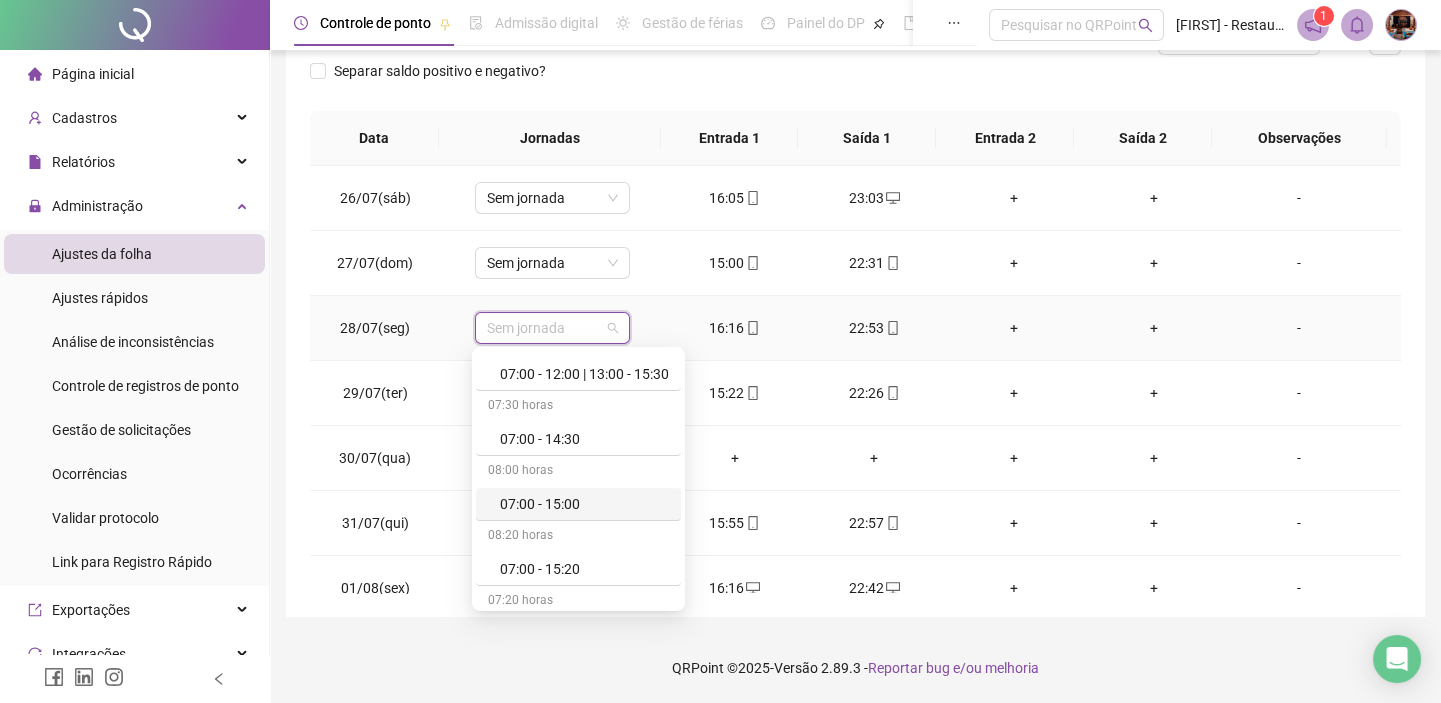 scroll, scrollTop: 181, scrollLeft: 0, axis: vertical 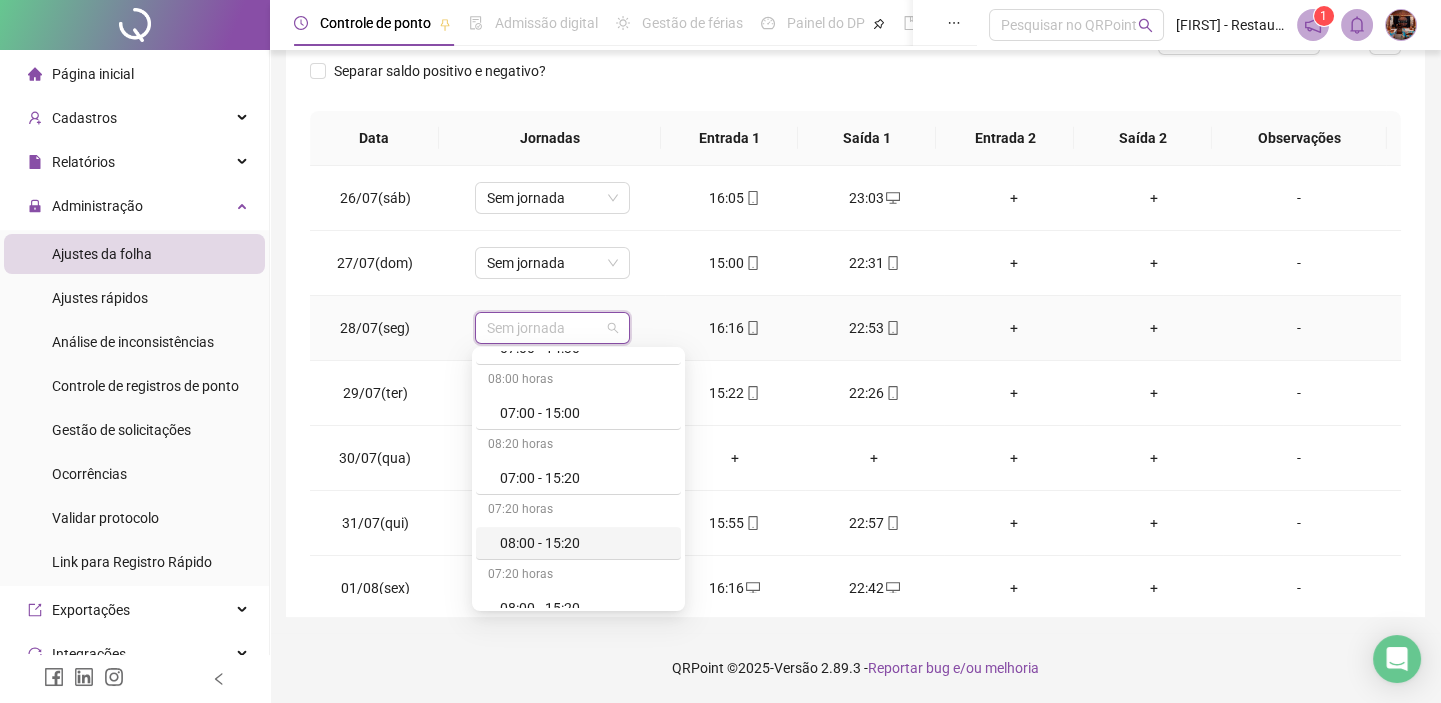 click on "08:00 - 15:20" at bounding box center (584, 543) 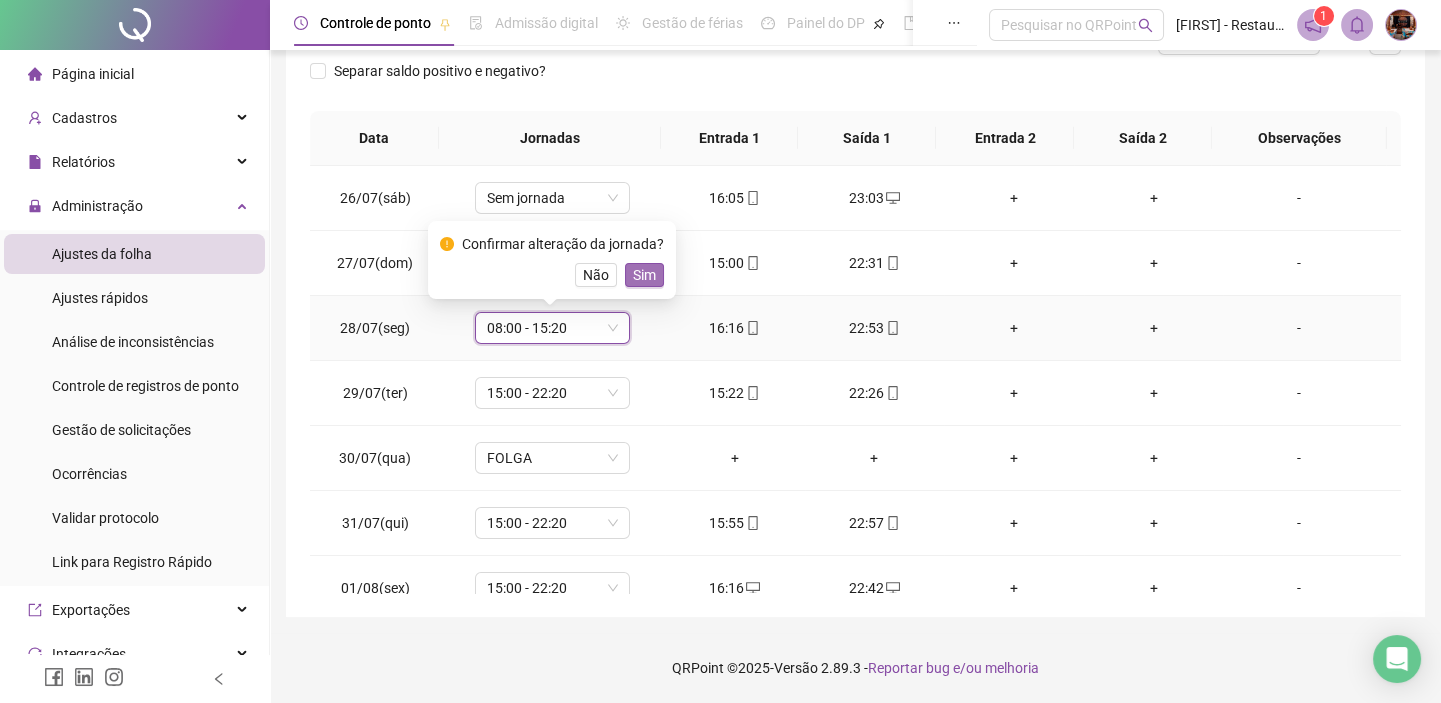 click on "Sim" at bounding box center [644, 275] 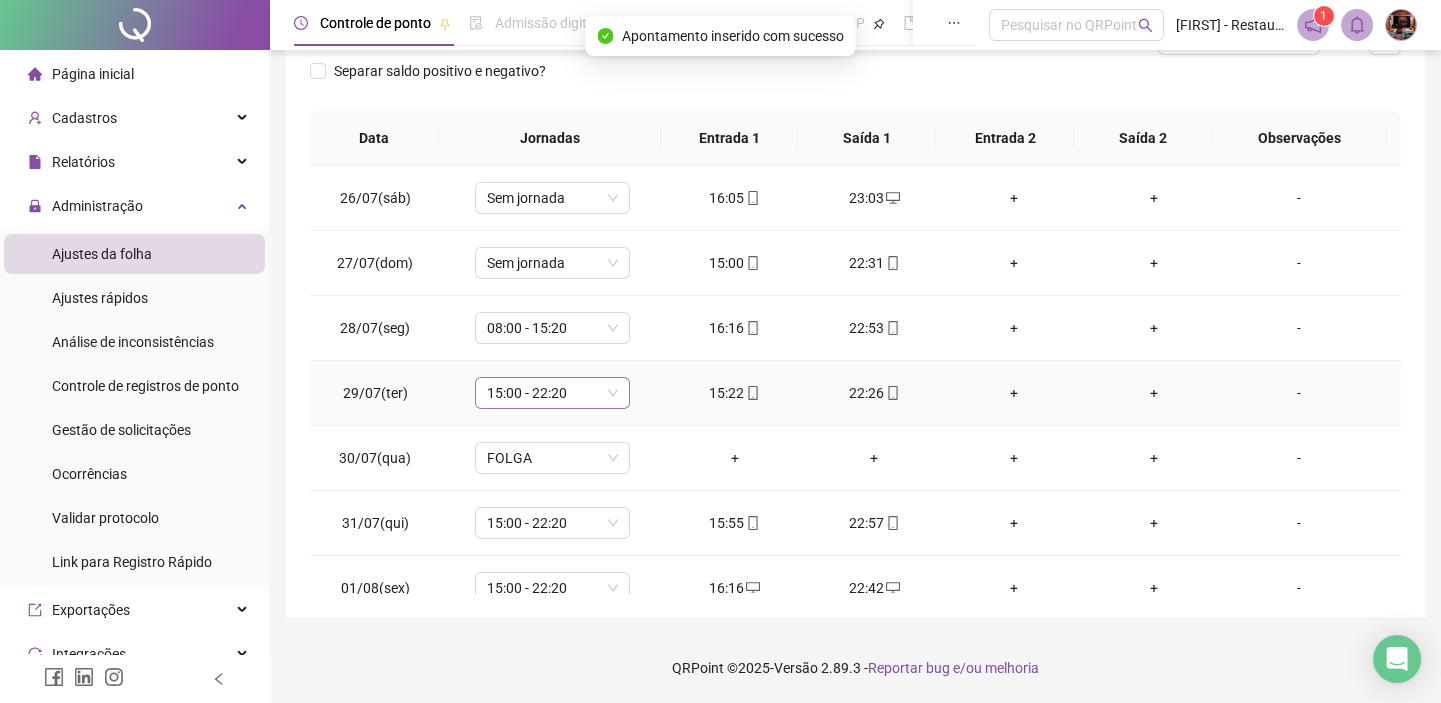 scroll, scrollTop: 104, scrollLeft: 0, axis: vertical 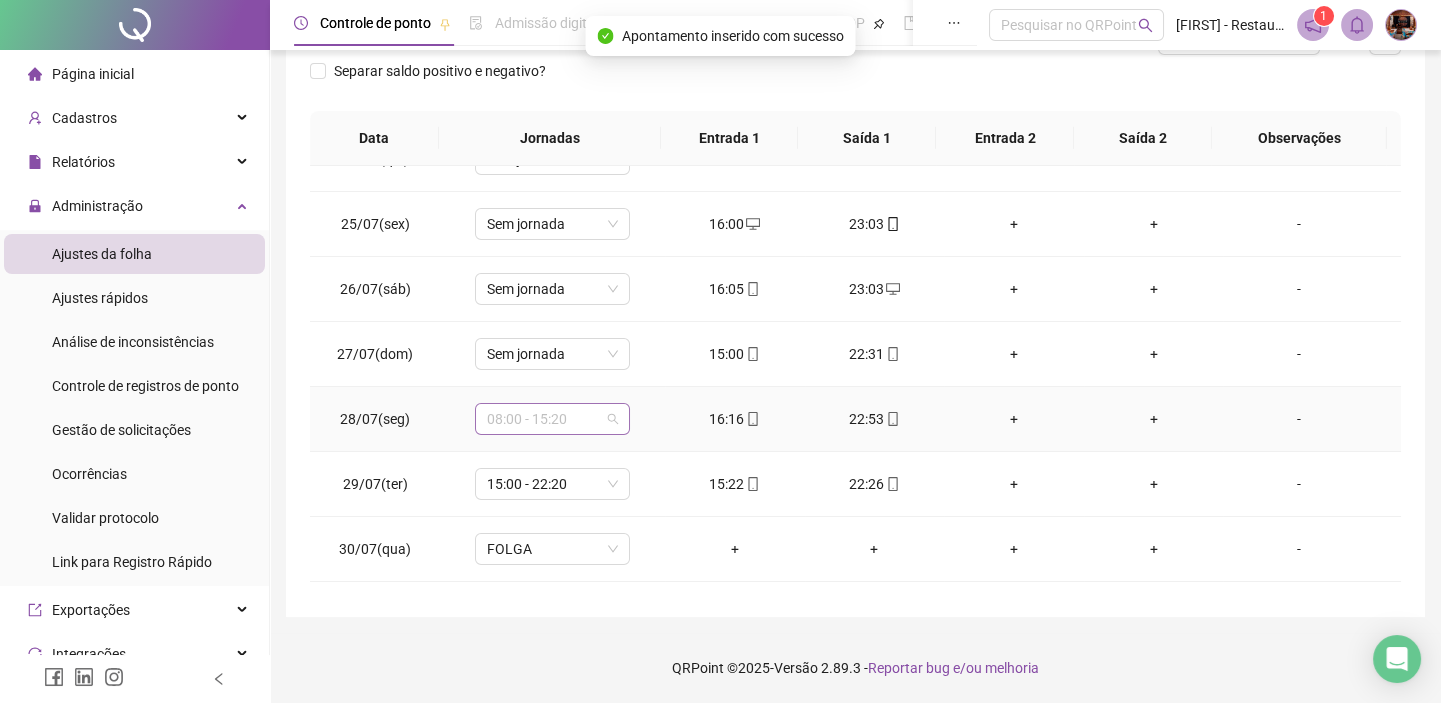 click on "08:00 - 15:20" at bounding box center (552, 419) 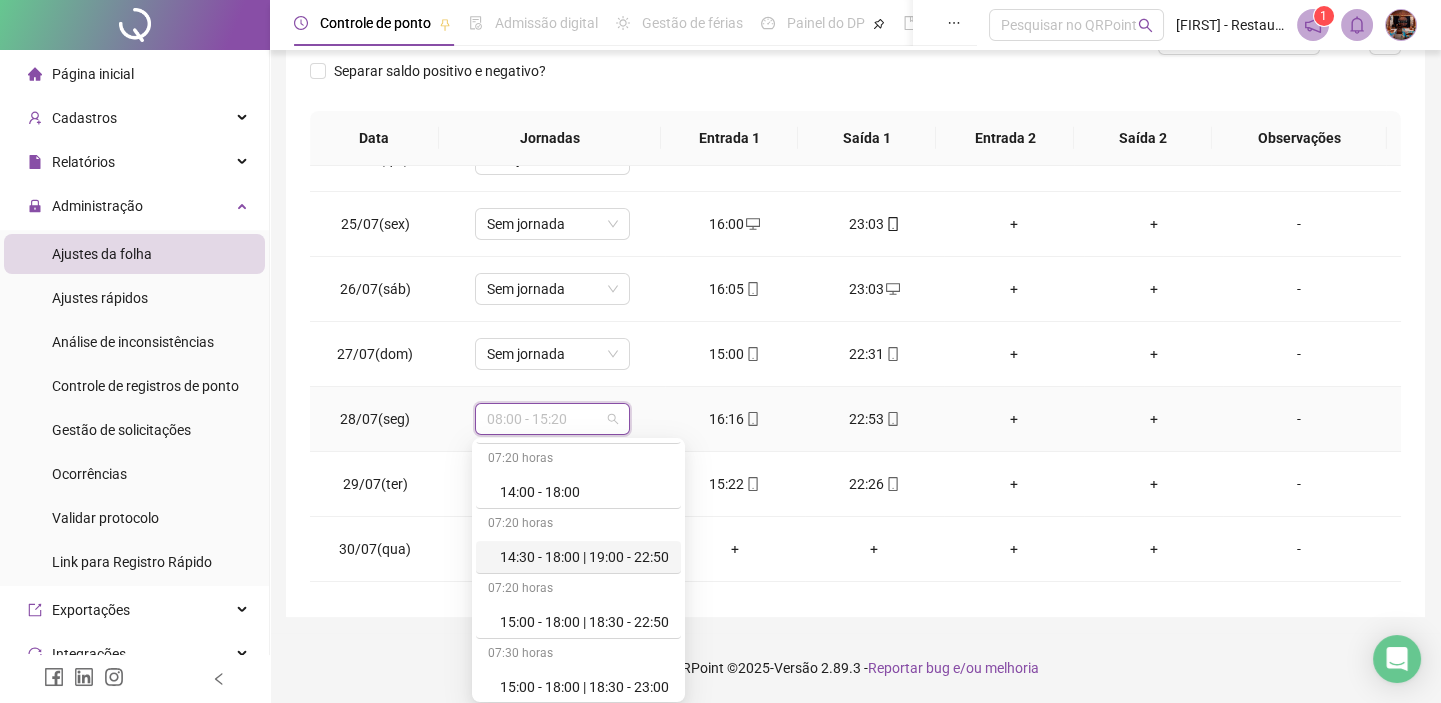 scroll, scrollTop: 1454, scrollLeft: 0, axis: vertical 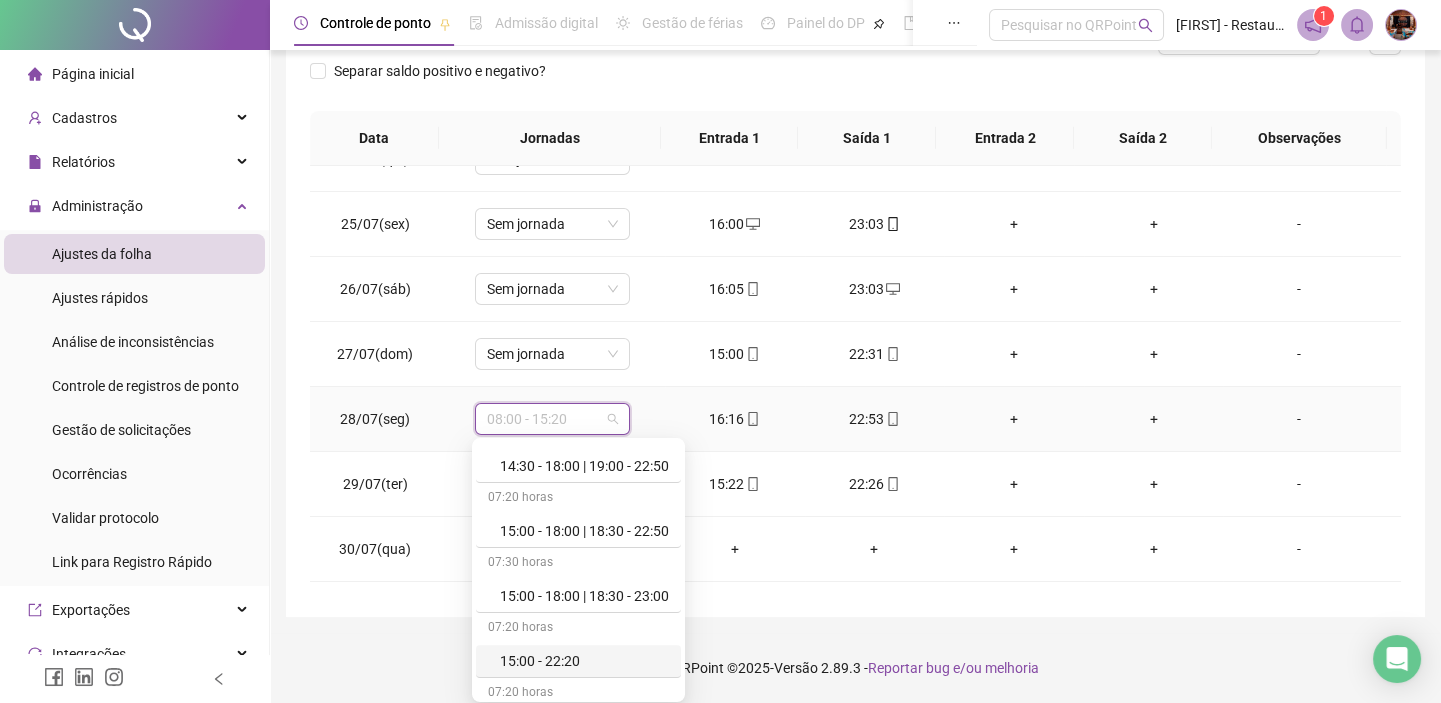 click on "15:00 - 22:20" at bounding box center (584, 661) 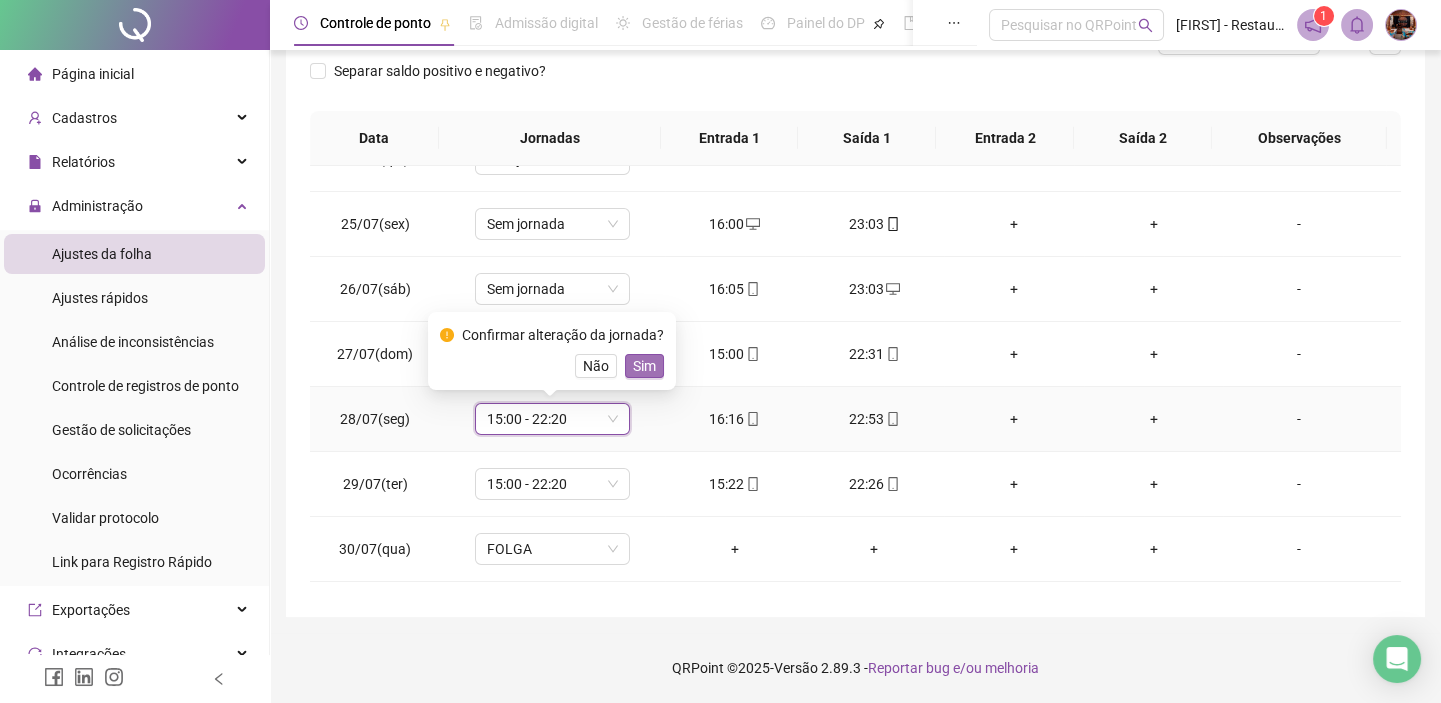 click on "Sim" at bounding box center [644, 366] 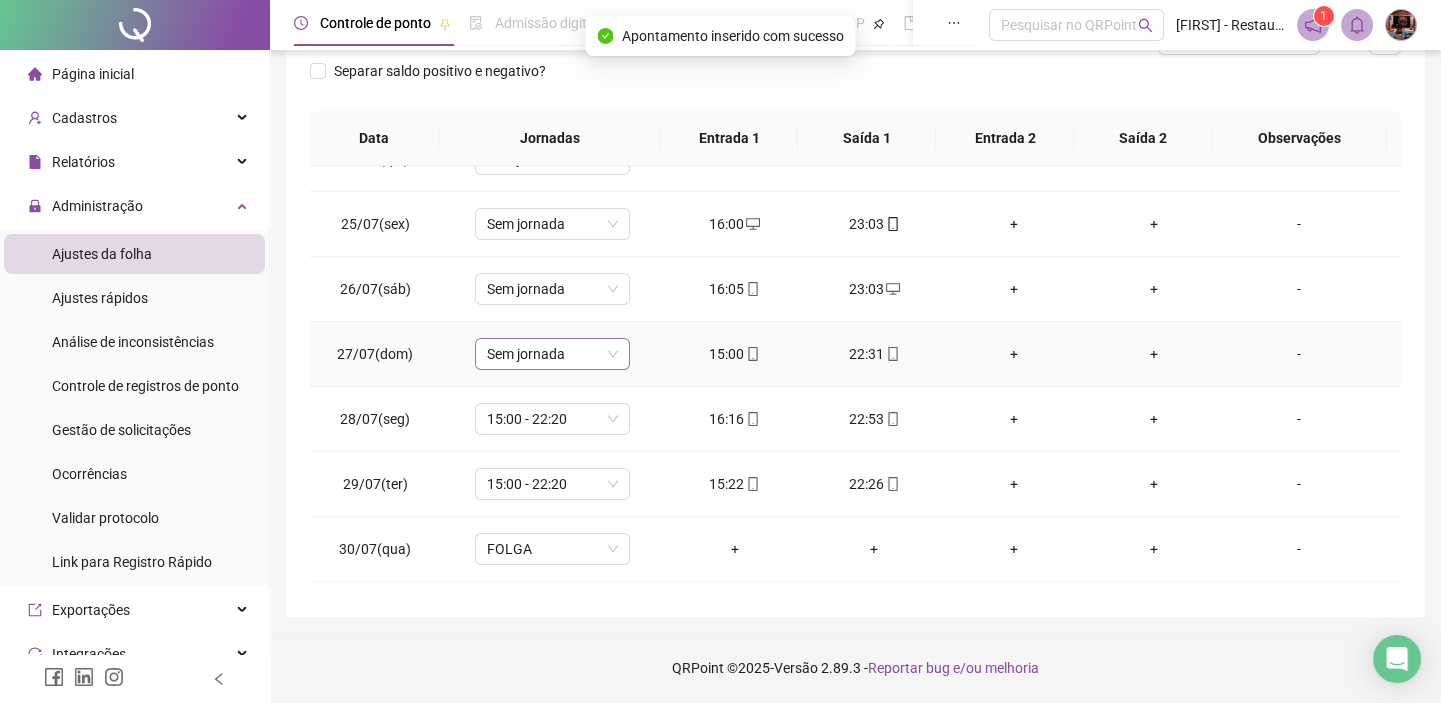click on "Sem jornada" at bounding box center [552, 354] 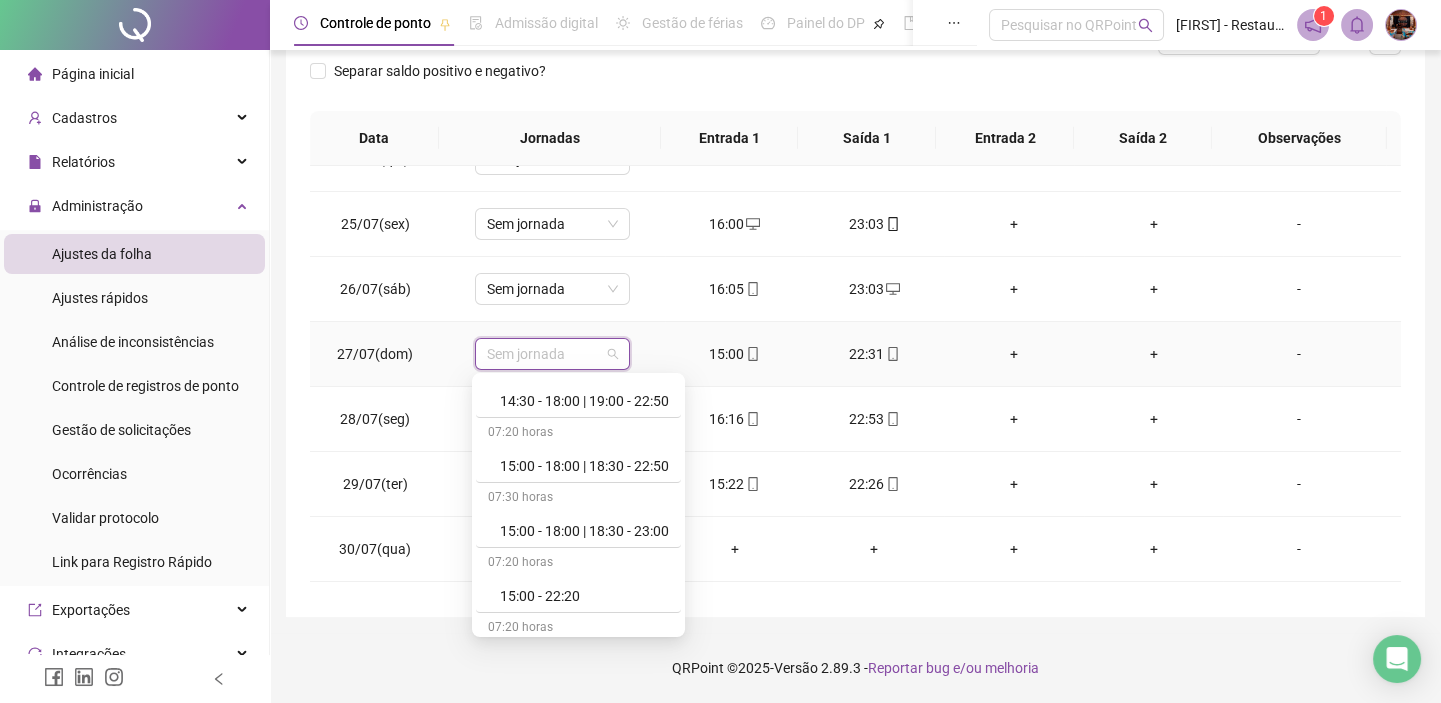 scroll, scrollTop: 1636, scrollLeft: 0, axis: vertical 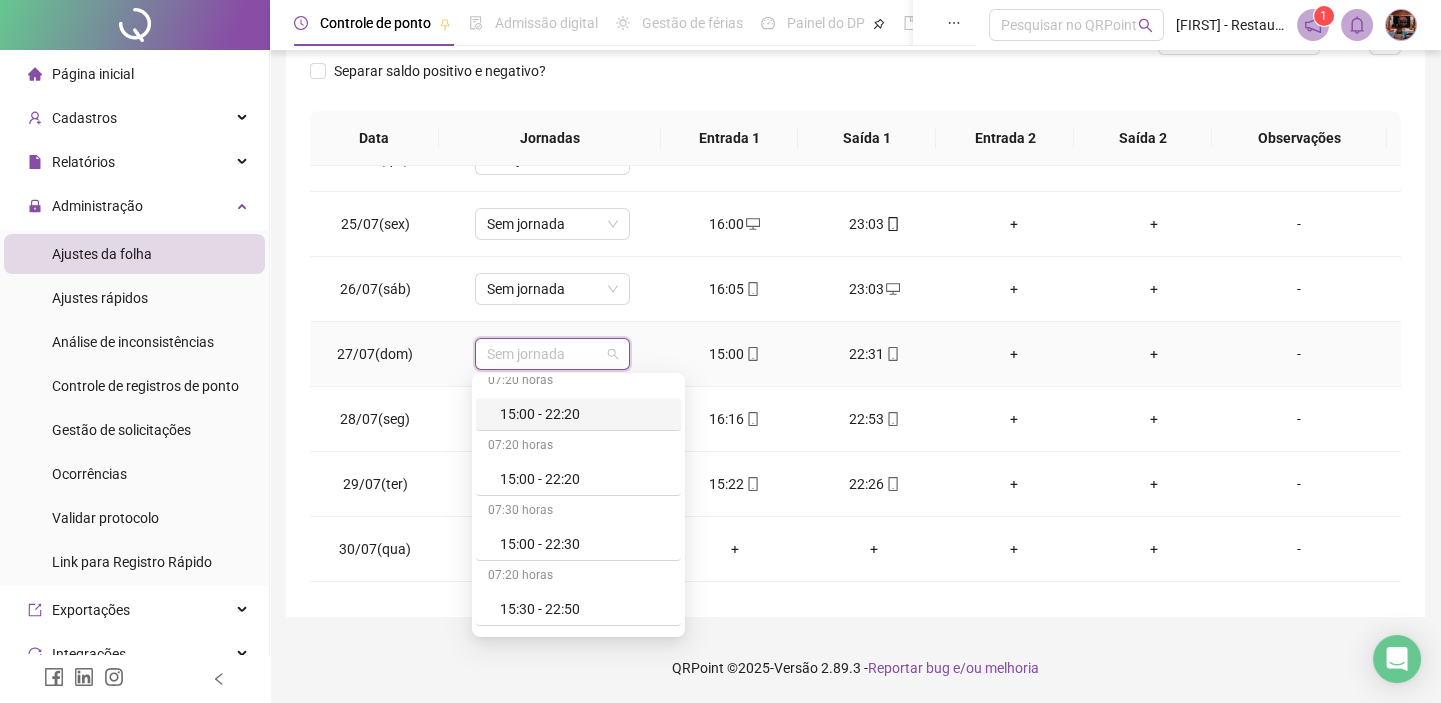 click on "15:00 - 22:20" at bounding box center [584, 414] 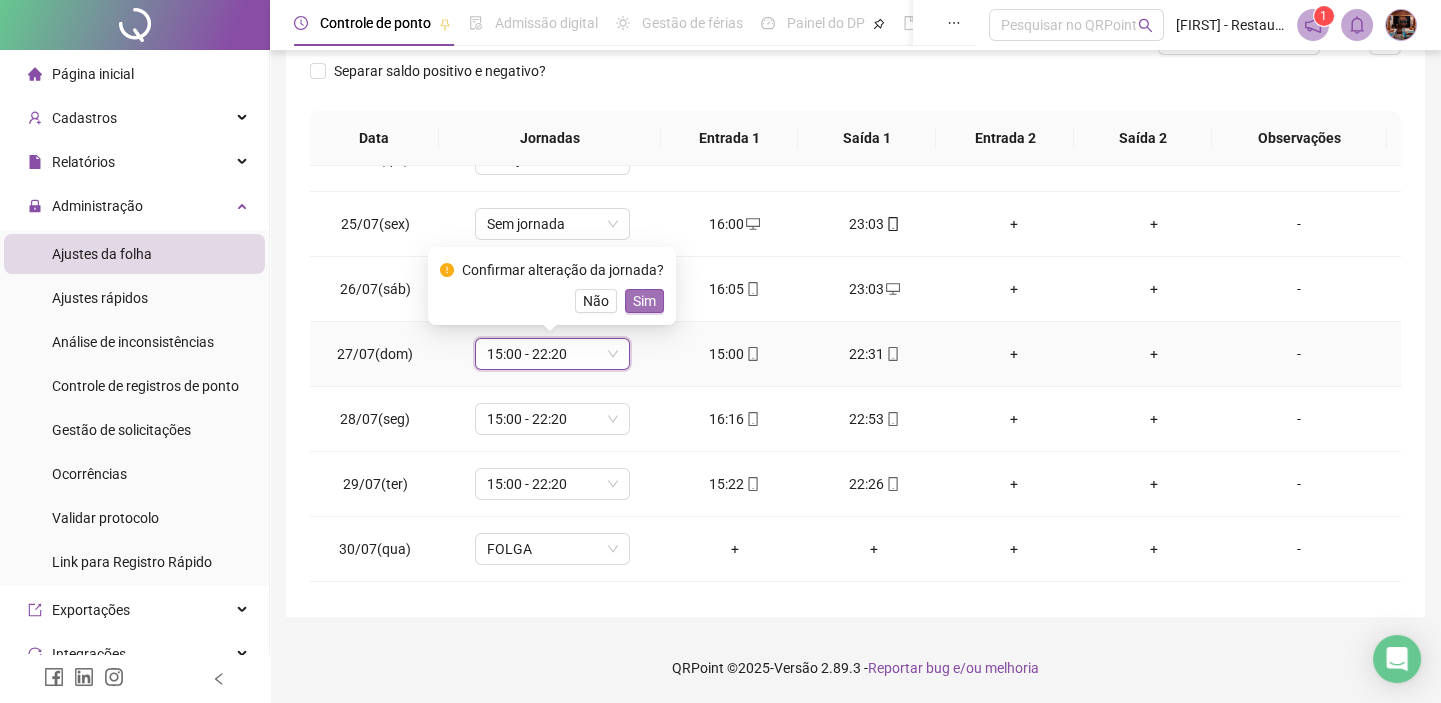 click on "Sim" at bounding box center (644, 301) 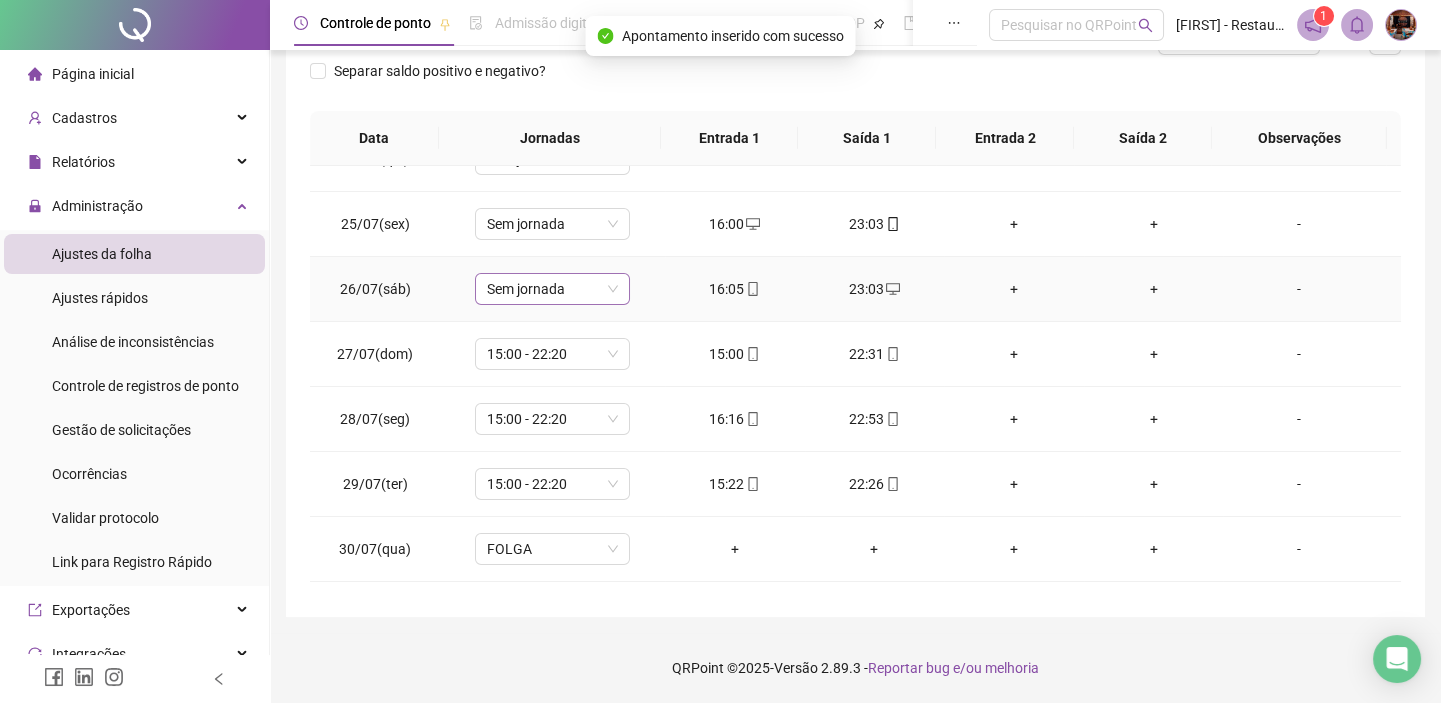 click on "Sem jornada" at bounding box center [552, 289] 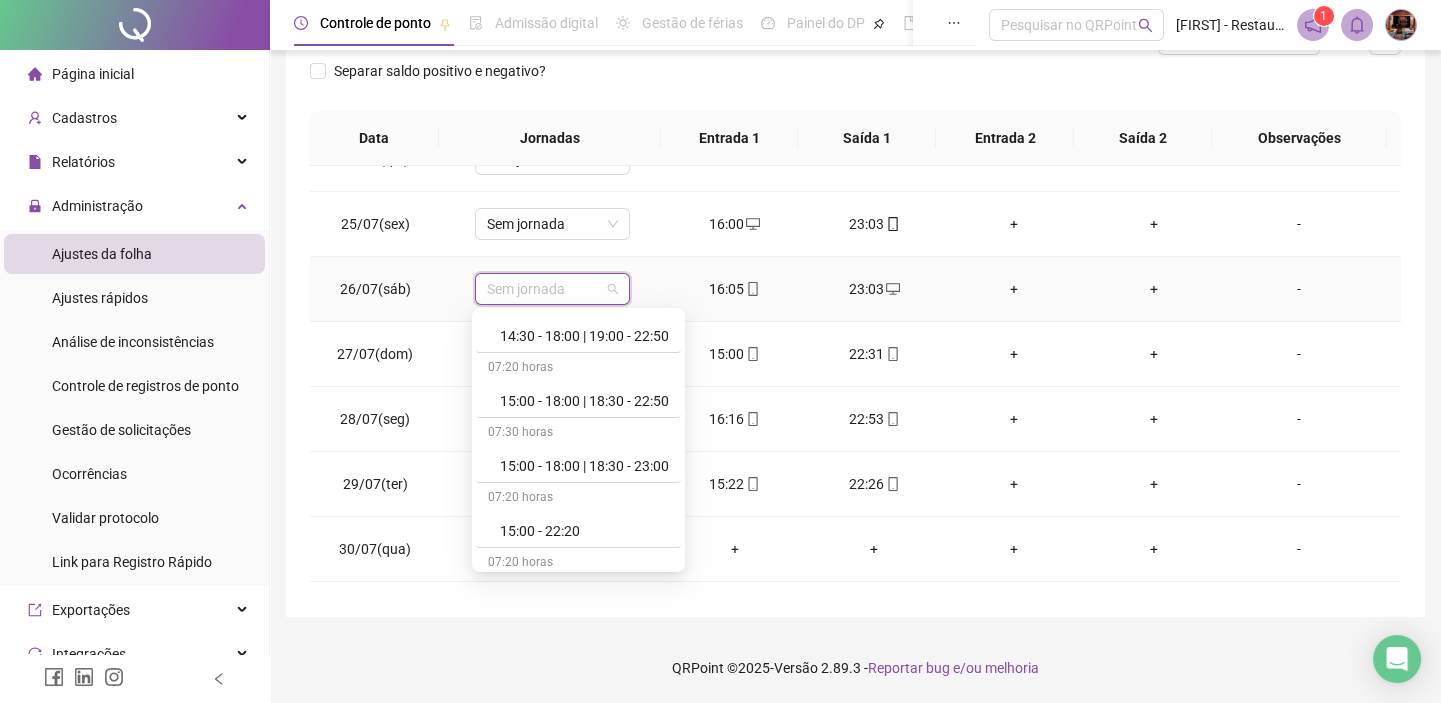 scroll, scrollTop: 1545, scrollLeft: 0, axis: vertical 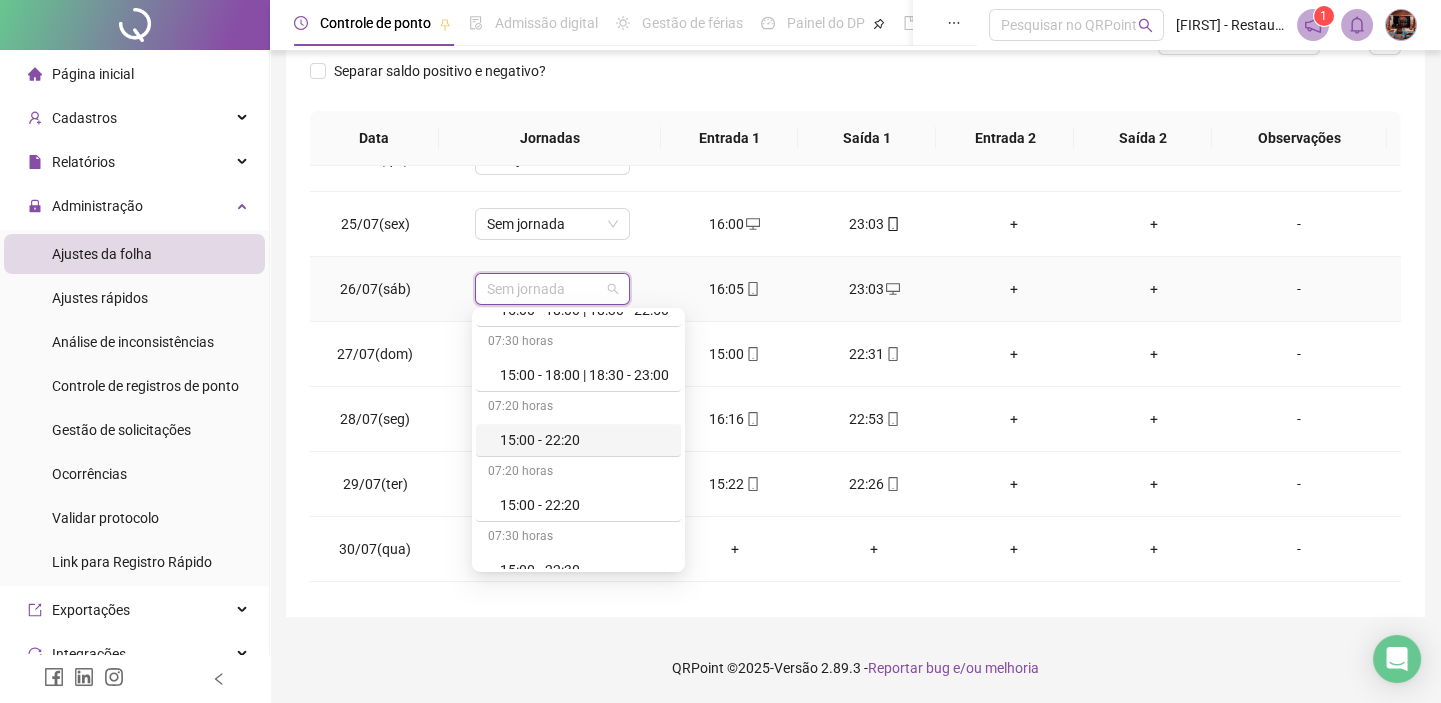 click on "15:00 - 22:20" at bounding box center [584, 440] 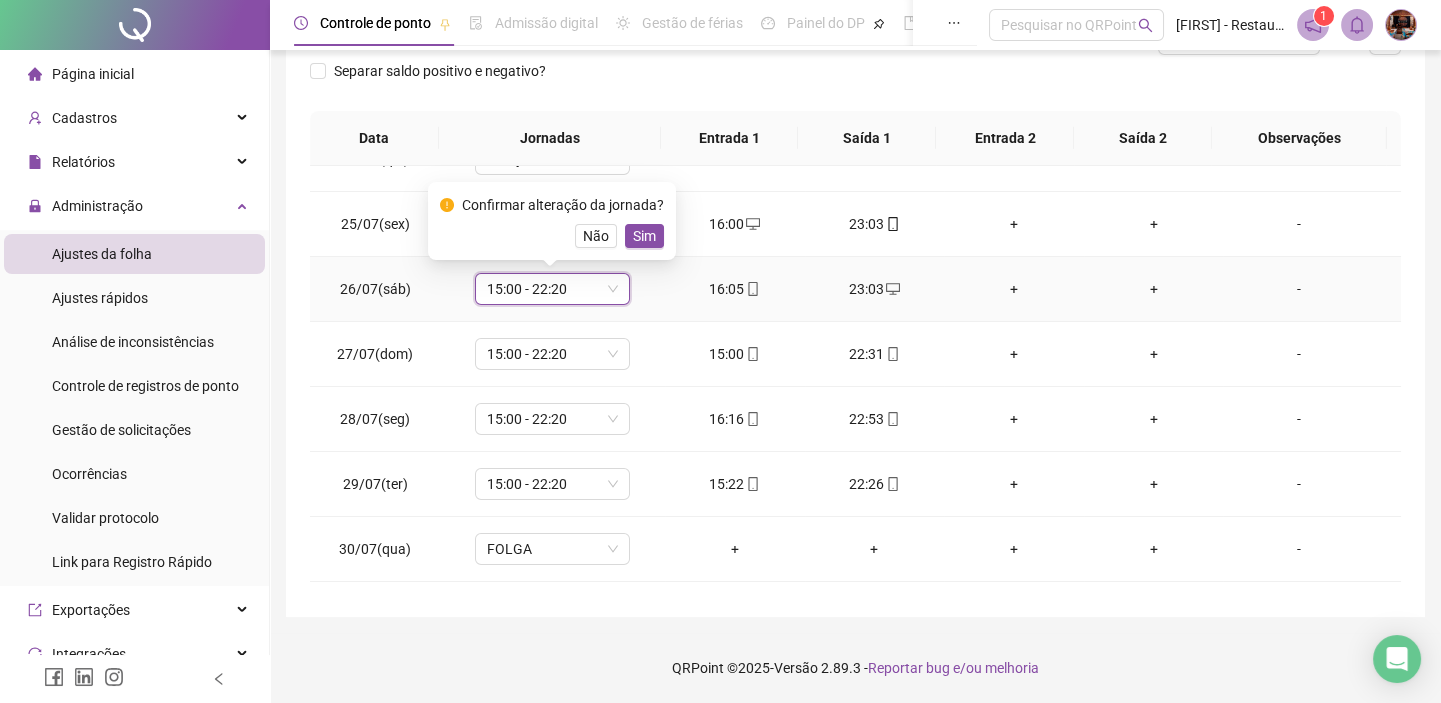 click on "Confirmar alteração da jornada? Não Sim" at bounding box center (552, 221) 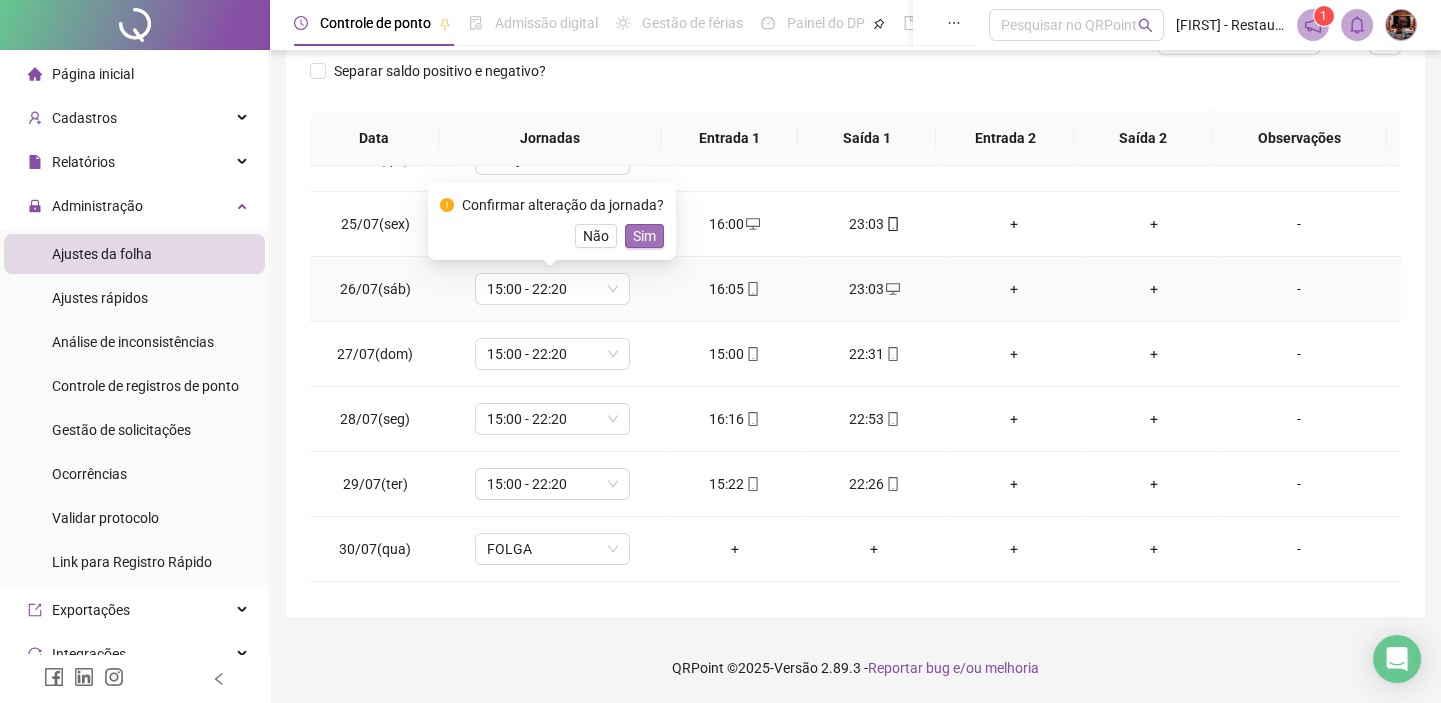 click on "Sim" at bounding box center (644, 236) 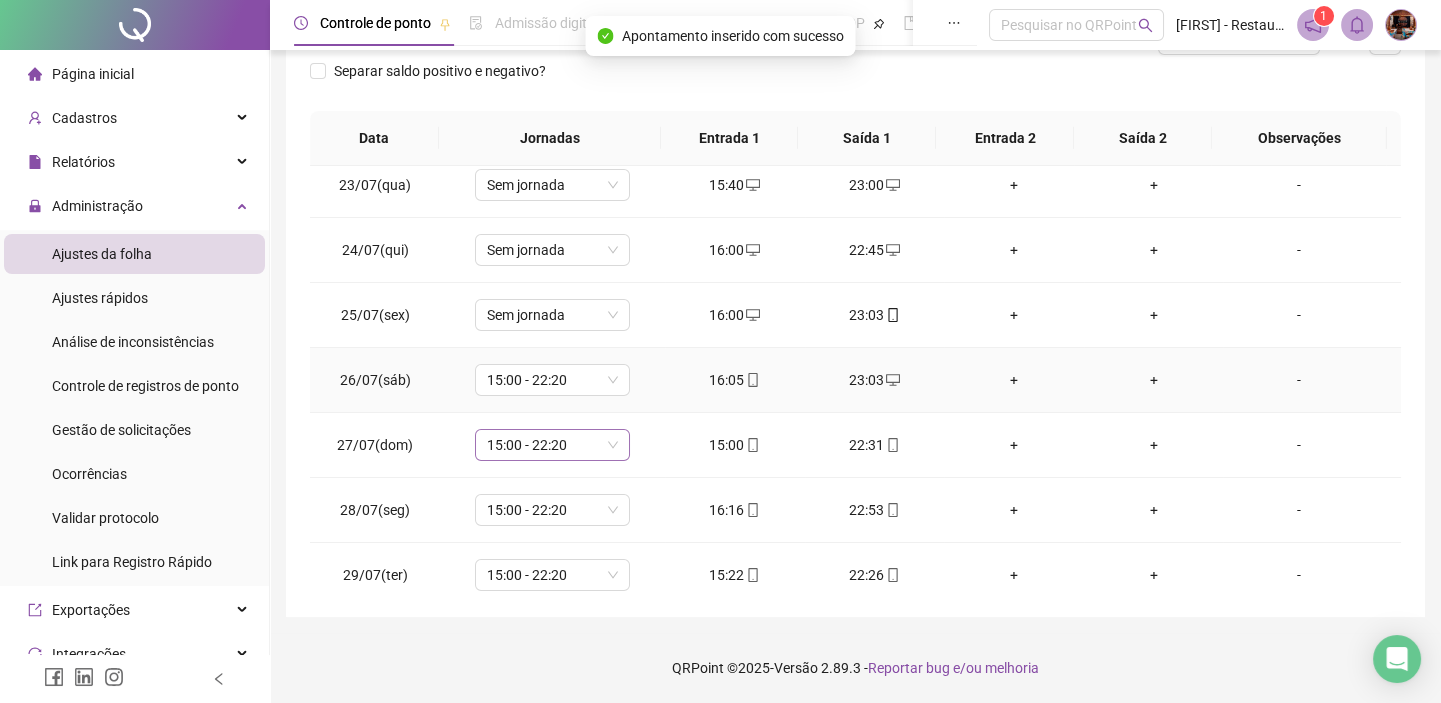 scroll, scrollTop: 0, scrollLeft: 0, axis: both 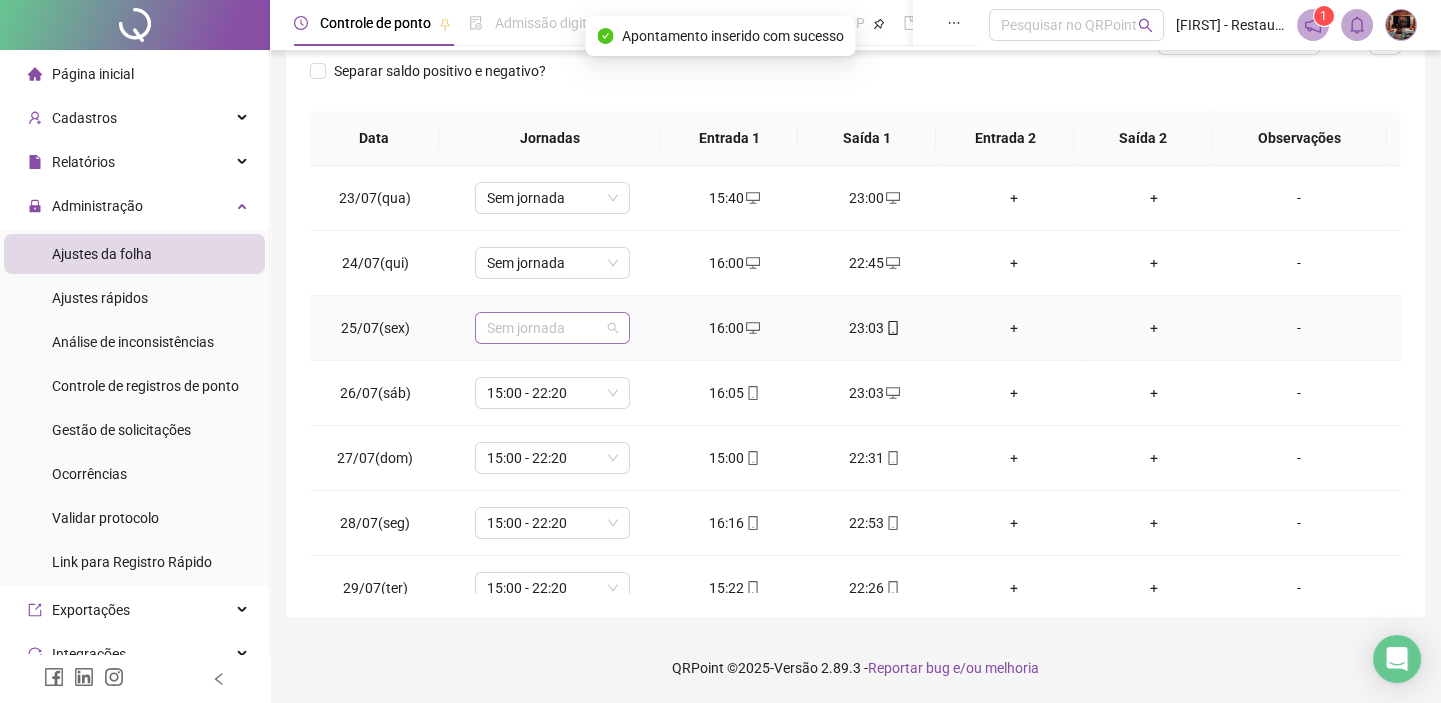 click on "Sem jornada" at bounding box center [552, 328] 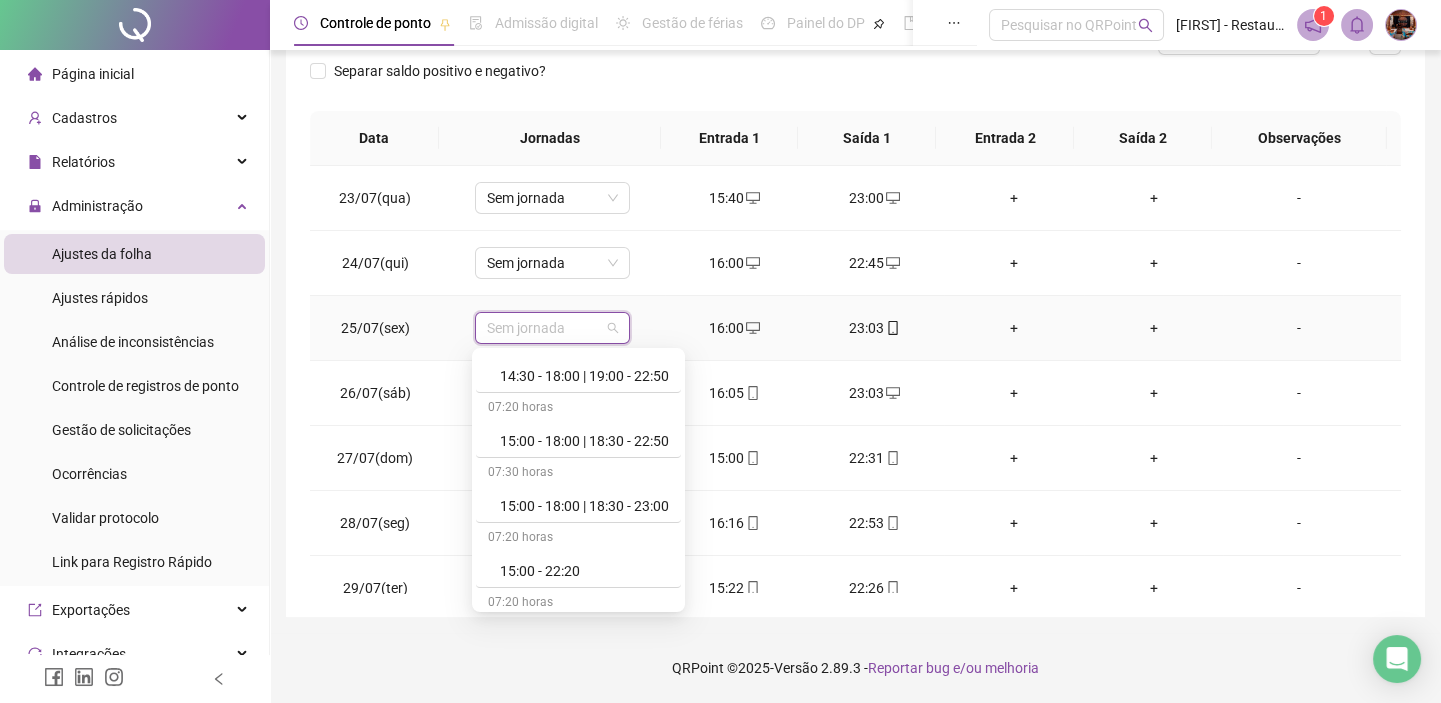 scroll, scrollTop: 1636, scrollLeft: 0, axis: vertical 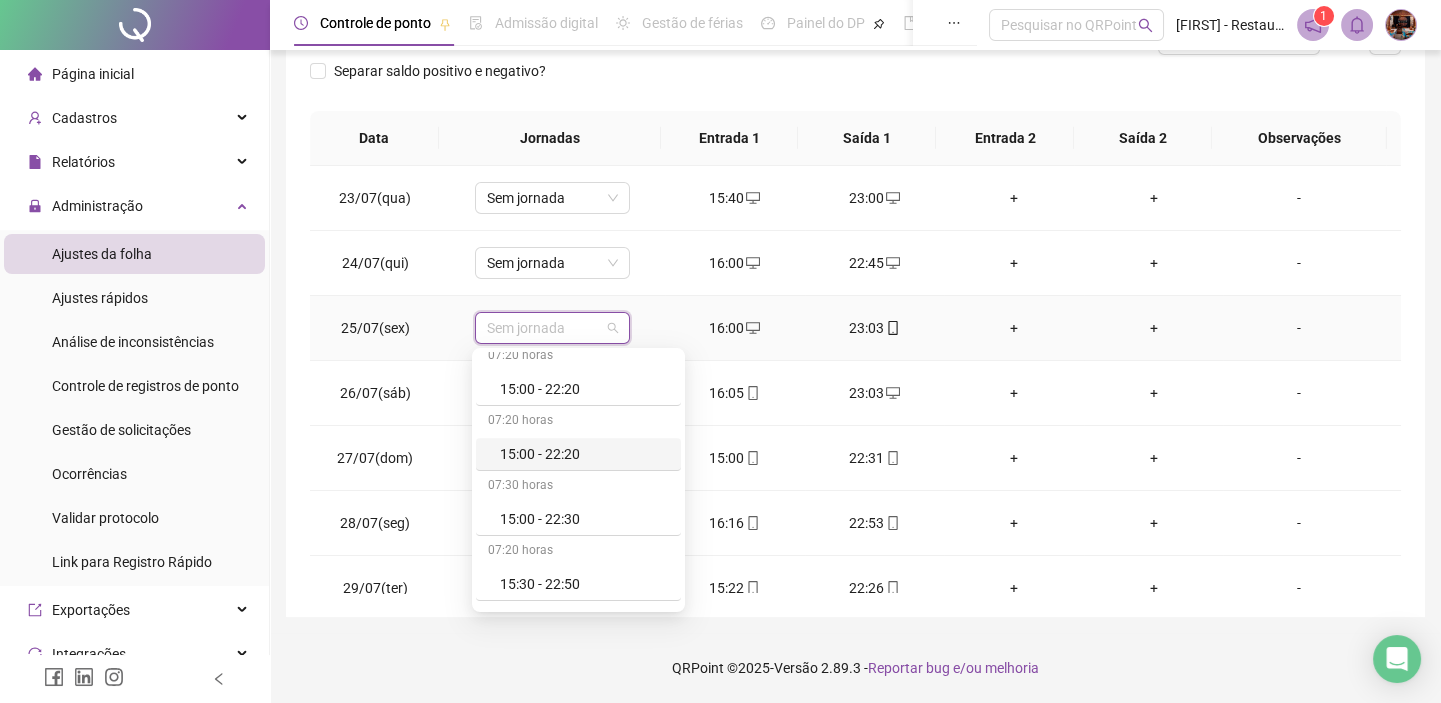 click on "15:00 - 22:20" at bounding box center (584, 454) 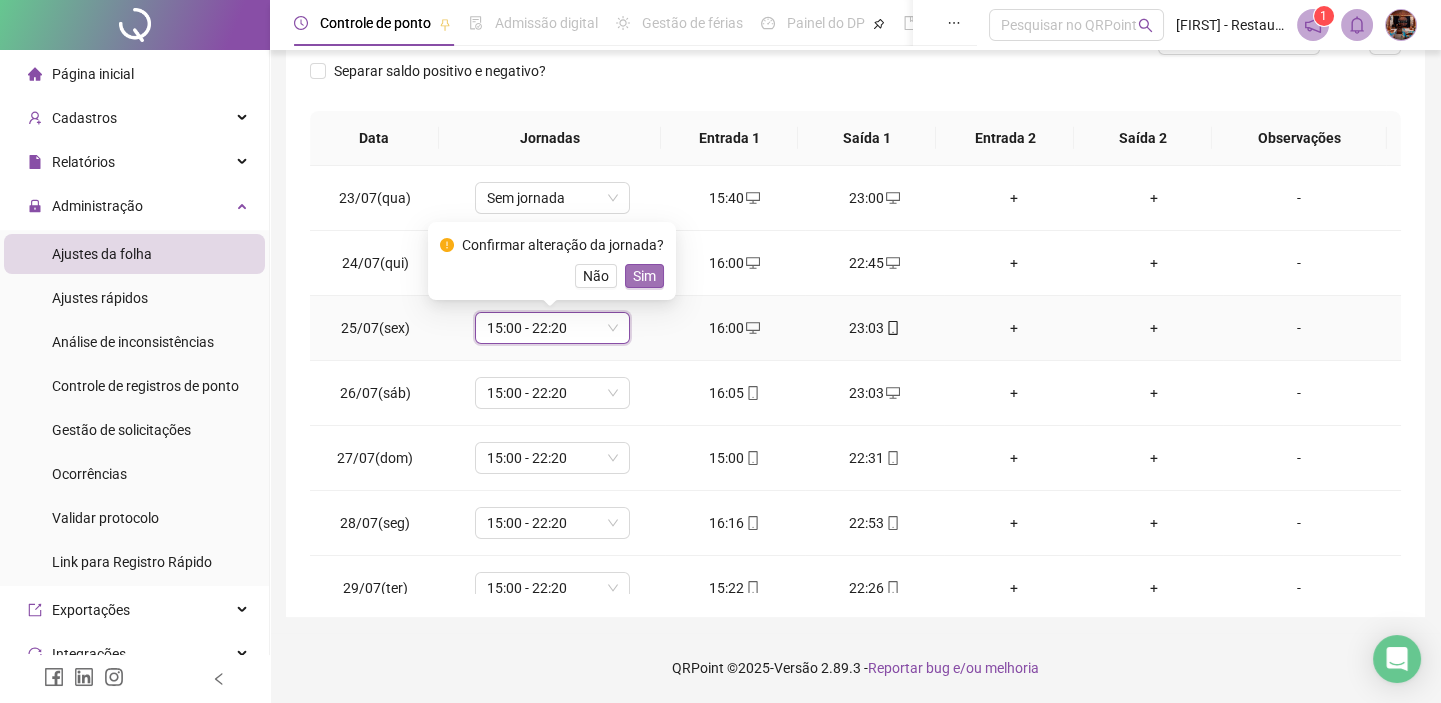 click on "Sim" at bounding box center (644, 276) 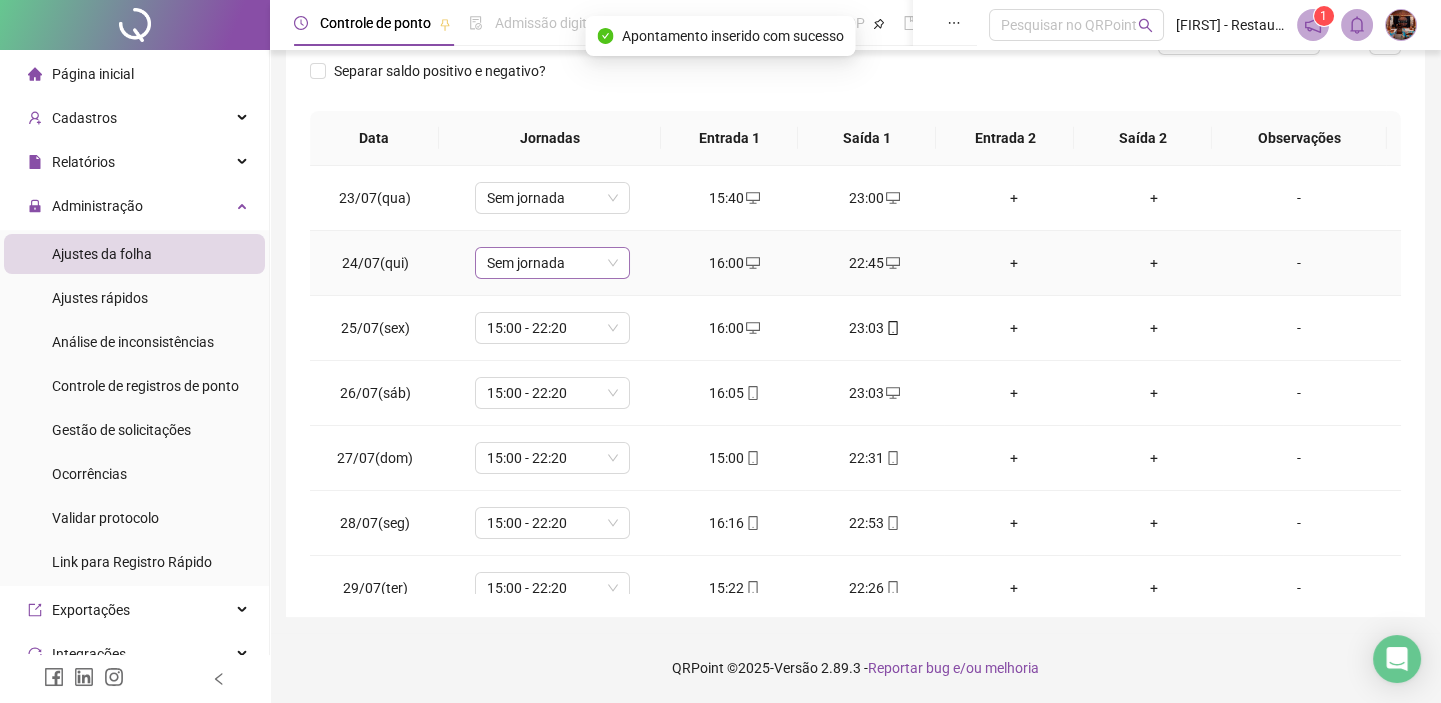 click on "Sem jornada" at bounding box center (552, 263) 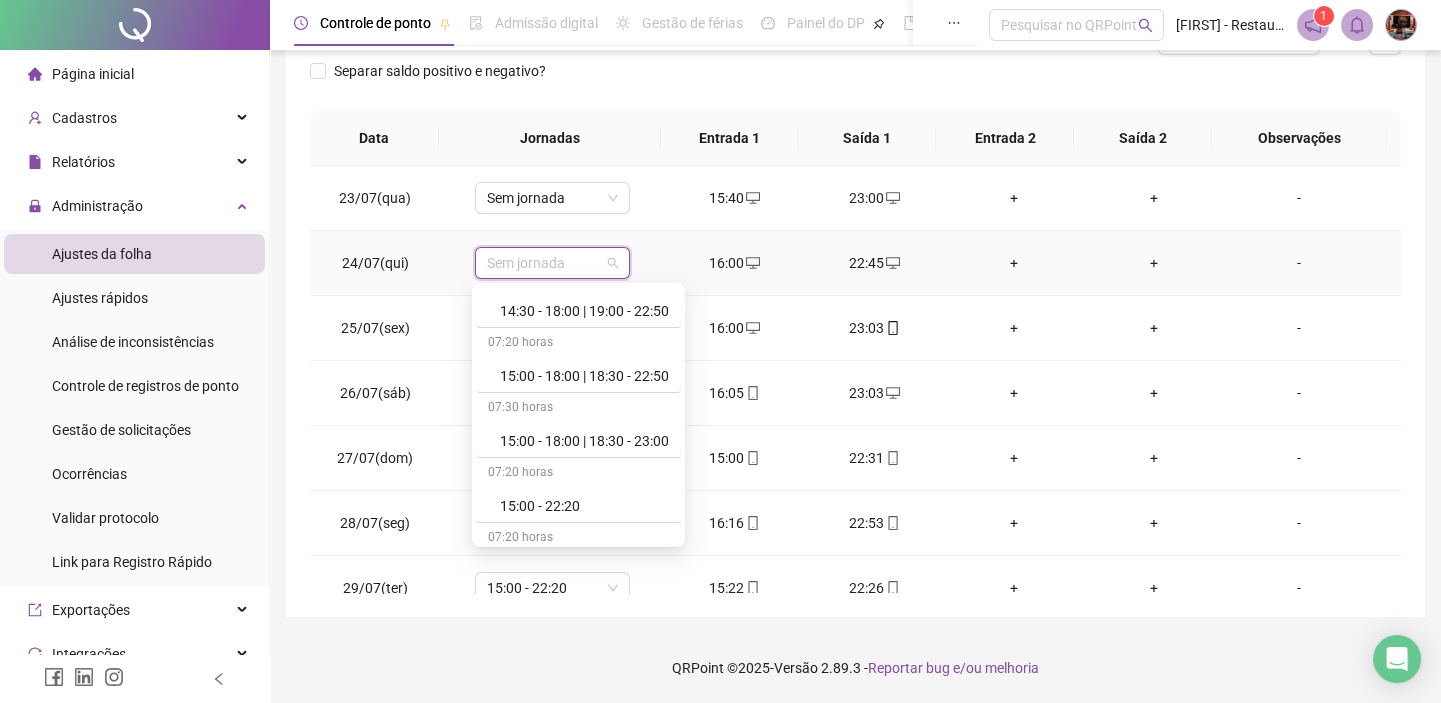 scroll, scrollTop: 1545, scrollLeft: 0, axis: vertical 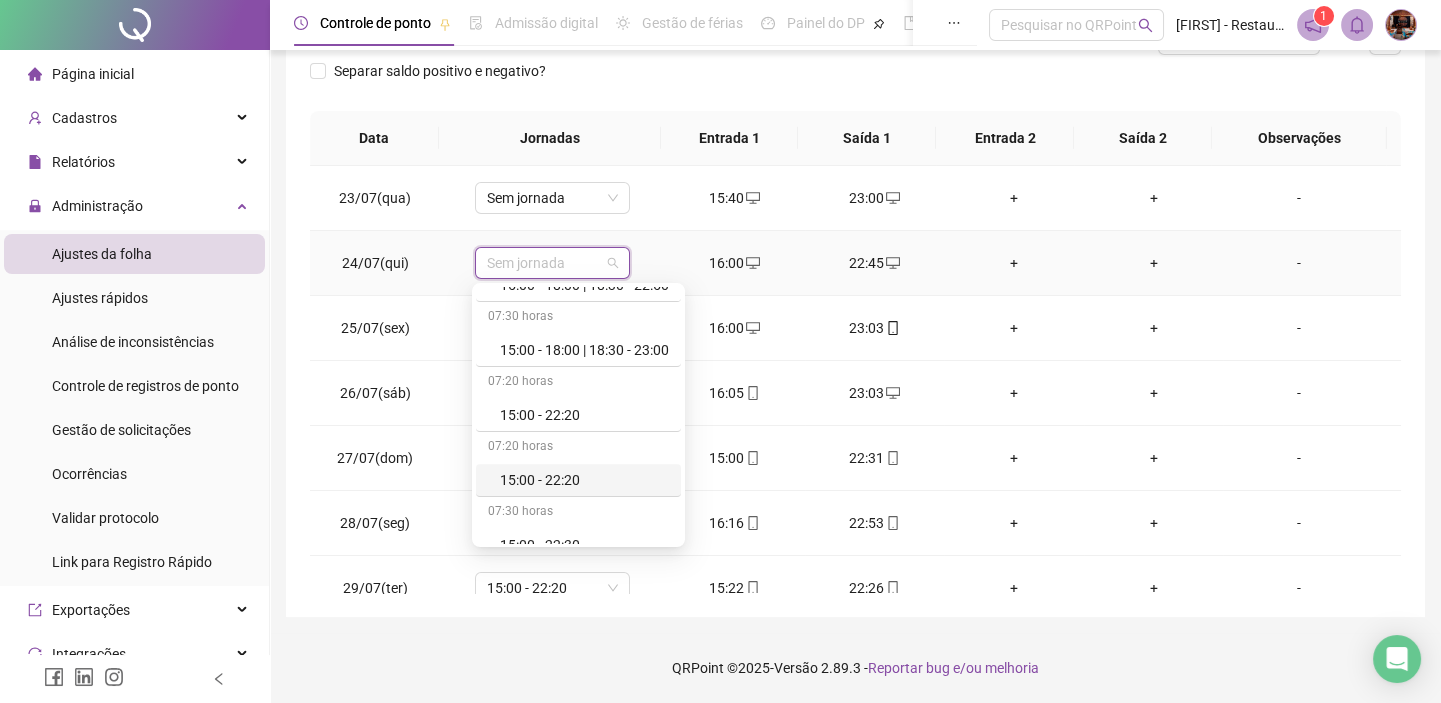 click on "15:00 - 22:20" at bounding box center (584, 480) 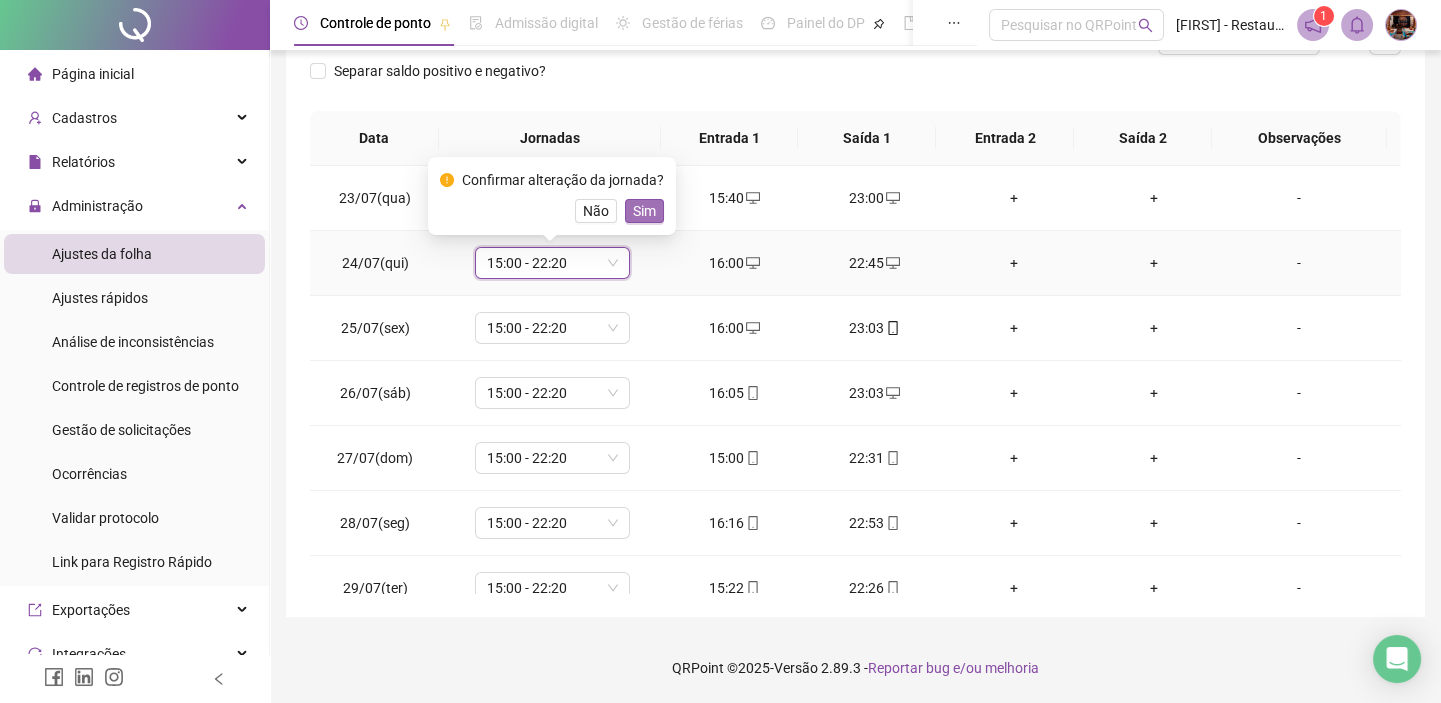 click on "Sim" at bounding box center (644, 211) 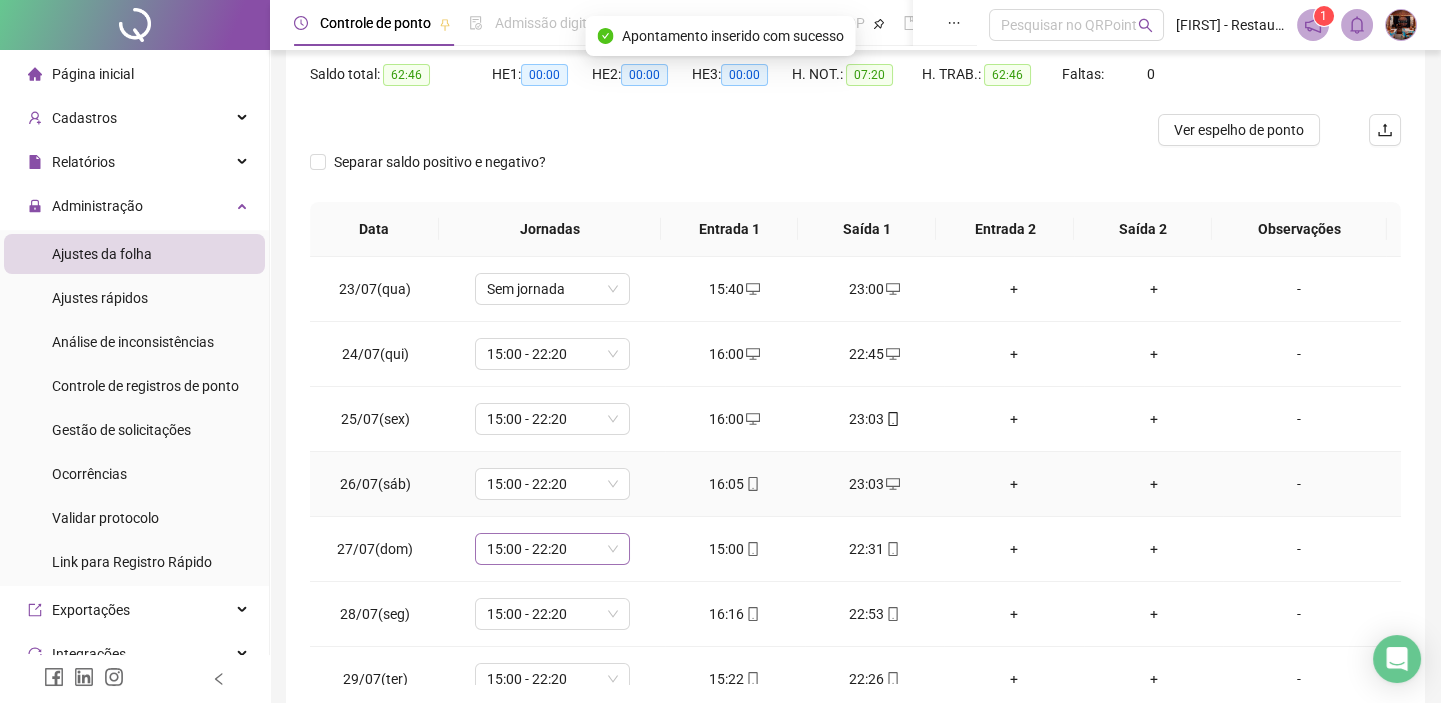 scroll, scrollTop: 113, scrollLeft: 0, axis: vertical 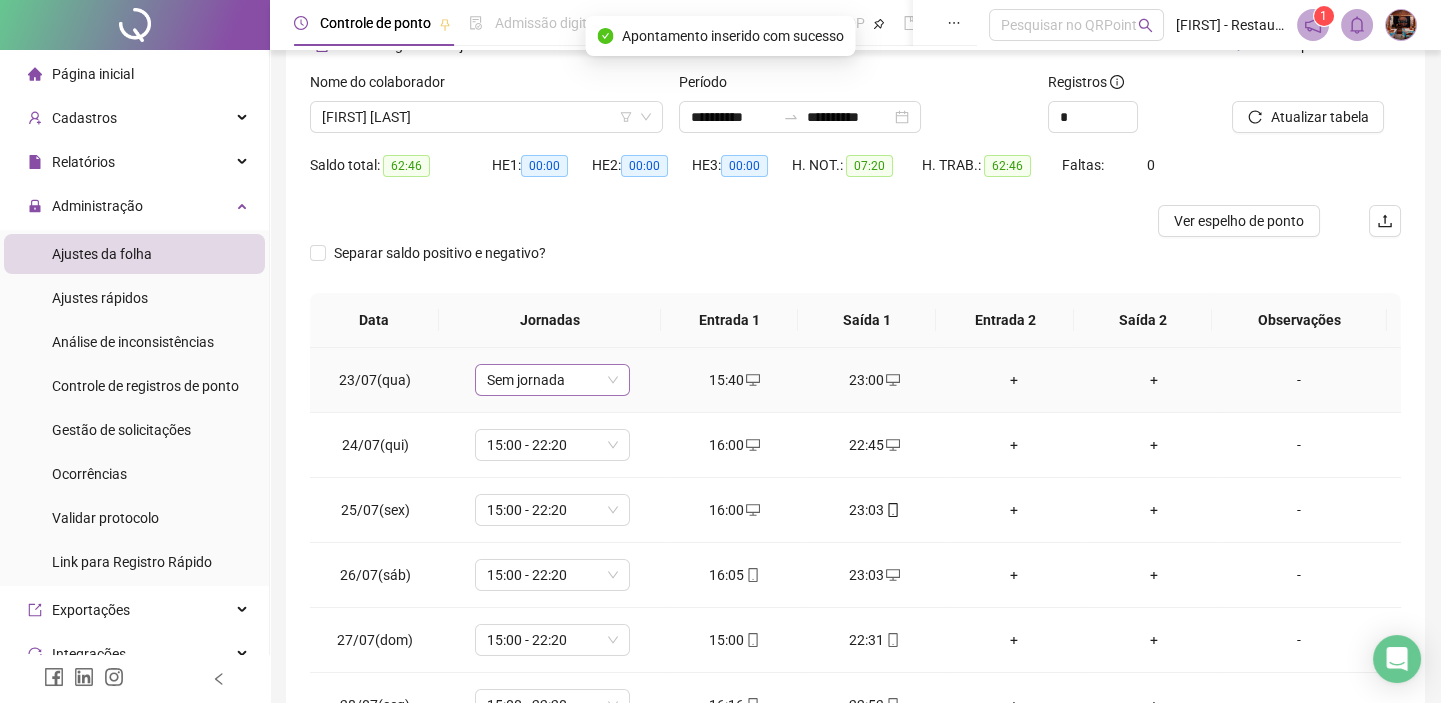 click on "Sem jornada" at bounding box center (552, 380) 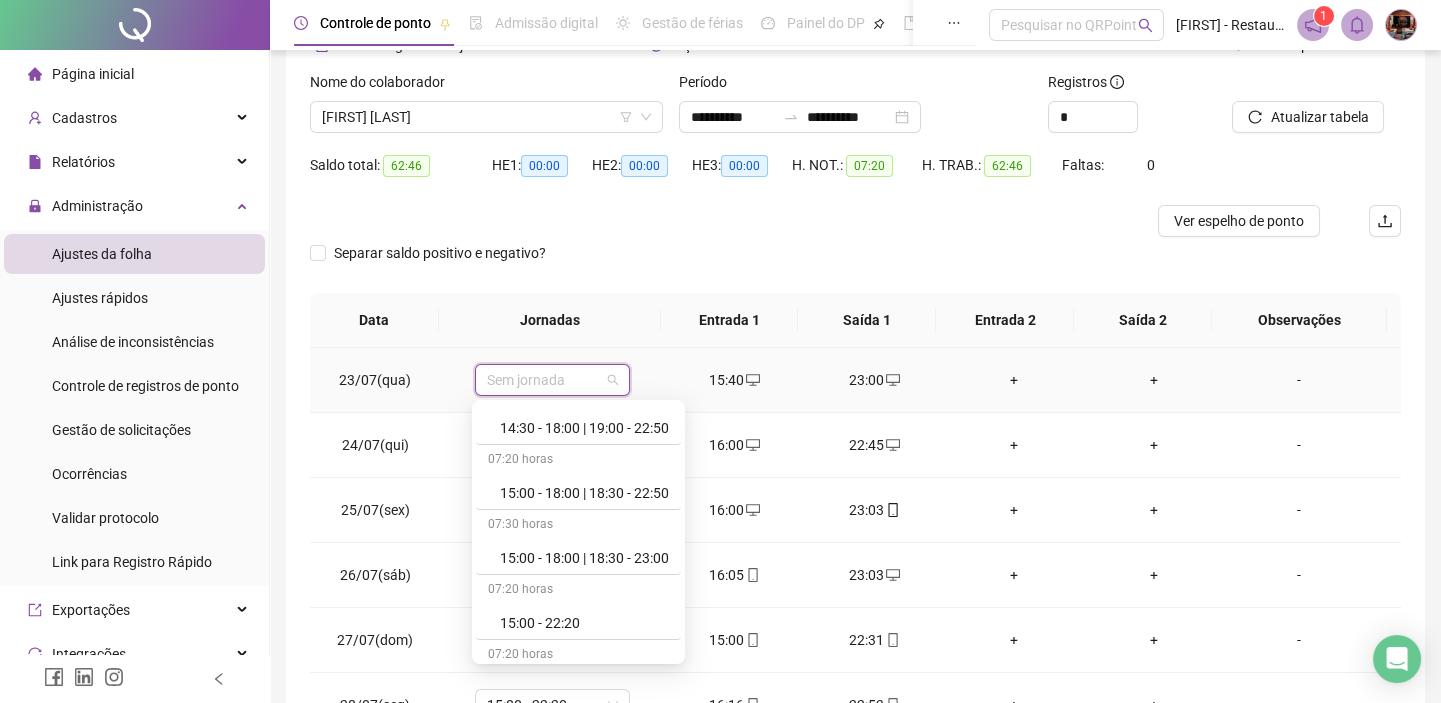 scroll, scrollTop: 1545, scrollLeft: 0, axis: vertical 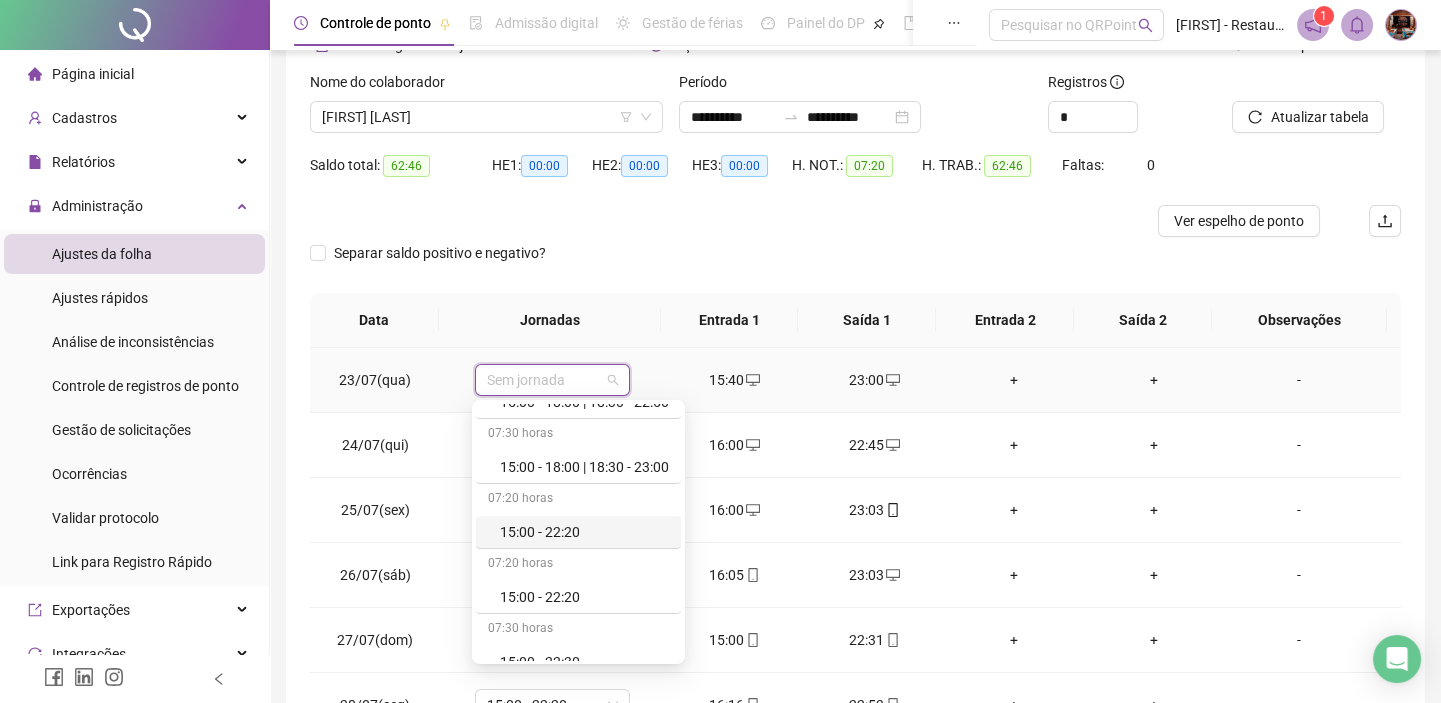 click on "15:00 - 22:20" at bounding box center [584, 532] 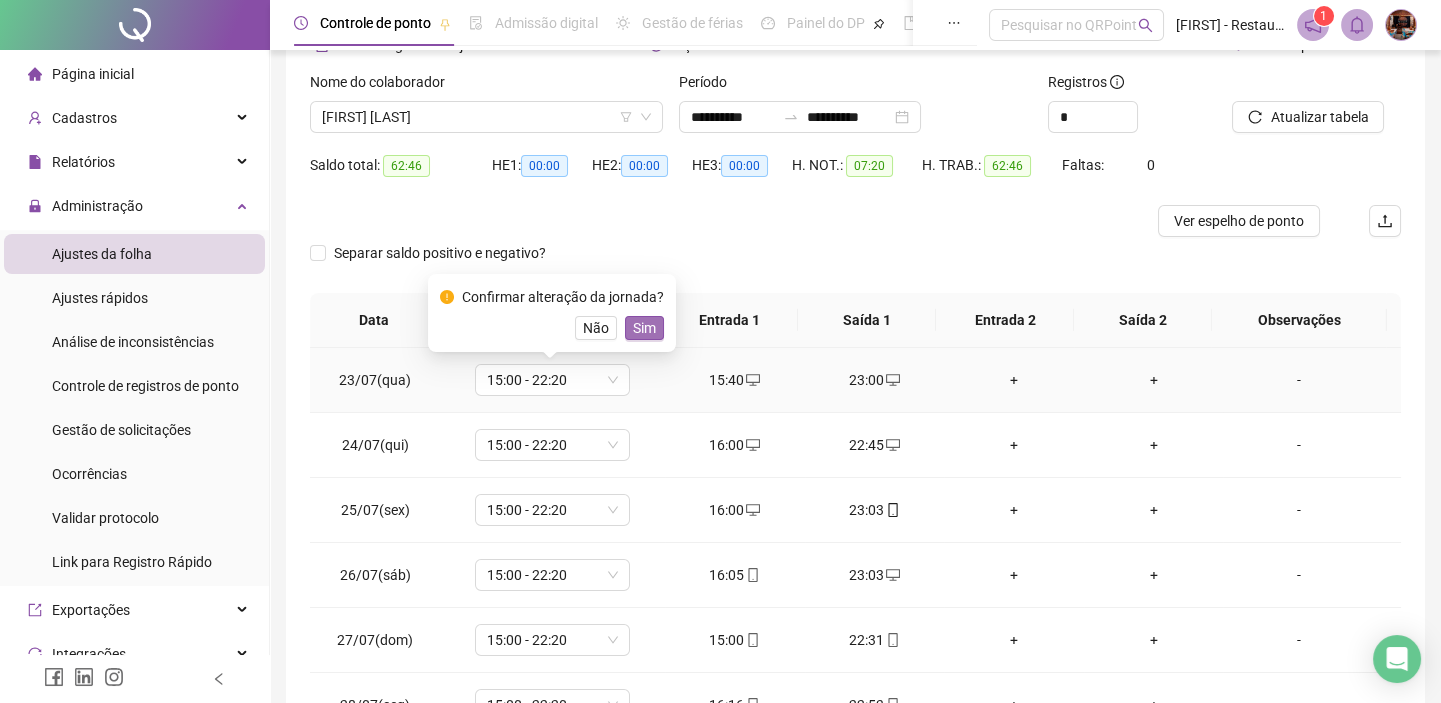 click on "Sim" at bounding box center (644, 328) 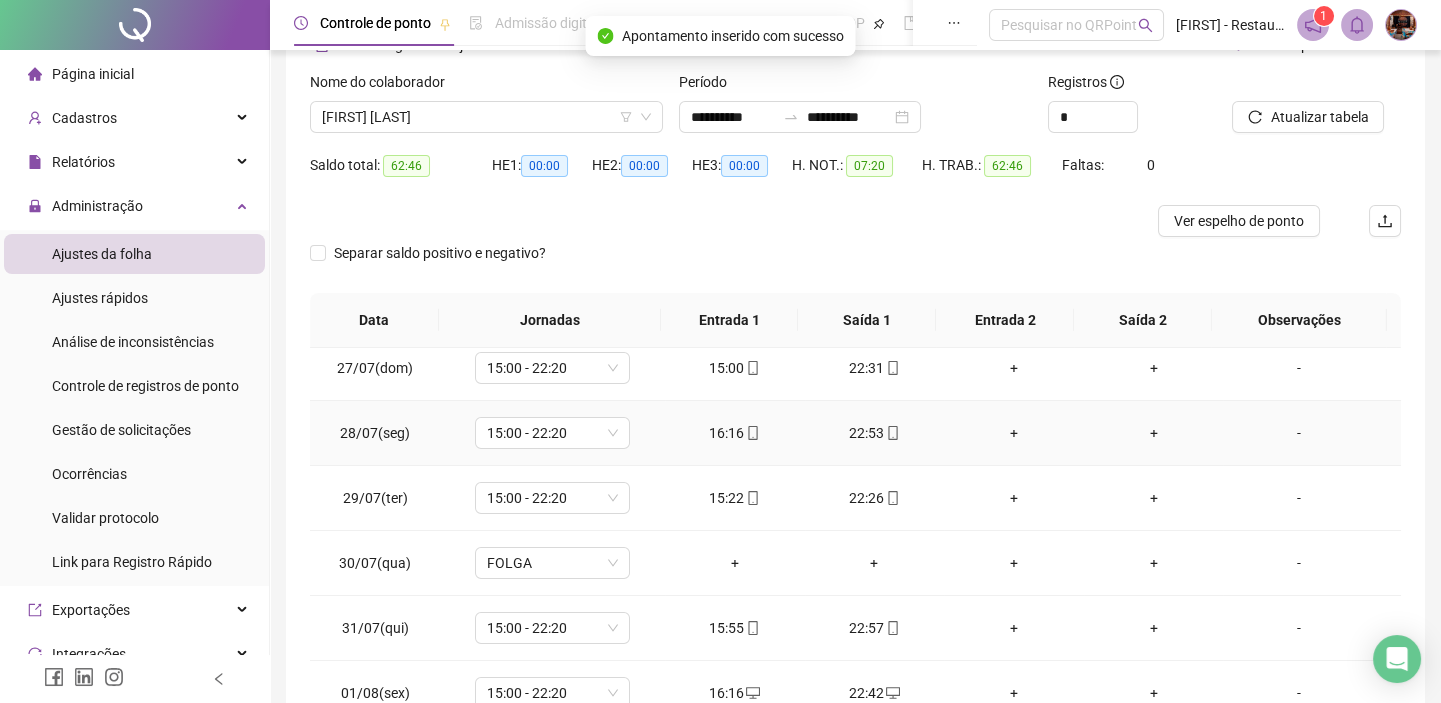 scroll, scrollTop: 286, scrollLeft: 0, axis: vertical 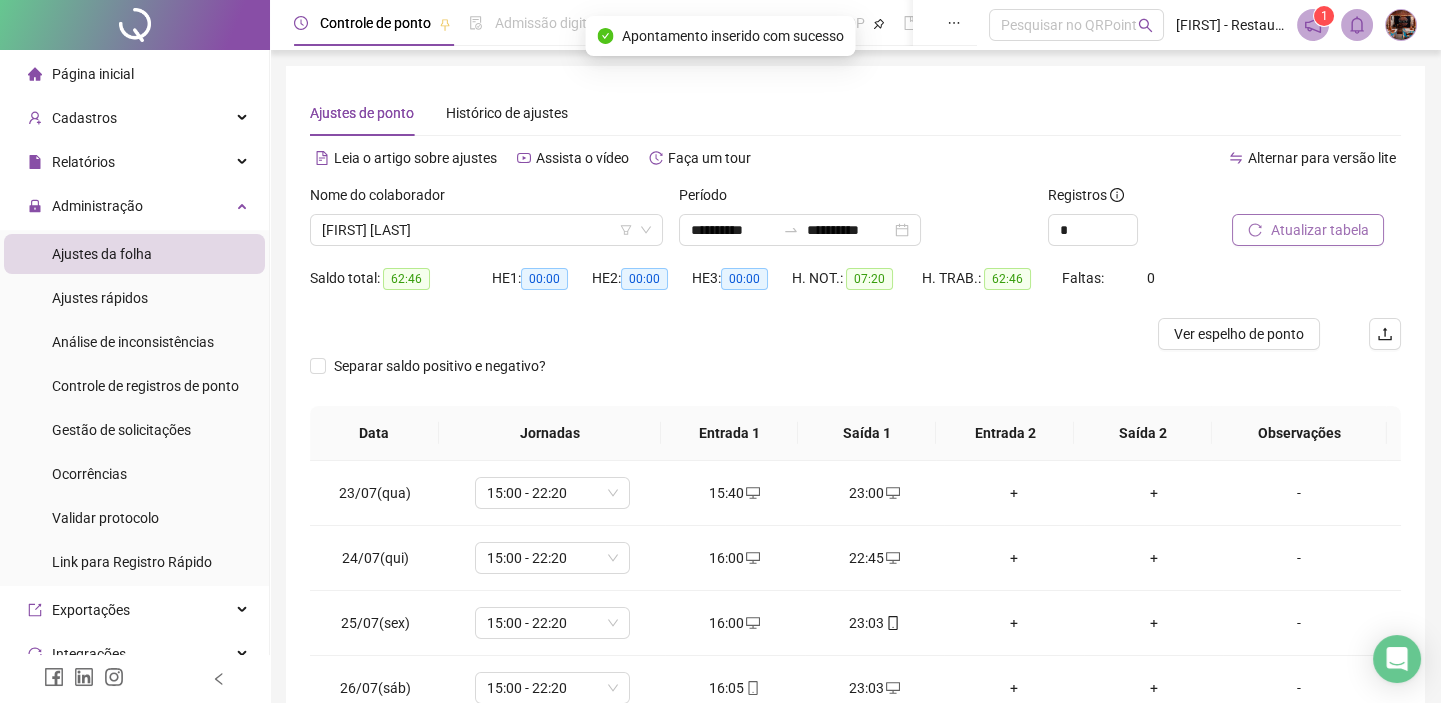 click on "Atualizar tabela" at bounding box center [1319, 230] 